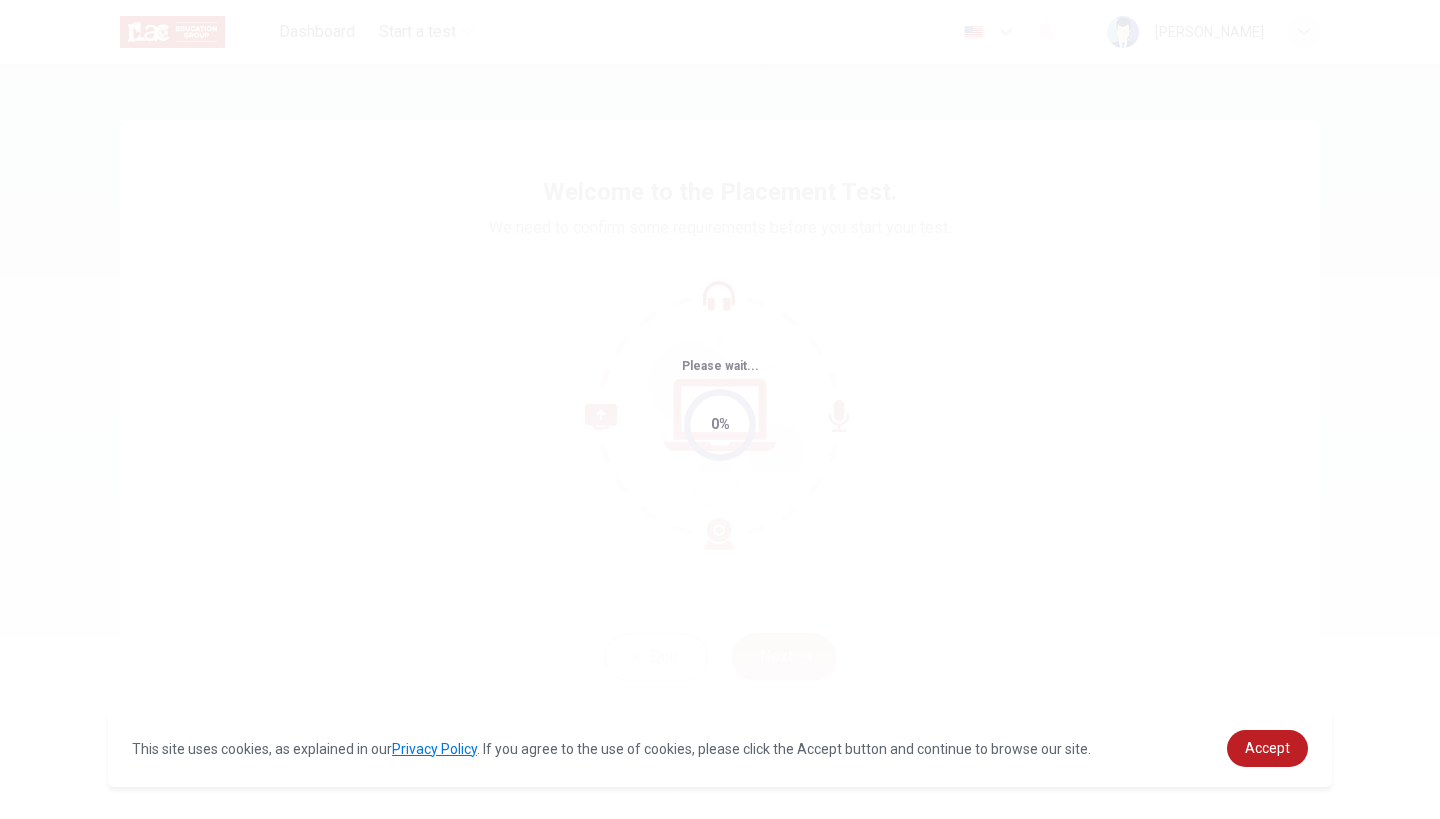 scroll, scrollTop: 0, scrollLeft: 0, axis: both 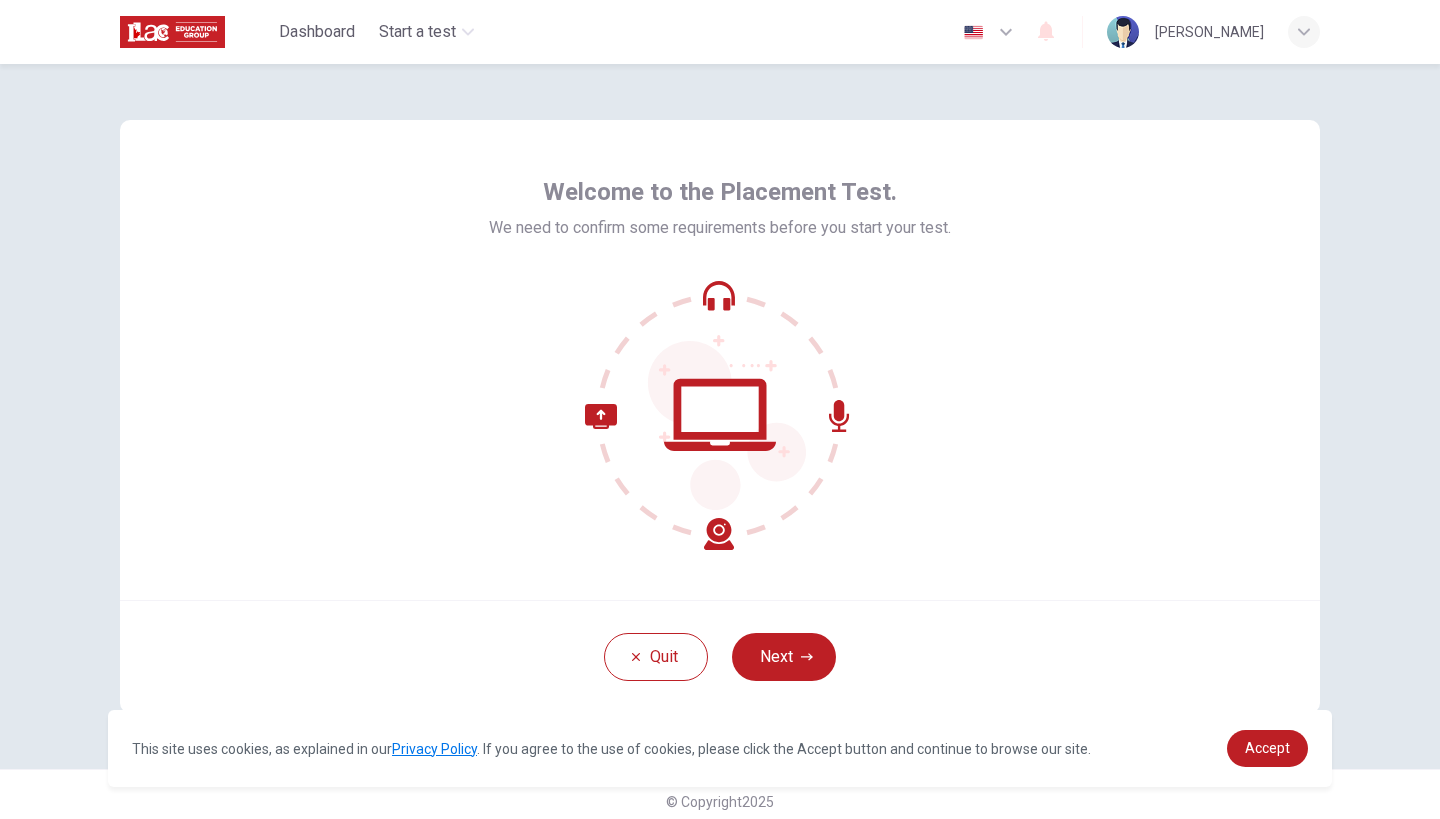 click on "Welcome to the Placement Test. We need to confirm some requirements before you start your test." at bounding box center (720, 360) 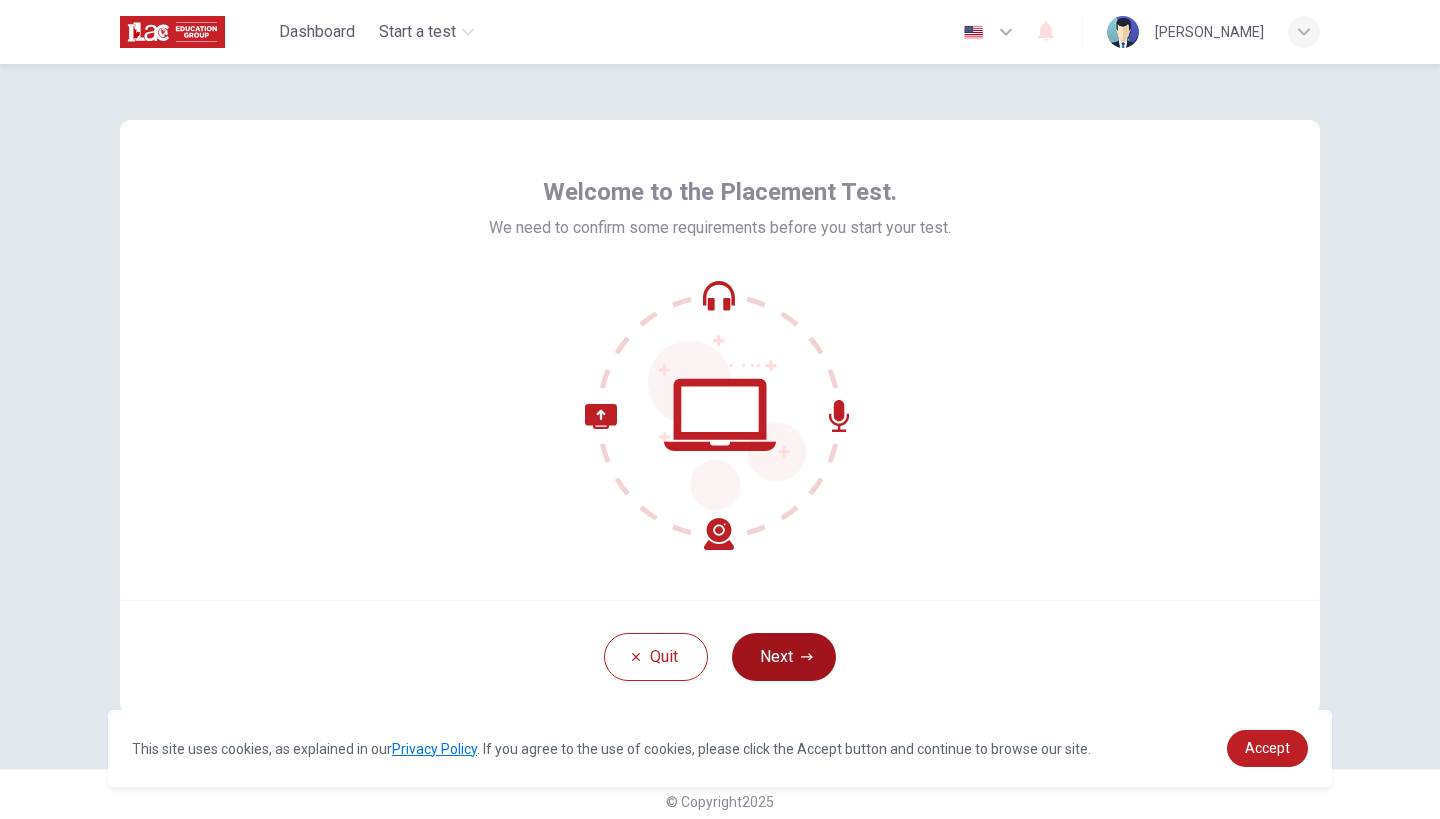 click on "Next" at bounding box center (784, 657) 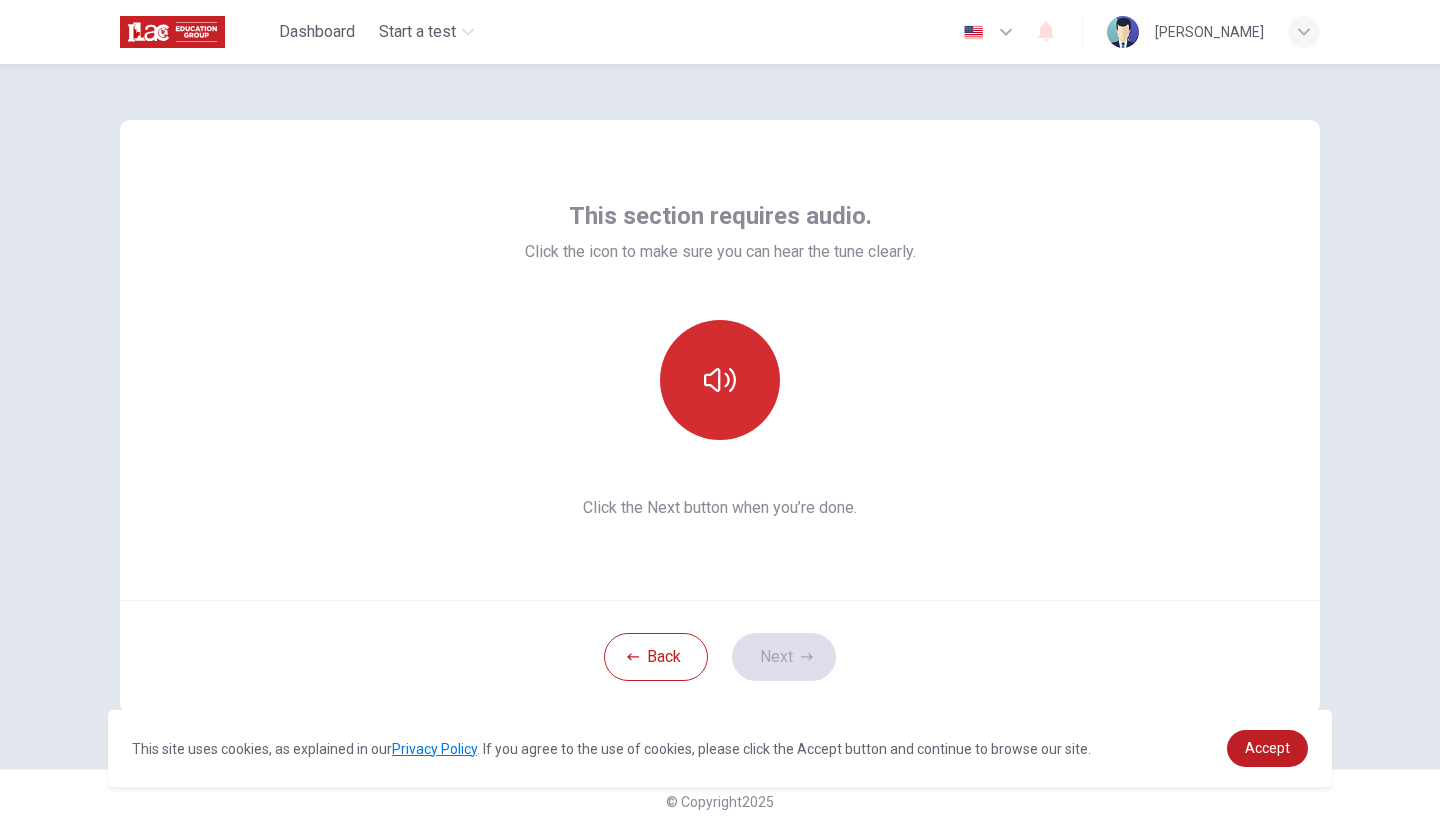 click at bounding box center [720, 380] 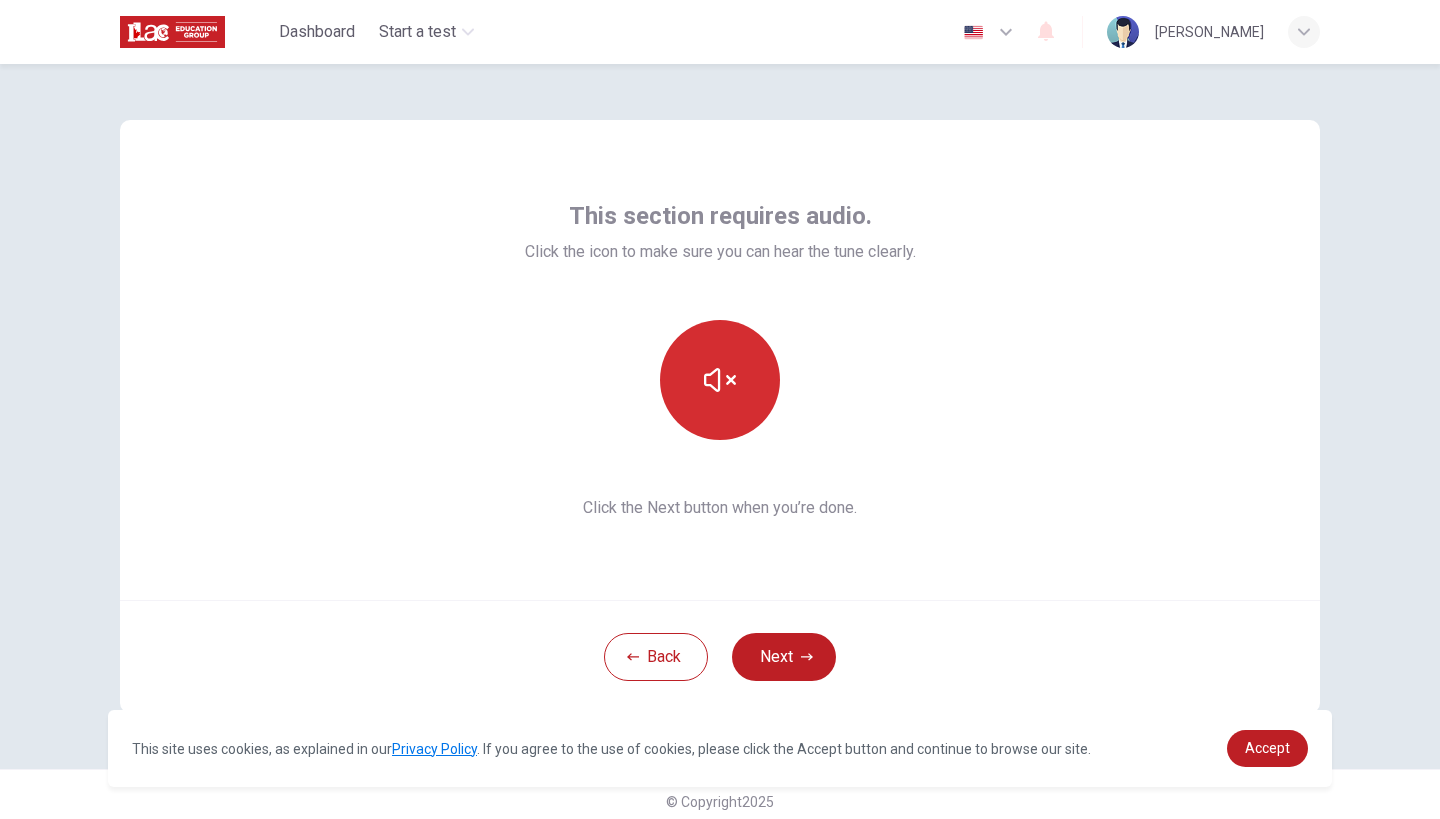 click at bounding box center [720, 380] 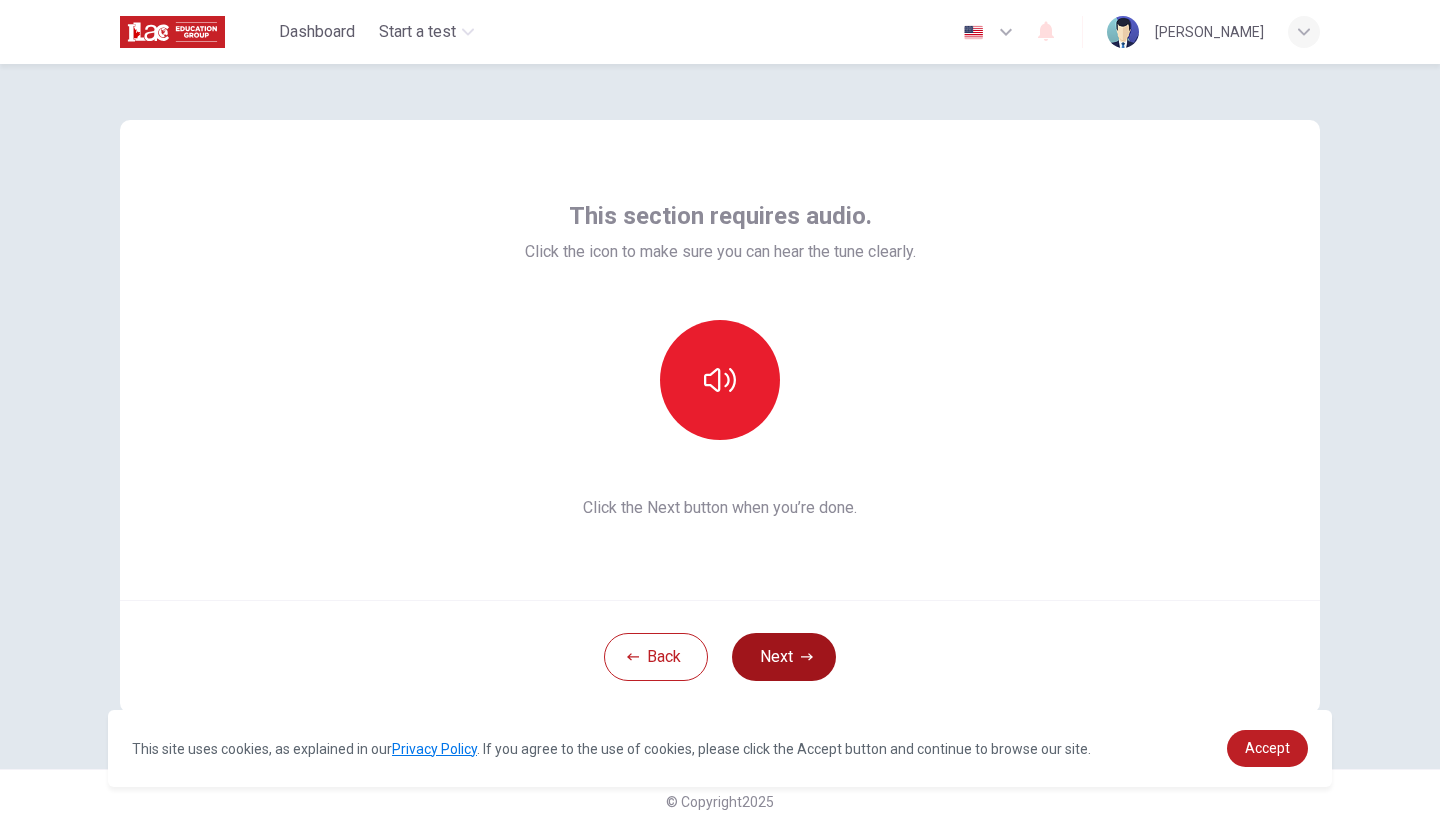 click on "Next" at bounding box center [784, 657] 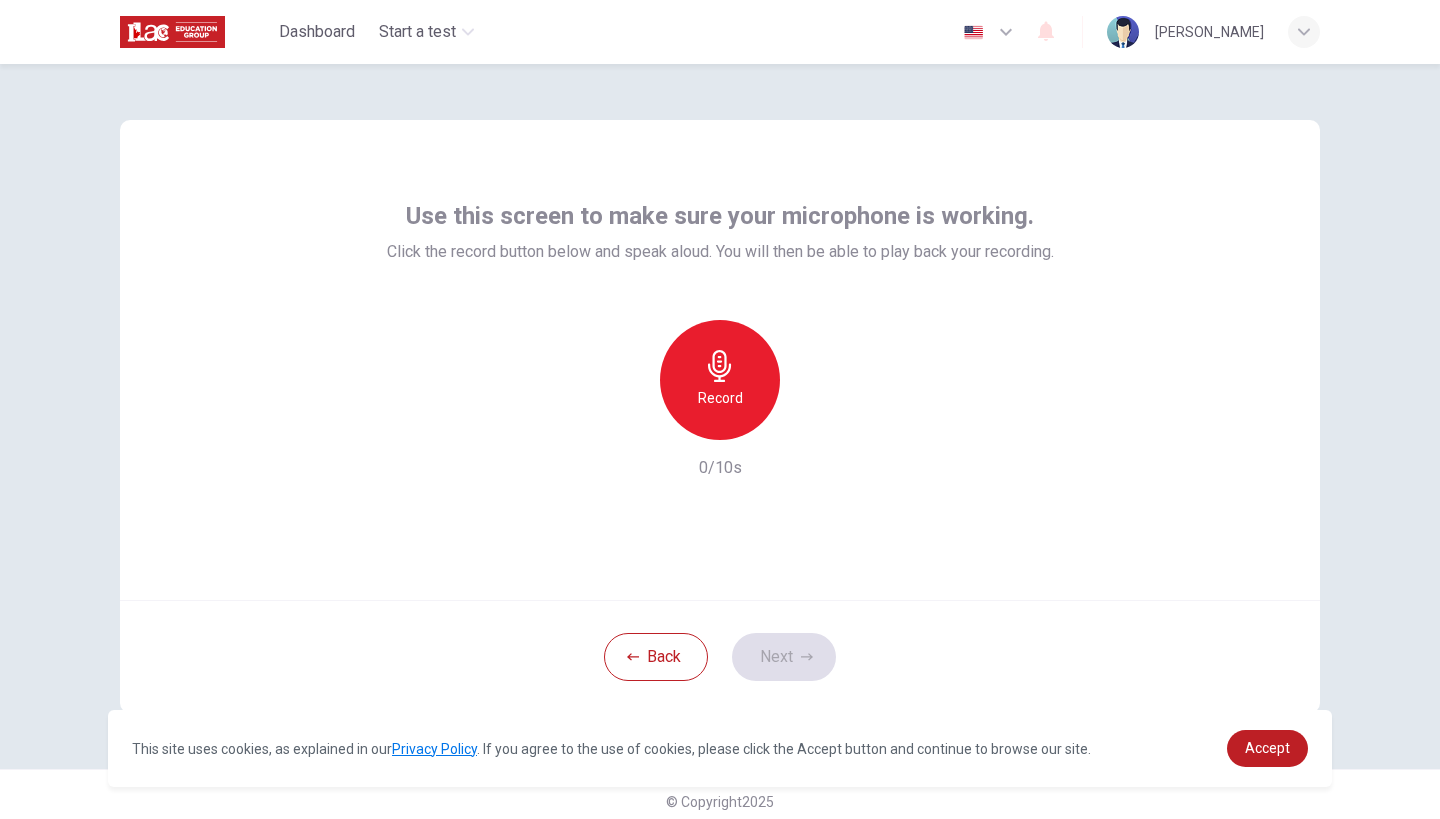 click on "Record" at bounding box center [720, 380] 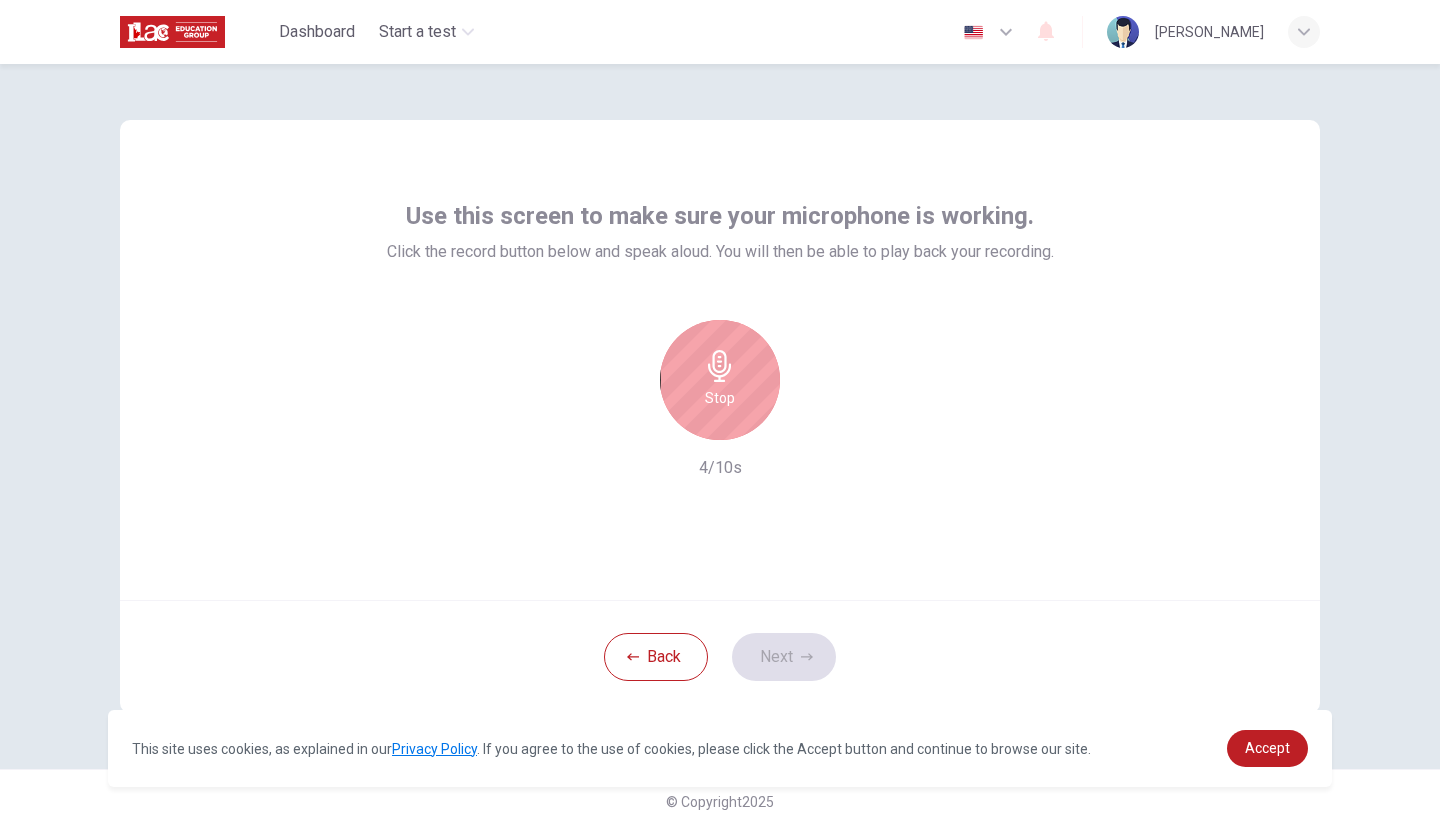 click on "Stop" at bounding box center [720, 380] 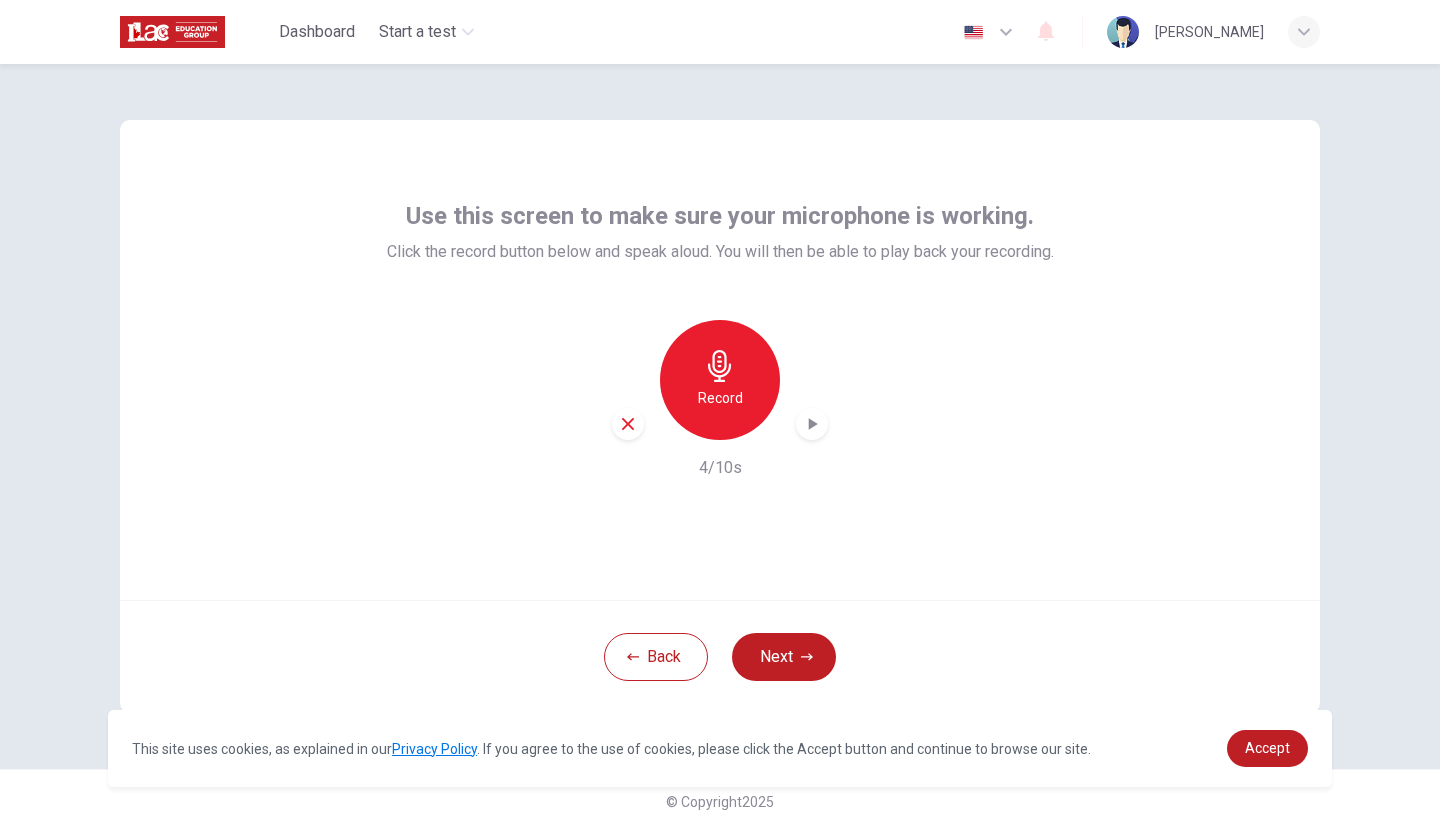 click 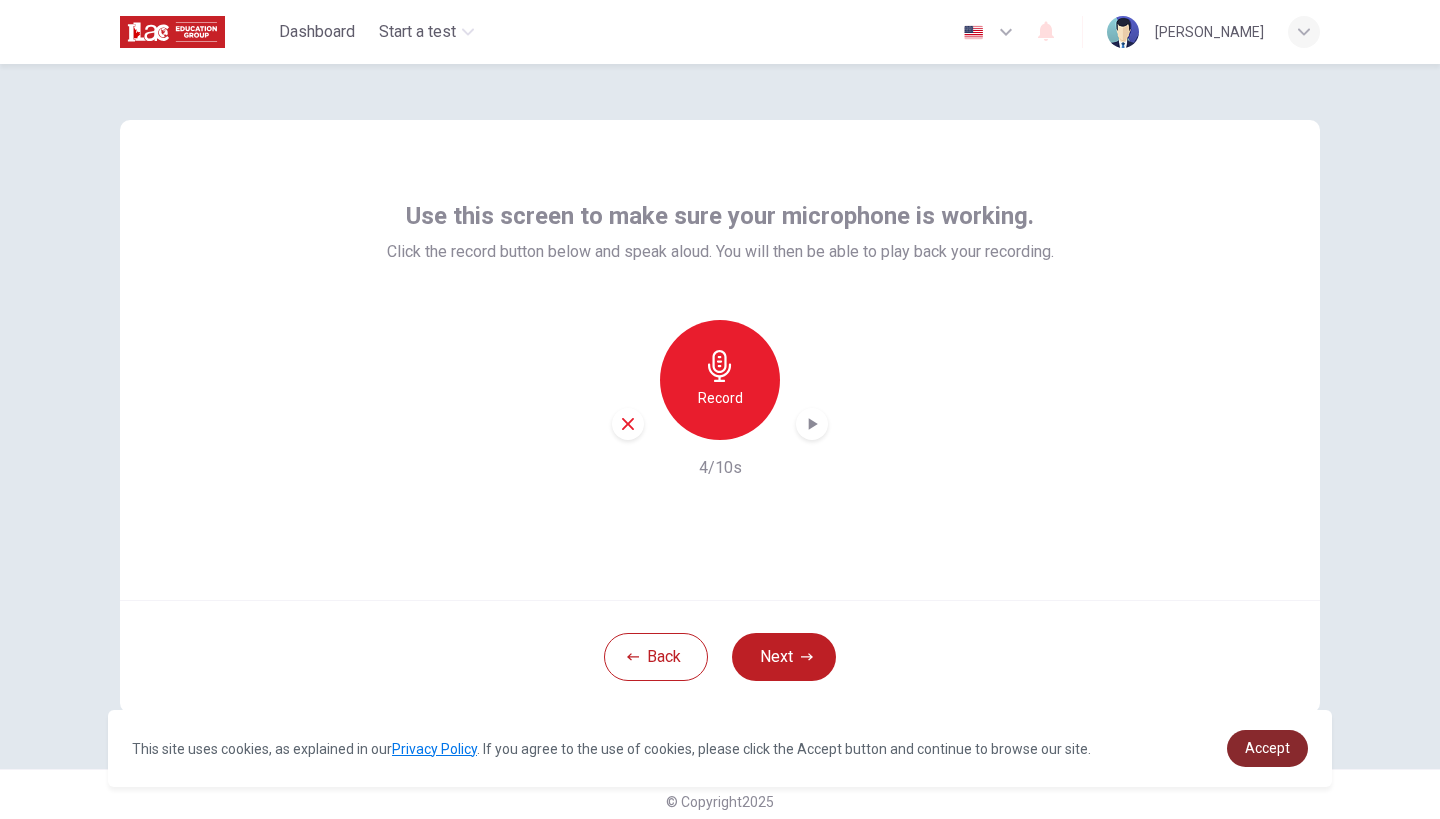 click on "Accept" at bounding box center (1267, 748) 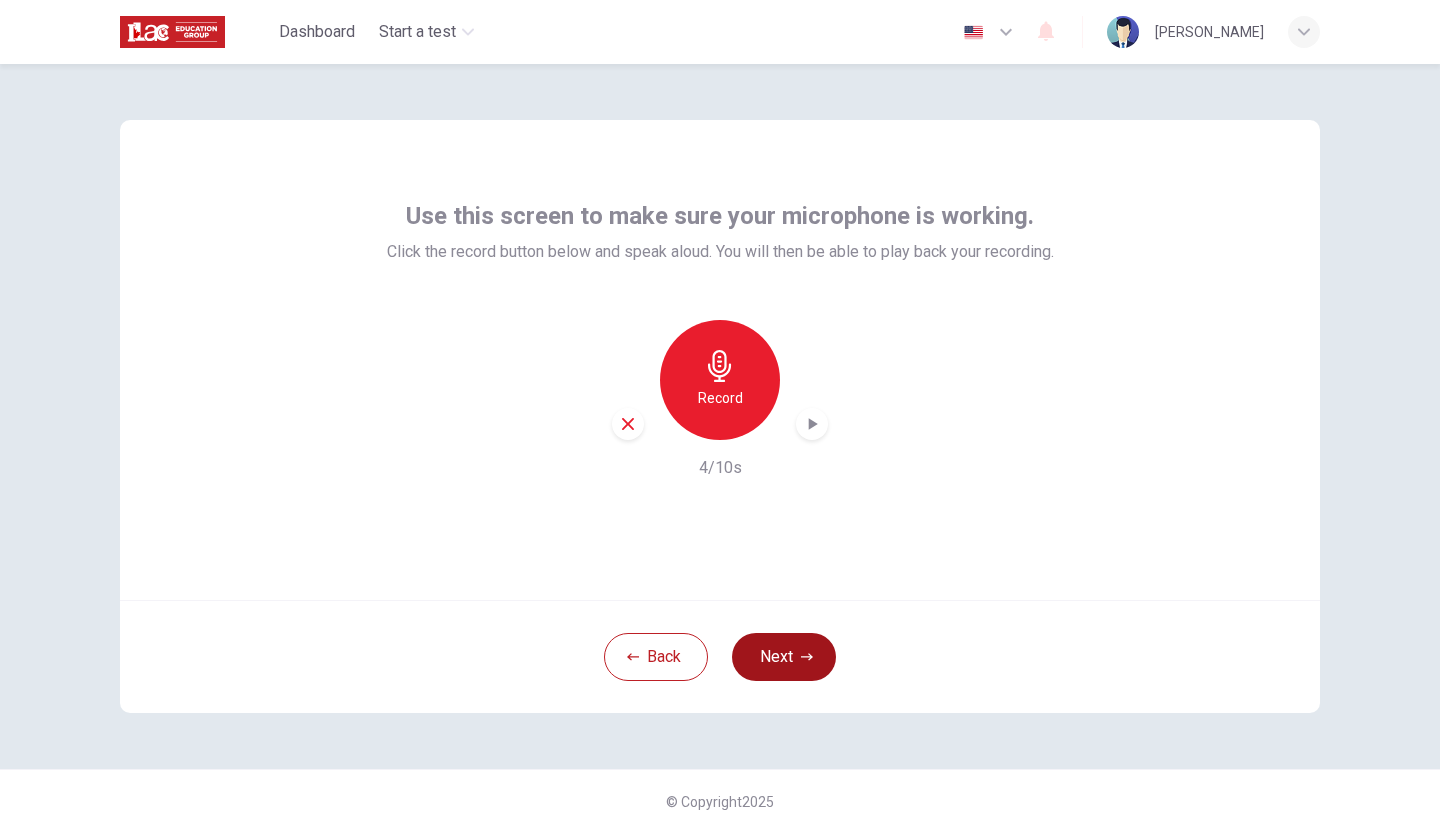 click on "Next" at bounding box center [784, 657] 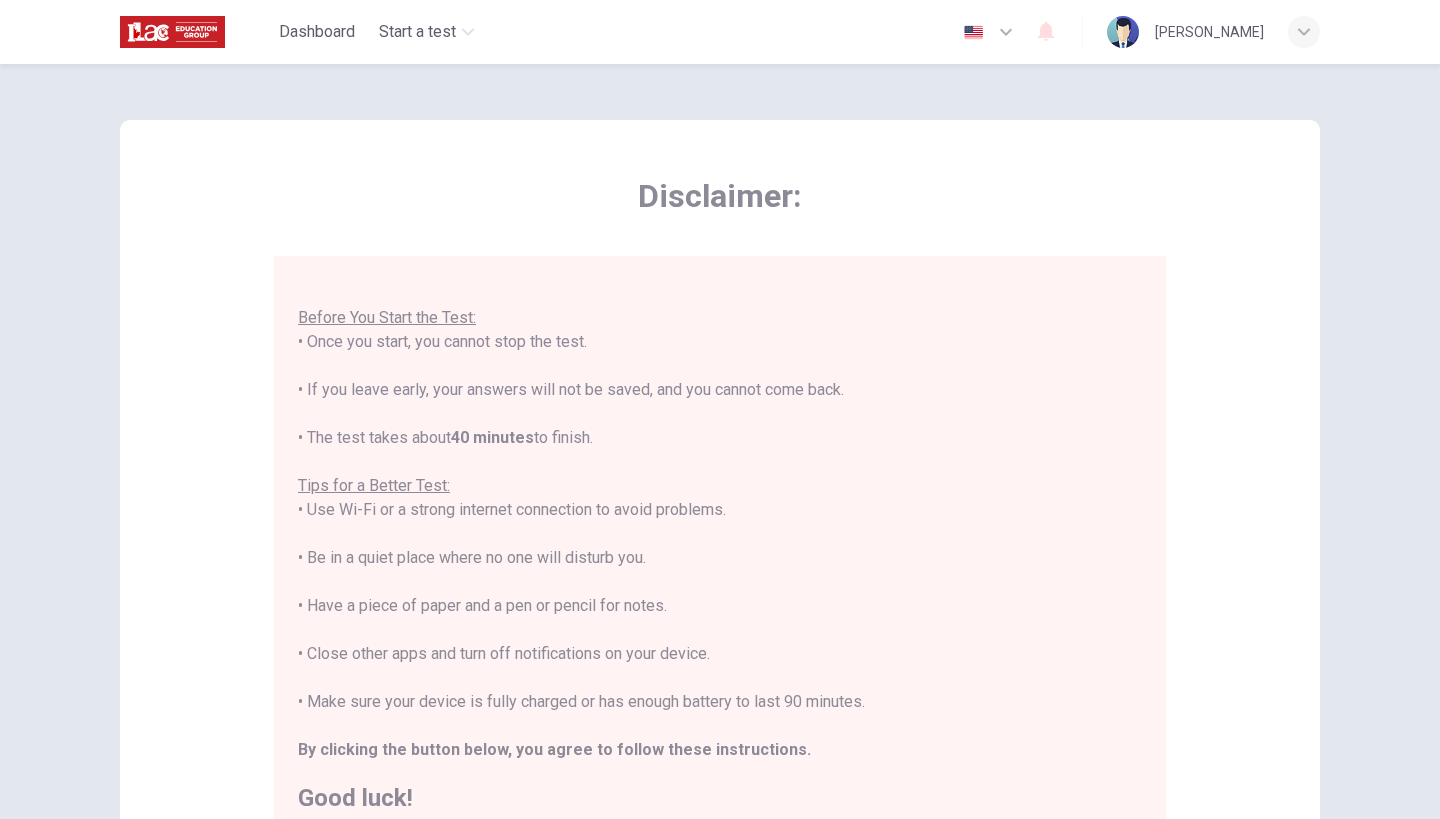 scroll, scrollTop: 21, scrollLeft: 0, axis: vertical 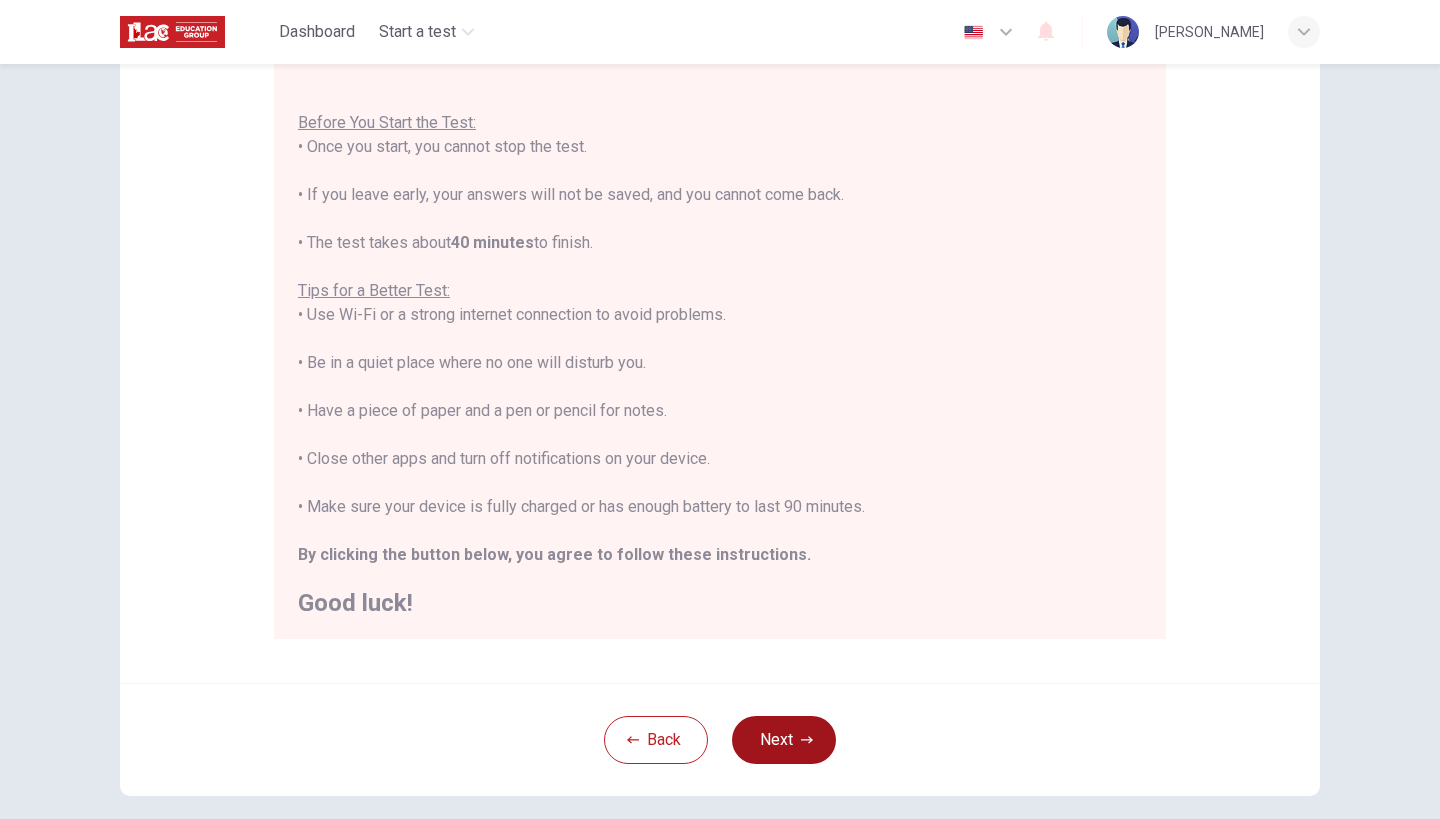 click on "Next" at bounding box center (784, 740) 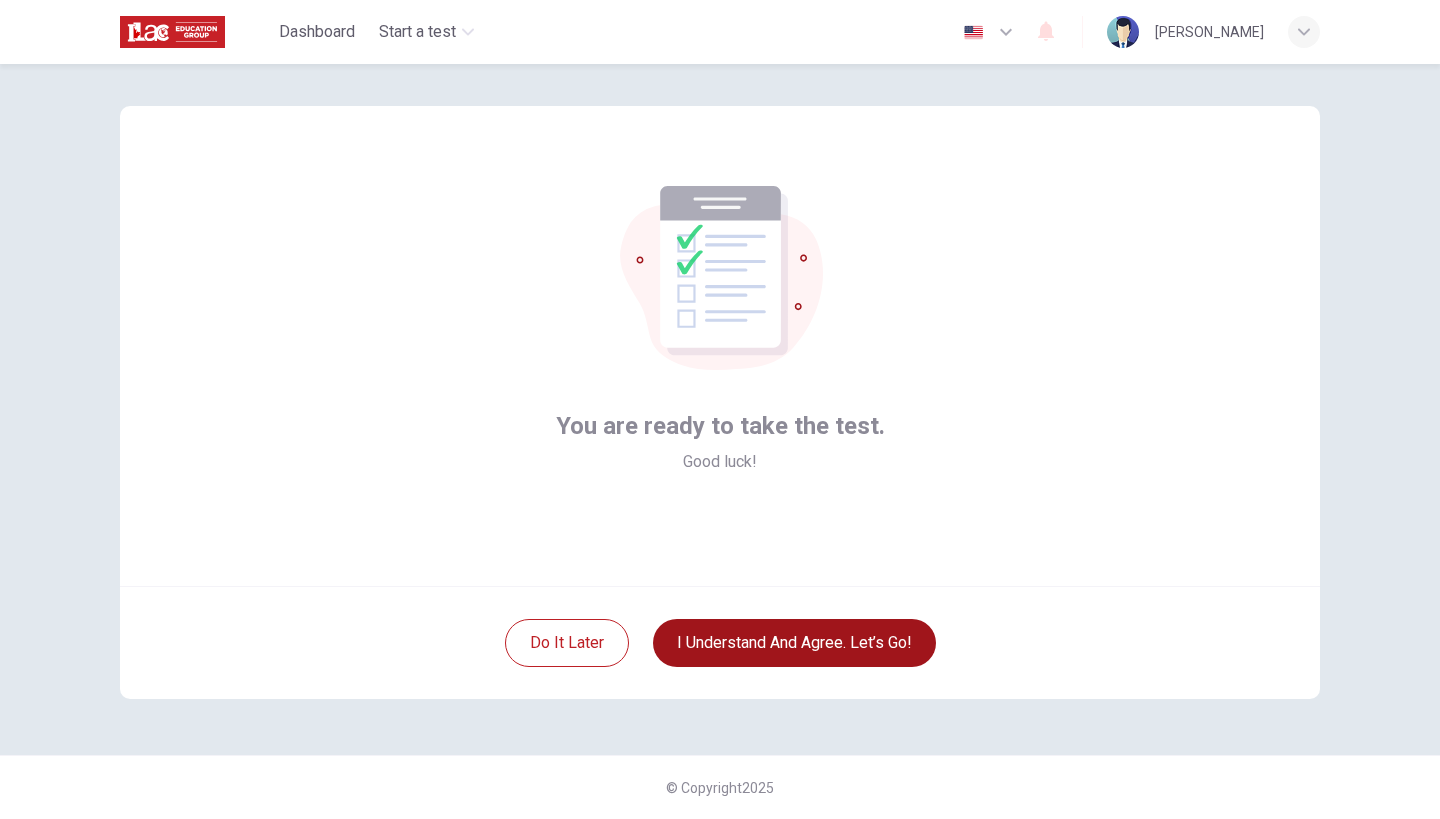click on "I understand and agree. Let’s go!" at bounding box center (794, 643) 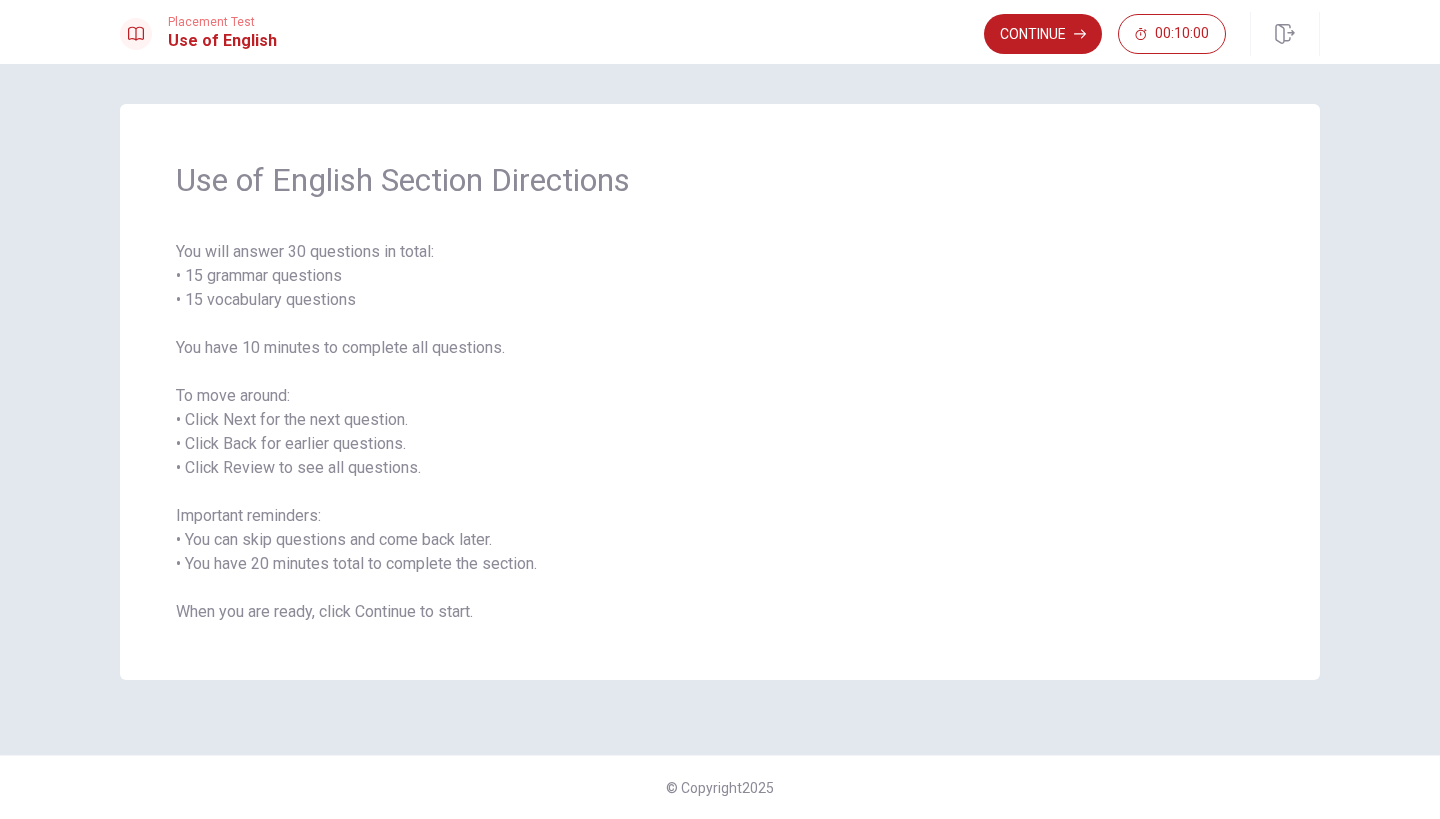 scroll, scrollTop: 0, scrollLeft: 0, axis: both 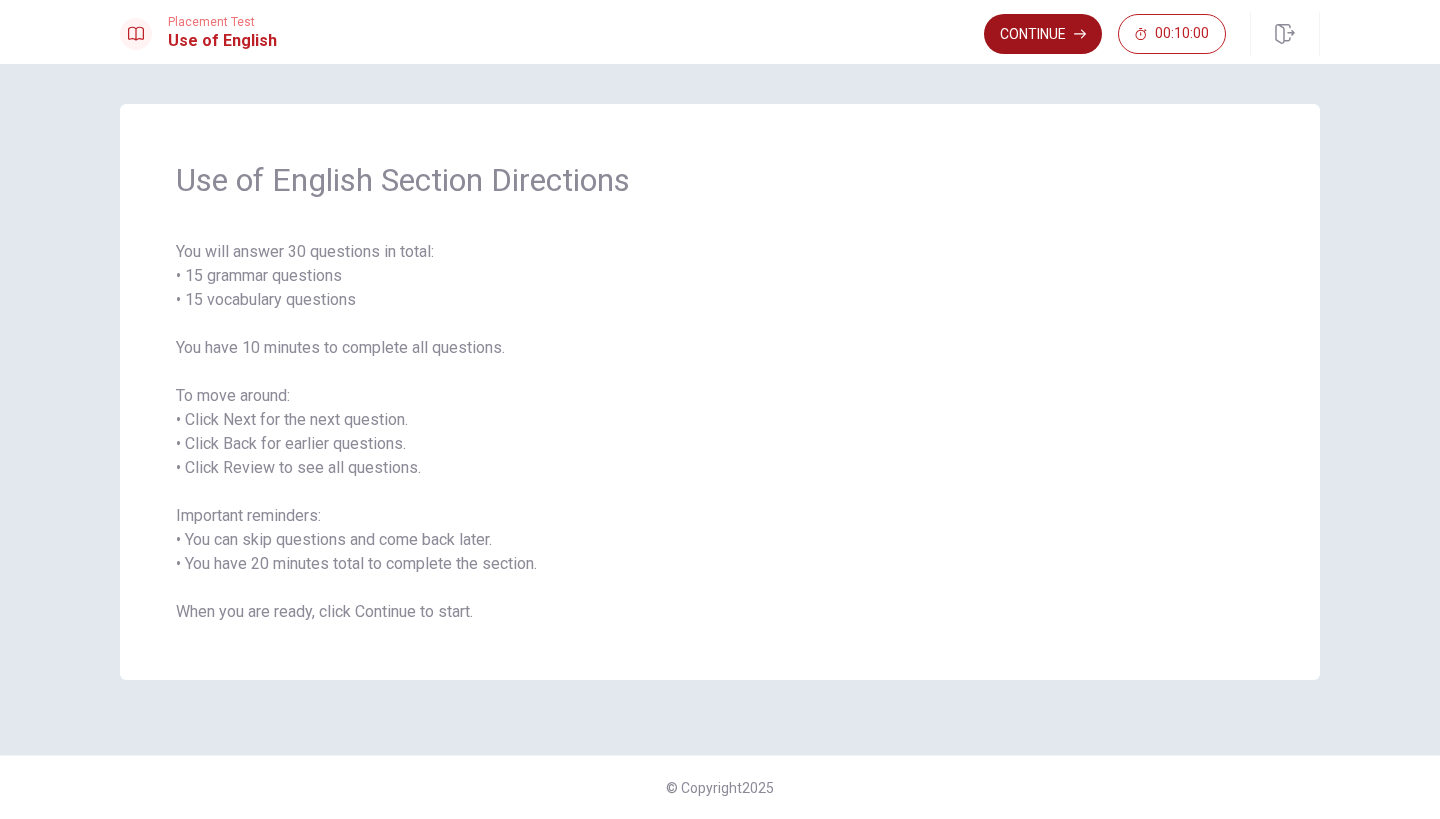 click on "Continue" at bounding box center [1043, 34] 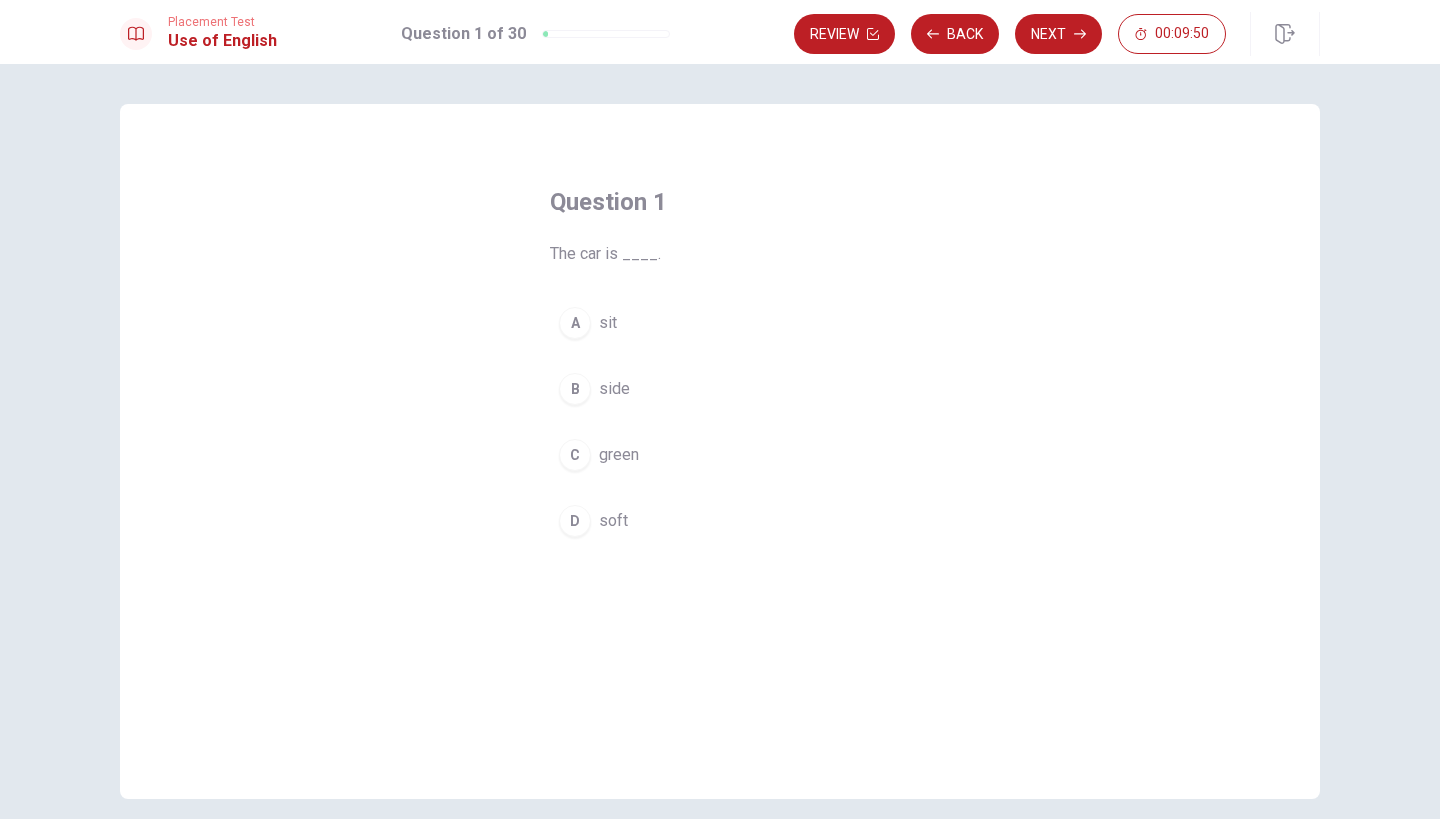 click on "C" at bounding box center (575, 455) 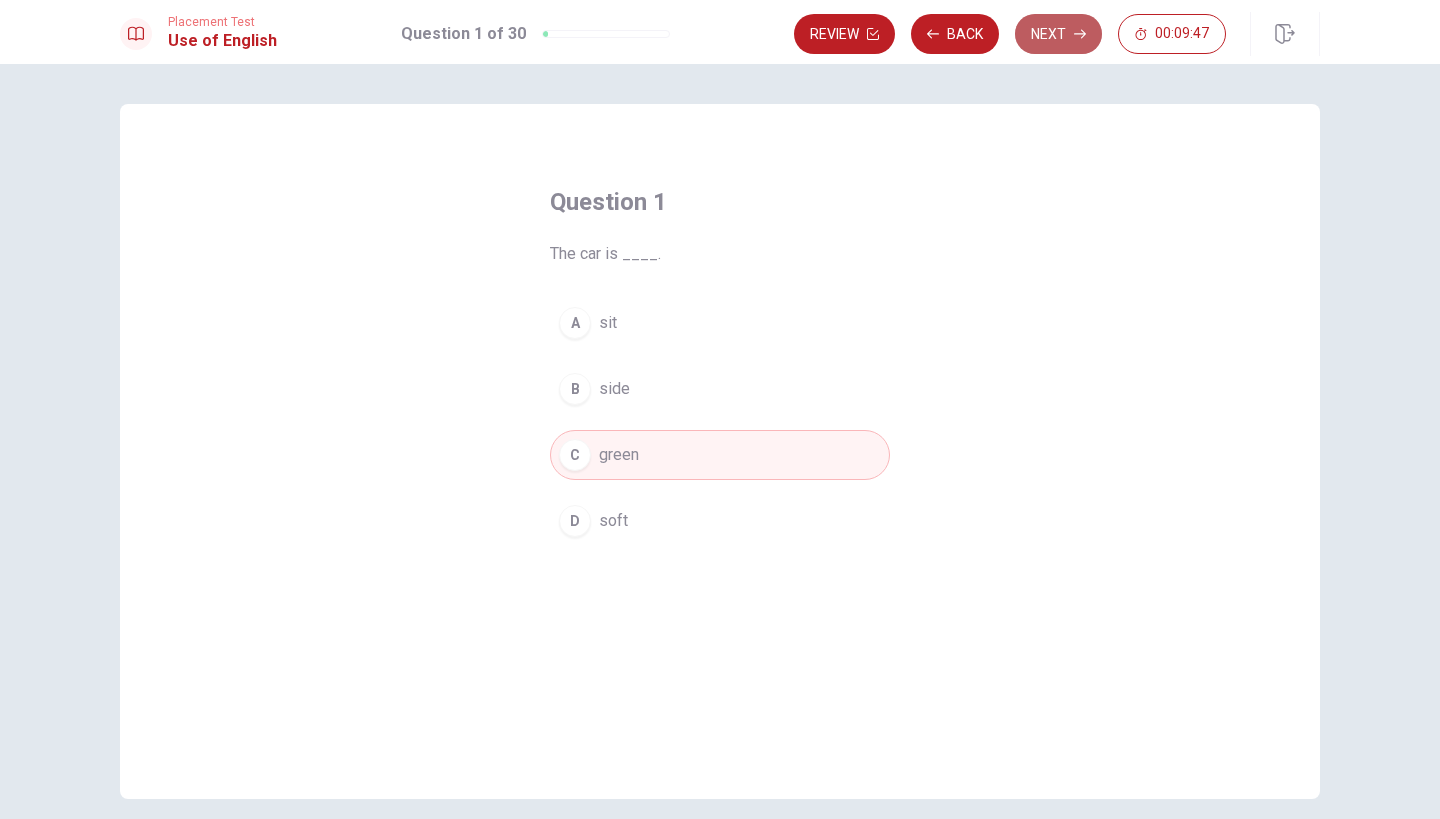 click on "Next" at bounding box center [1058, 34] 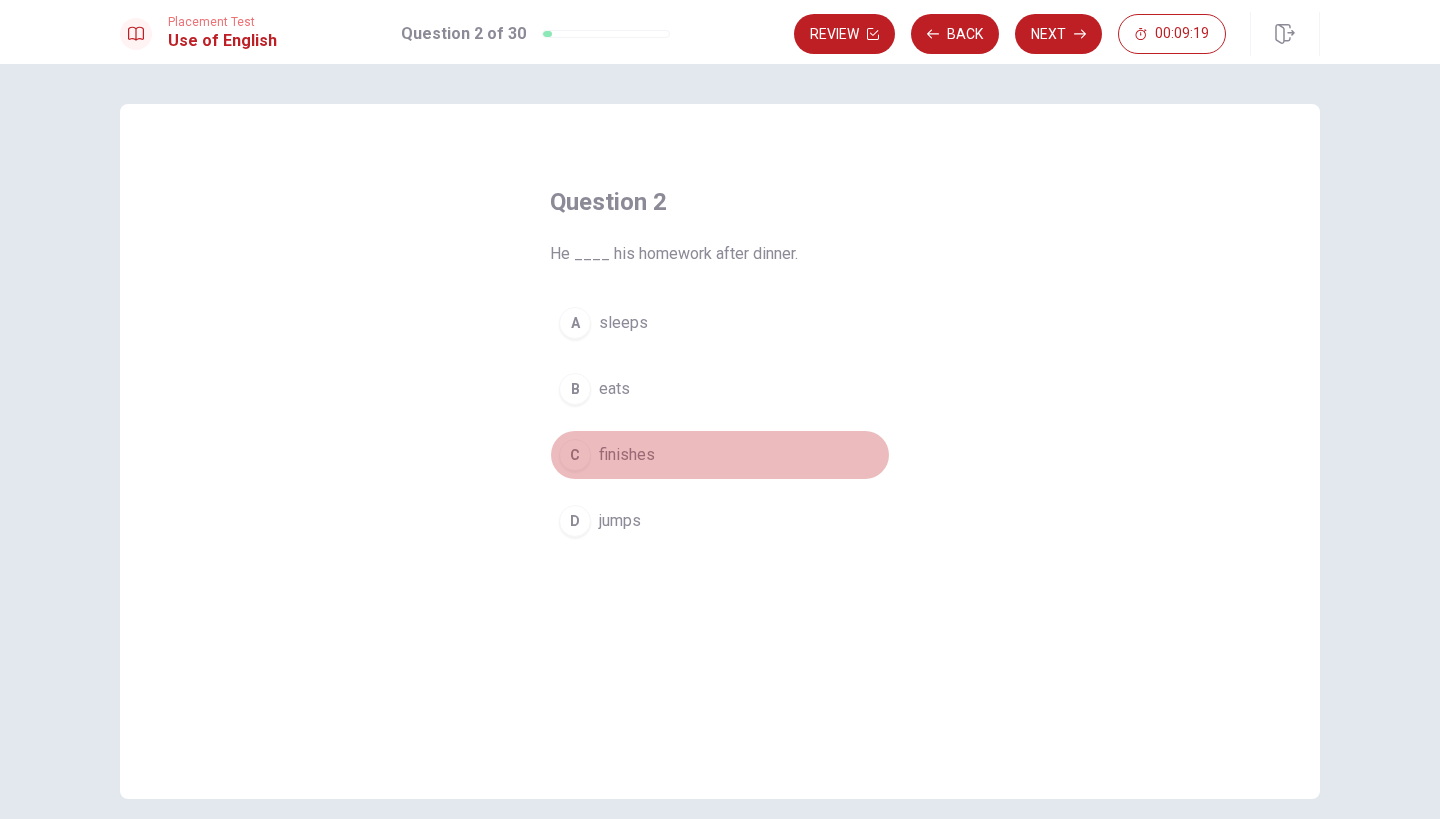 click on "C" at bounding box center (575, 455) 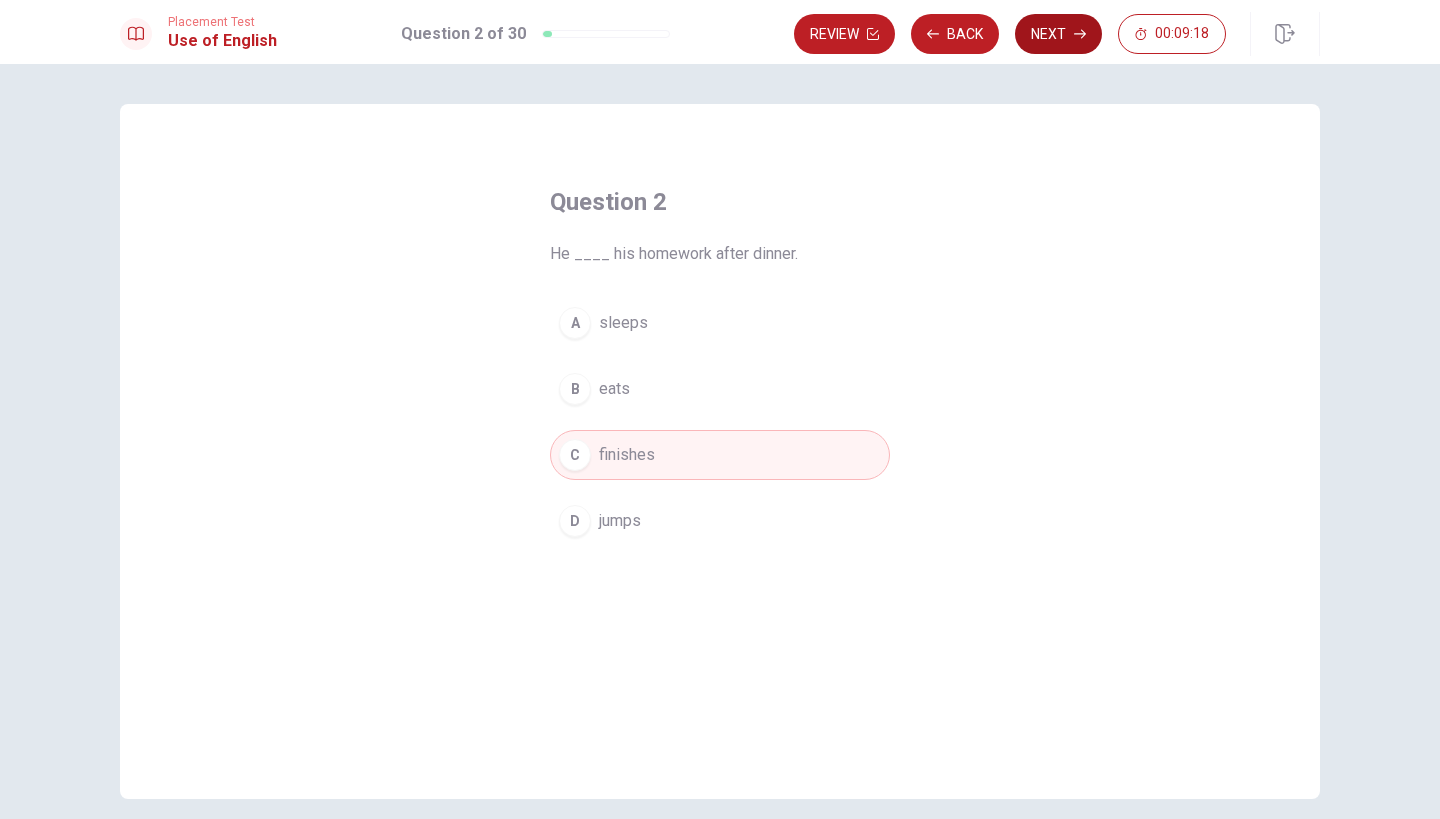 click on "Next" at bounding box center [1058, 34] 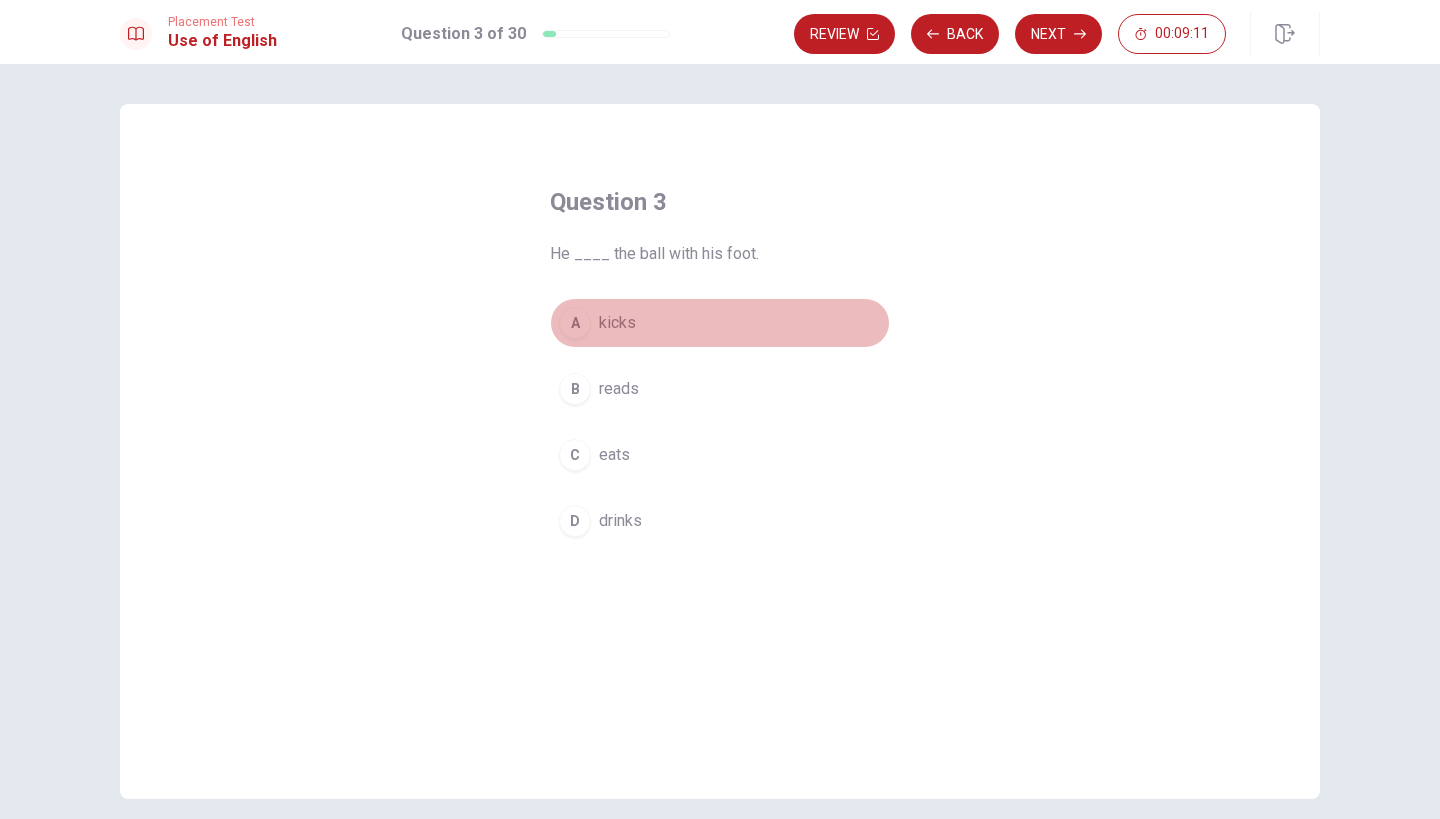 click on "A" at bounding box center (575, 323) 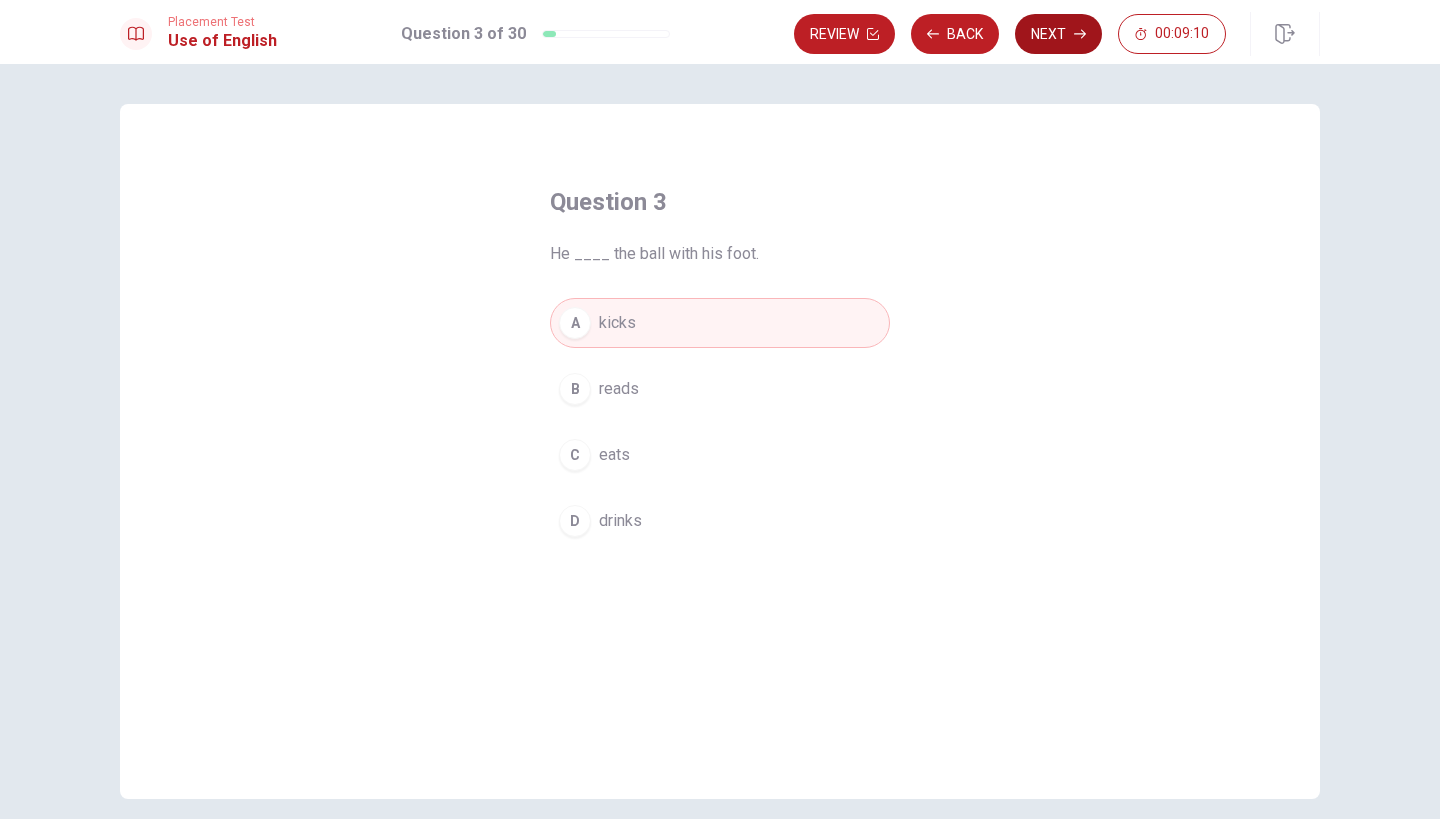 click on "Next" at bounding box center (1058, 34) 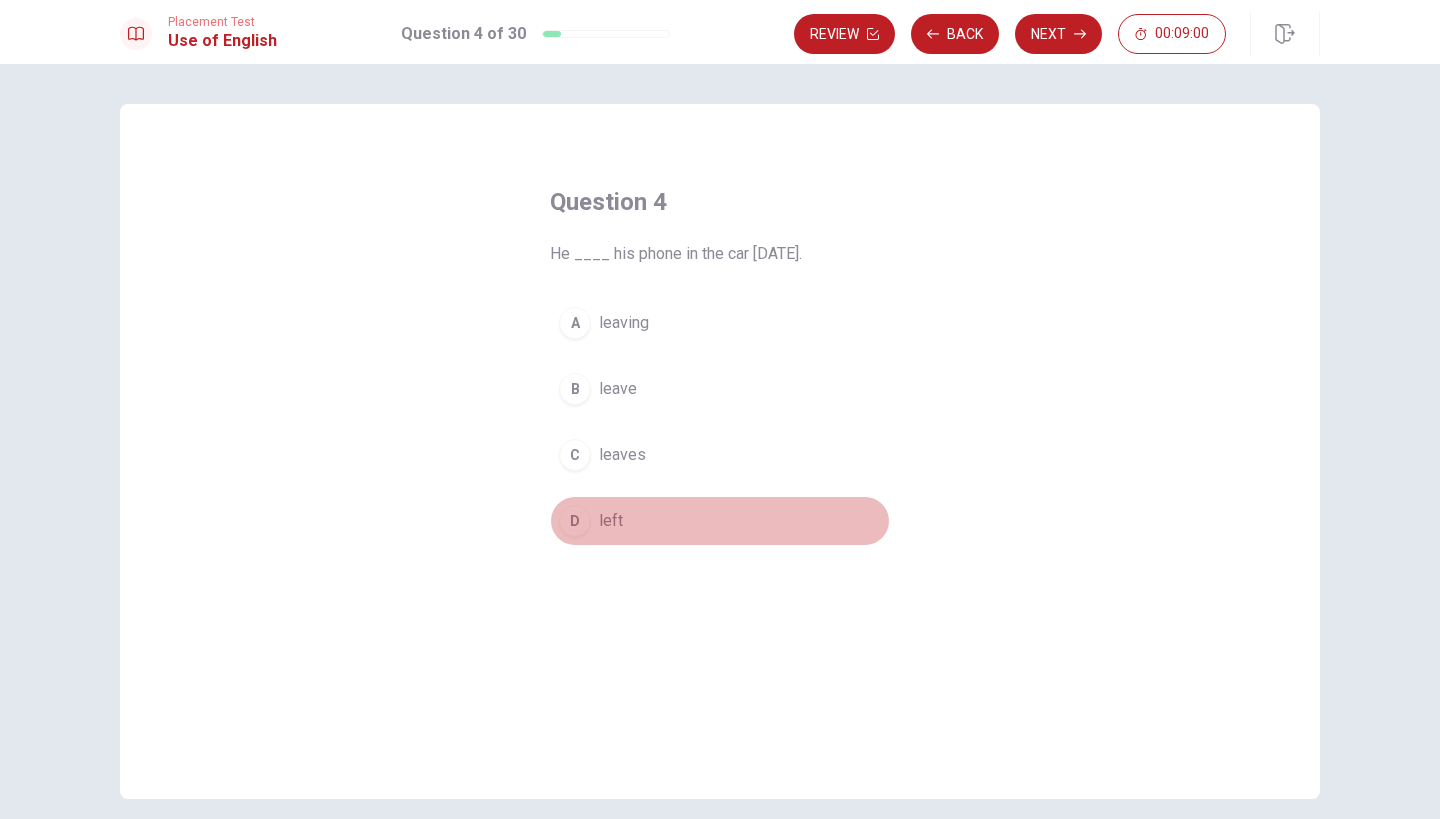 click on "D" at bounding box center [575, 521] 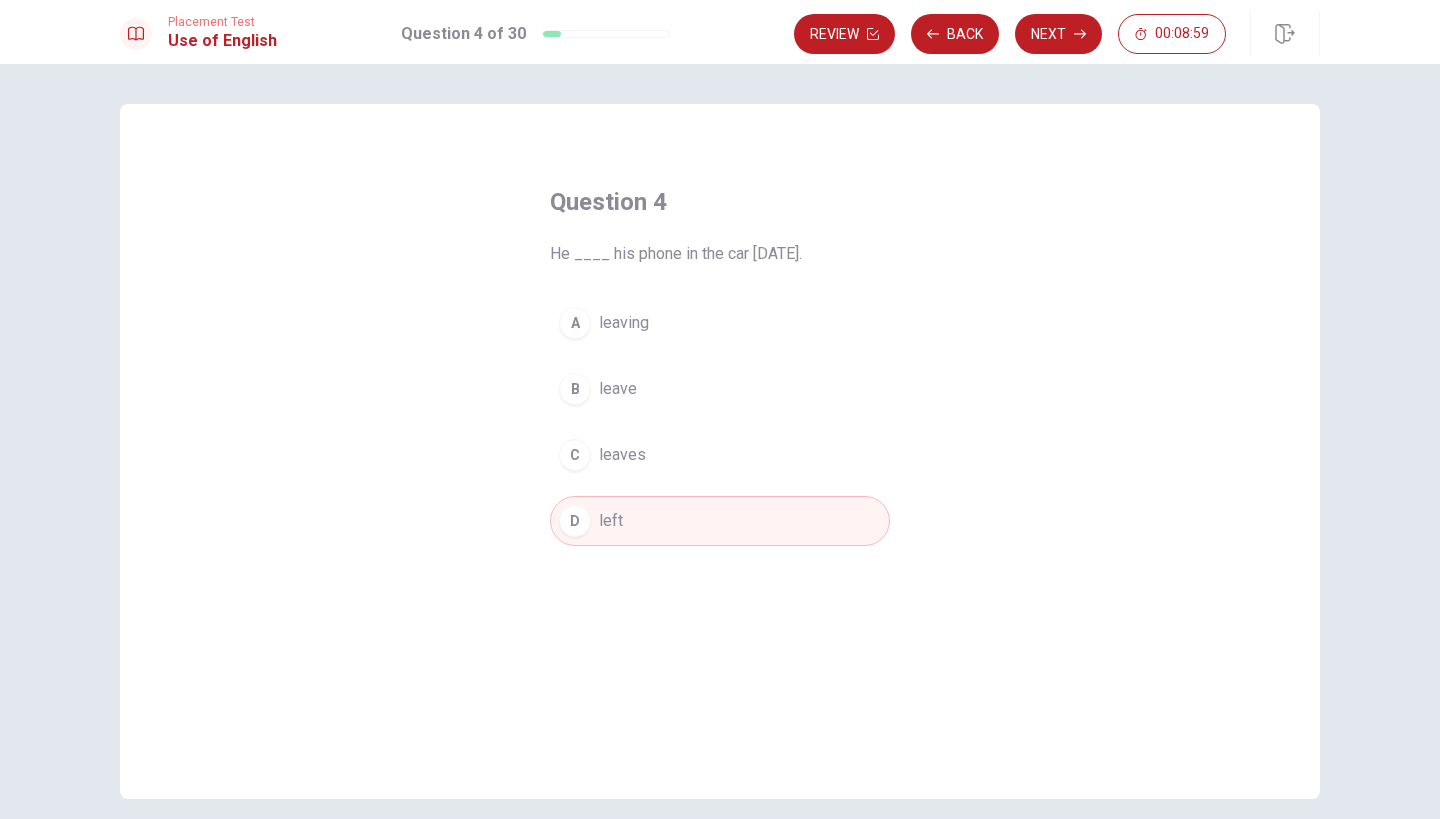 click on "Placement Test   Use of English Question 4 of 30 Review Back Next 00:08:59" at bounding box center (720, 32) 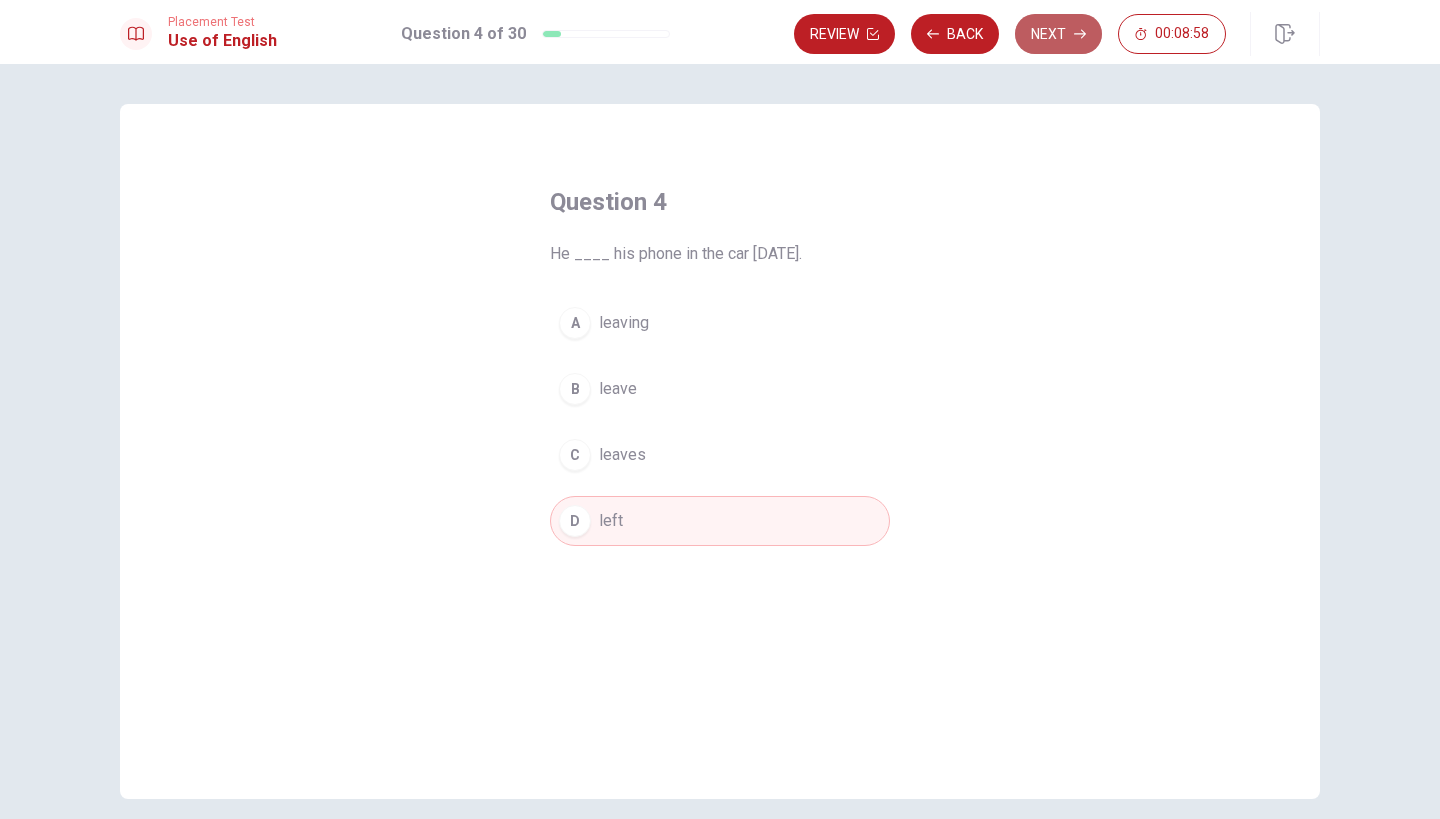 click on "Next" at bounding box center [1058, 34] 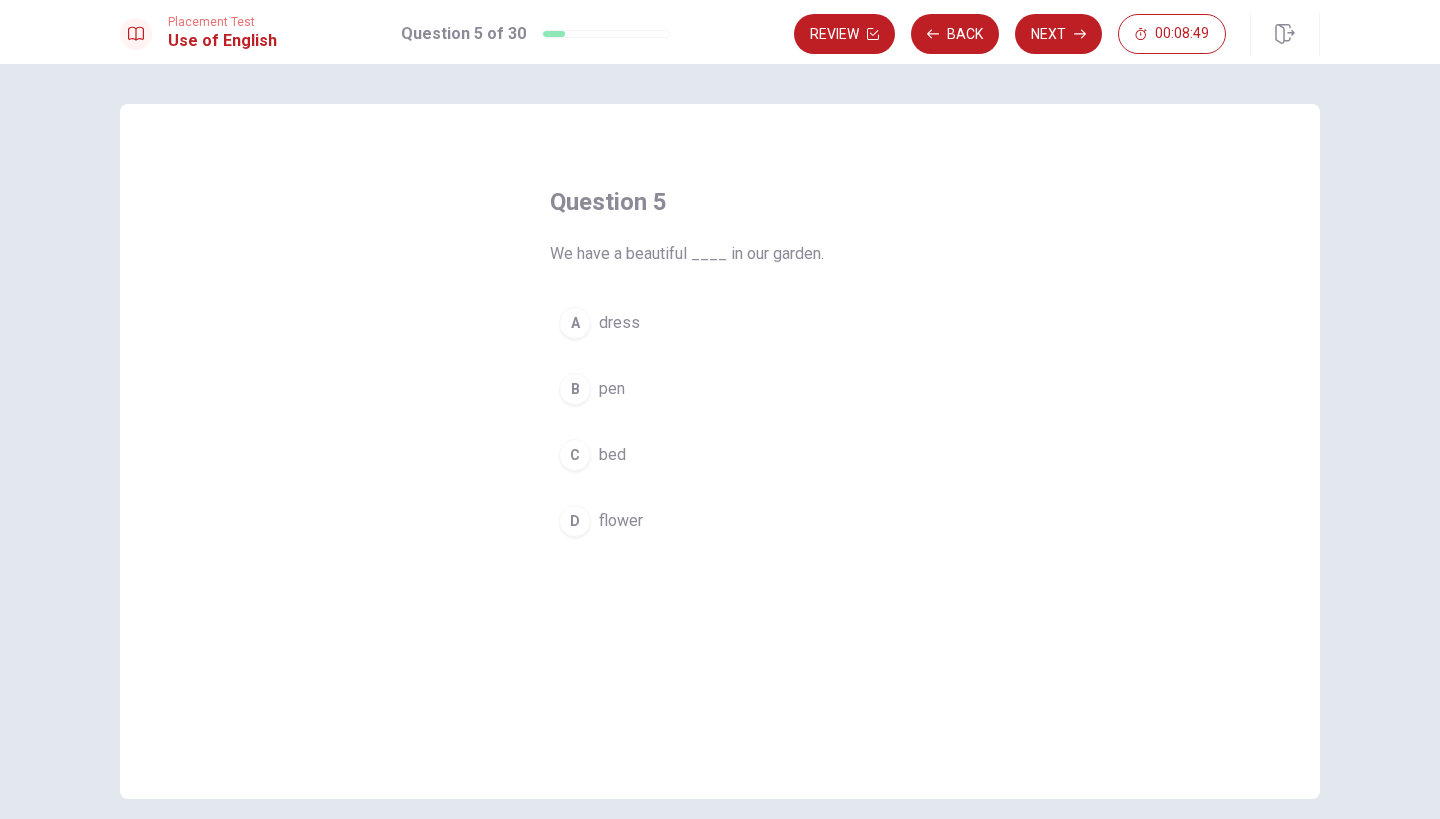 click on "flower" at bounding box center [621, 521] 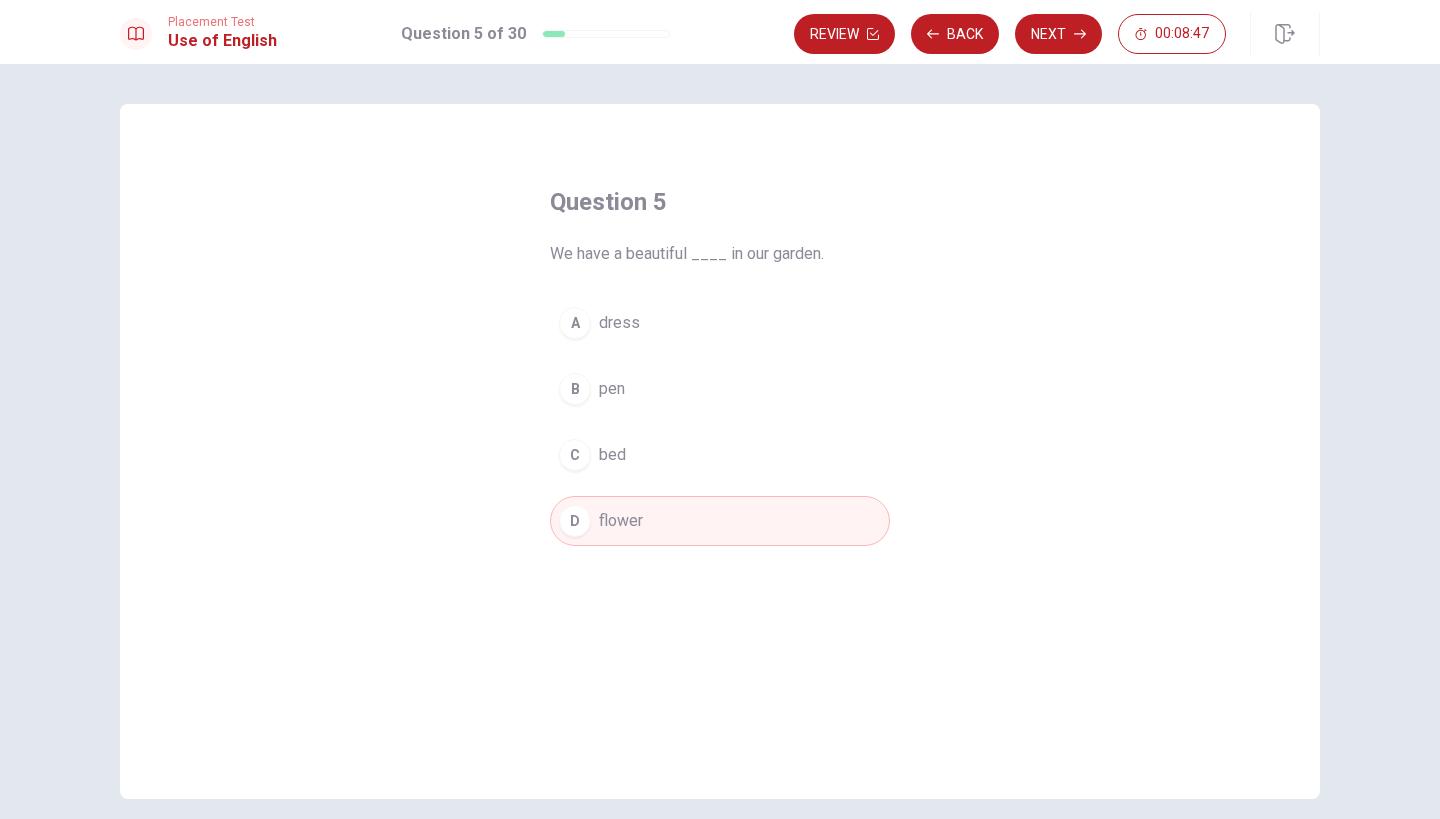 click on "Placement Test   Use of English Question 5 of 30 Review Back Next 00:08:47" at bounding box center [720, 32] 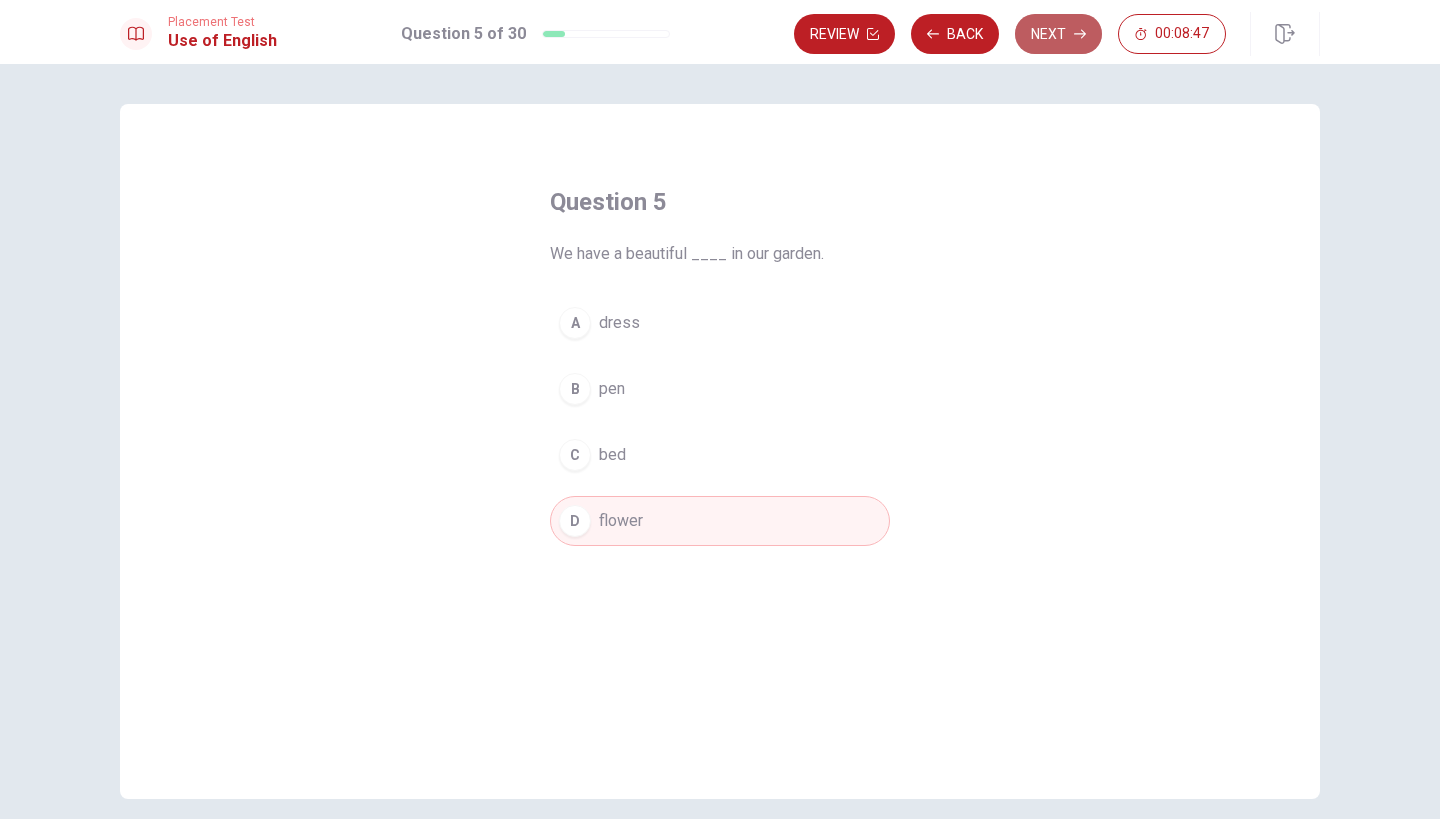 click on "Next" at bounding box center [1058, 34] 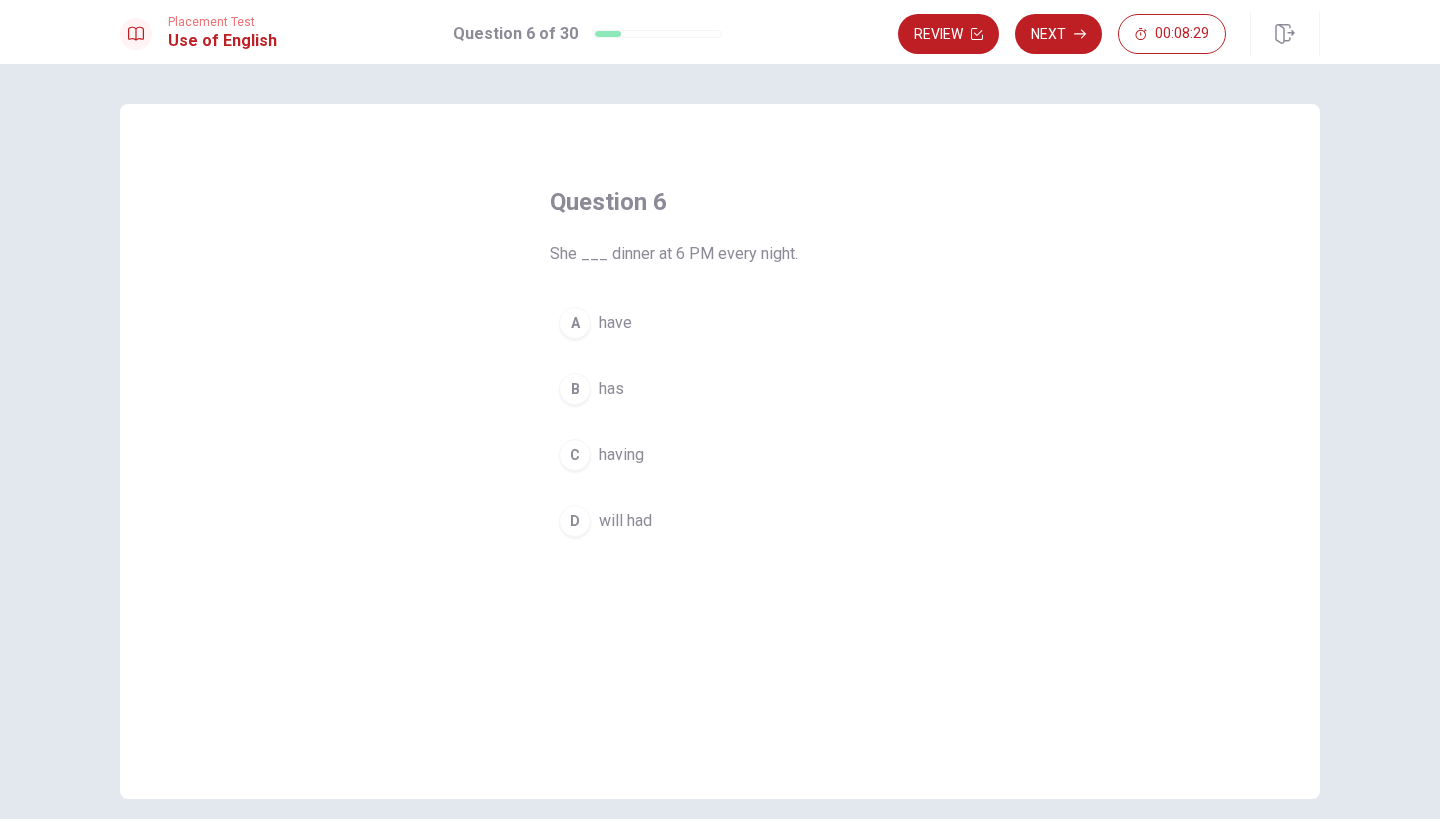 click on "B" at bounding box center (575, 389) 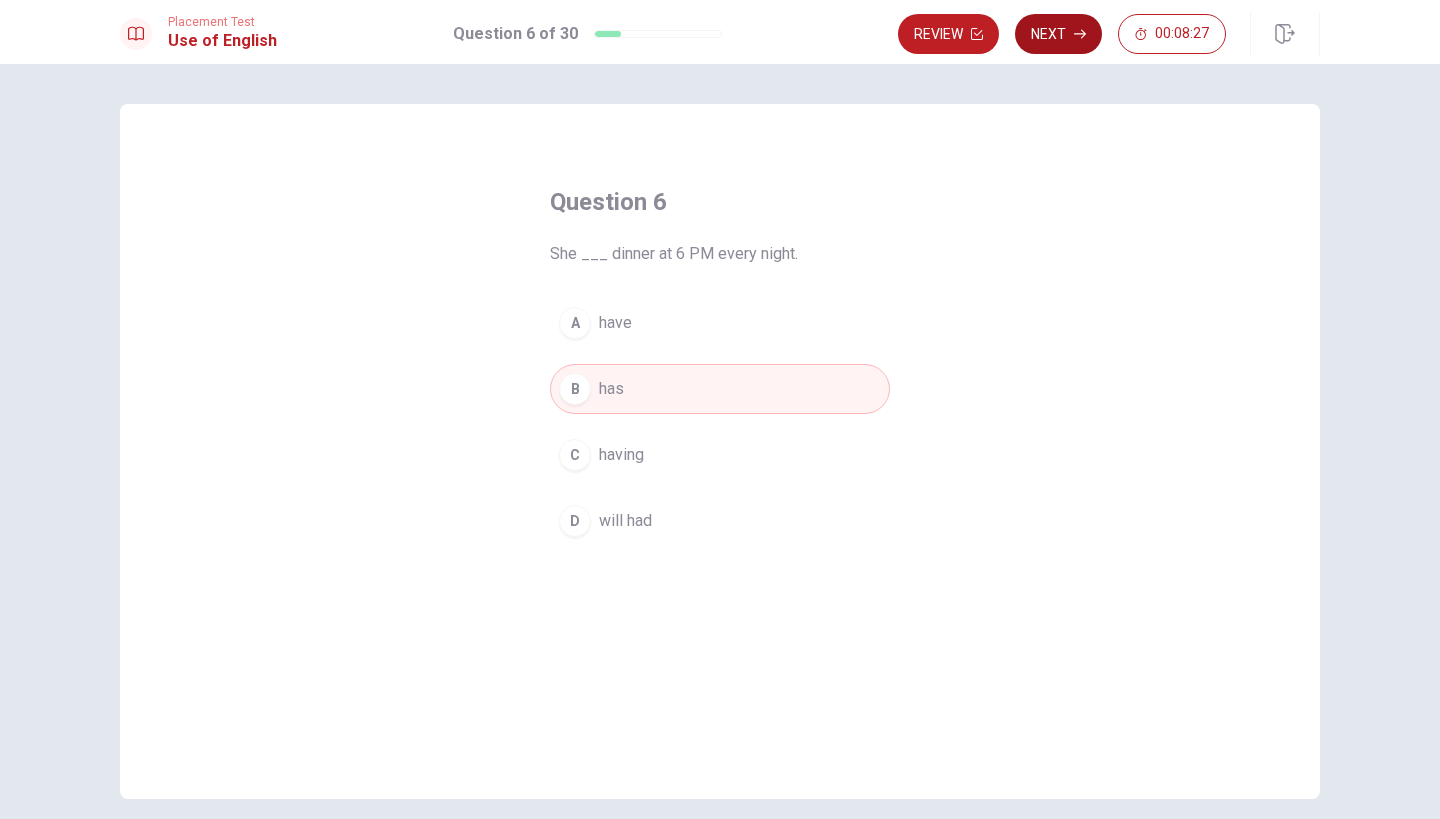 click on "Next" at bounding box center [1058, 34] 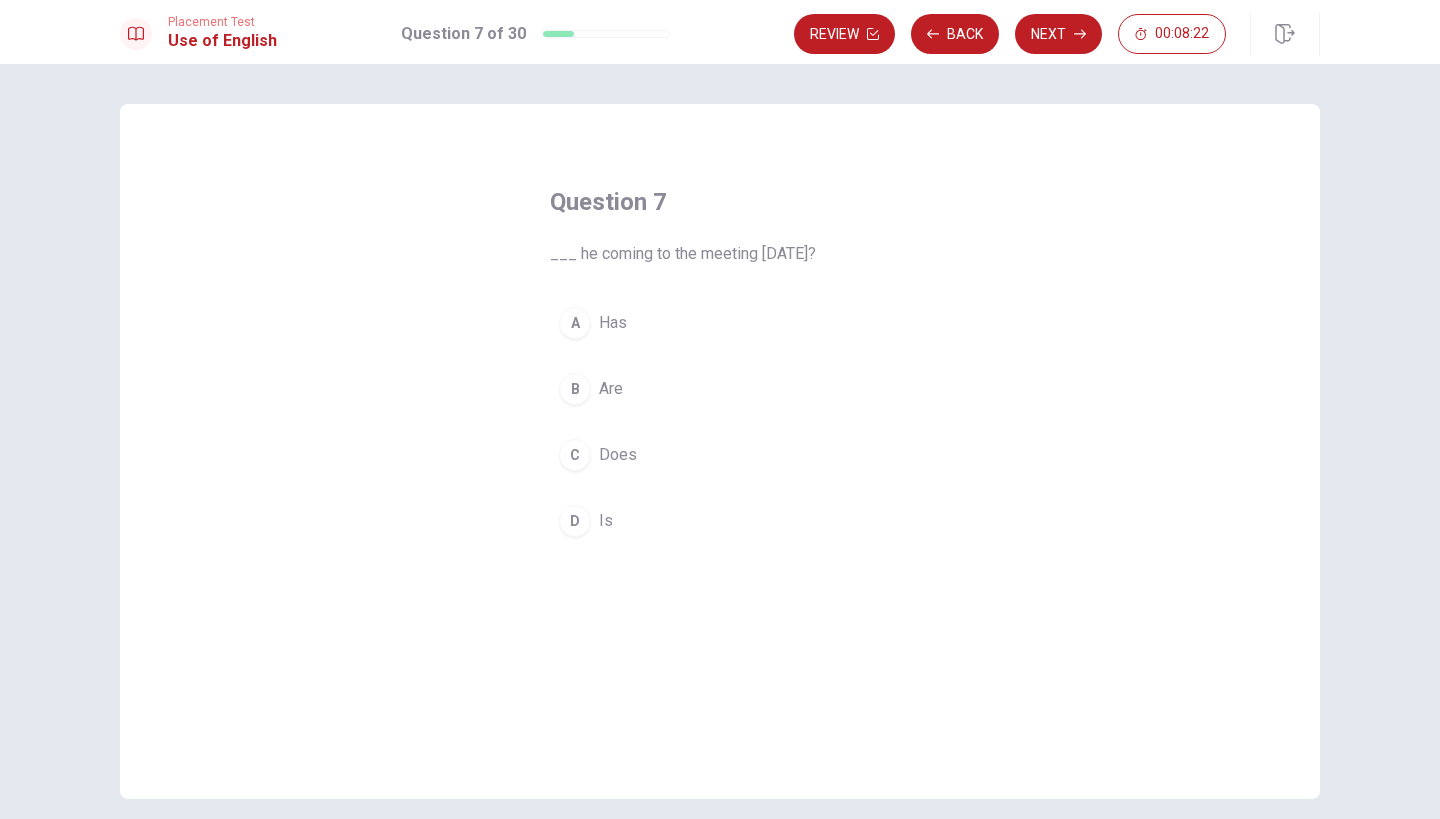 click on "C Does" at bounding box center [720, 455] 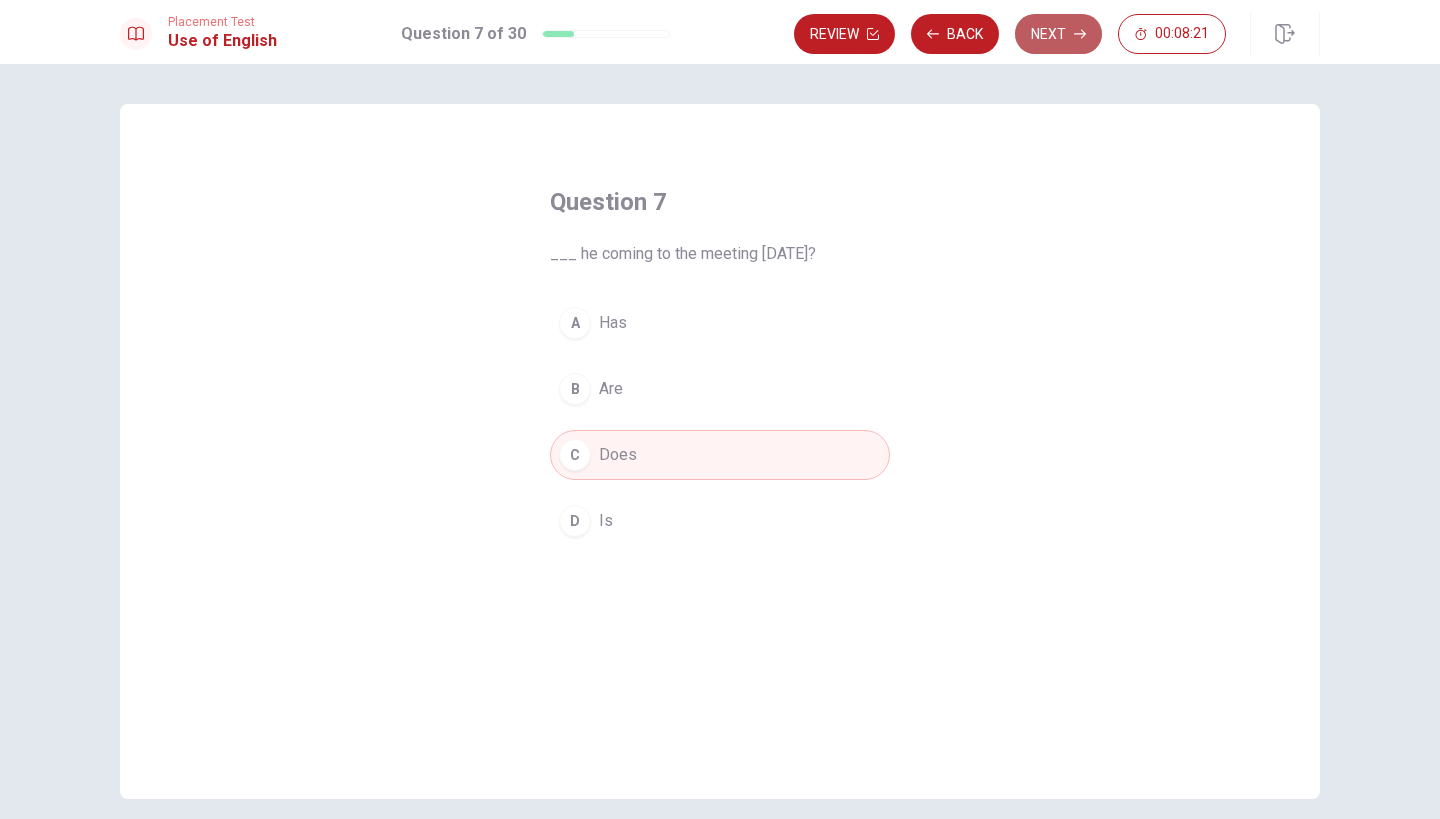 click on "Next" at bounding box center [1058, 34] 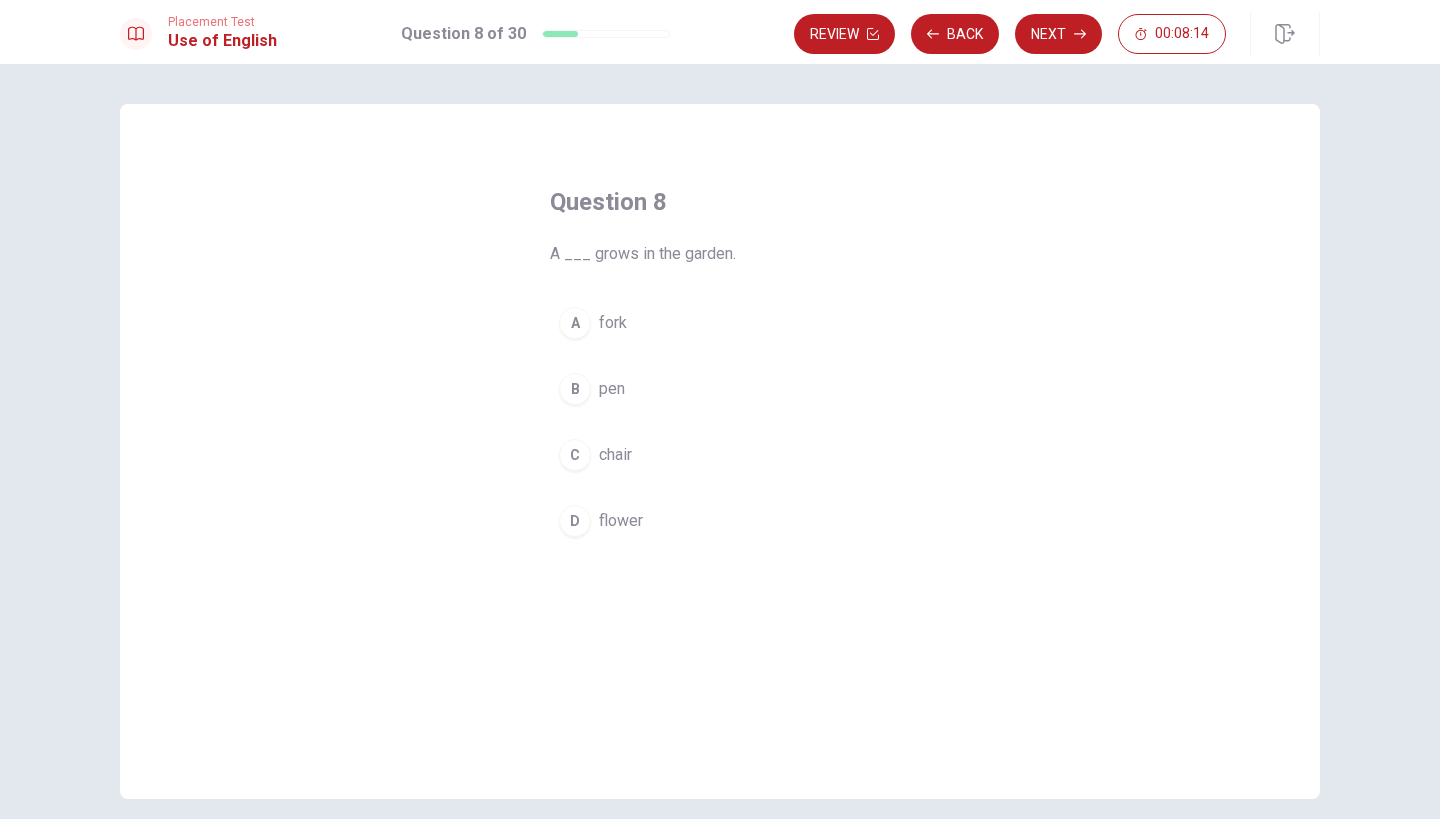 click on "flower" at bounding box center (621, 521) 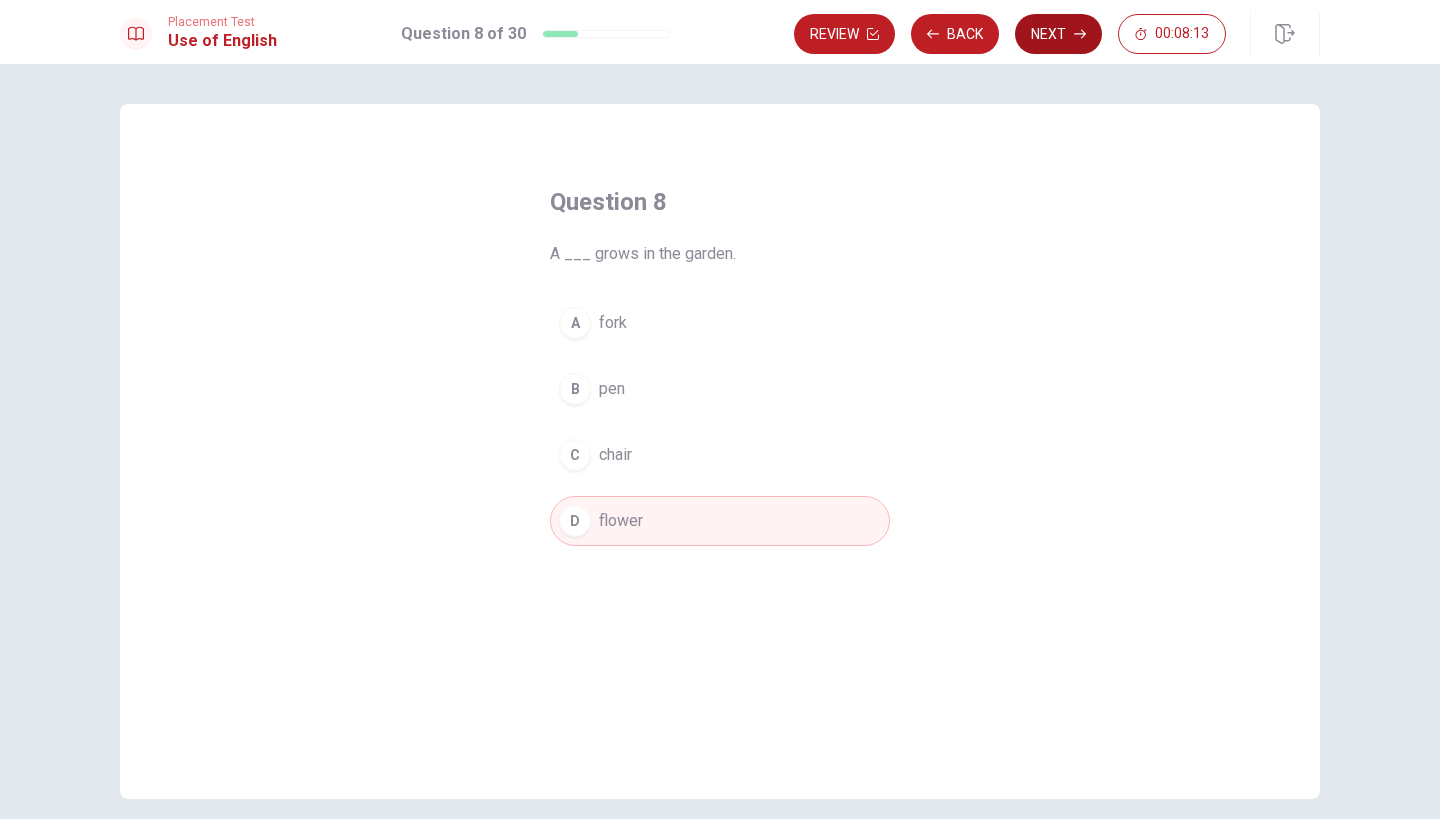 click on "Next" at bounding box center (1058, 34) 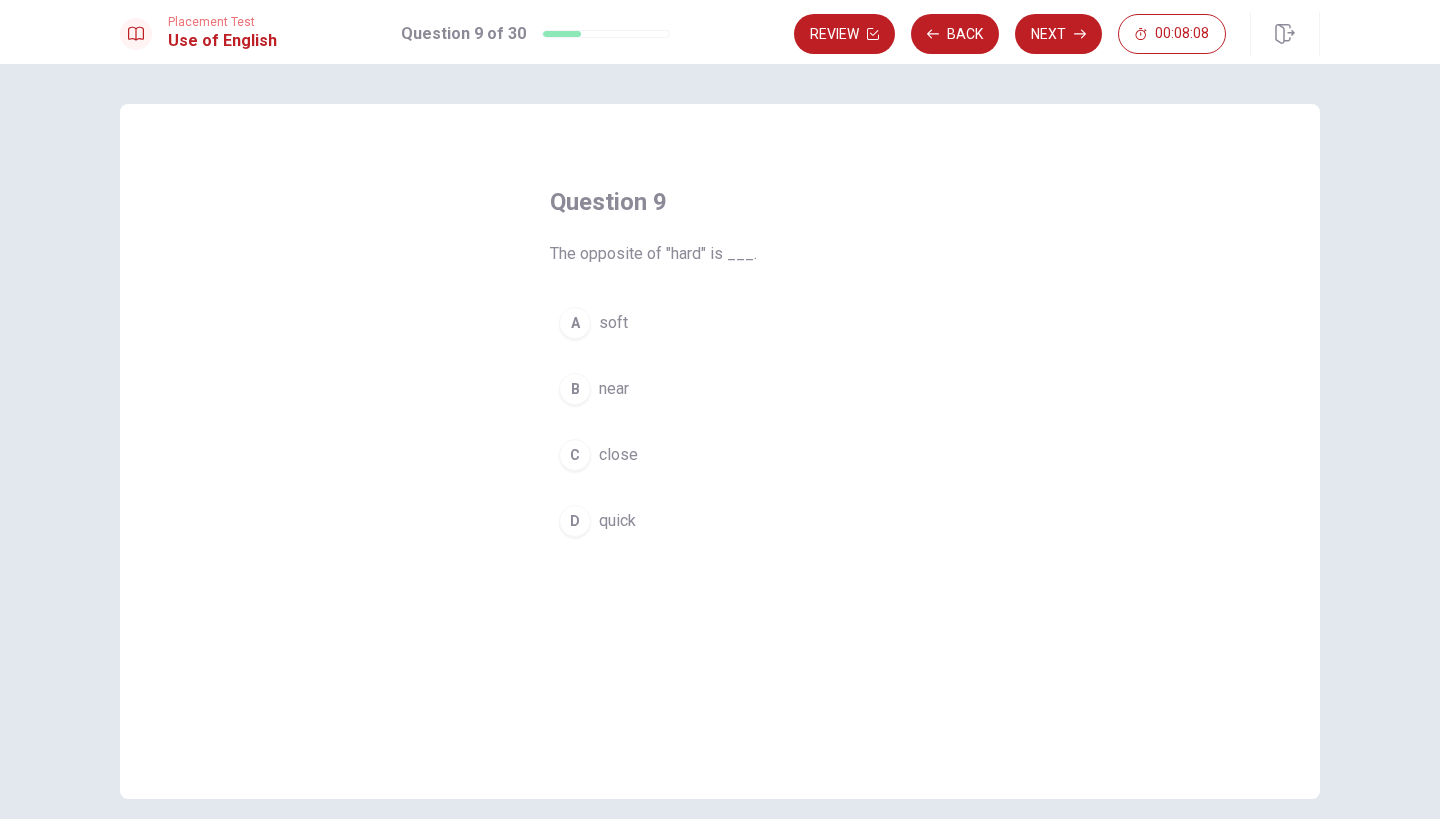 click on "A soft" at bounding box center [720, 323] 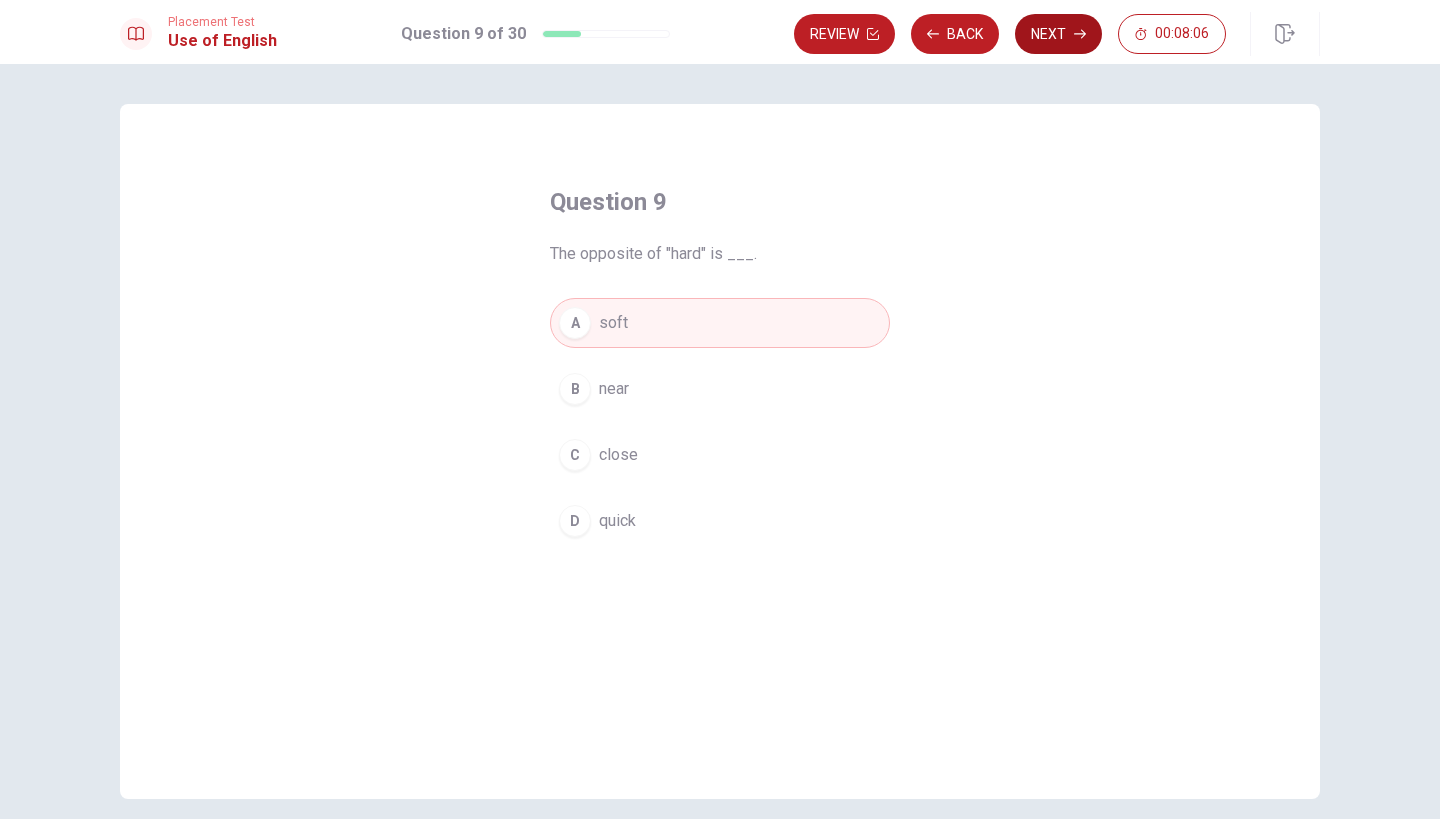 click on "Next" at bounding box center [1058, 34] 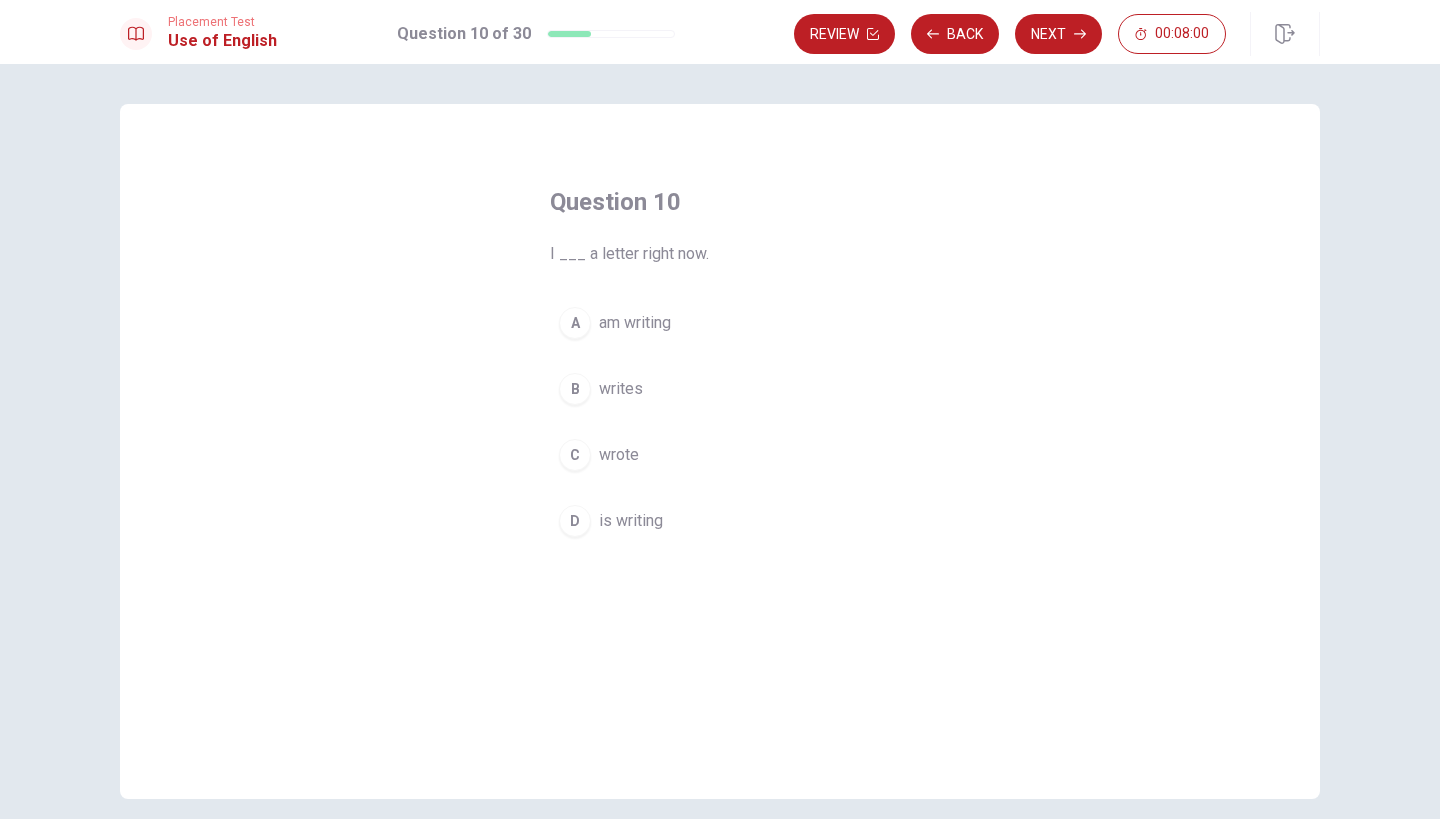 click on "am writing" at bounding box center (635, 323) 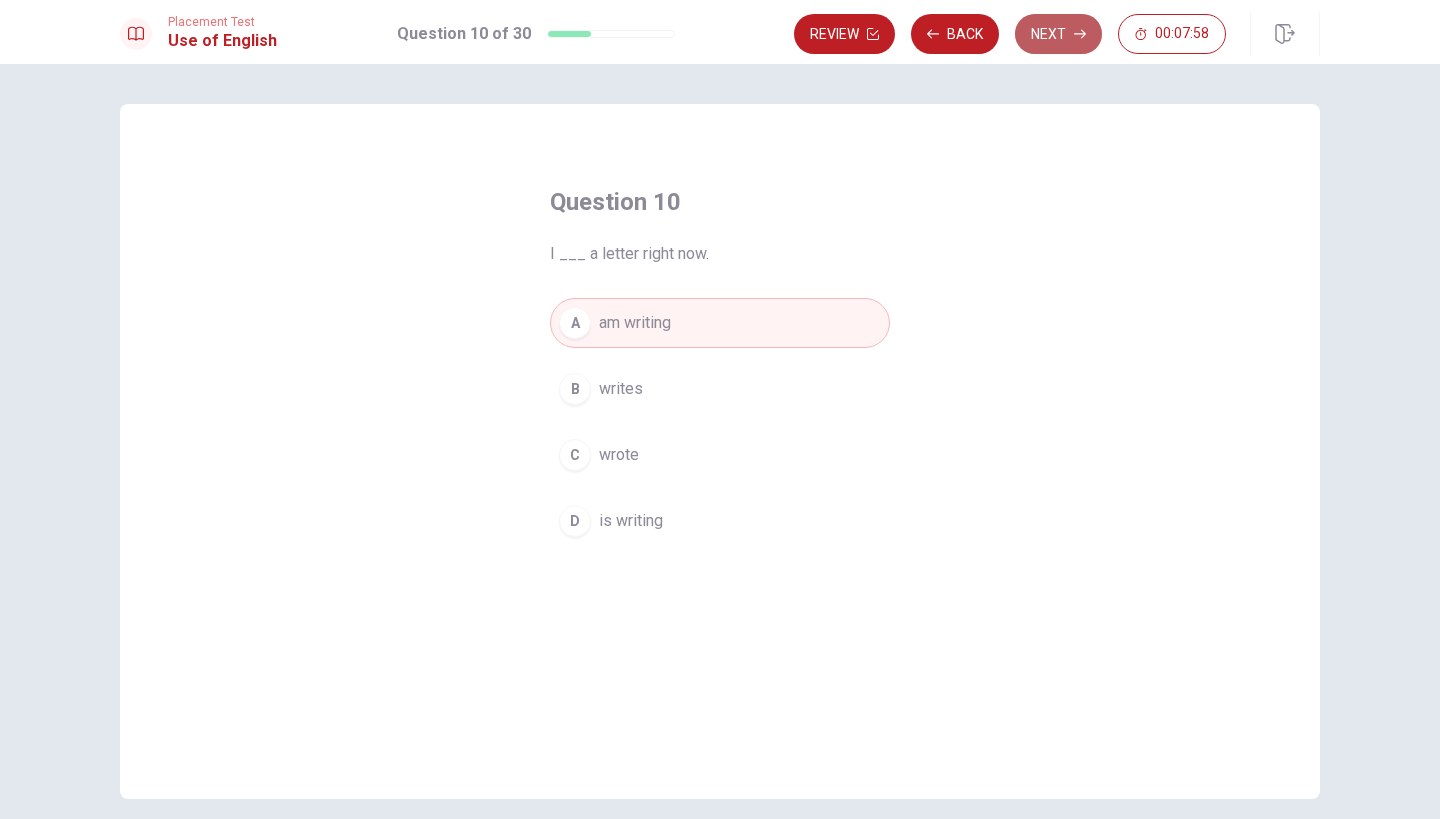 click on "Next" at bounding box center [1058, 34] 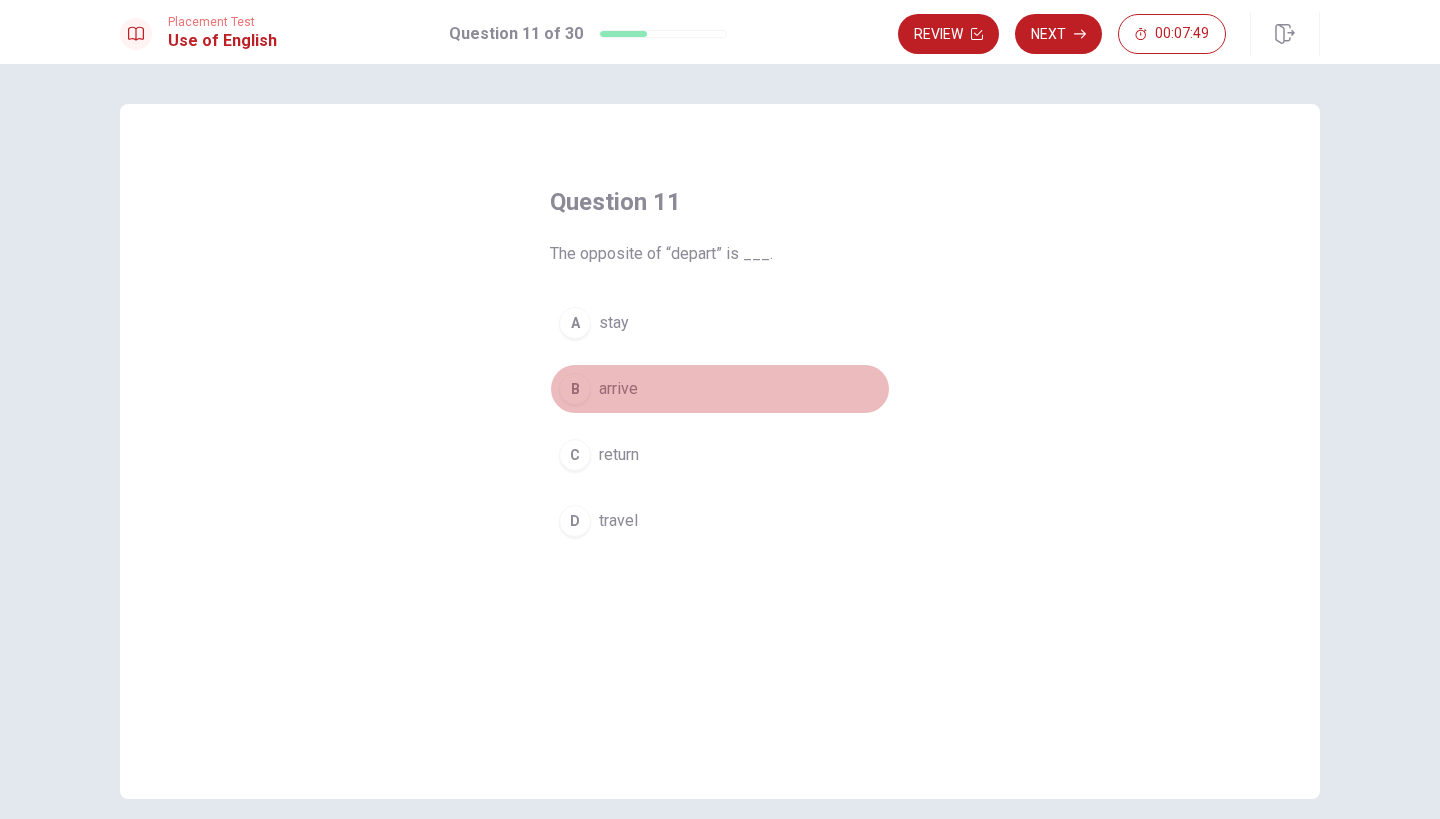 click on "arrive" at bounding box center [618, 389] 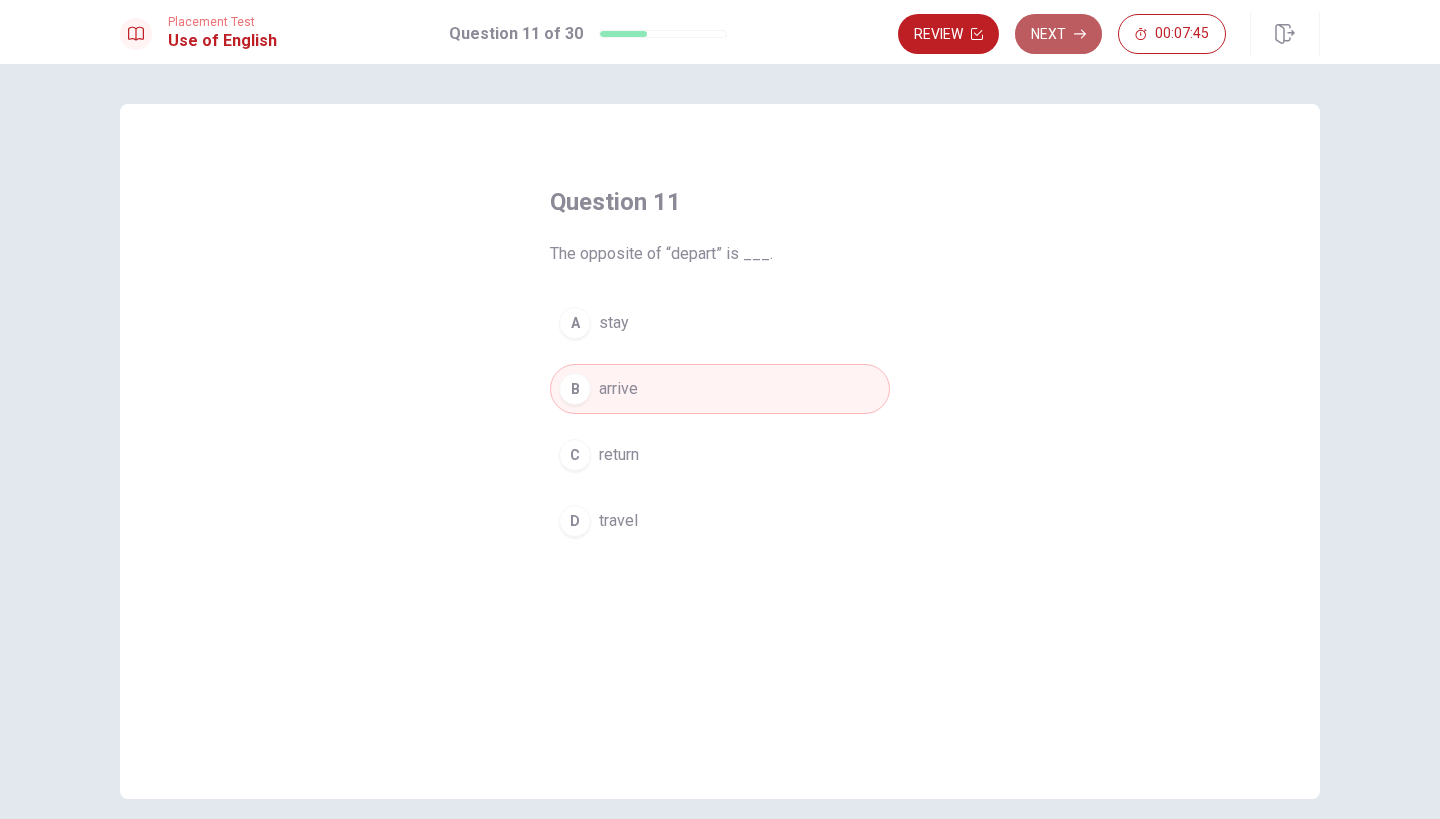 click on "Next" at bounding box center (1058, 34) 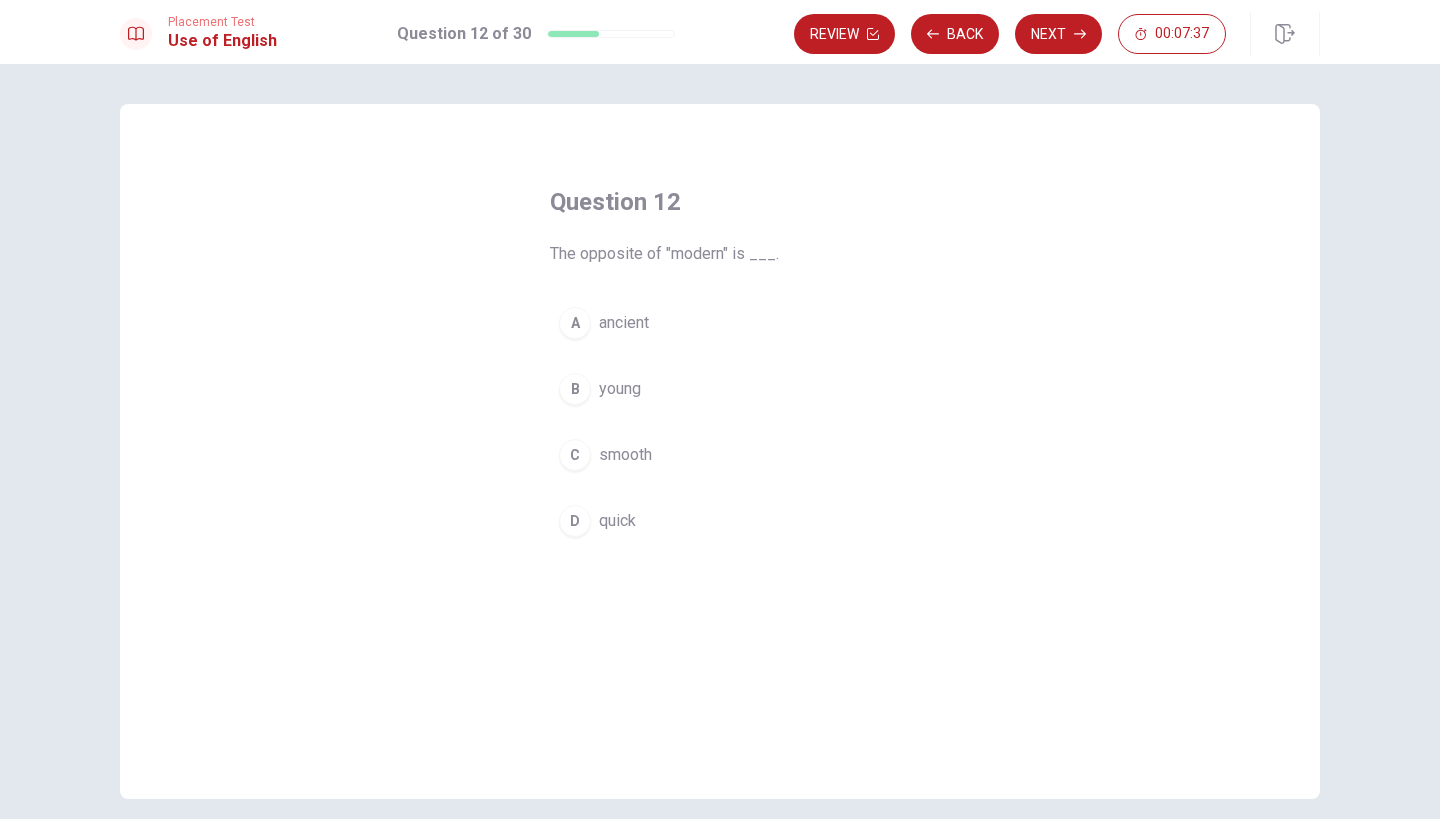 click on "A ancient" at bounding box center (720, 323) 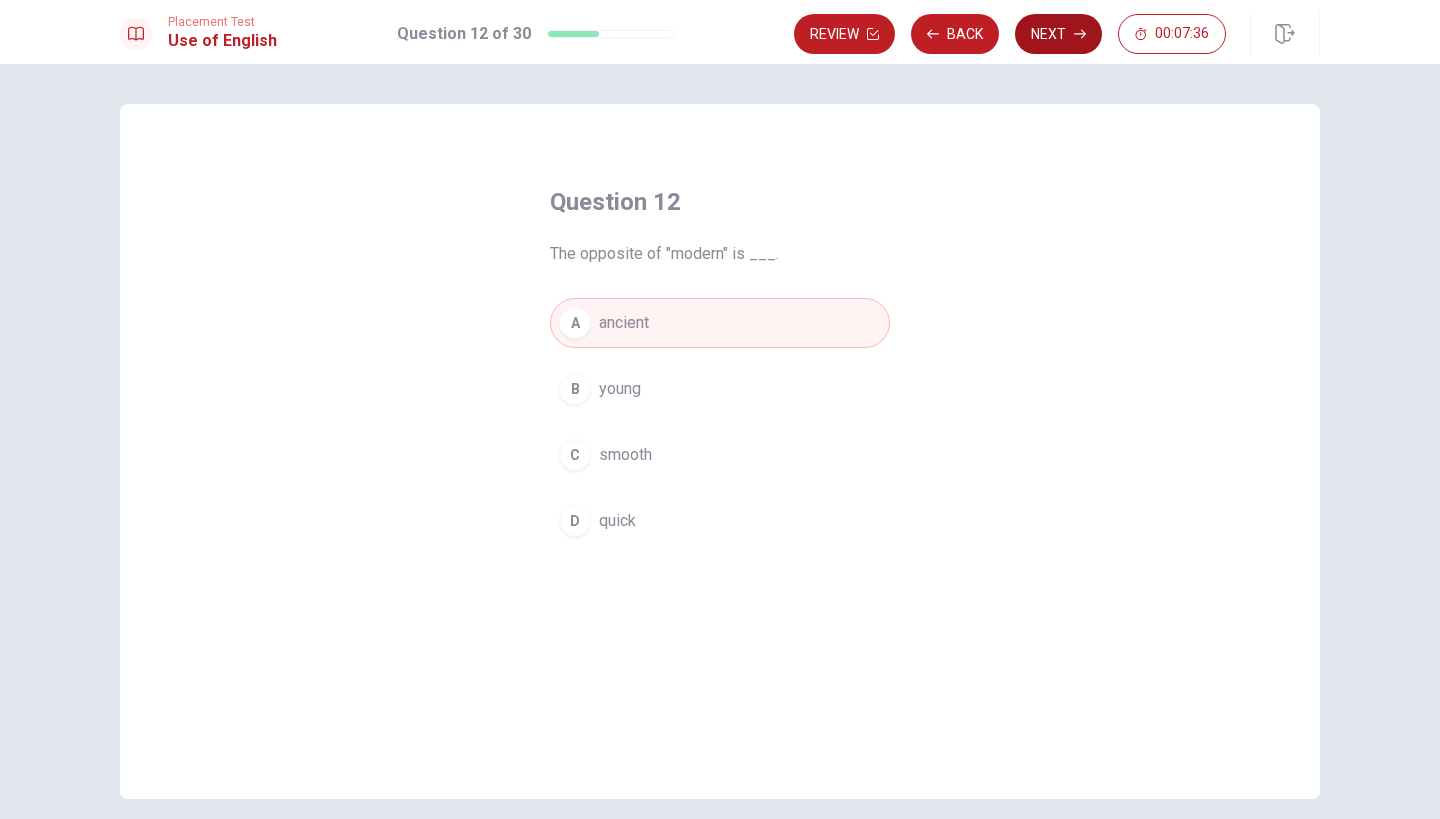click on "Next" at bounding box center (1058, 34) 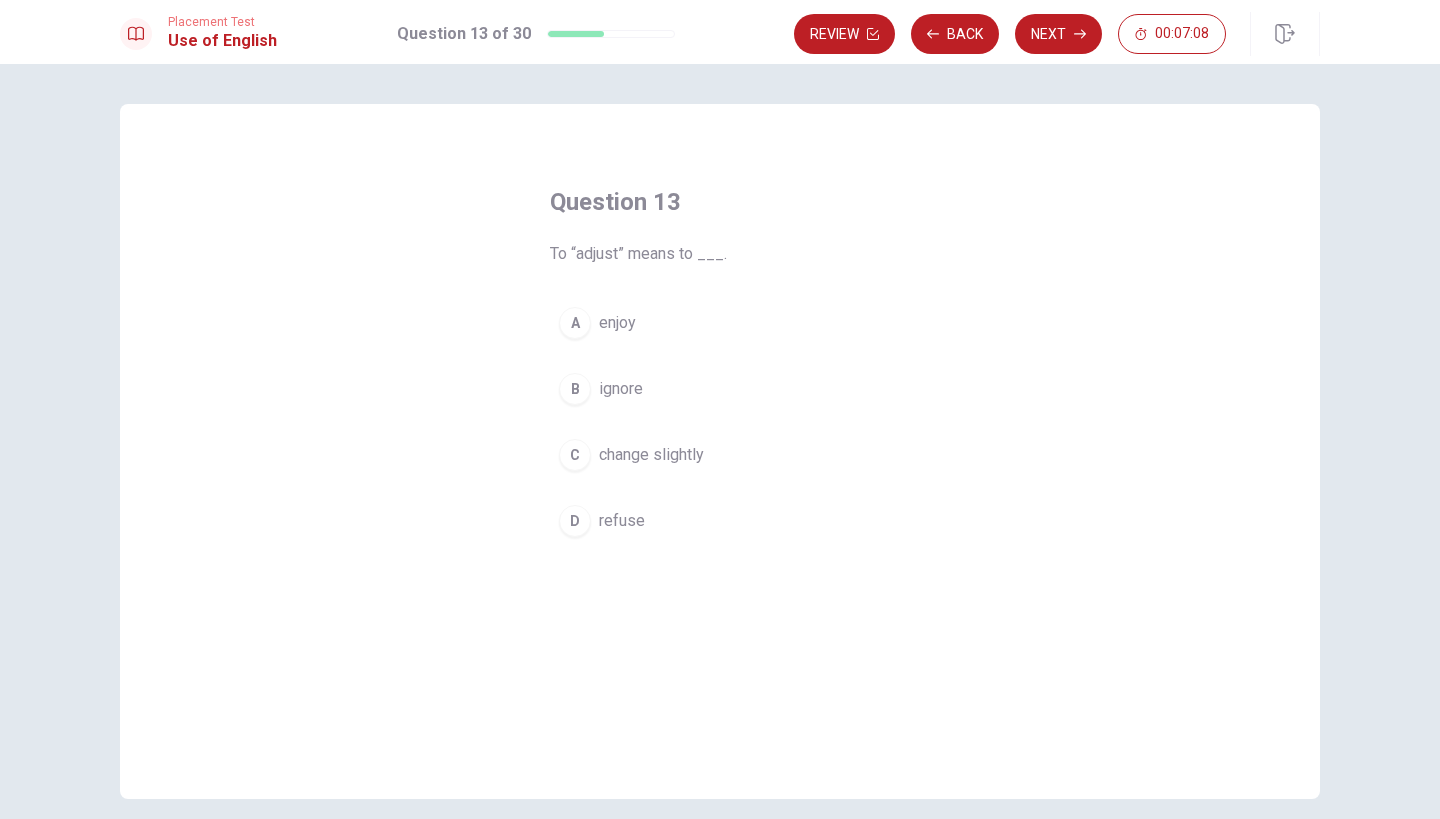 click on "change slightly" at bounding box center (651, 455) 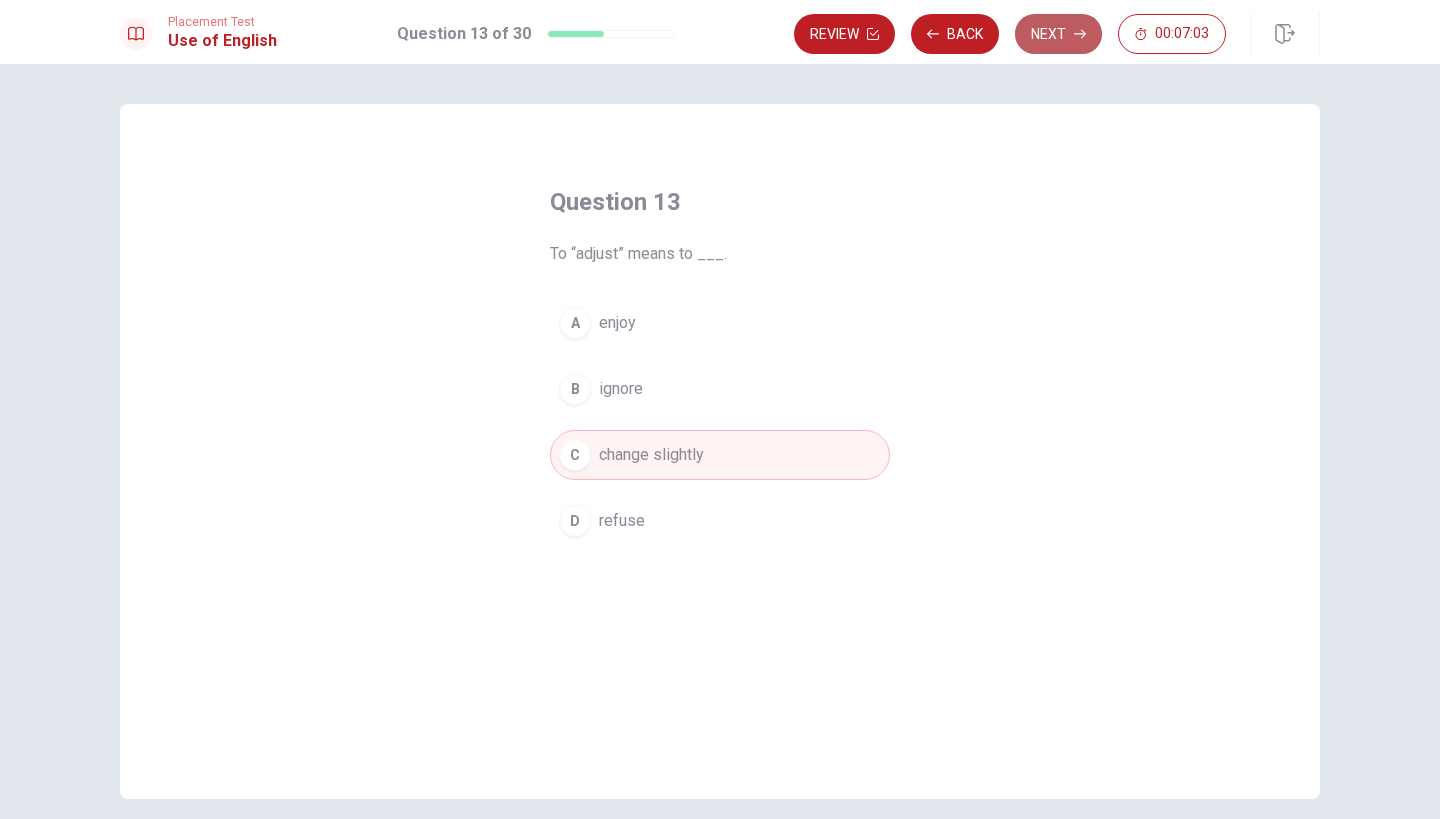 click on "Next" at bounding box center [1058, 34] 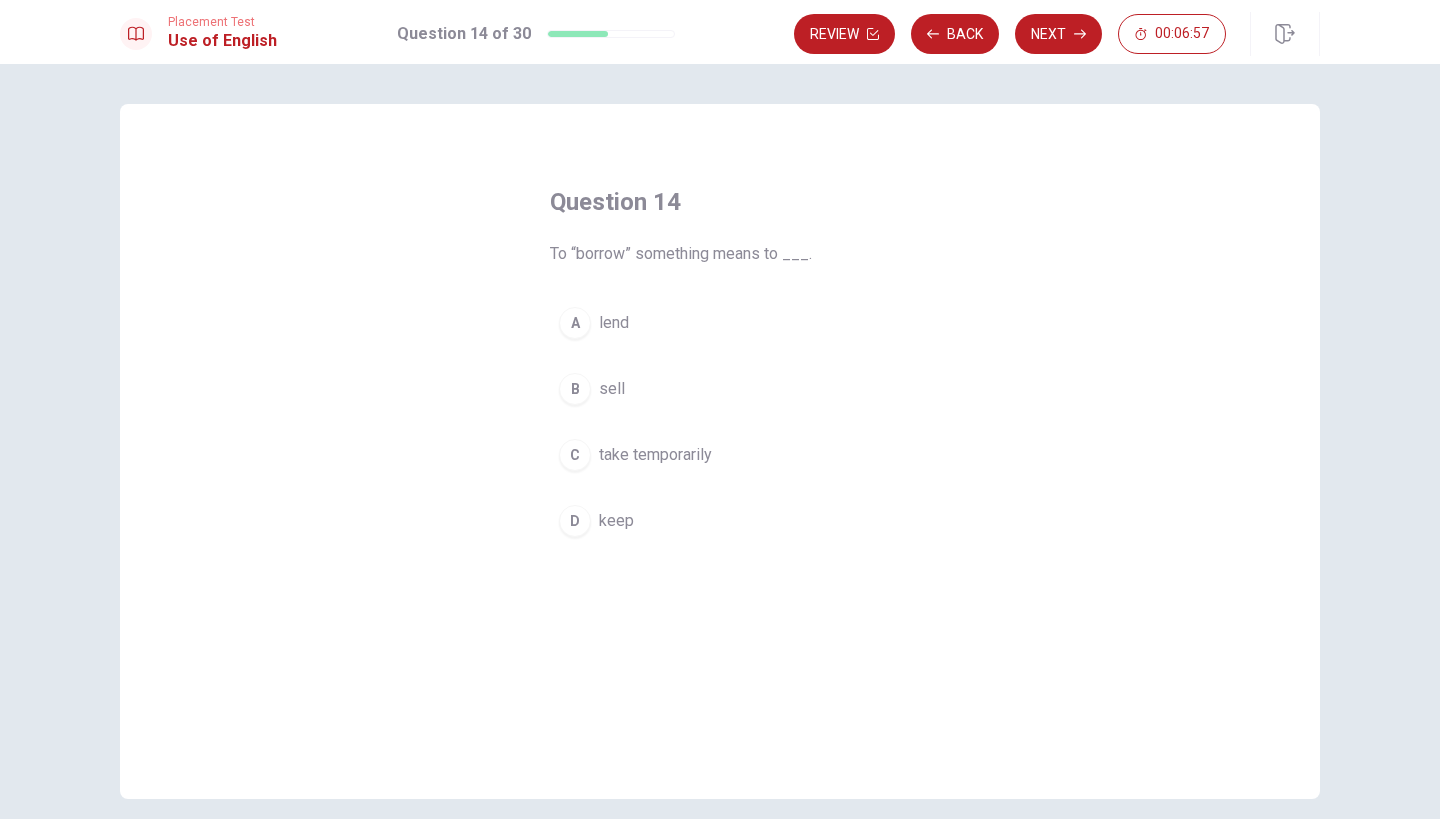 click on "take temporarily" at bounding box center [655, 455] 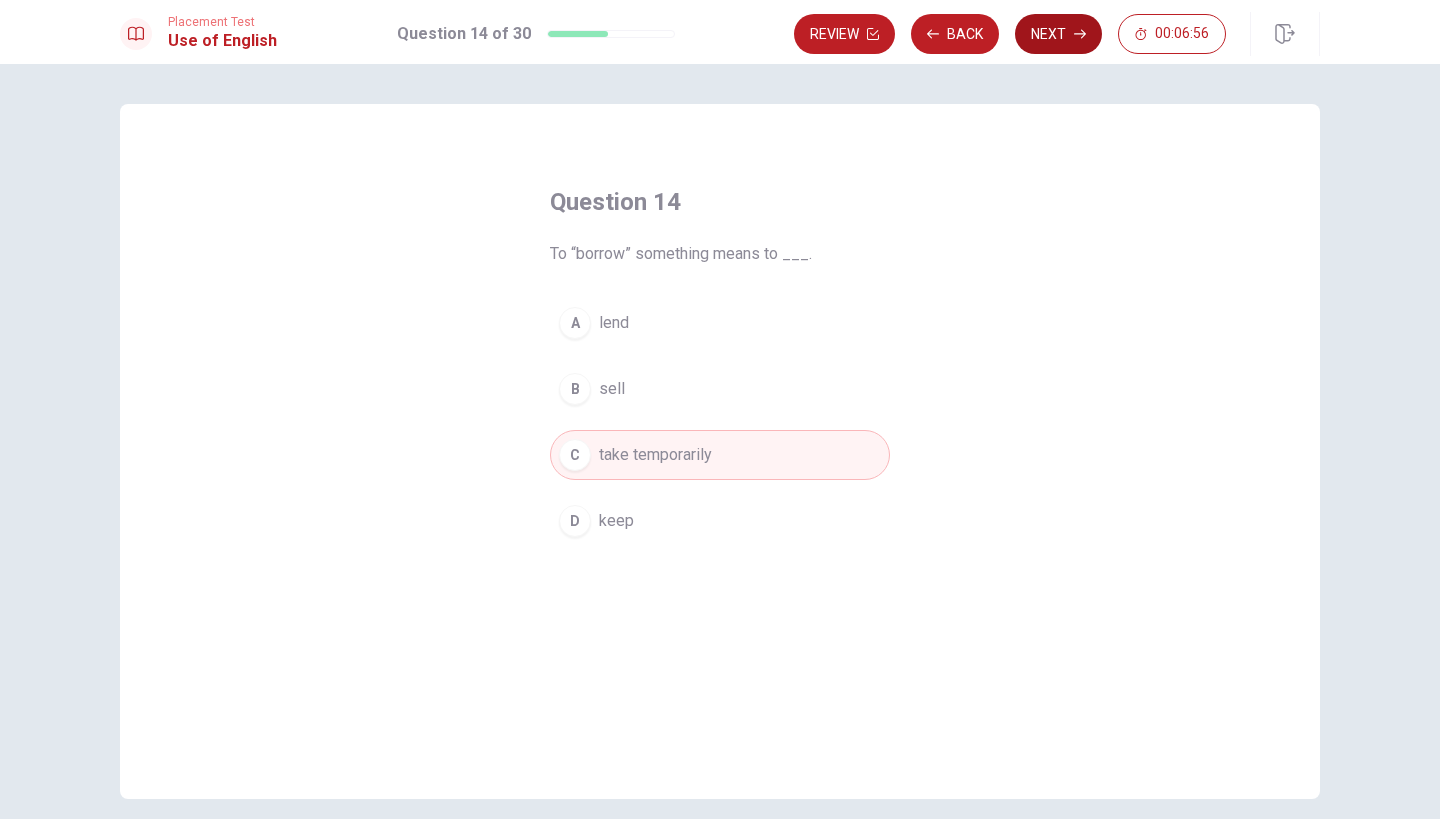 click on "Next" at bounding box center (1058, 34) 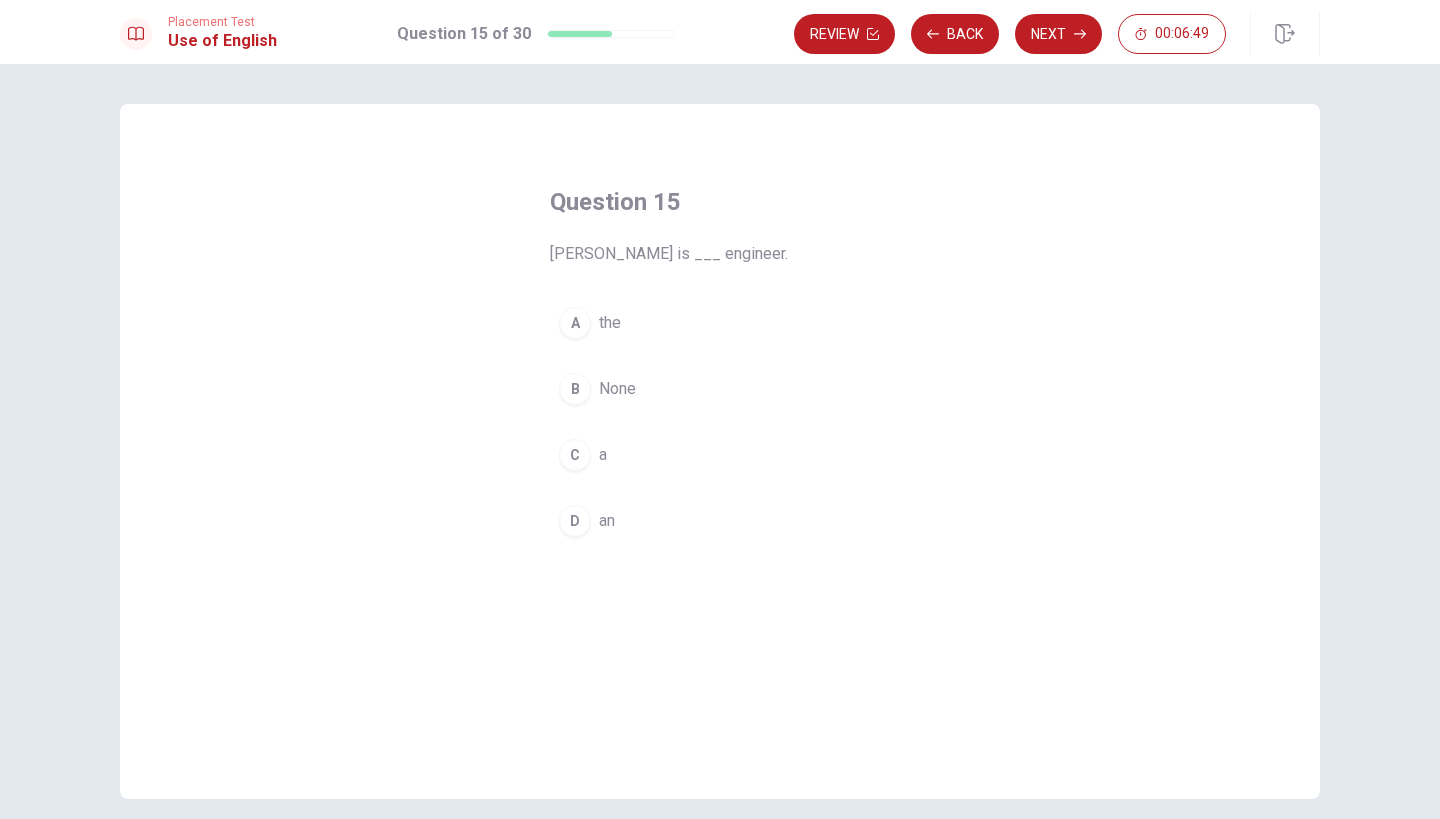 click on "an" at bounding box center (607, 521) 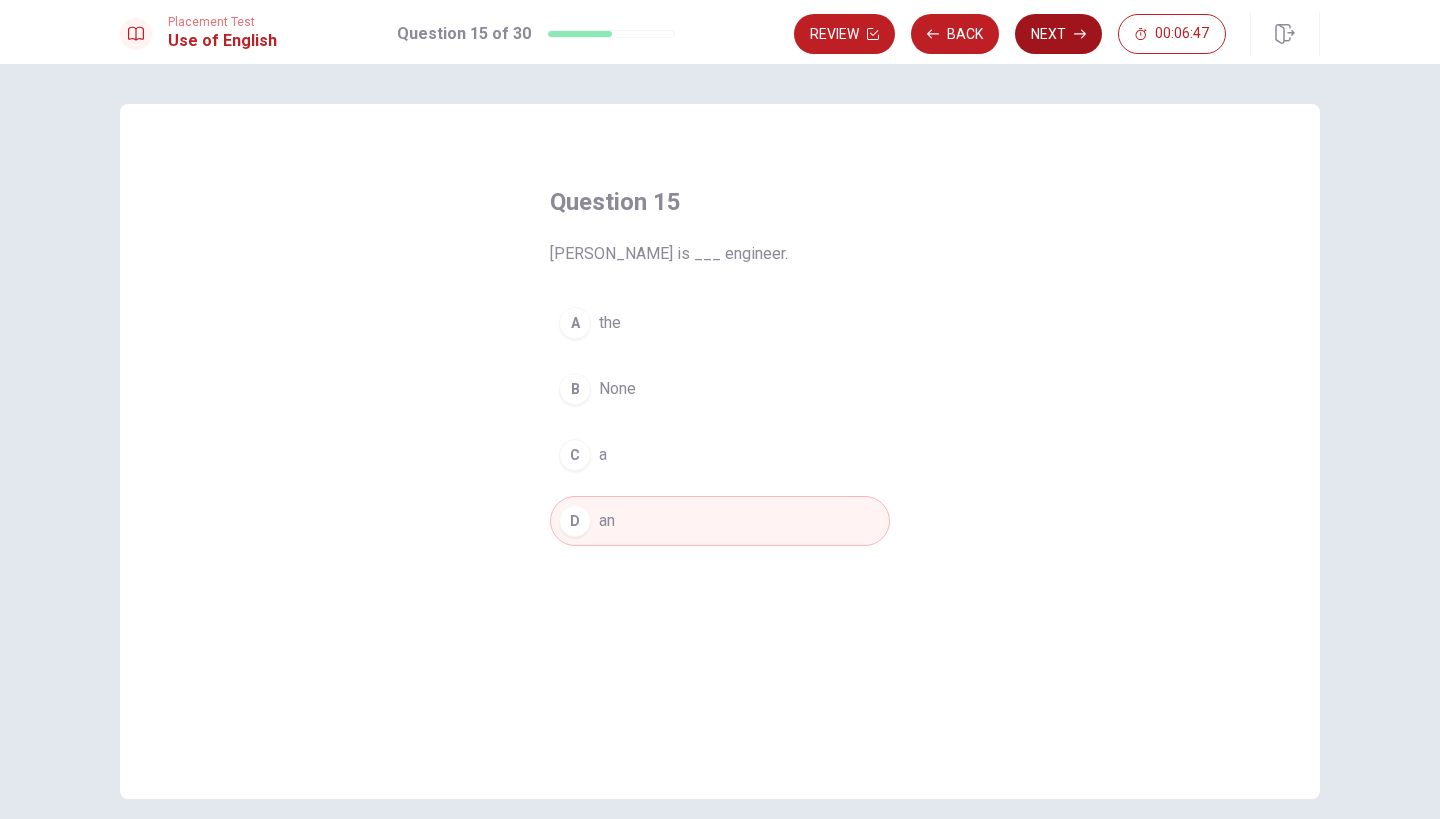 click on "Next" at bounding box center (1058, 34) 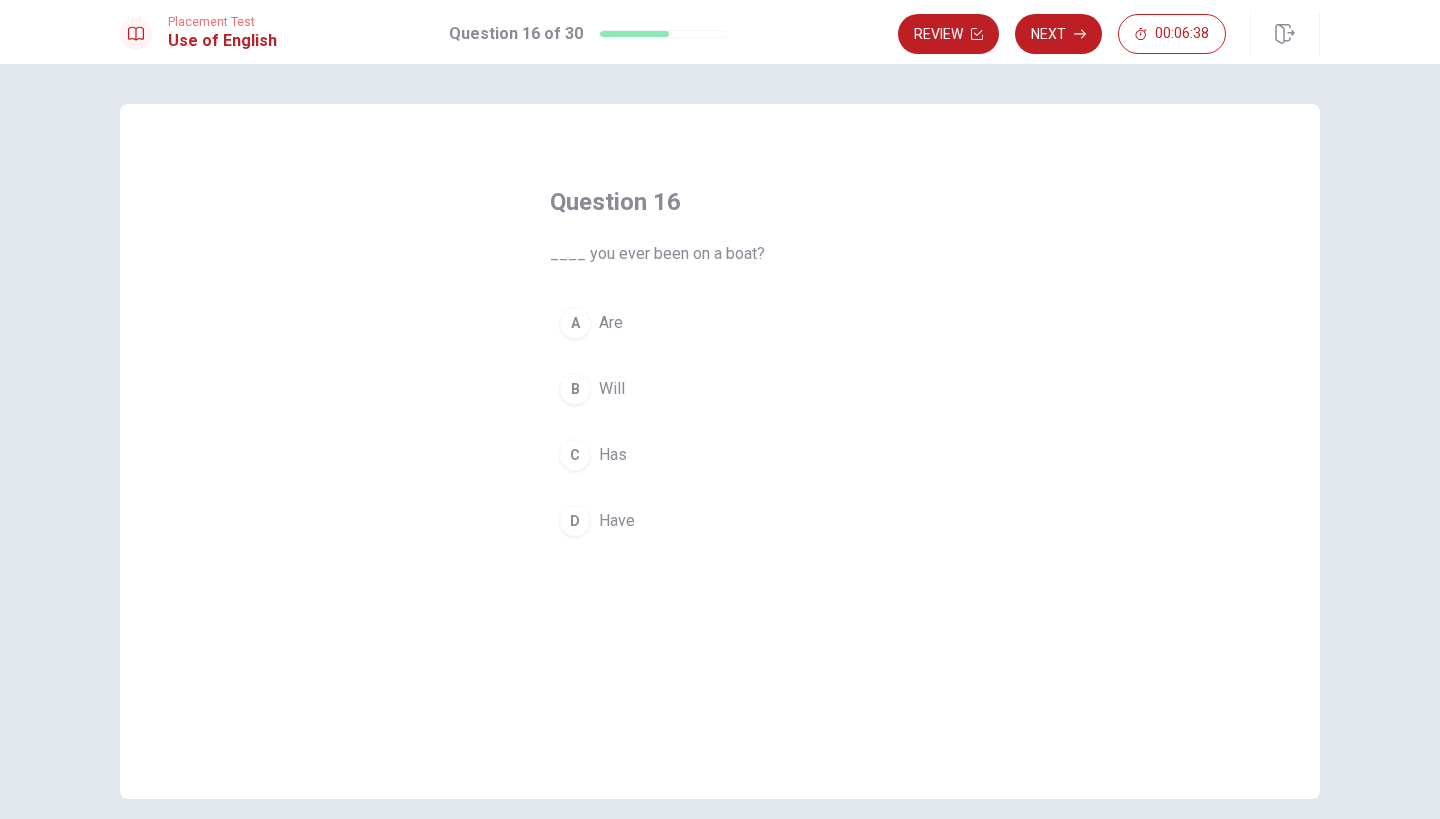 click on "A Are" at bounding box center (720, 323) 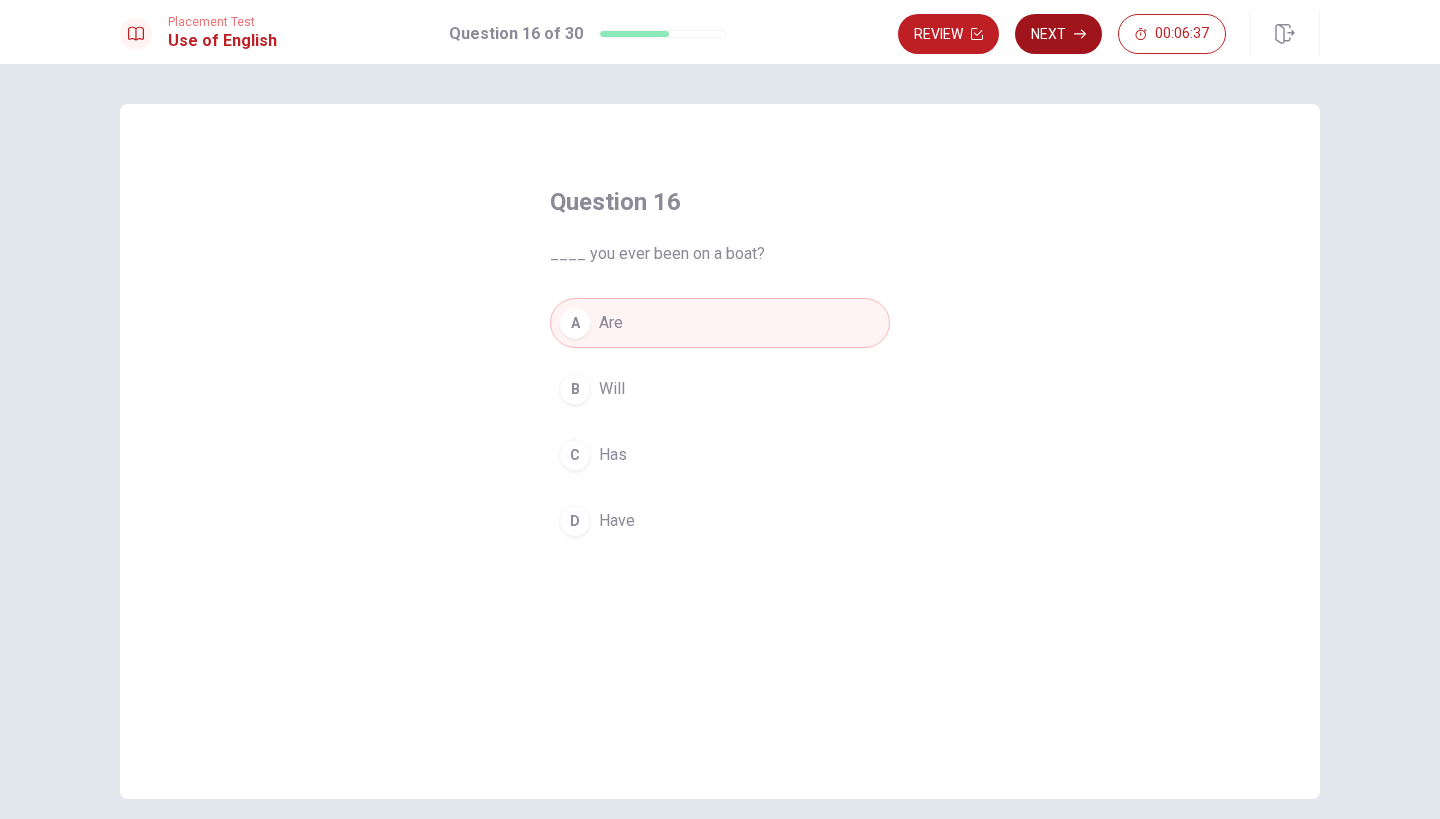 click 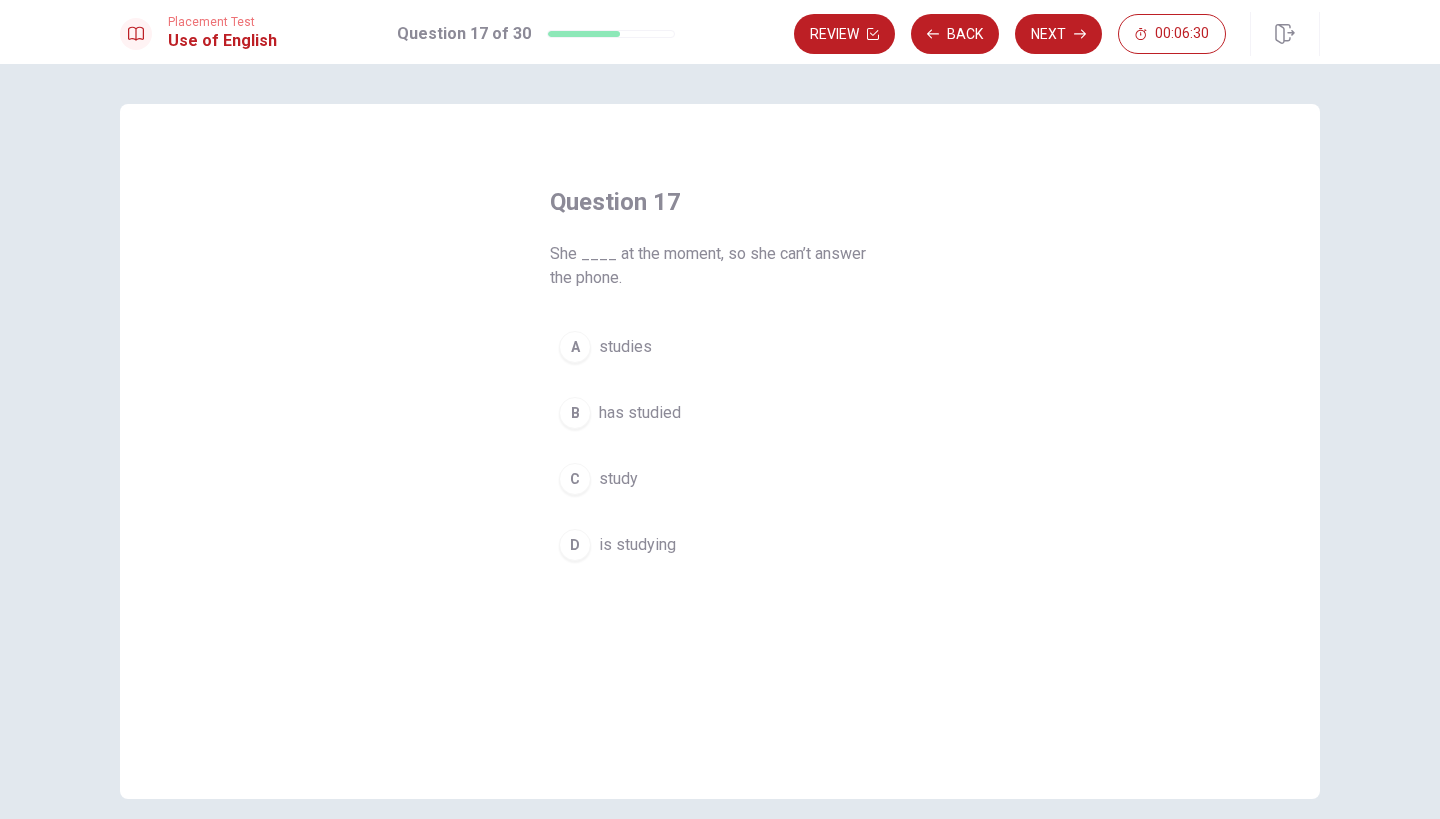 click on "is studying" at bounding box center (637, 545) 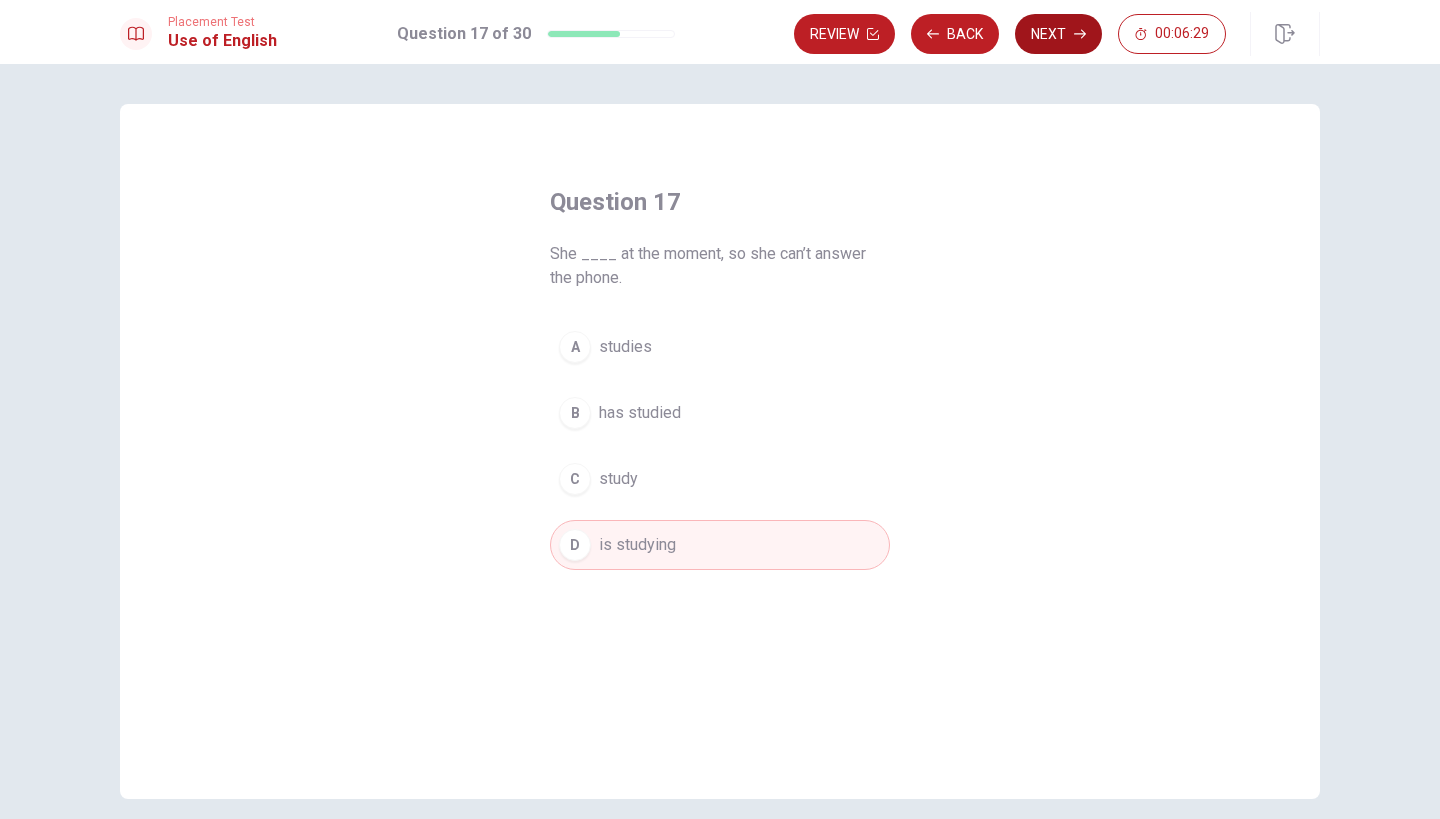 click on "Next" at bounding box center [1058, 34] 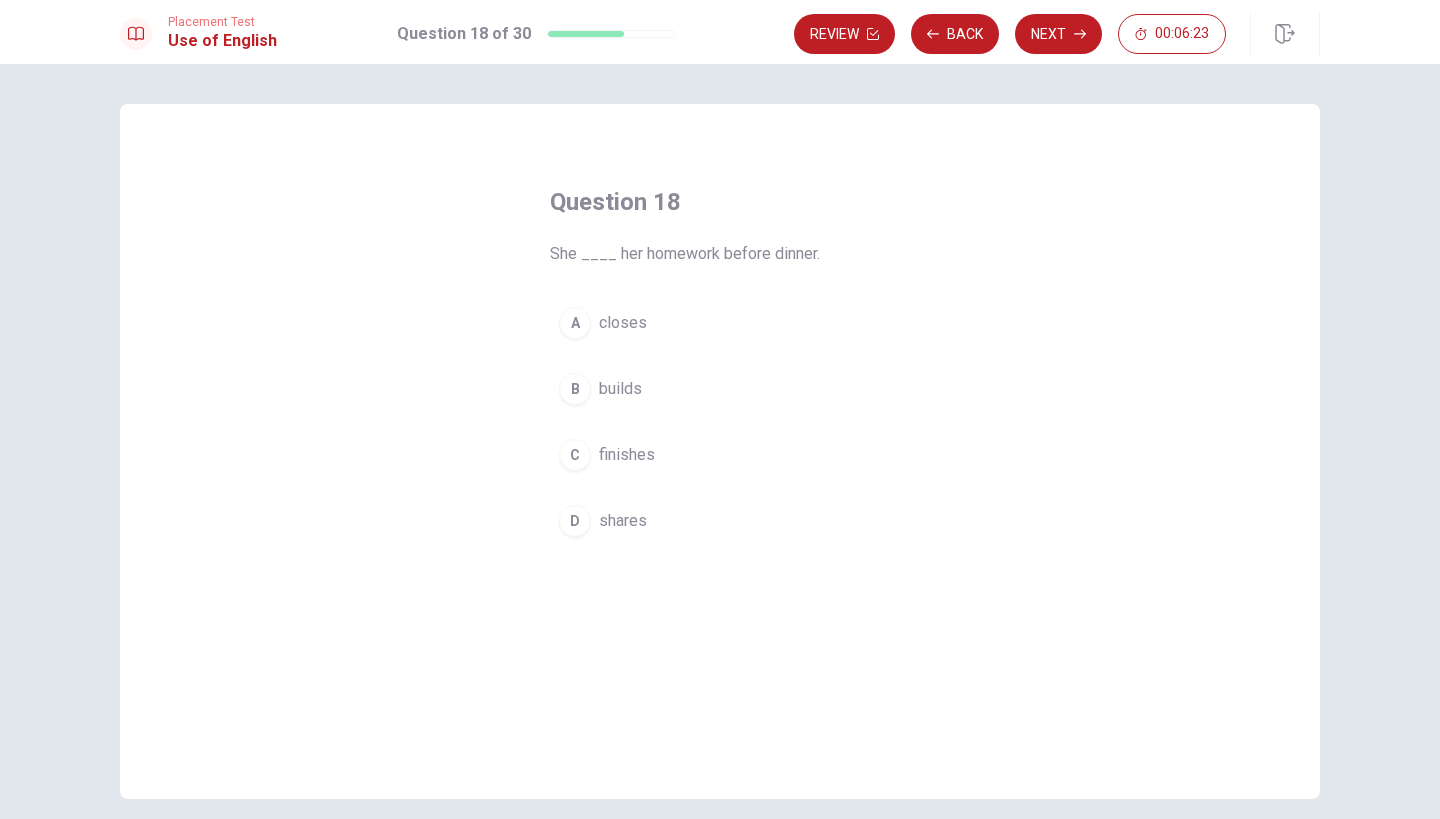 click on "finishes" at bounding box center [627, 455] 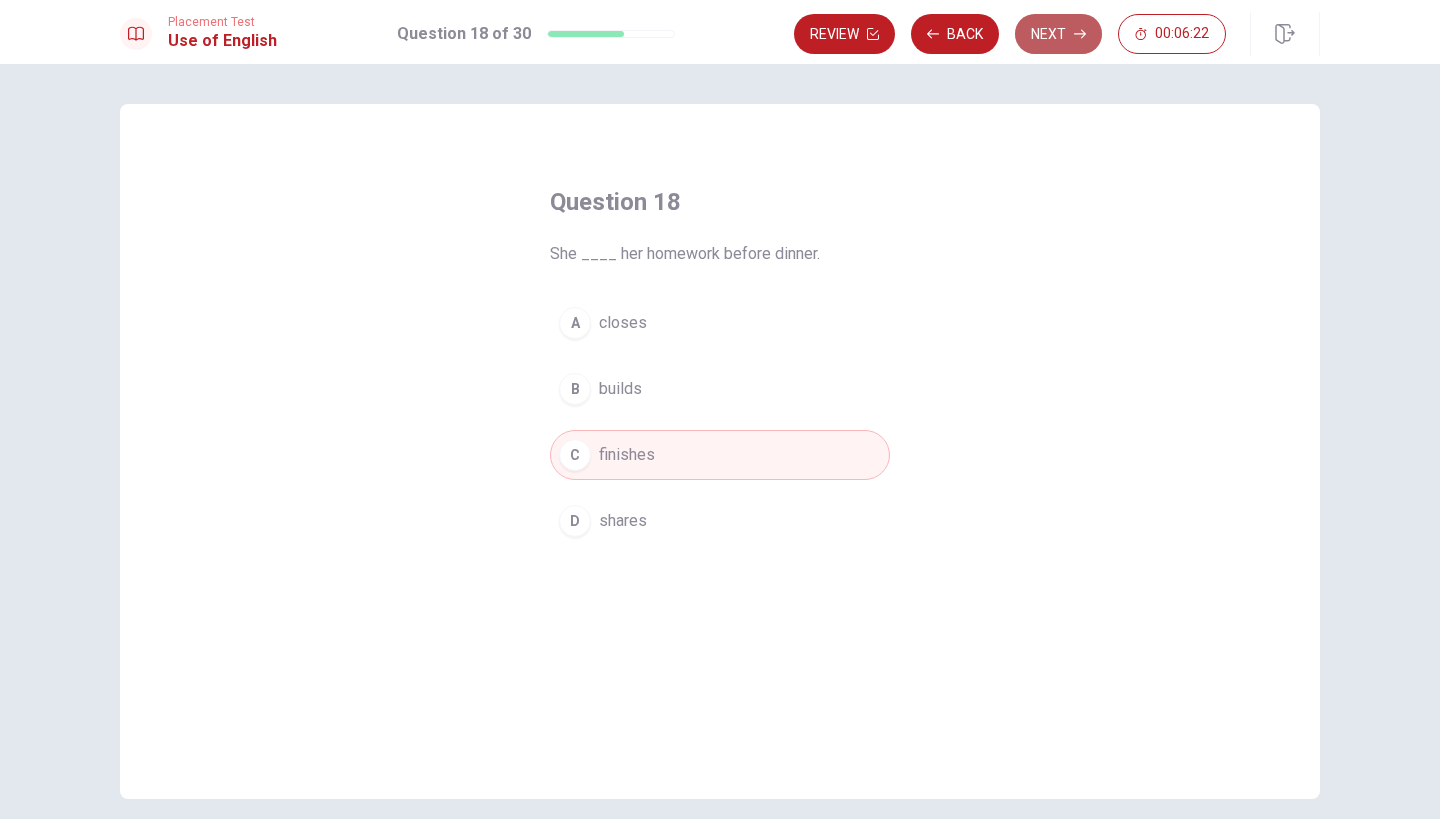 click on "Next" at bounding box center (1058, 34) 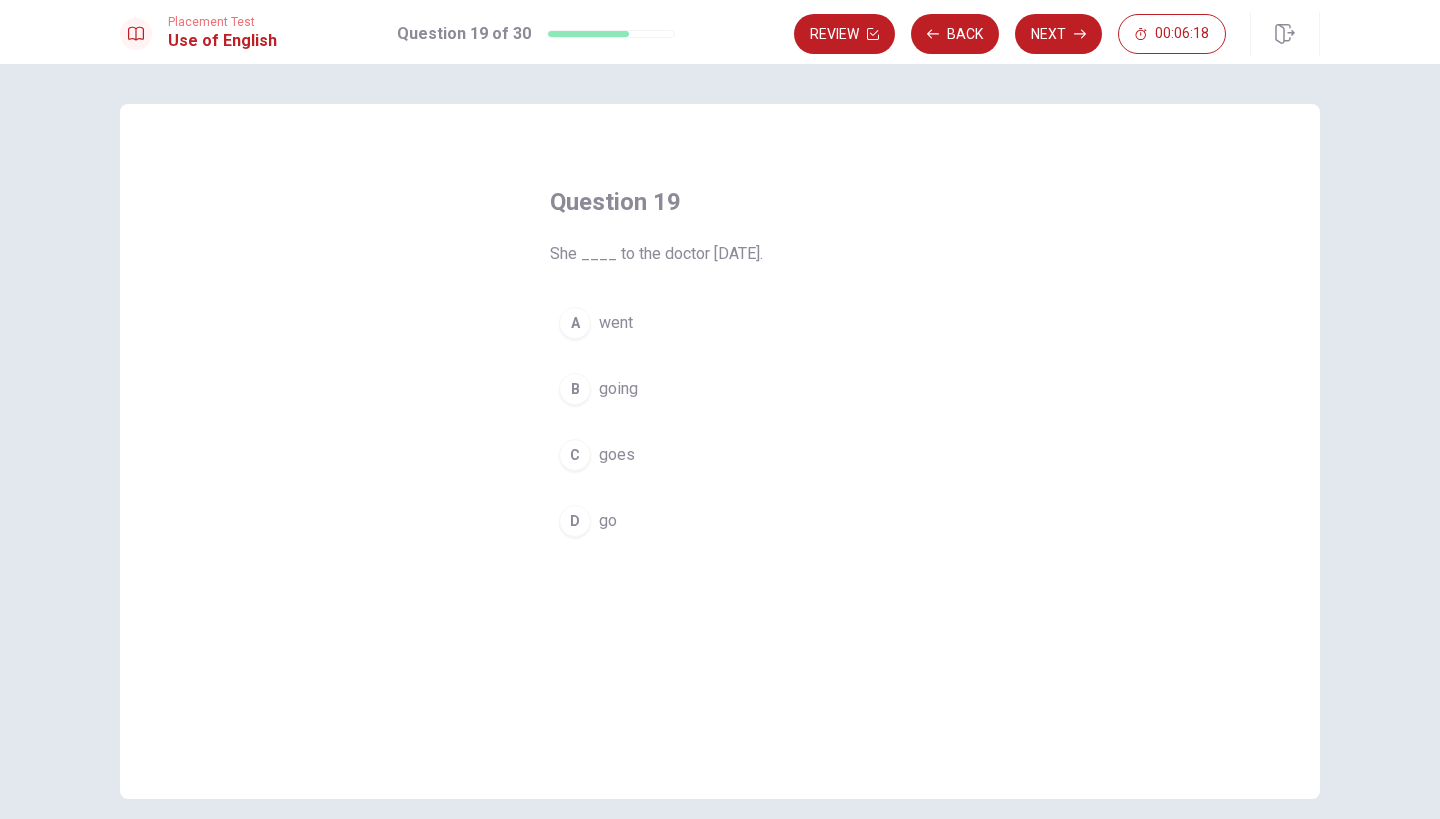 click on "C goes" at bounding box center [720, 455] 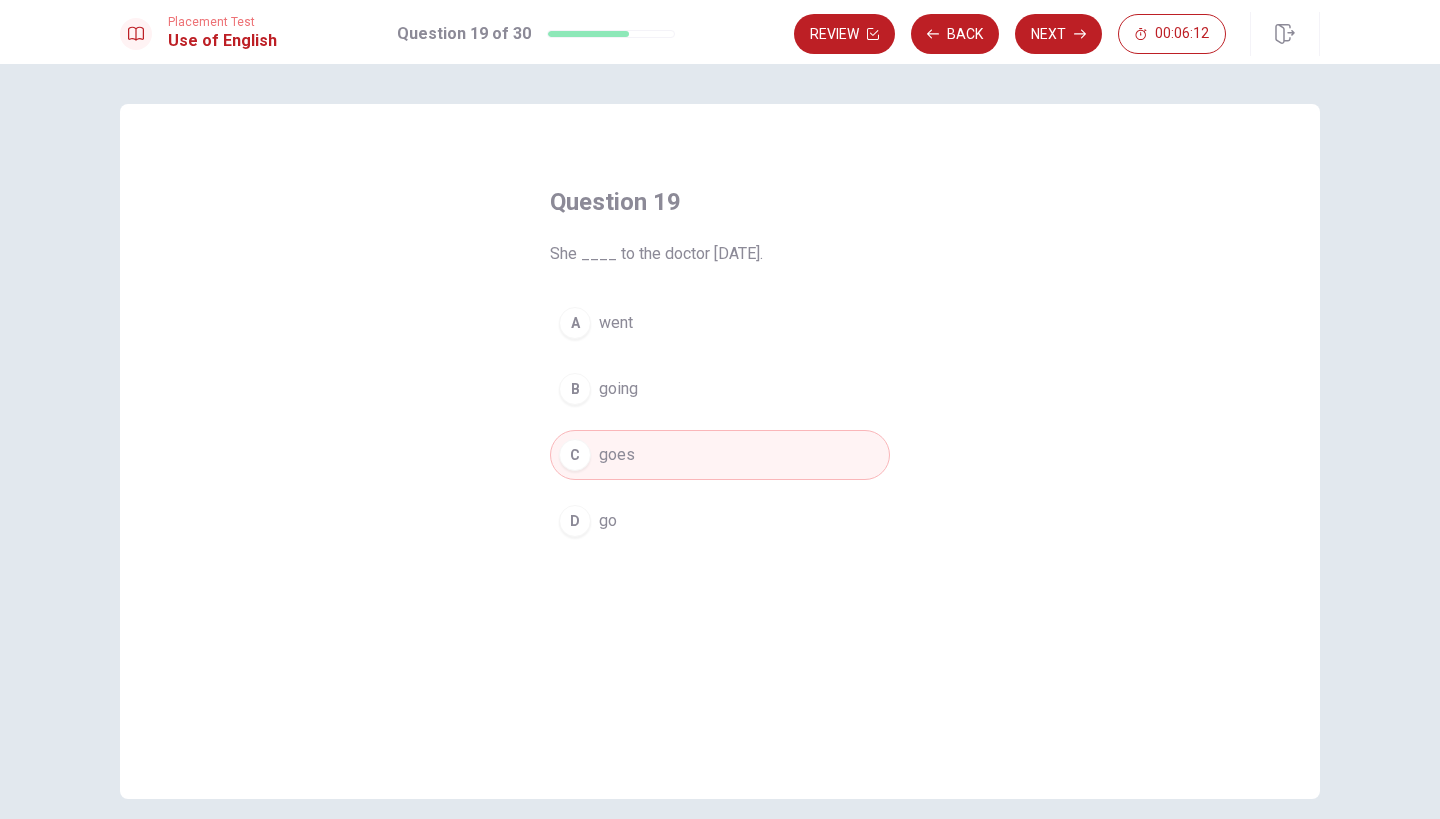 click on "A went" at bounding box center (720, 323) 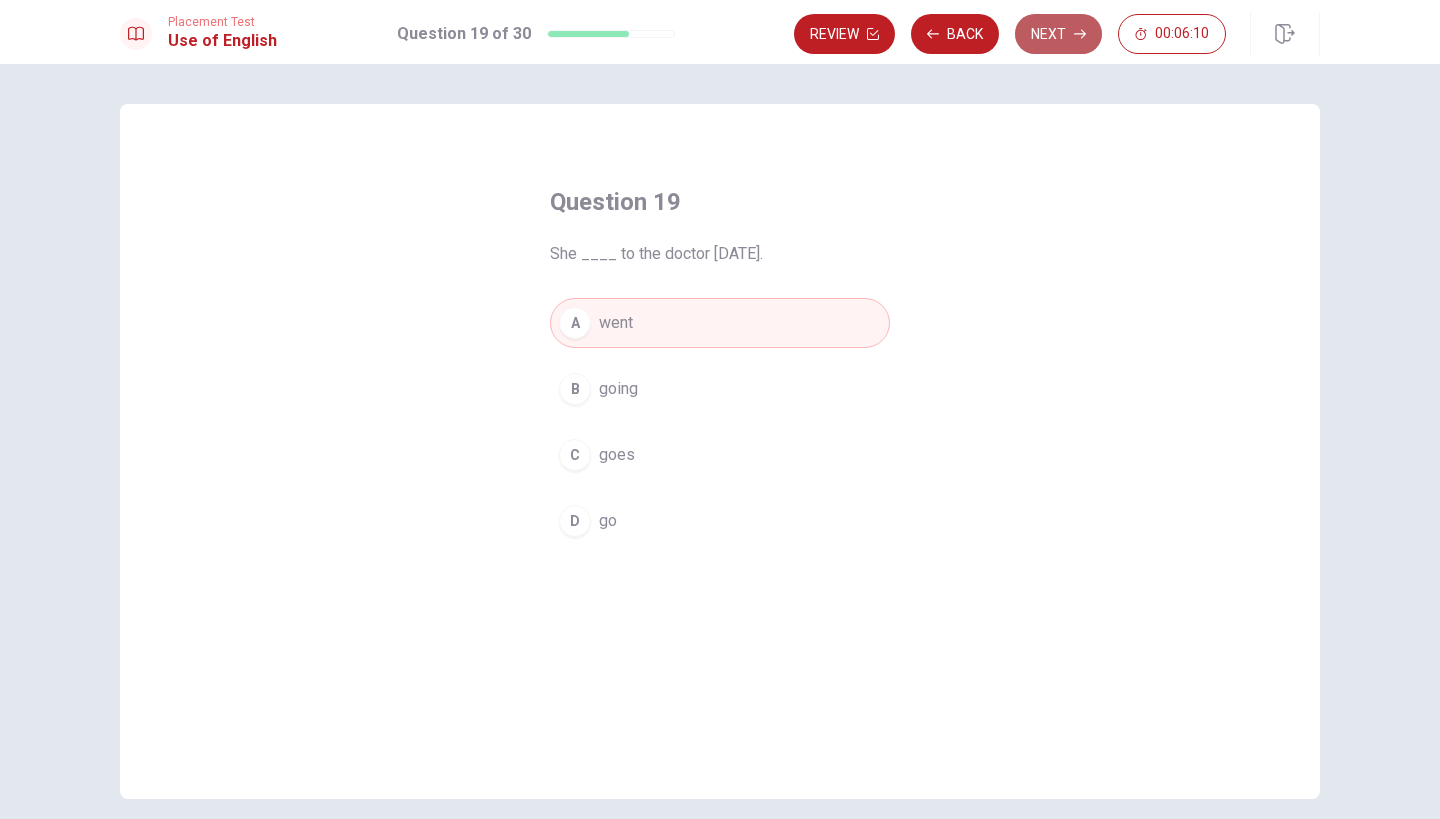 click on "Next" at bounding box center (1058, 34) 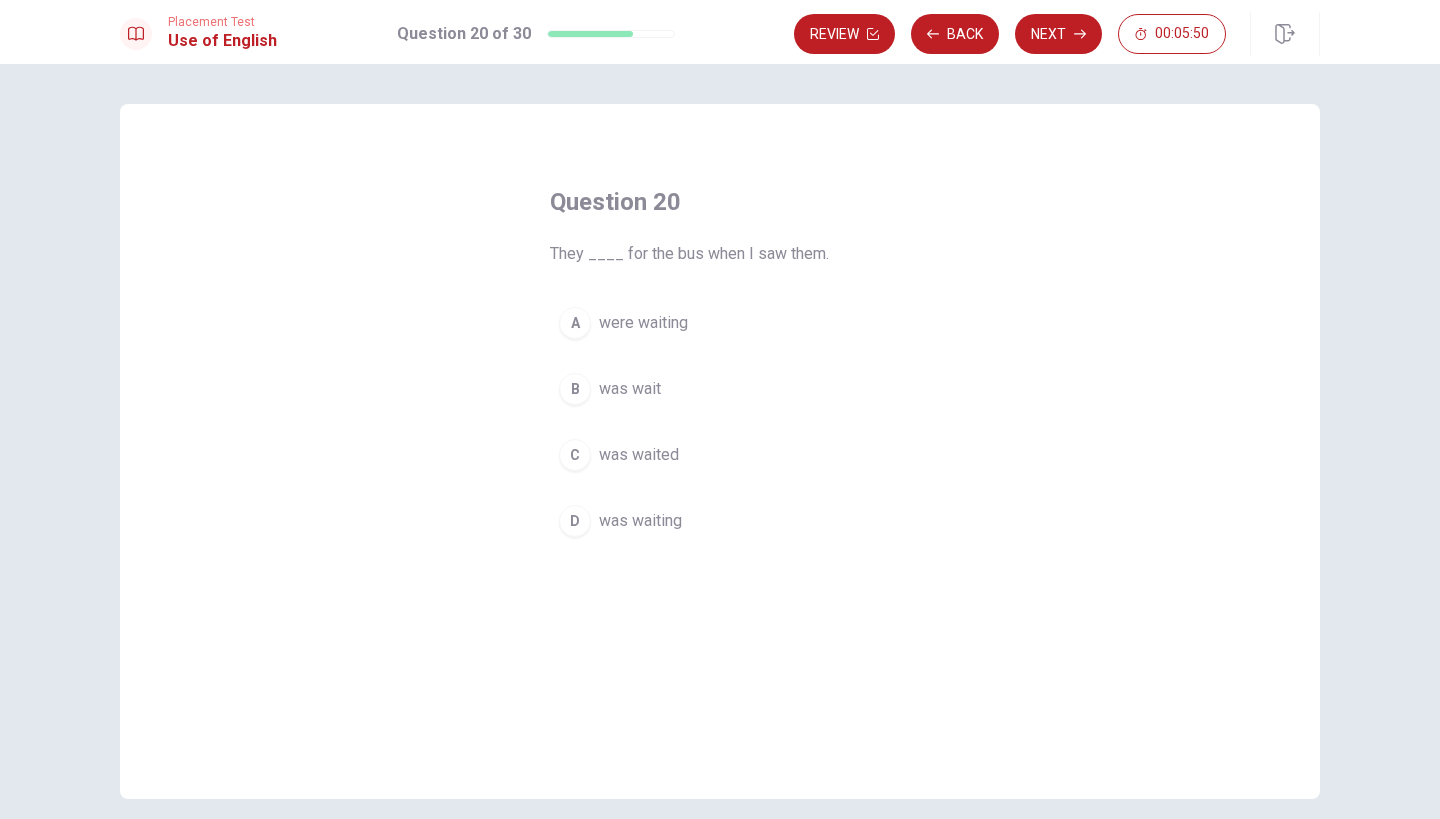 click on "were waiting" at bounding box center (643, 323) 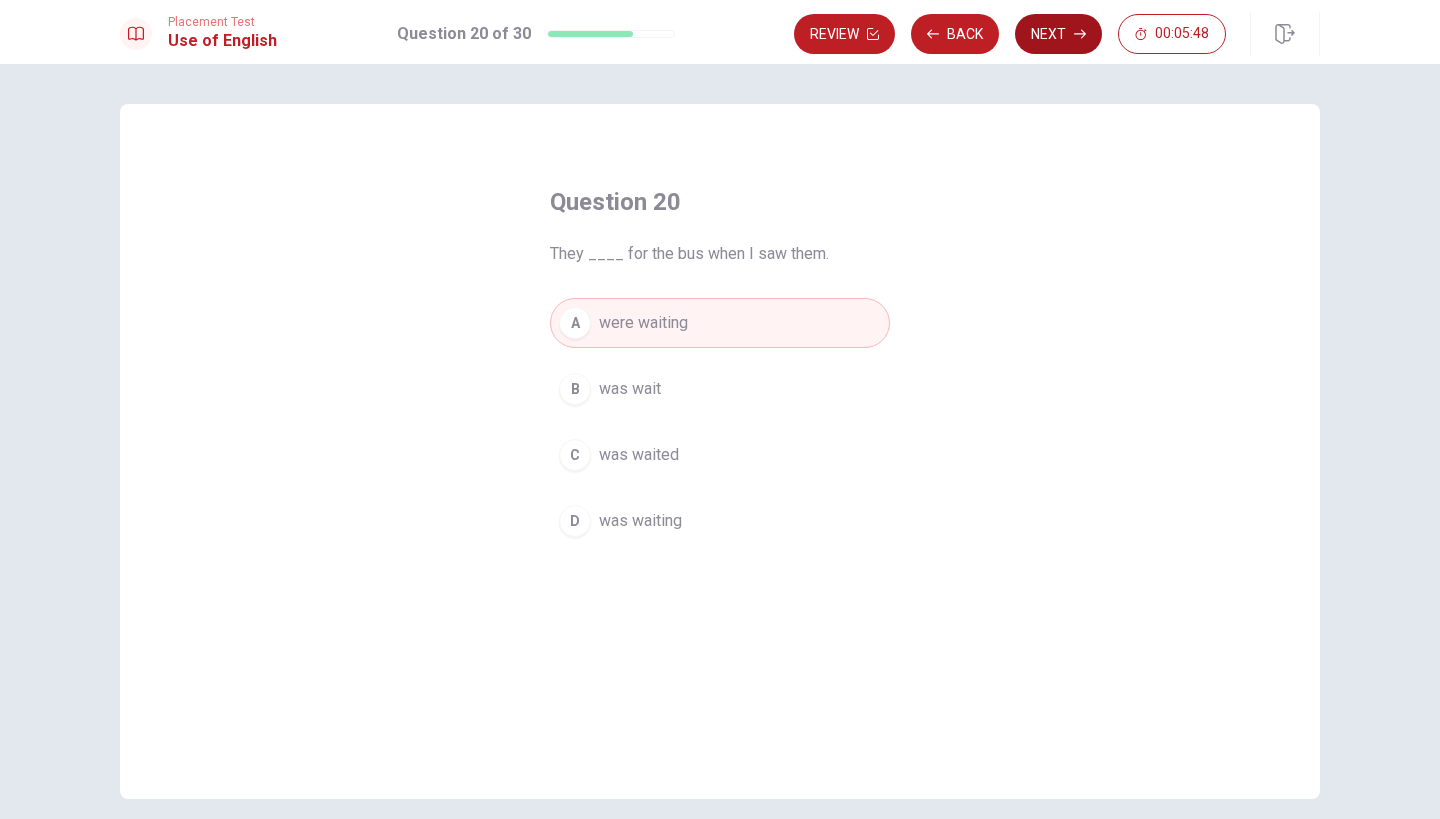 click on "Next" at bounding box center (1058, 34) 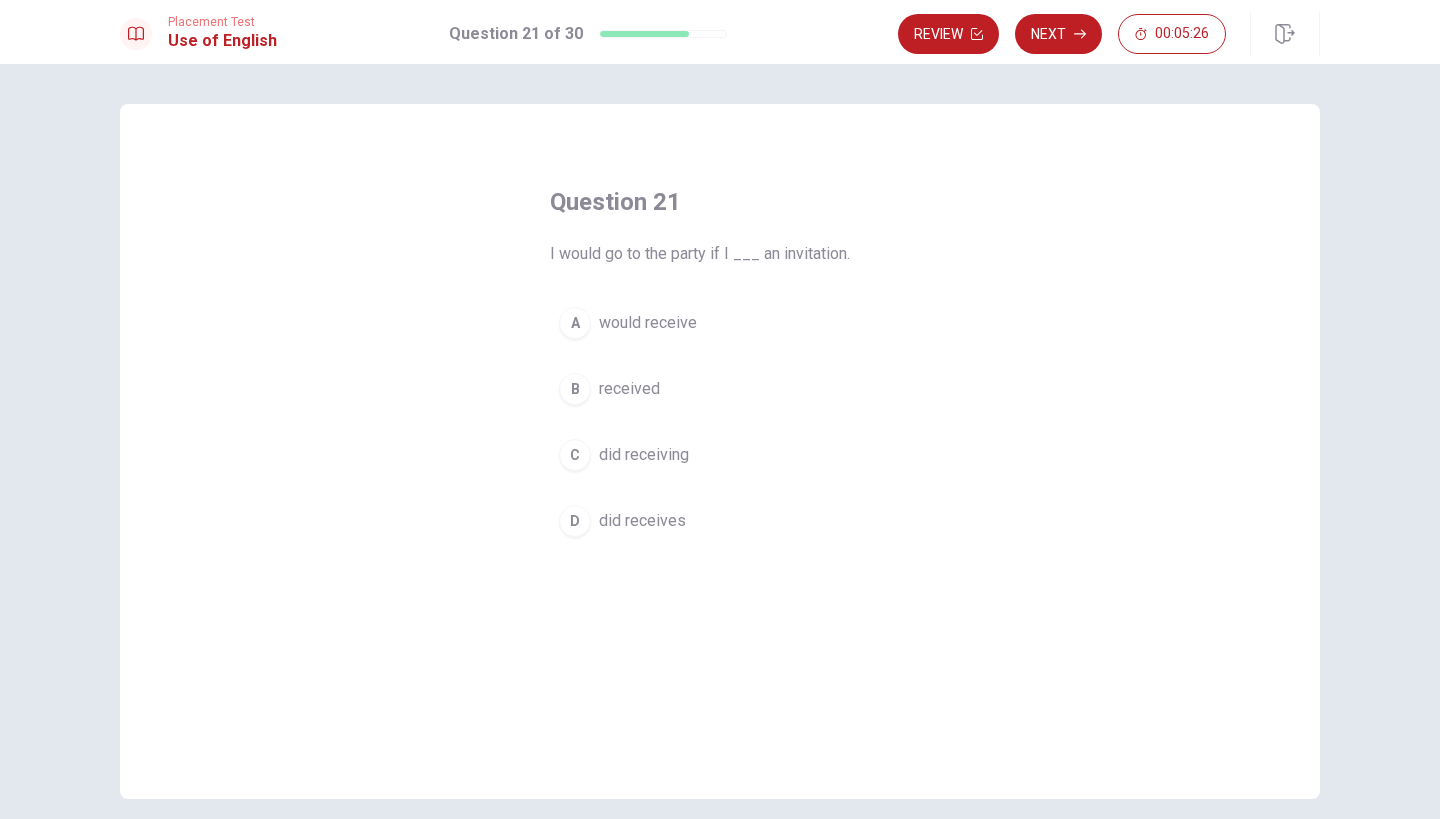 click on "B received" at bounding box center [720, 389] 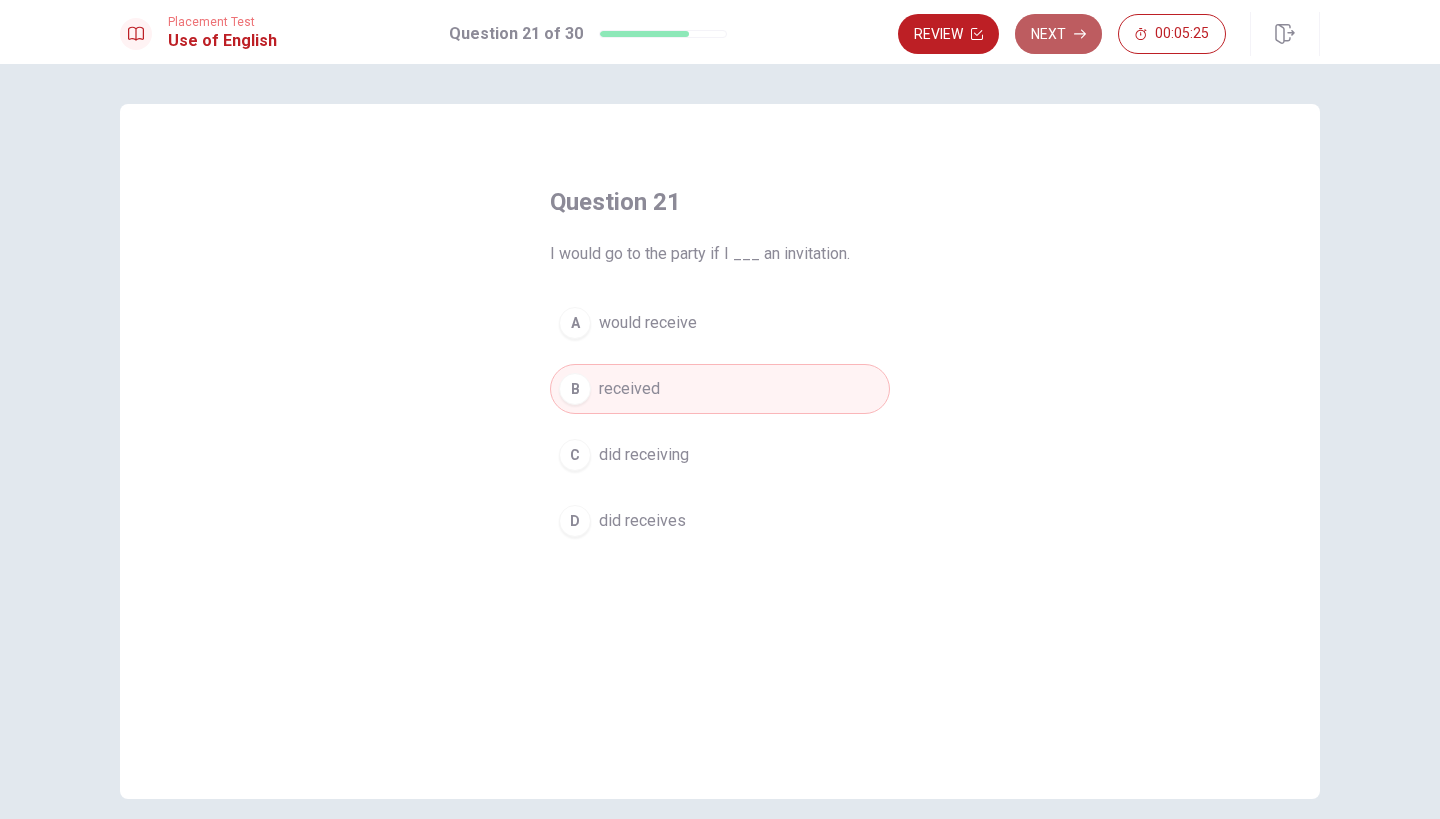 click on "Next" at bounding box center (1058, 34) 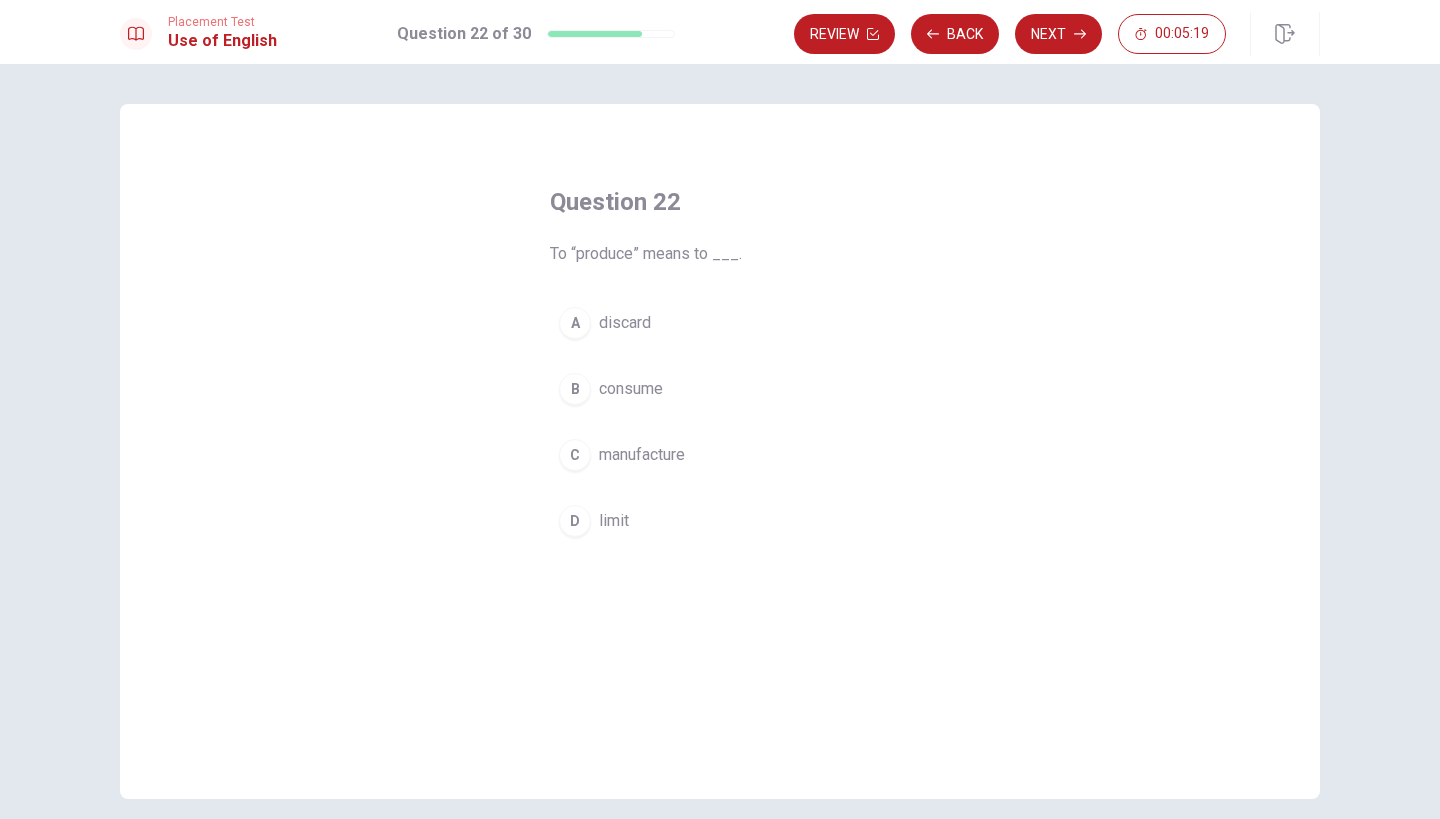click on "C manufacture" at bounding box center [720, 455] 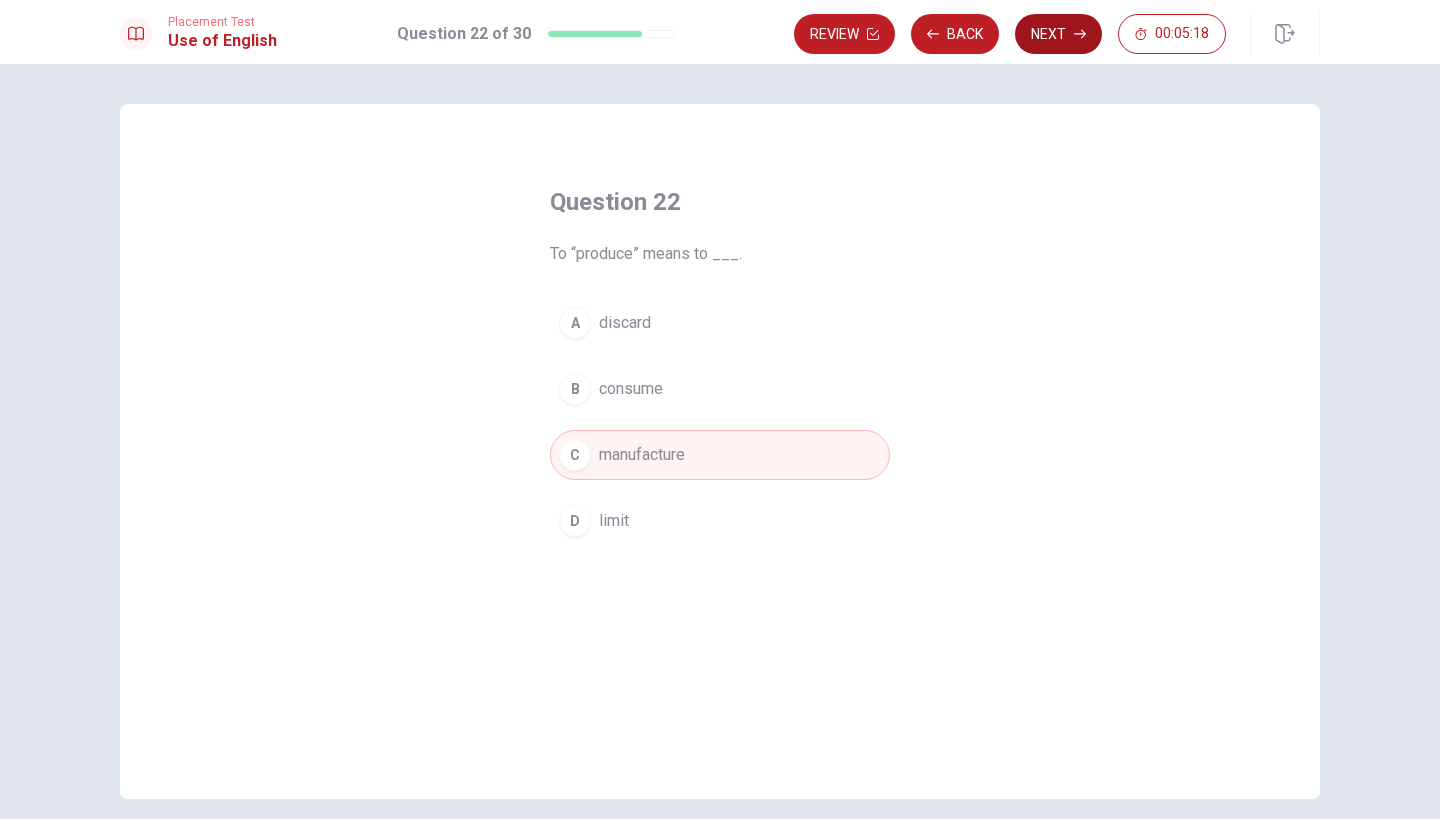 click on "Next" at bounding box center [1058, 34] 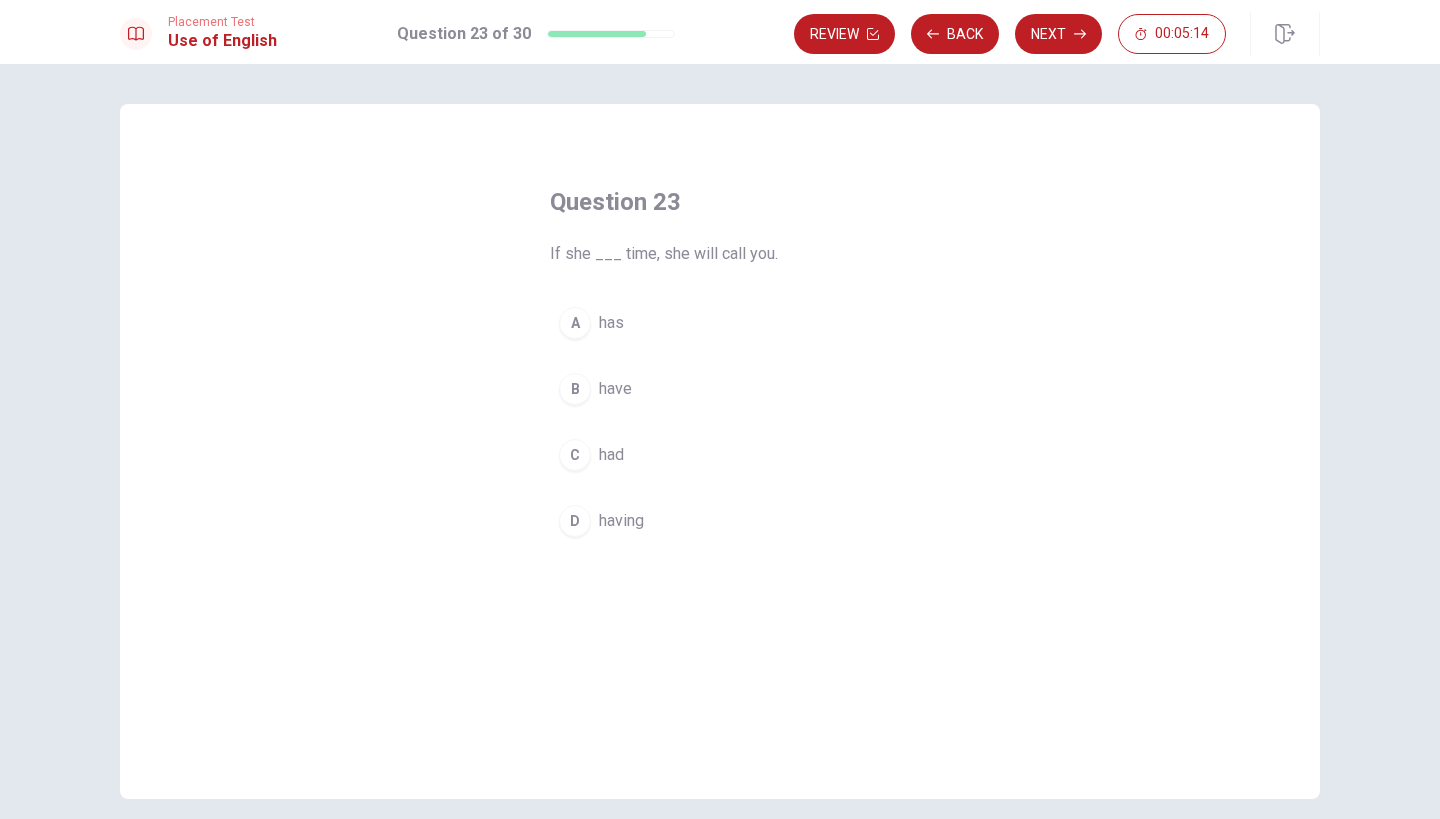 click on "A has" at bounding box center (720, 323) 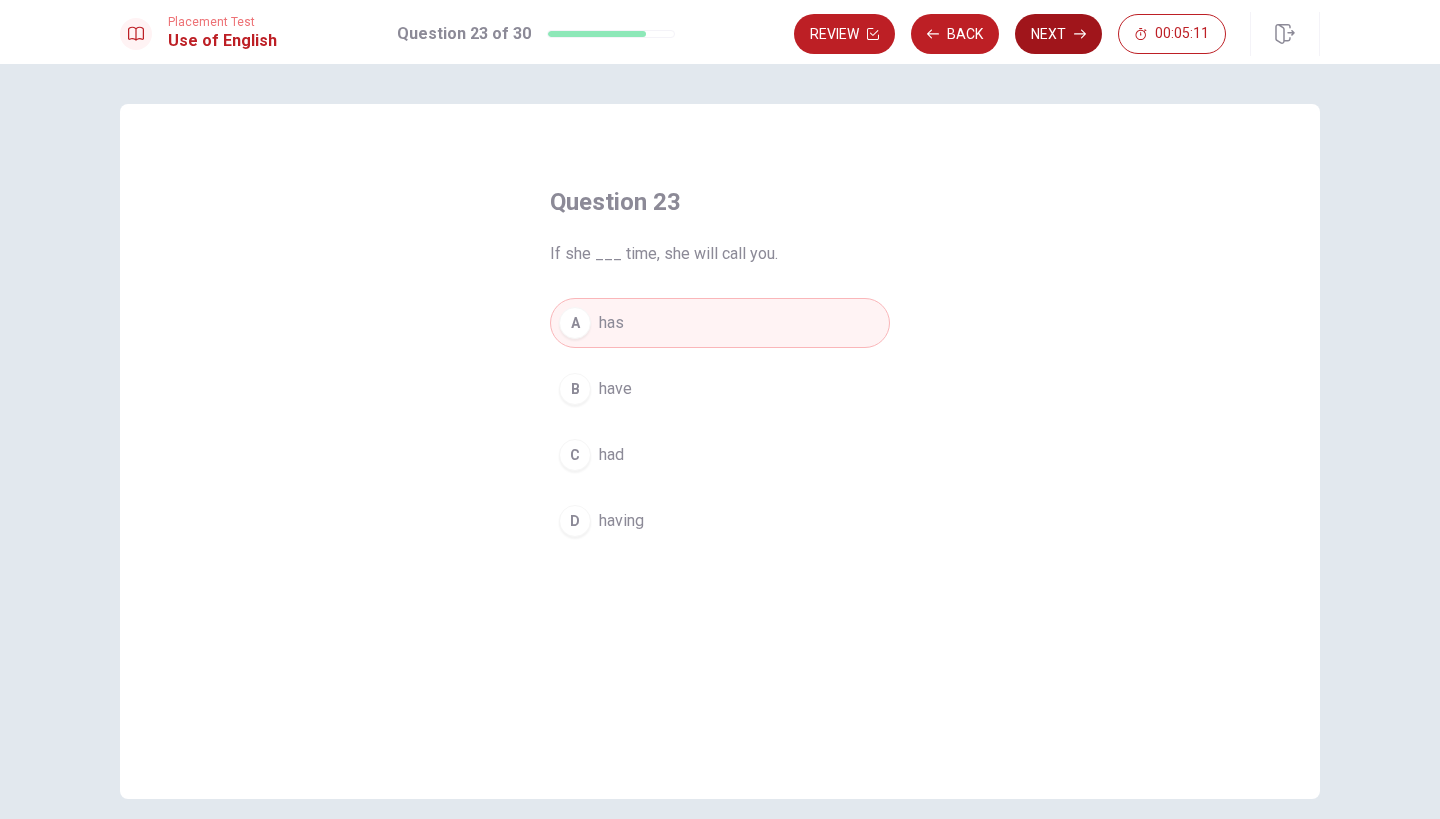 click on "Next" at bounding box center [1058, 34] 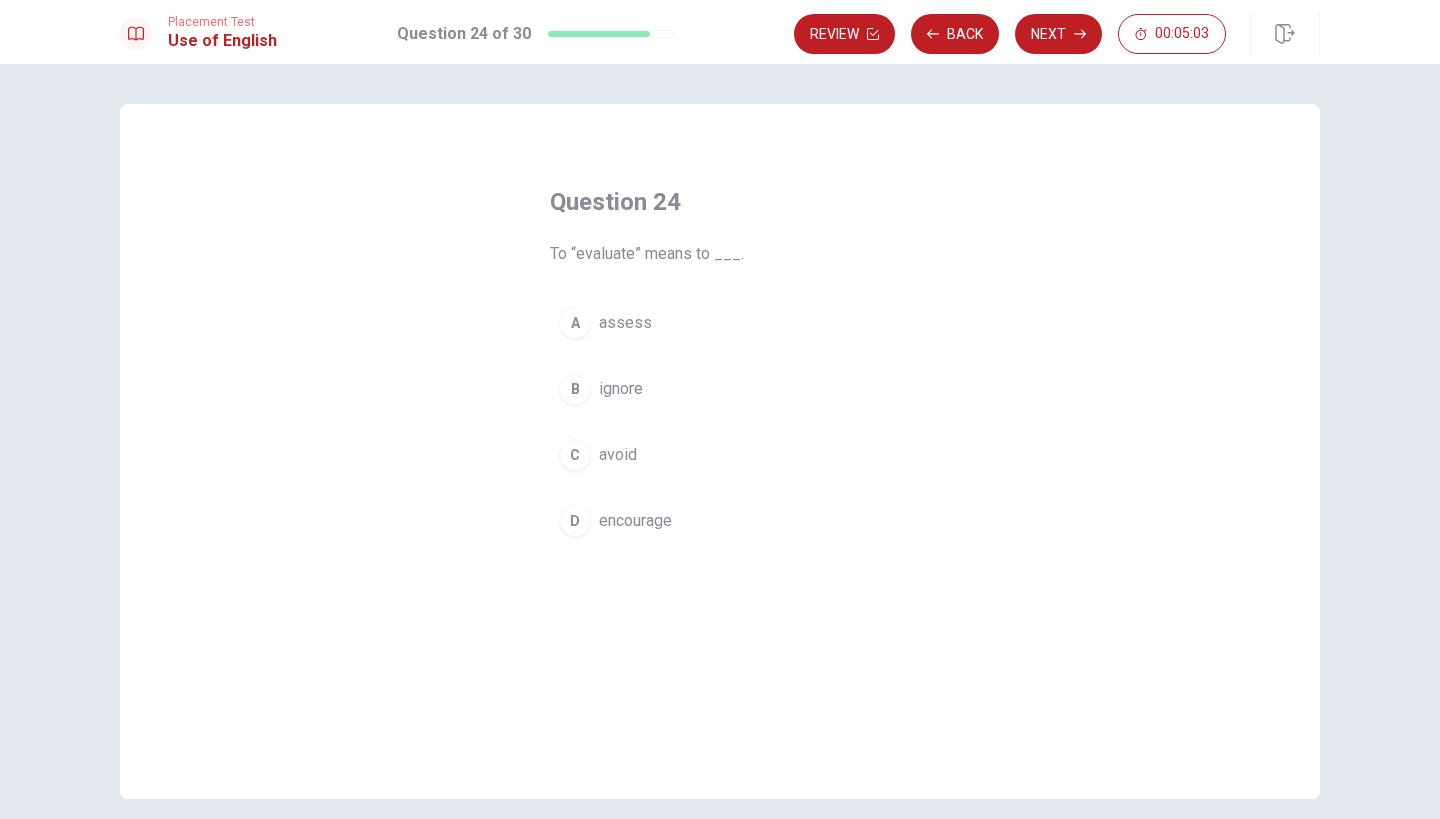 click on "assess" at bounding box center (625, 323) 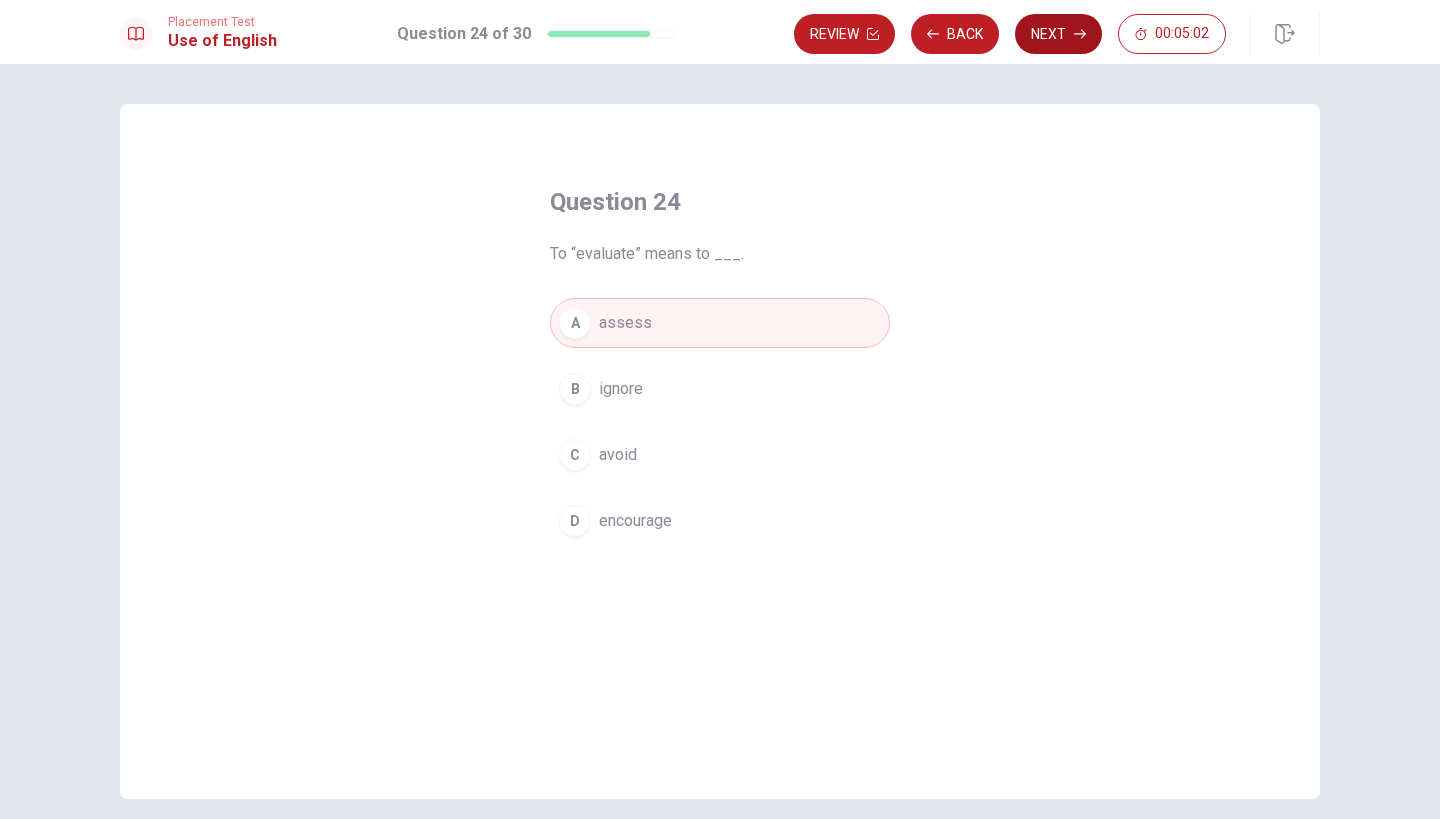 click on "Next" at bounding box center [1058, 34] 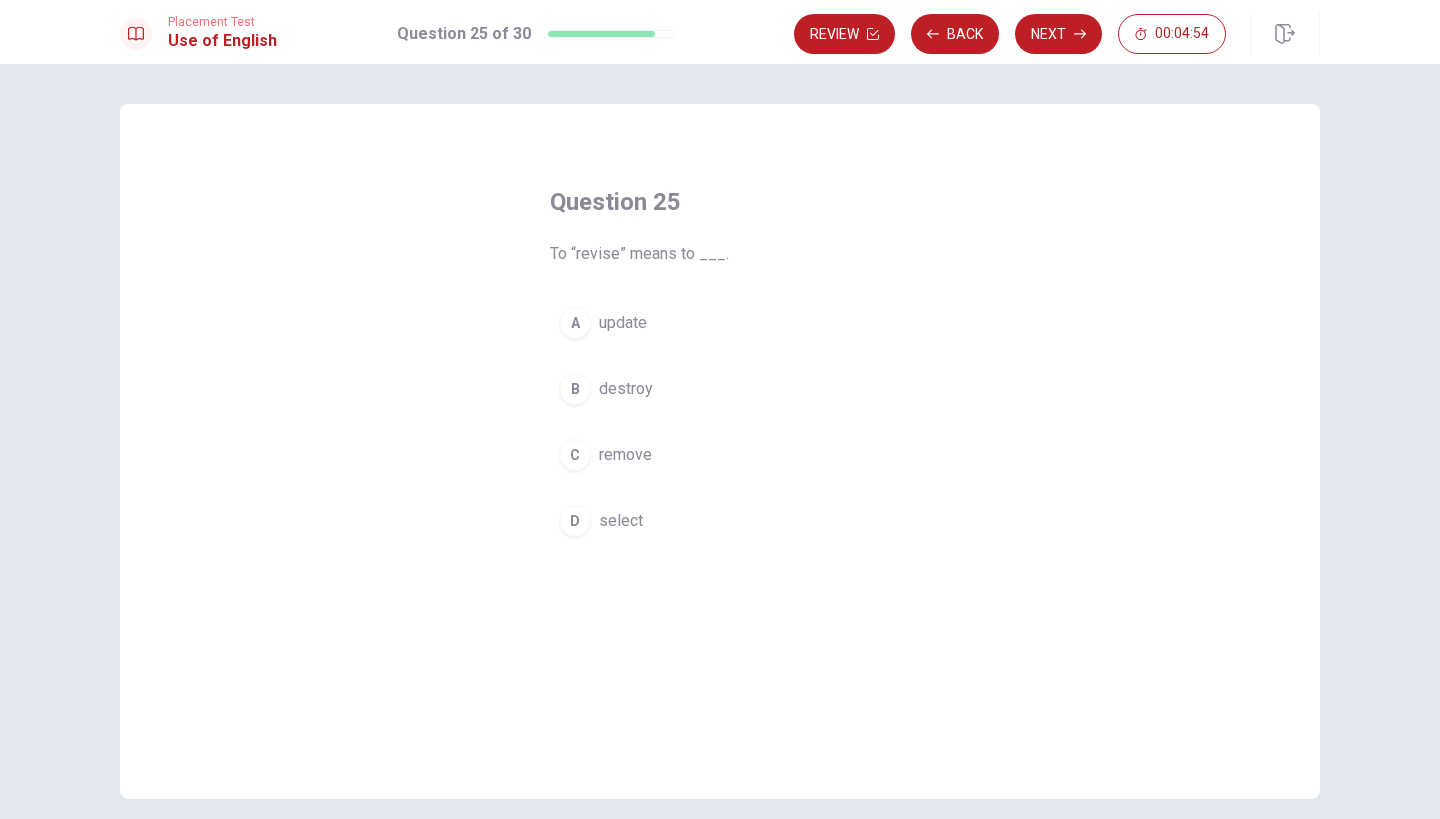 click on "A update" at bounding box center [720, 323] 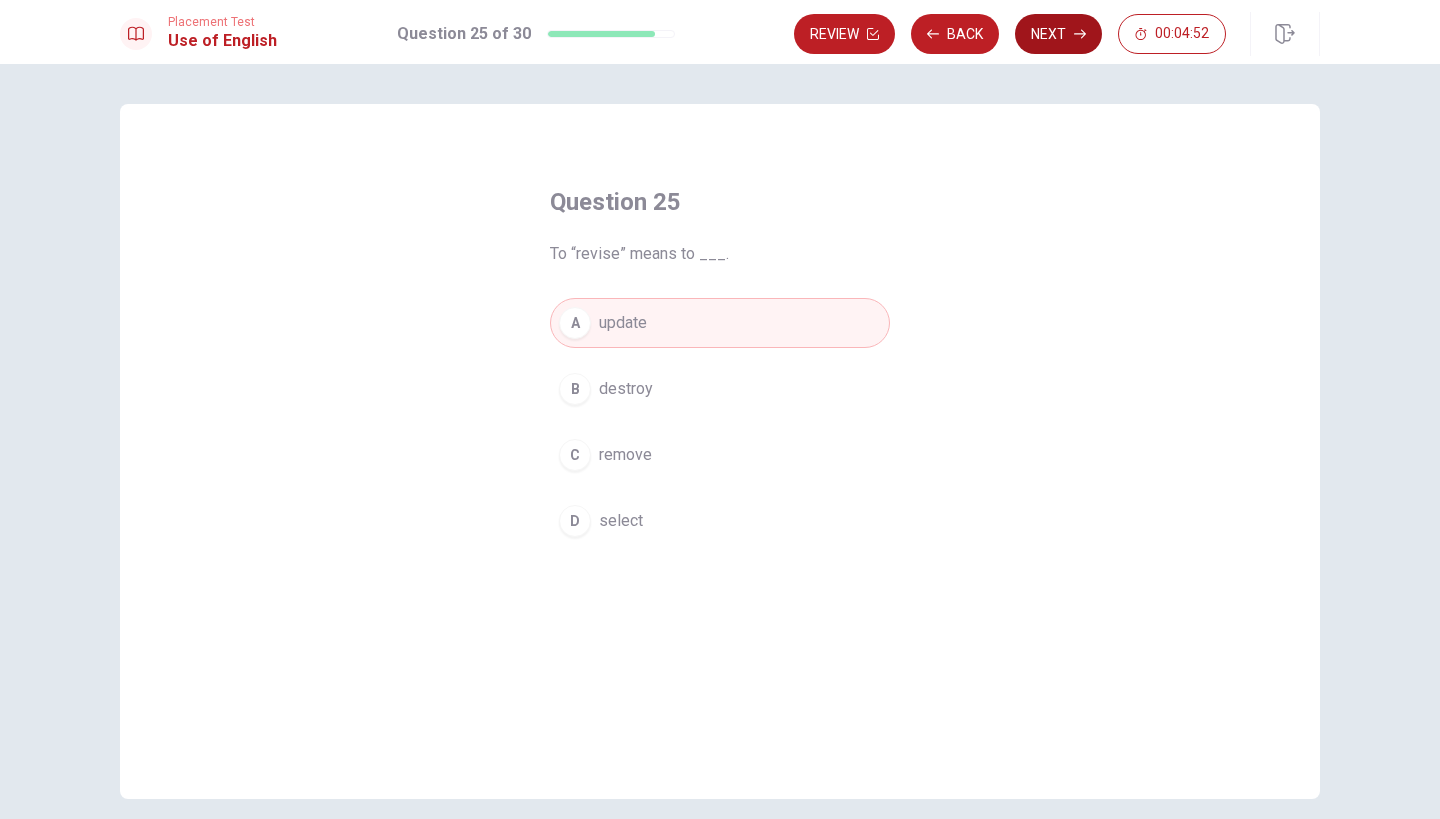 click on "Next" at bounding box center [1058, 34] 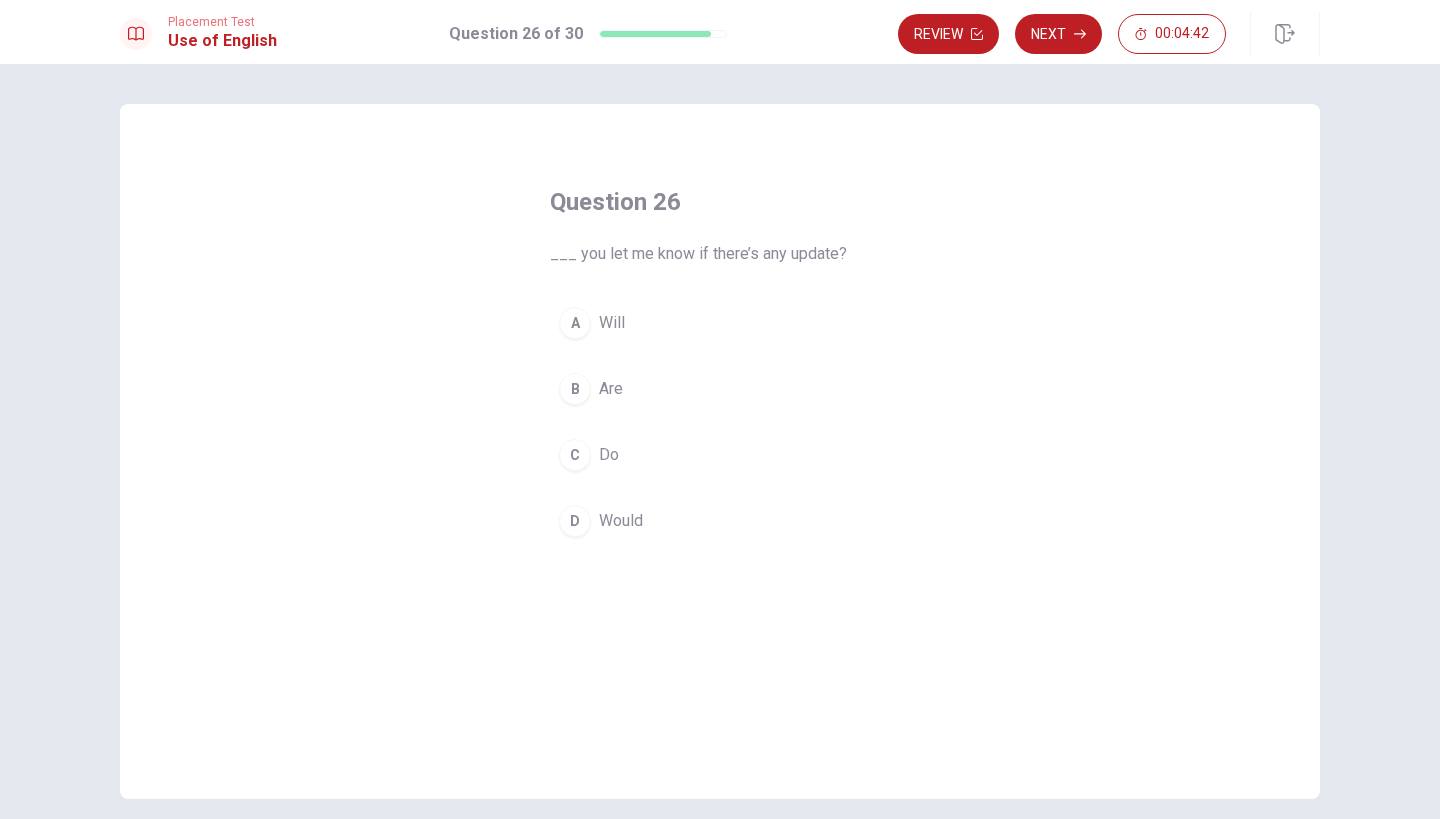 click on "A Will" at bounding box center (720, 323) 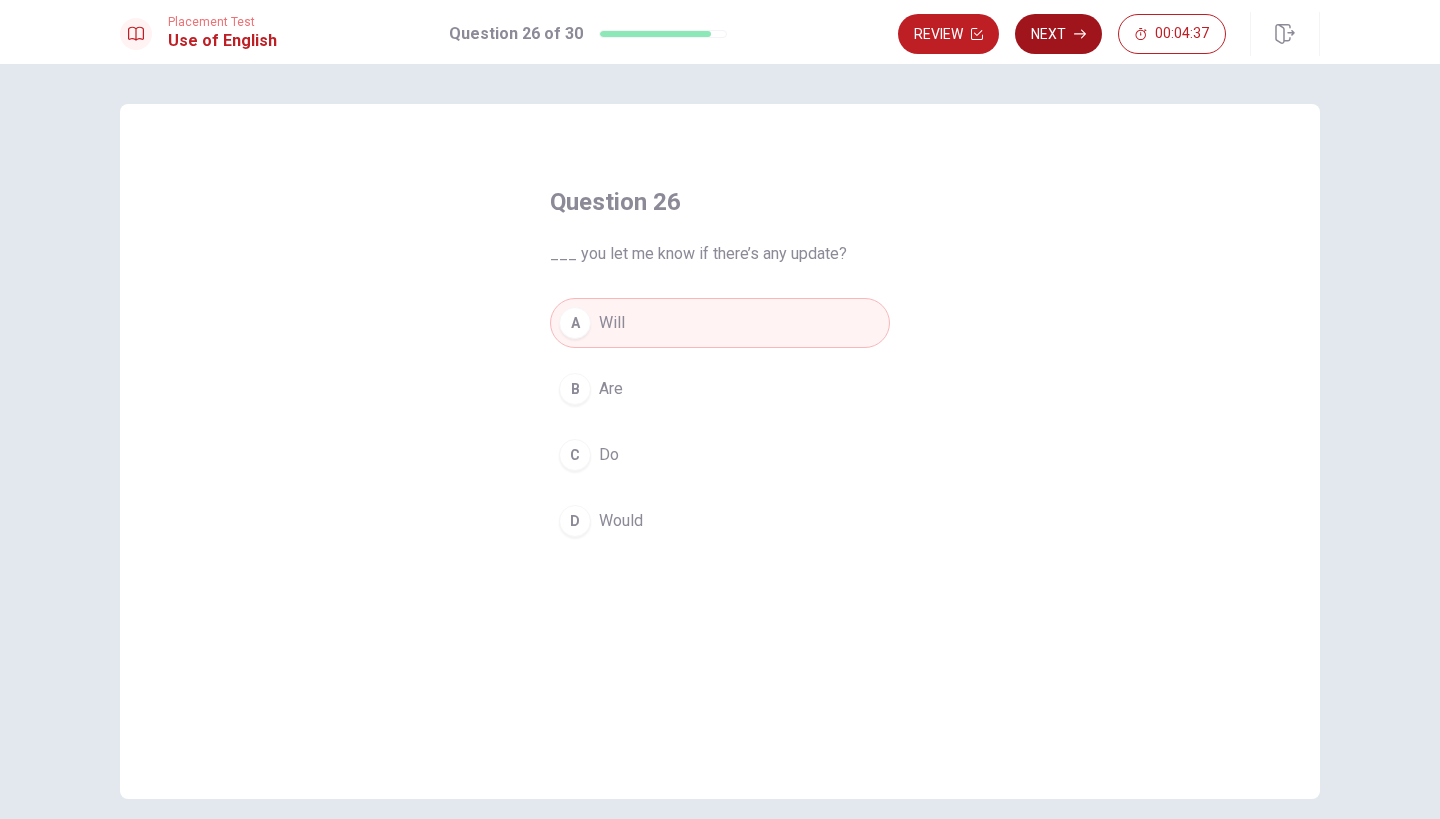 click on "Next" at bounding box center [1058, 34] 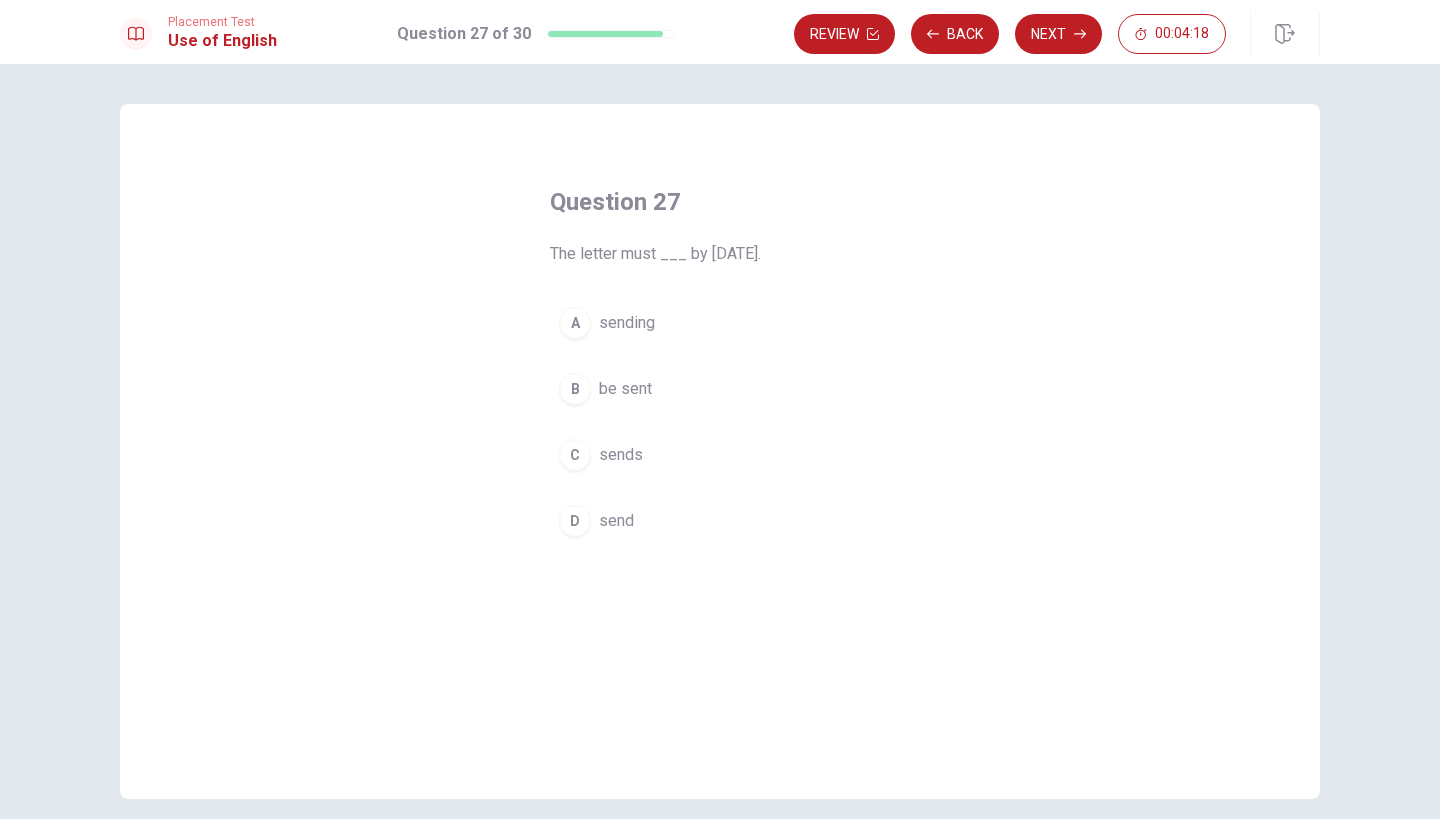 click on "sends" at bounding box center (621, 455) 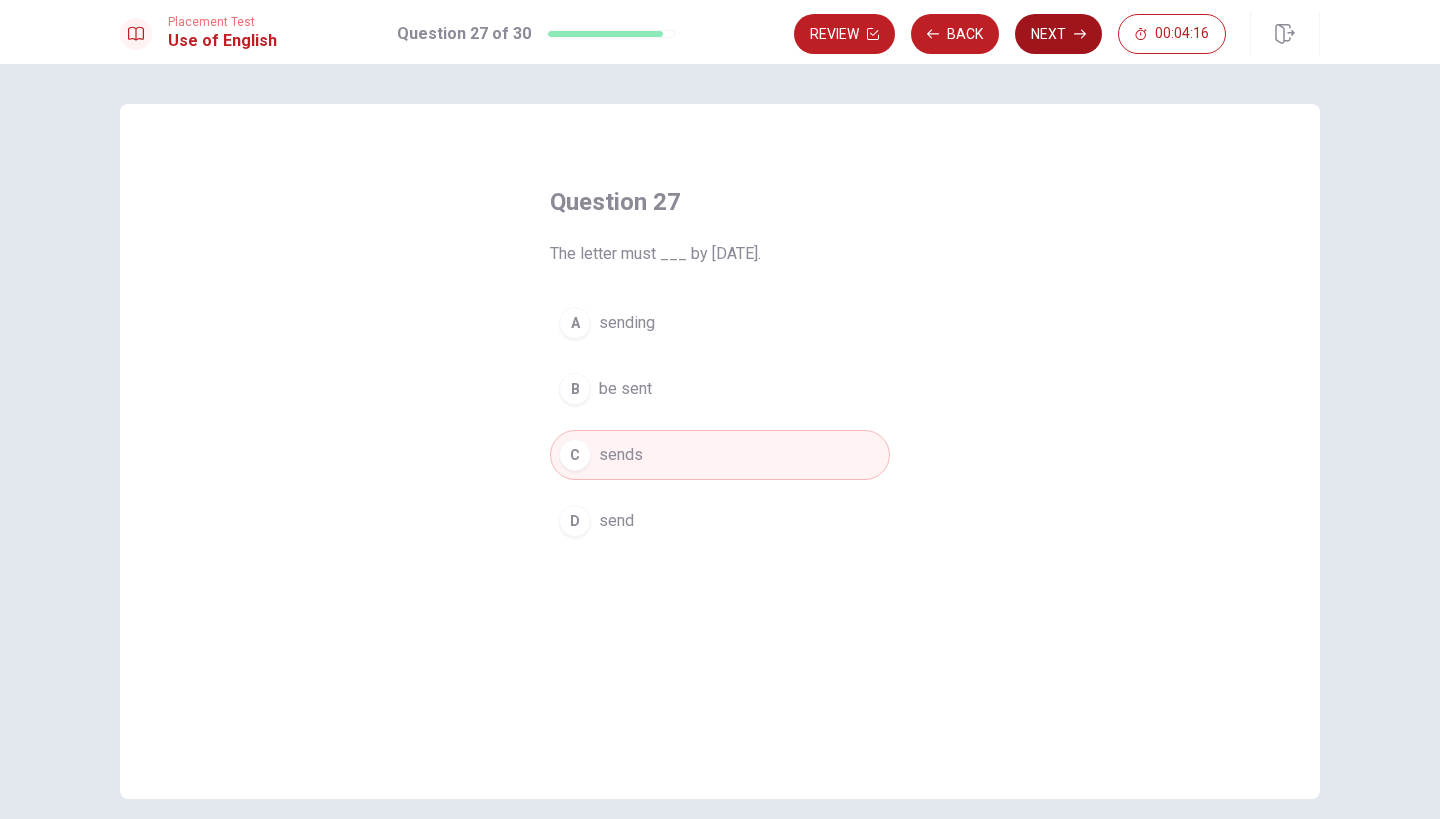 click on "Next" at bounding box center (1058, 34) 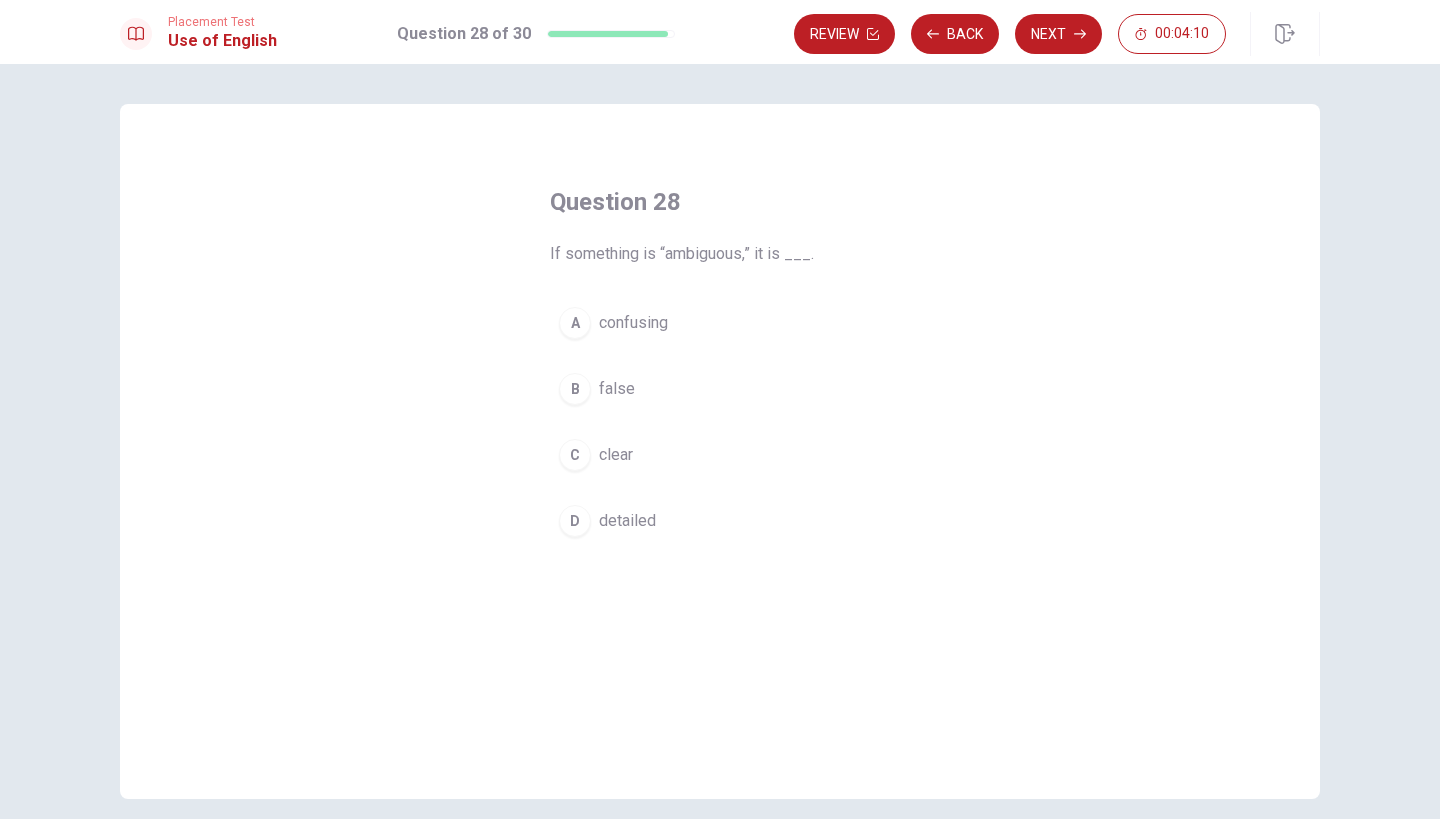 click on "A confusing" at bounding box center (720, 323) 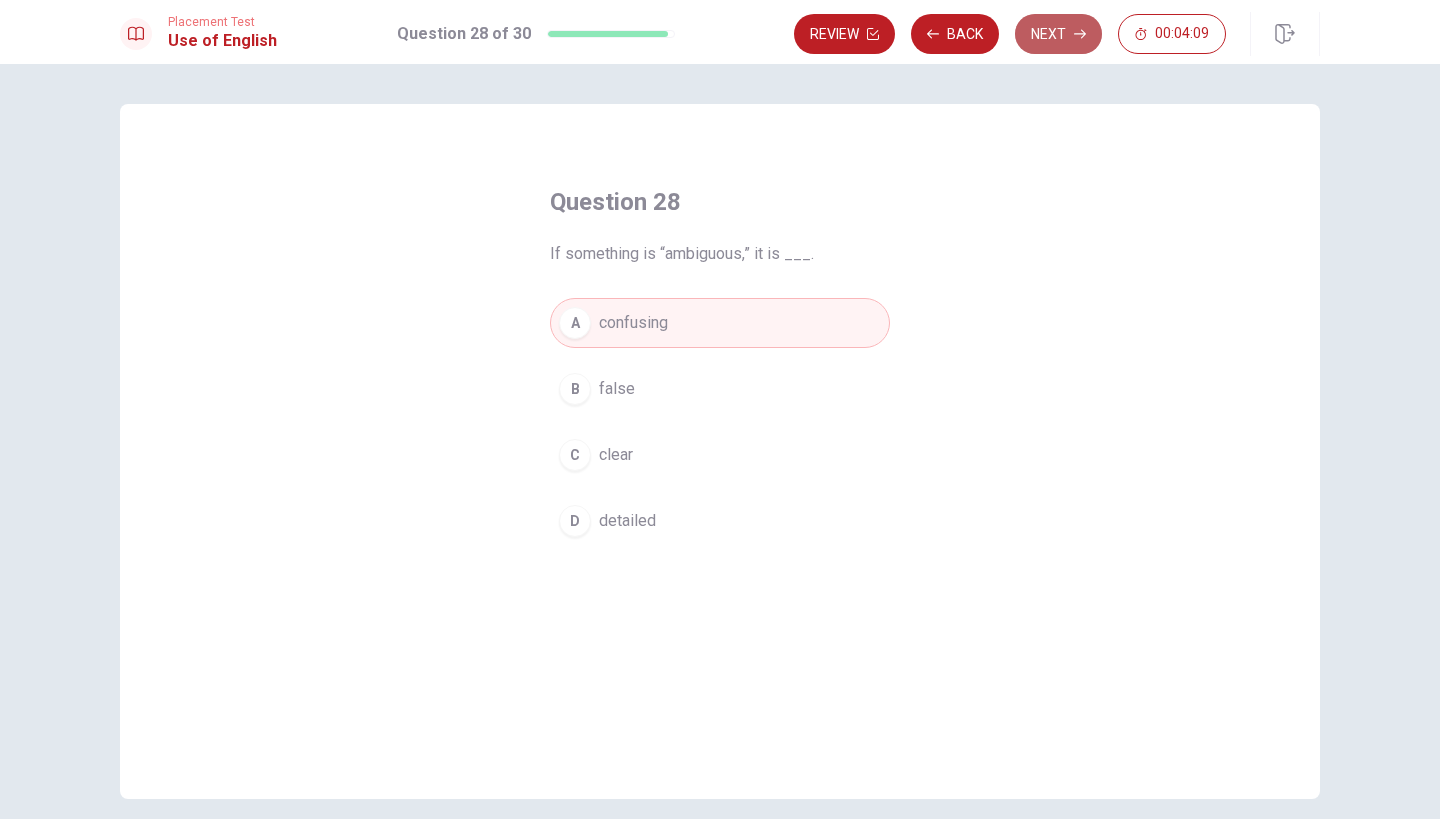 click on "Next" at bounding box center (1058, 34) 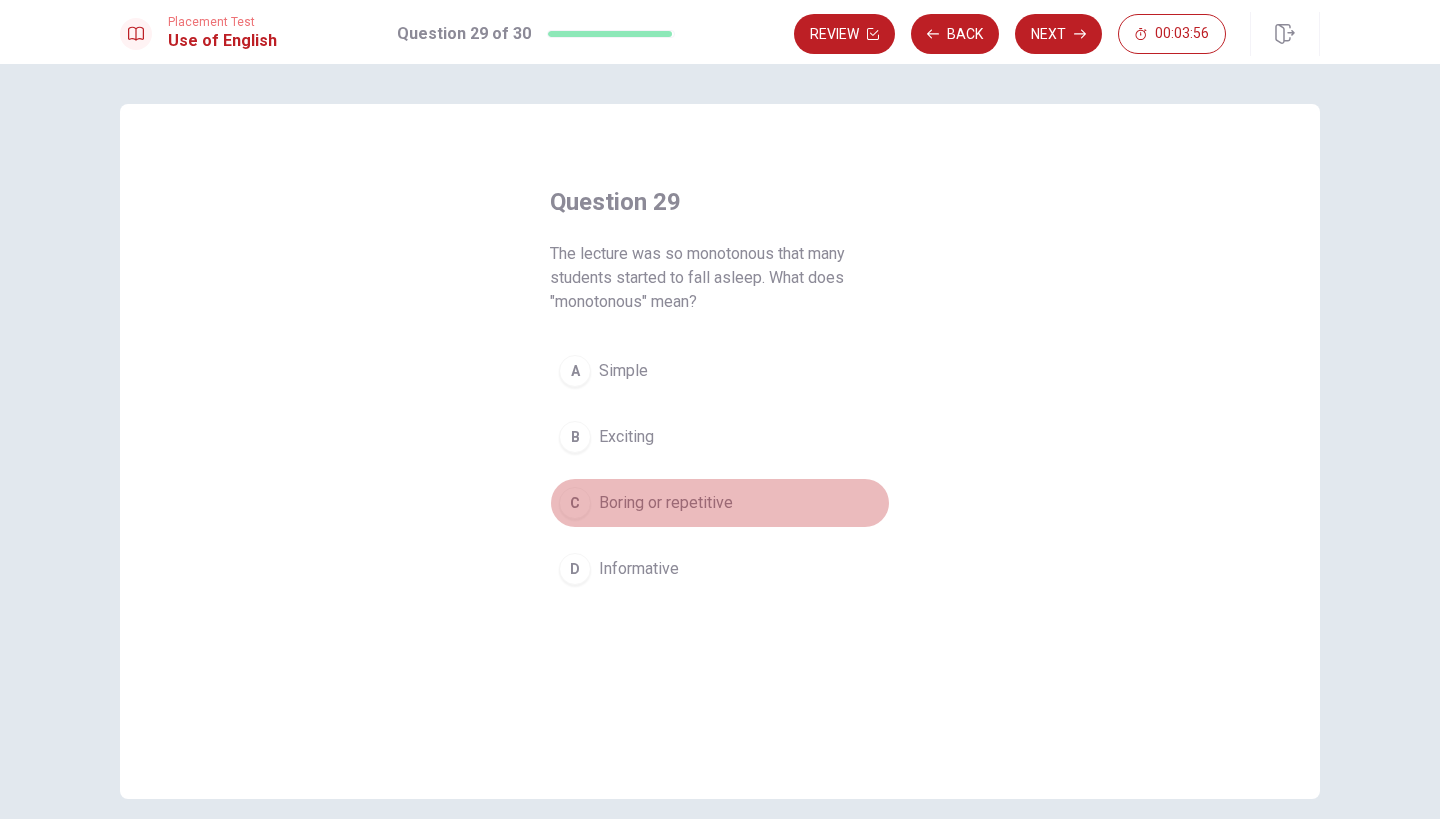 click on "Boring or repetitive" at bounding box center (666, 503) 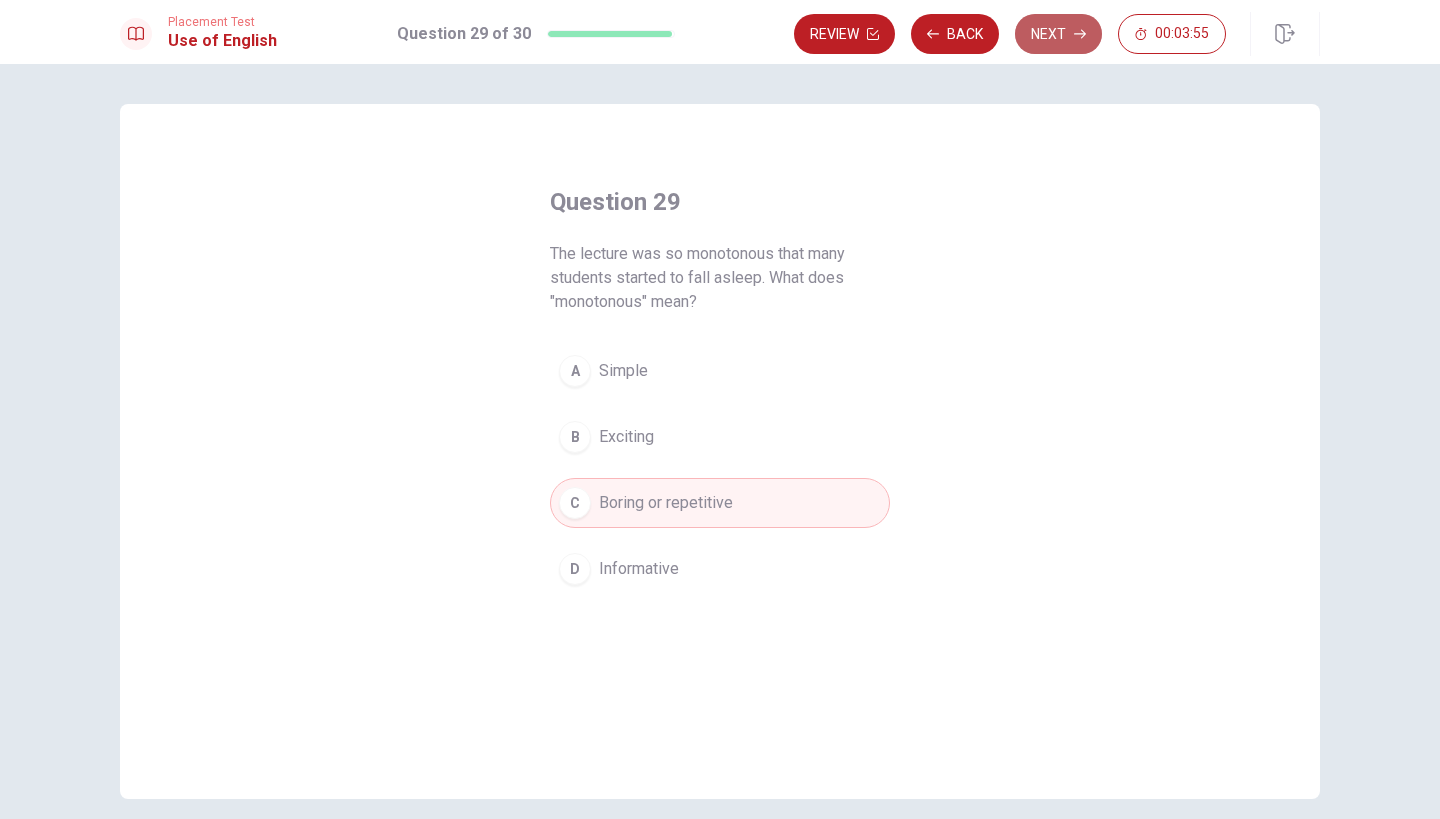 click on "Next" at bounding box center (1058, 34) 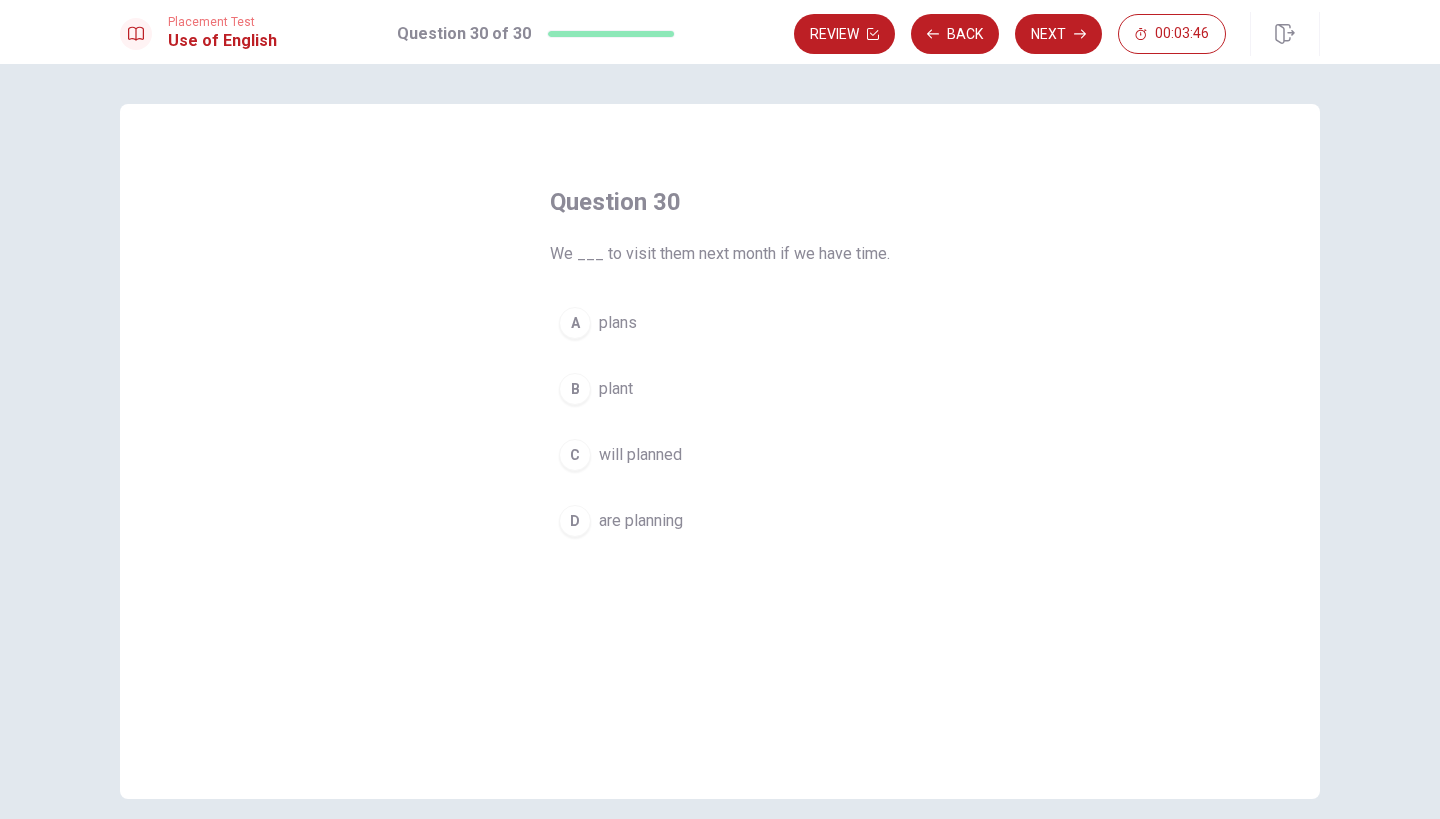 click on "are planning" at bounding box center (641, 521) 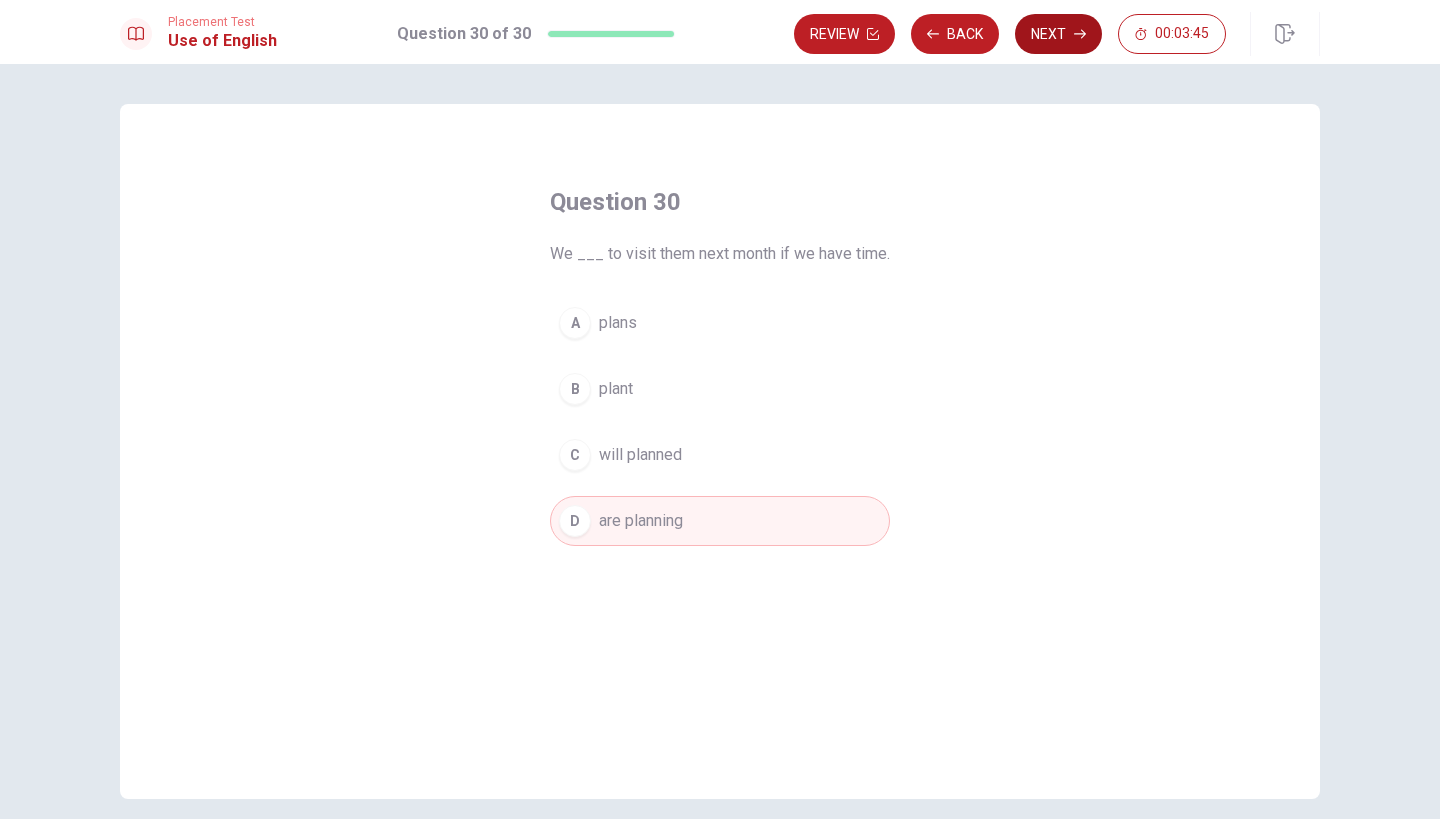 click on "Next" at bounding box center (1058, 34) 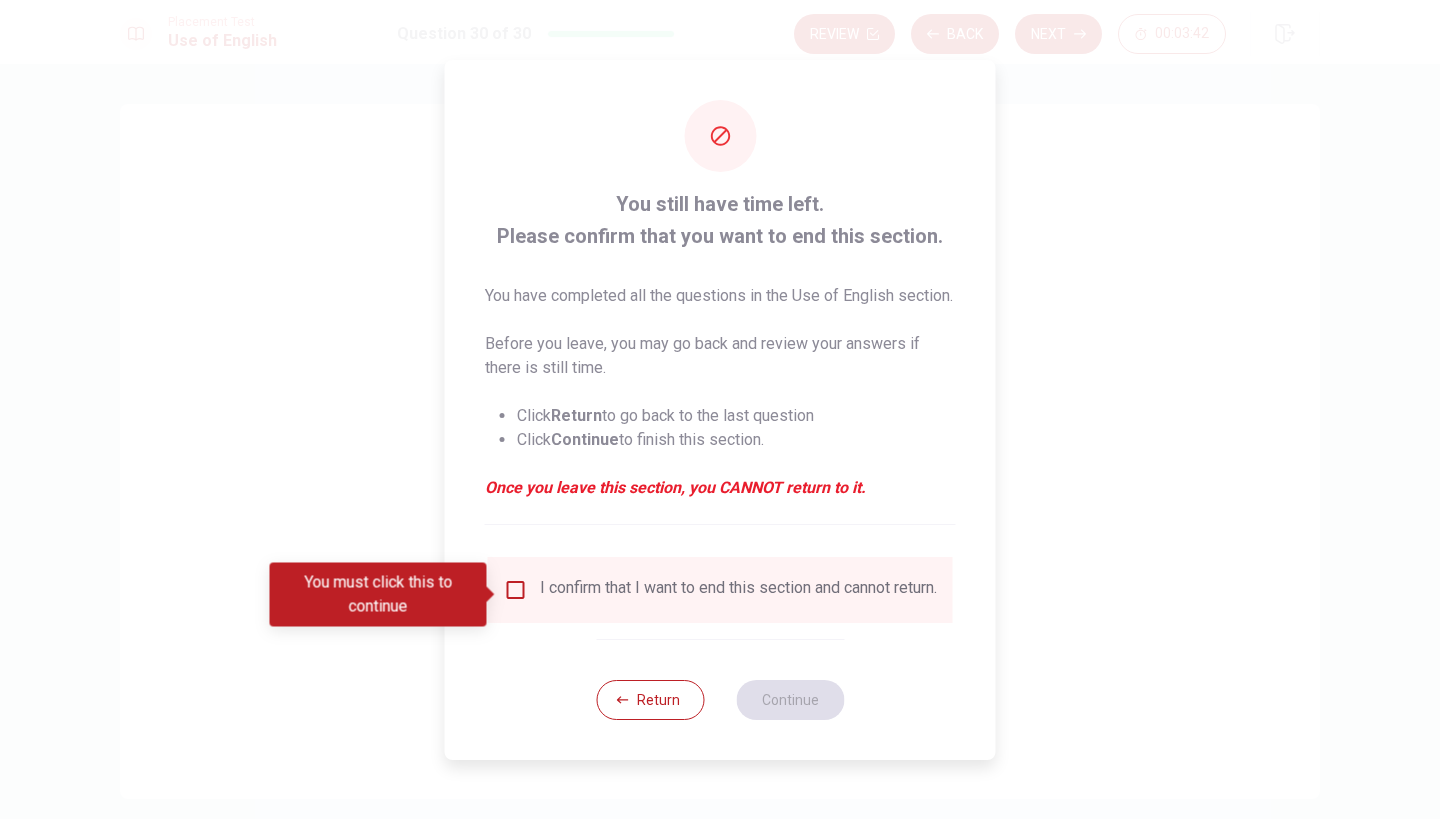 click at bounding box center [516, 590] 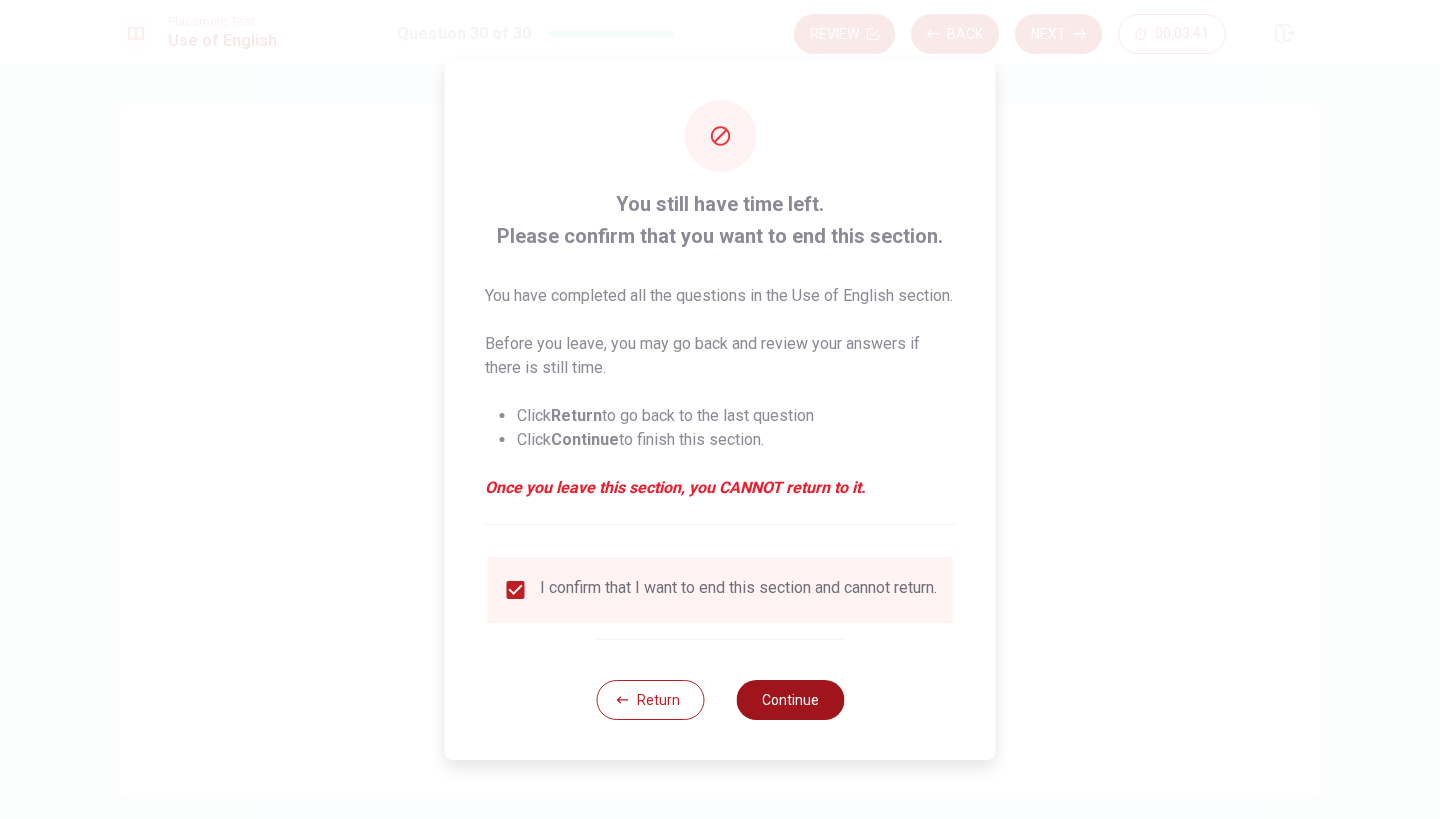 click on "Continue" at bounding box center [790, 700] 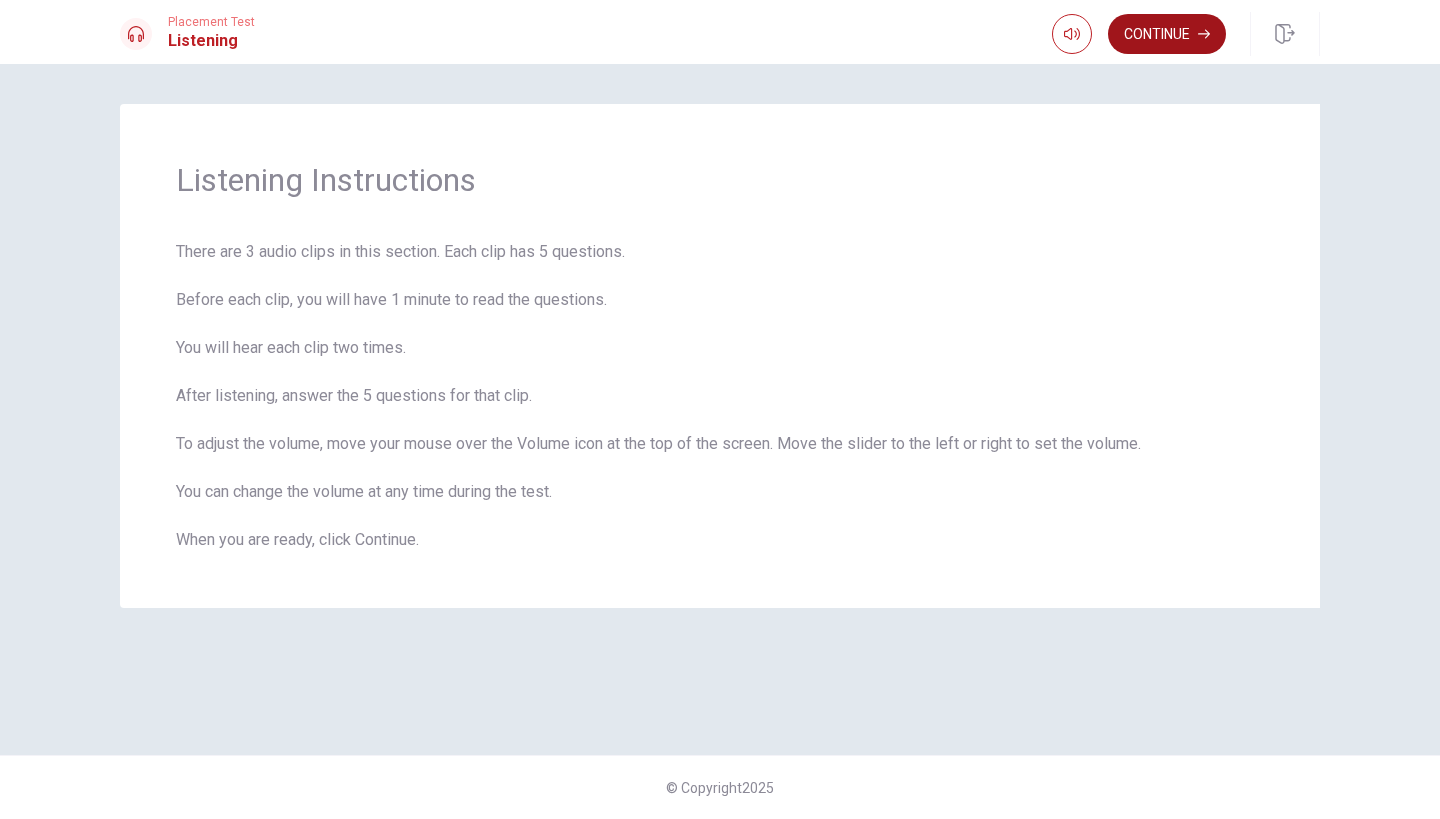 click on "Continue" at bounding box center (1167, 34) 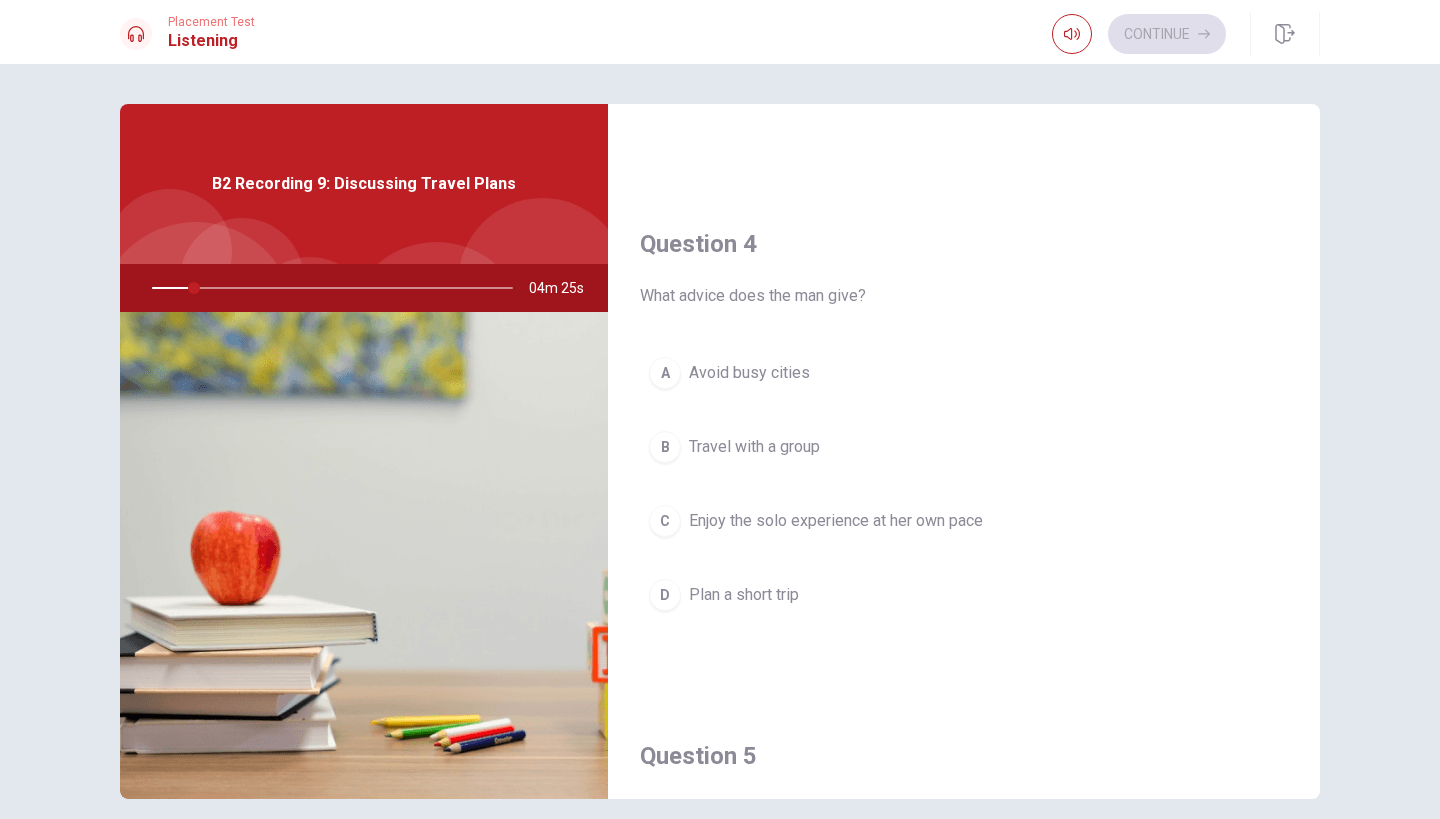 scroll, scrollTop: 1461, scrollLeft: 0, axis: vertical 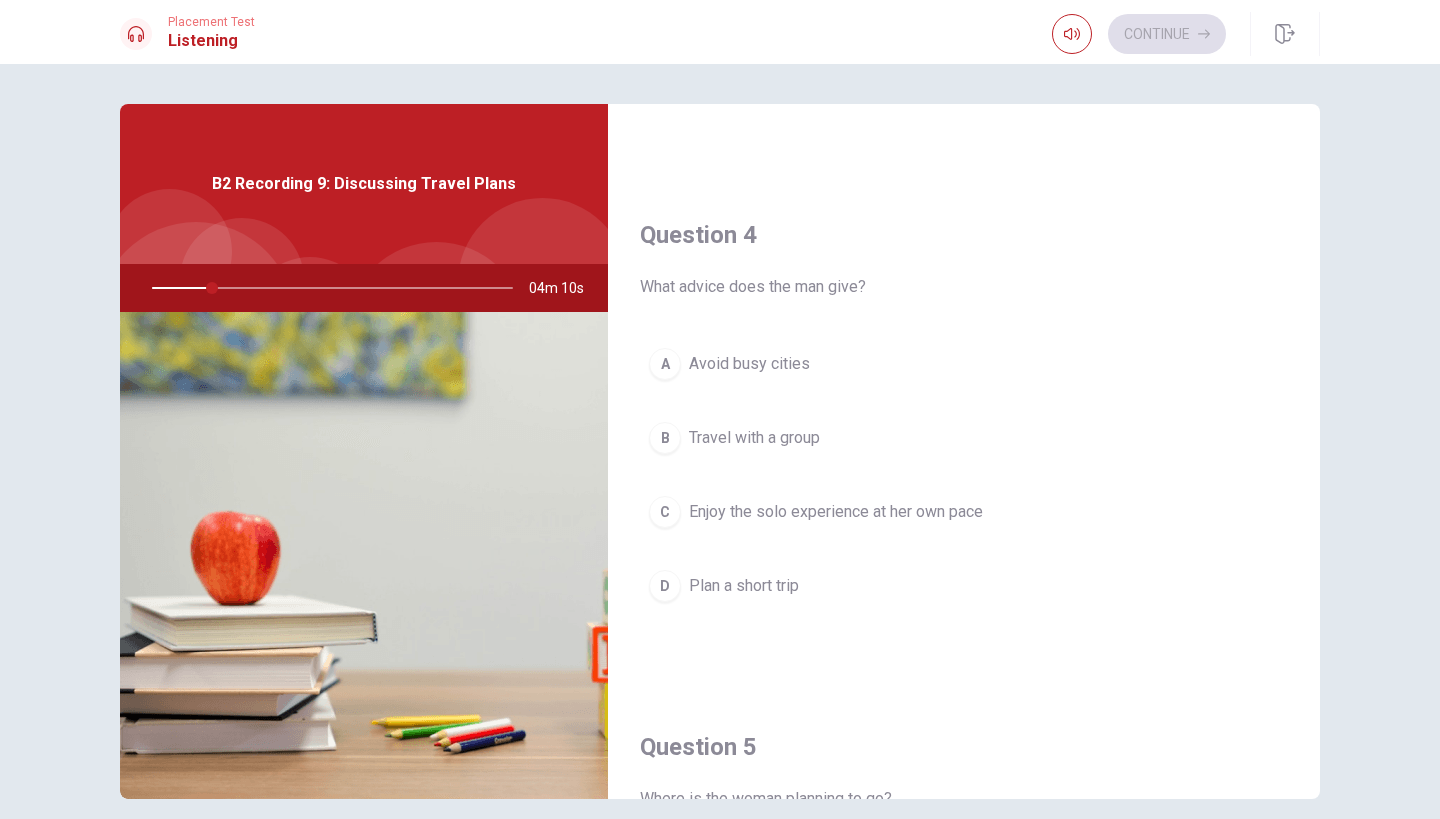 click at bounding box center [328, 288] 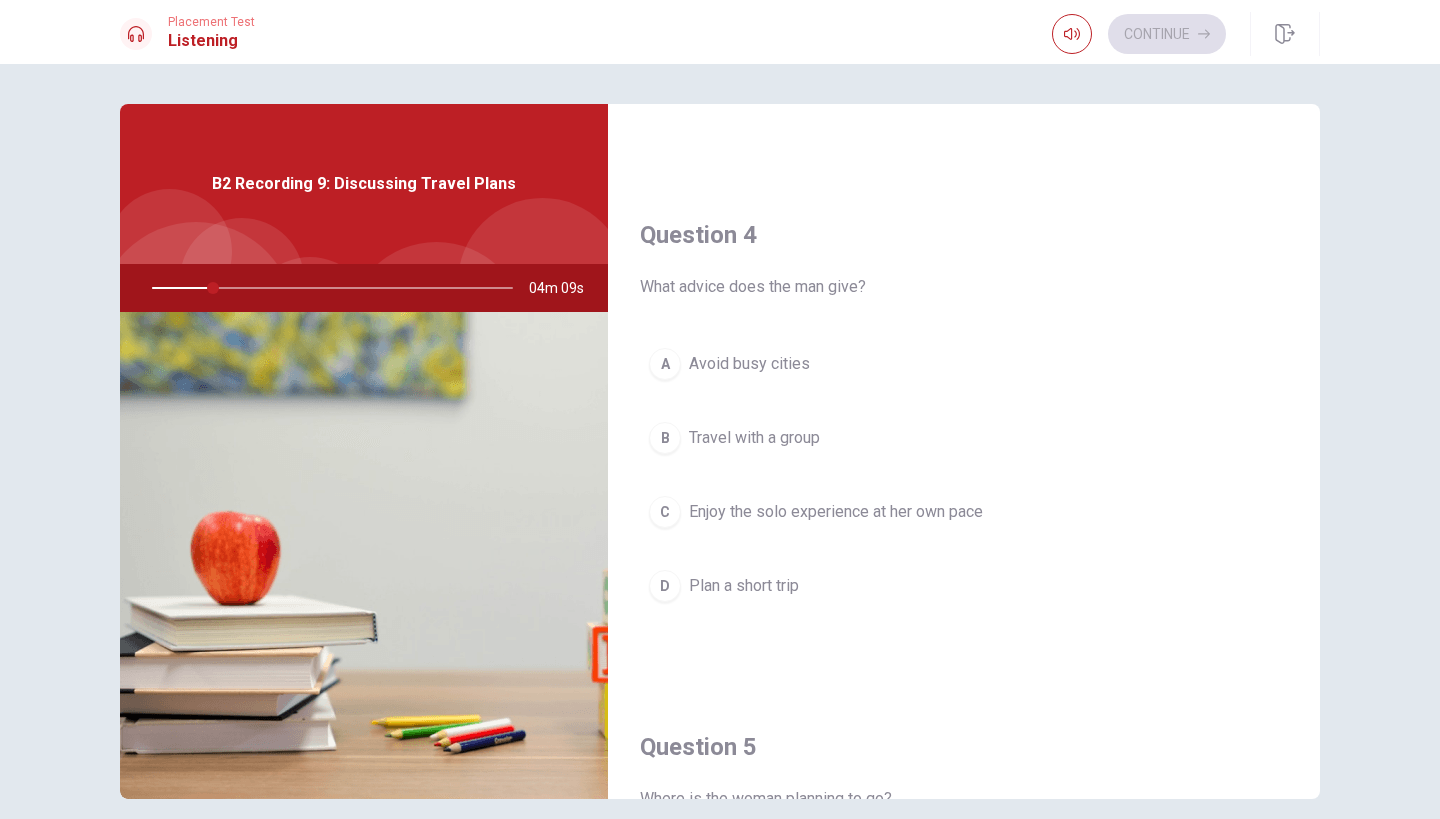 click on "04m 09s" at bounding box center [564, 288] 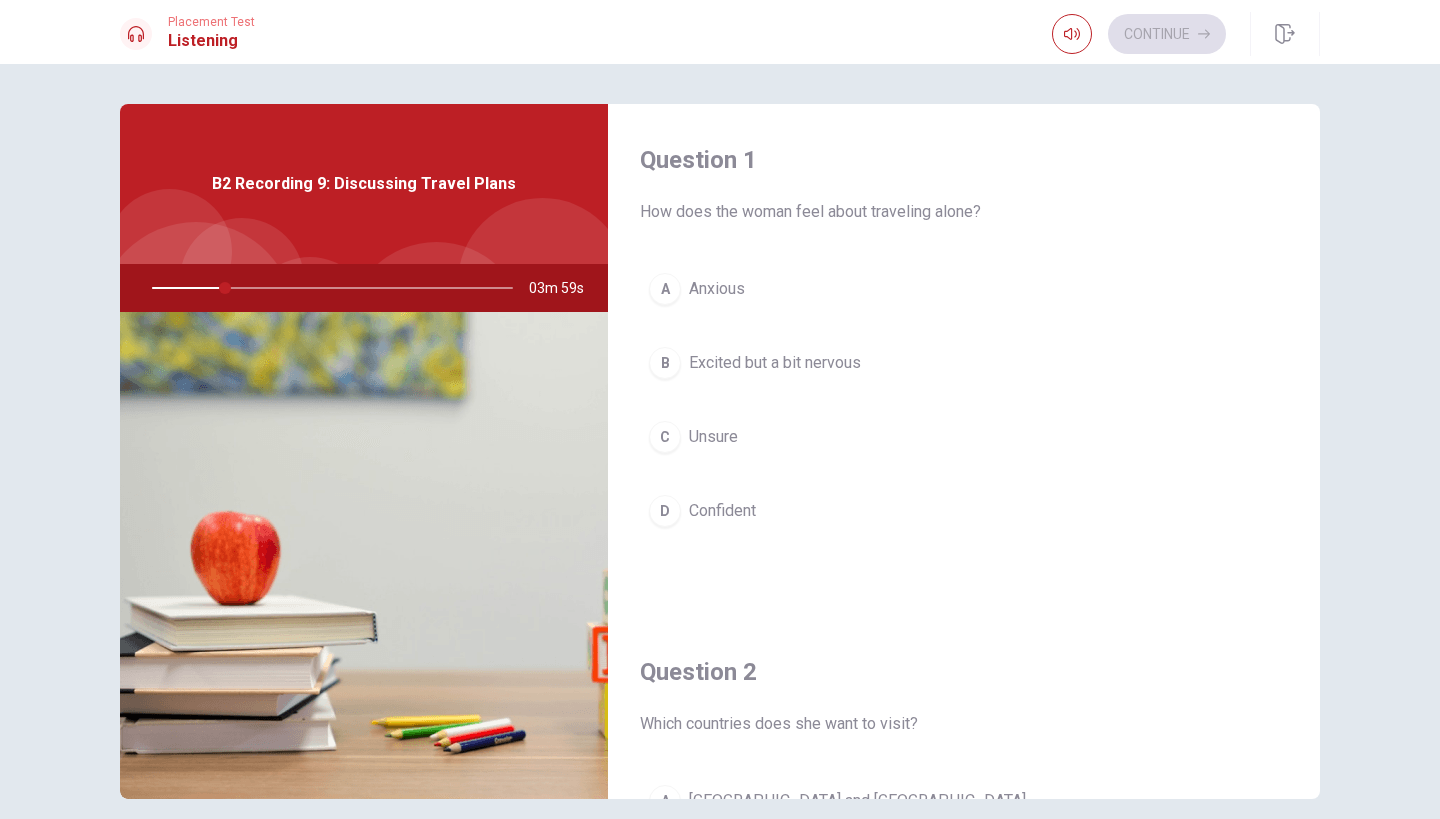 scroll, scrollTop: 0, scrollLeft: 0, axis: both 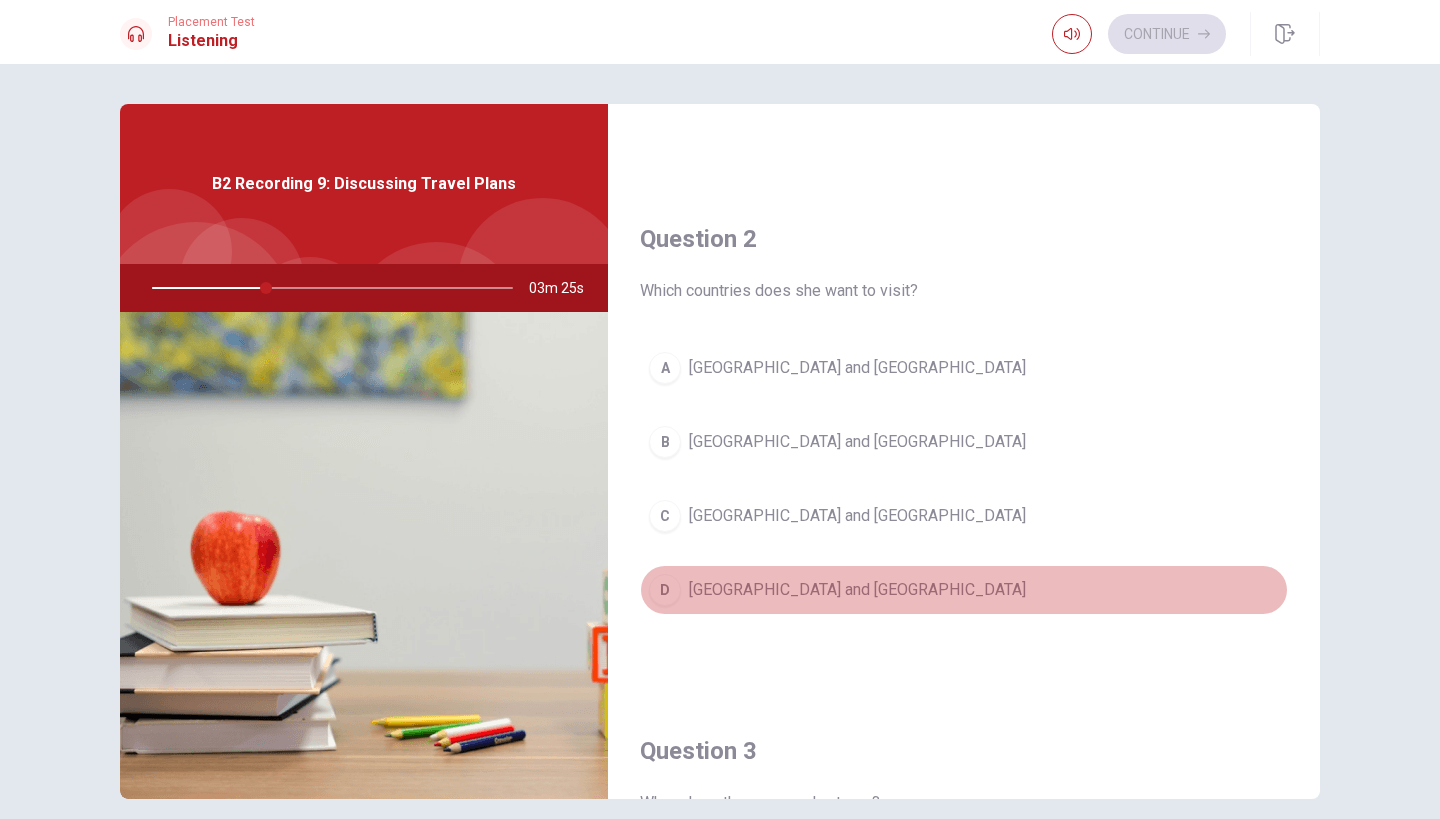 click on "[GEOGRAPHIC_DATA] and [GEOGRAPHIC_DATA]" at bounding box center [857, 590] 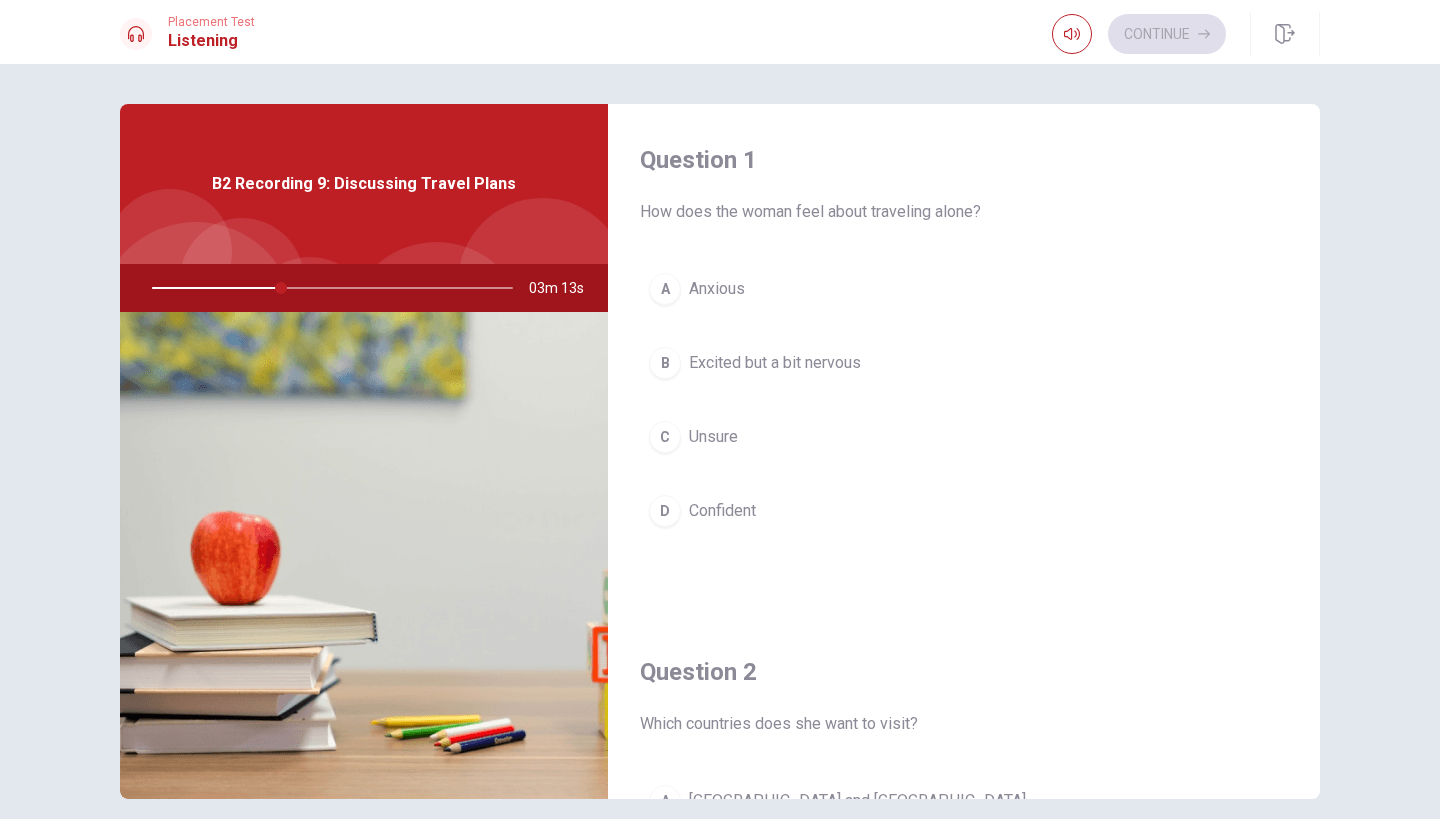 scroll, scrollTop: 0, scrollLeft: 0, axis: both 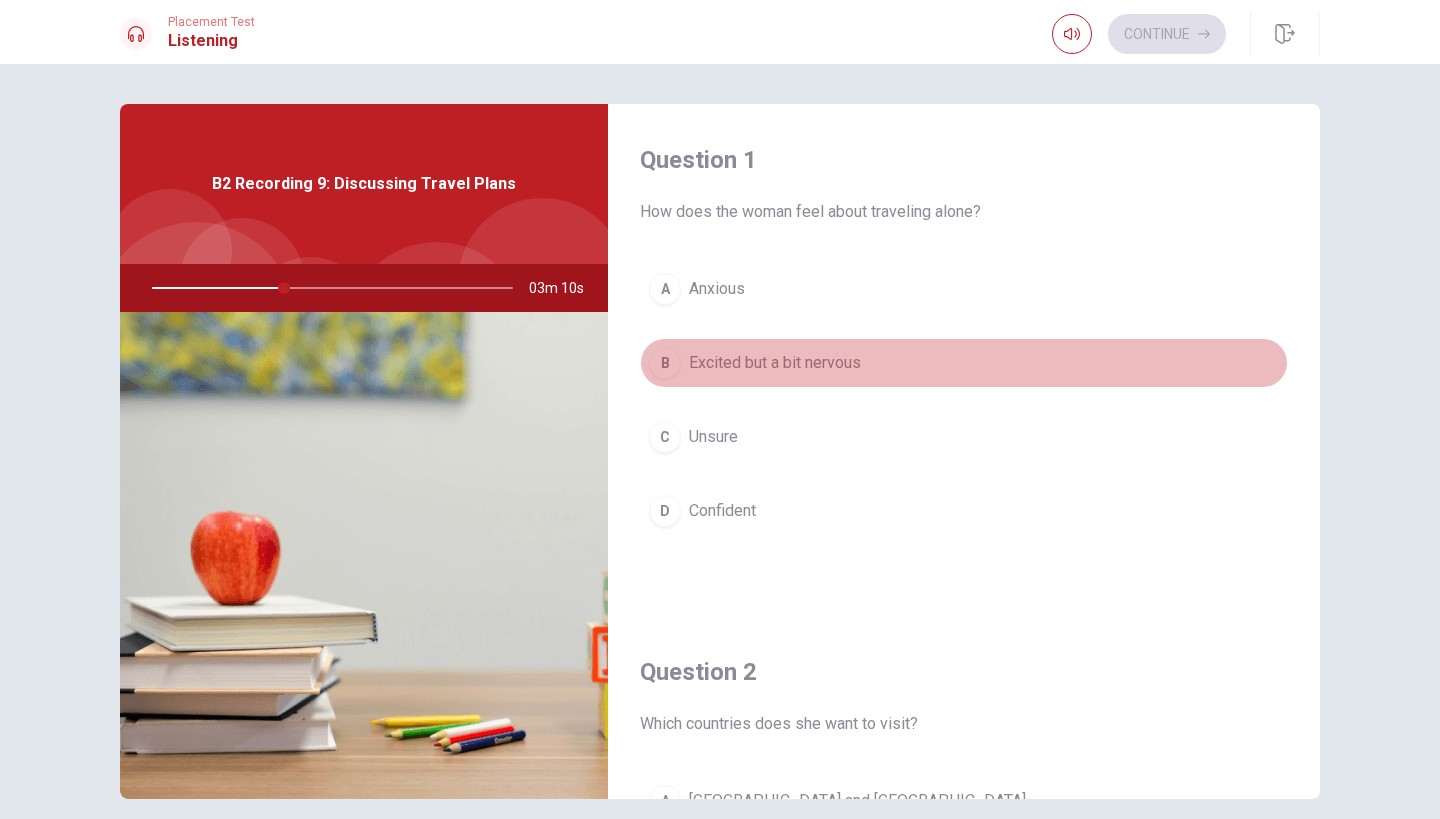 click on "Excited but a bit nervous" at bounding box center [775, 363] 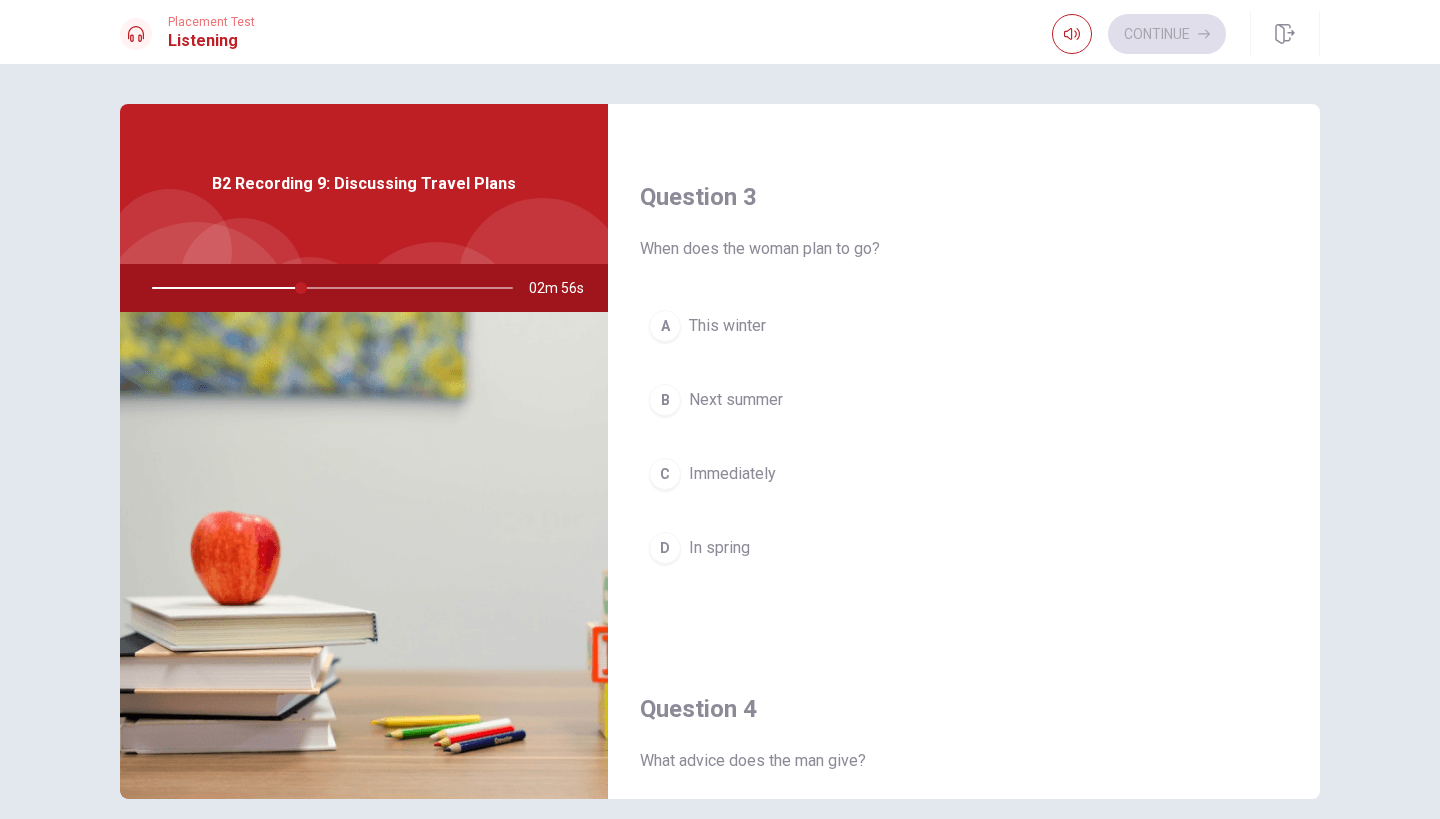 scroll, scrollTop: 988, scrollLeft: 0, axis: vertical 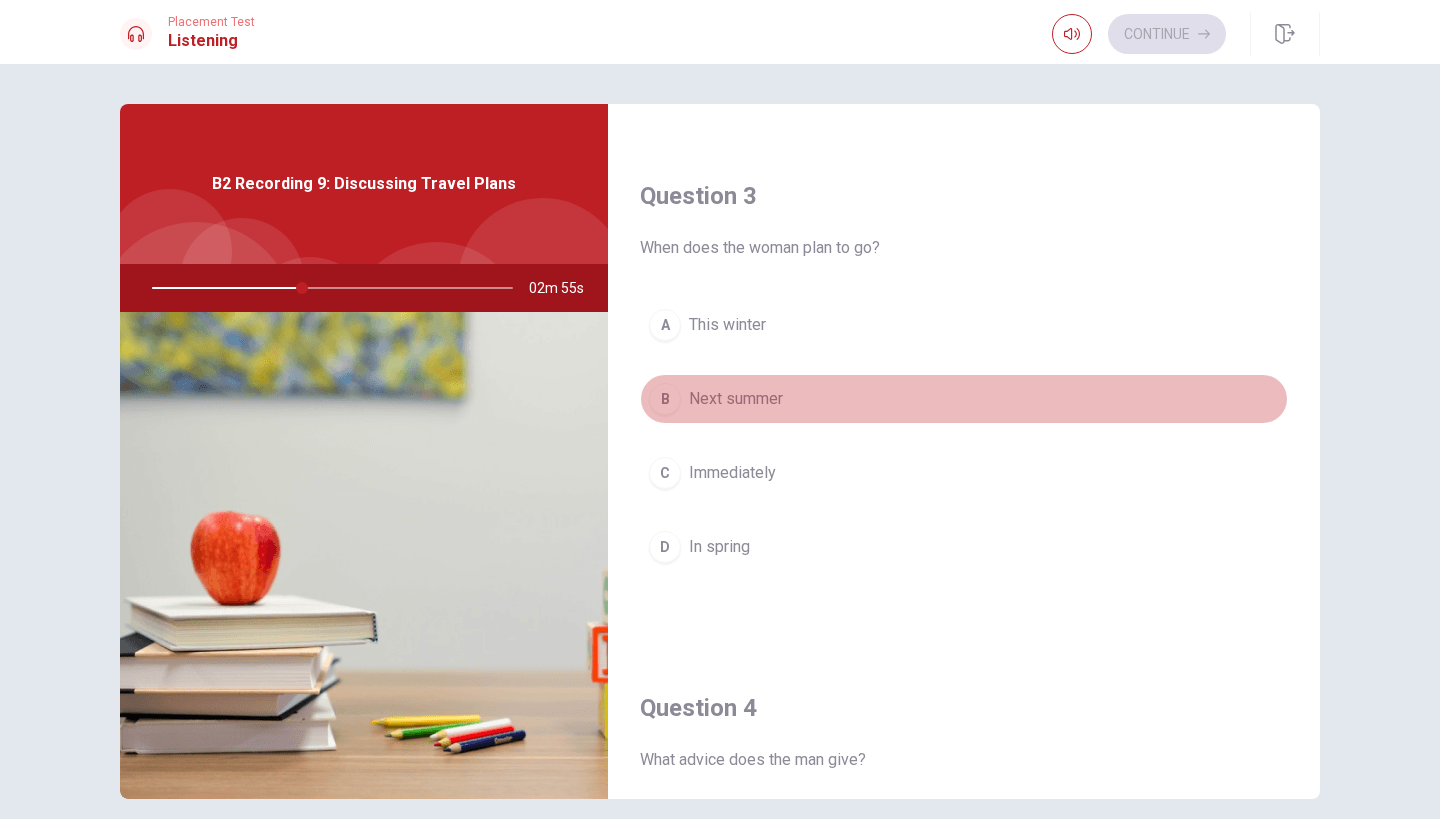 click on "Next summer" at bounding box center (736, 399) 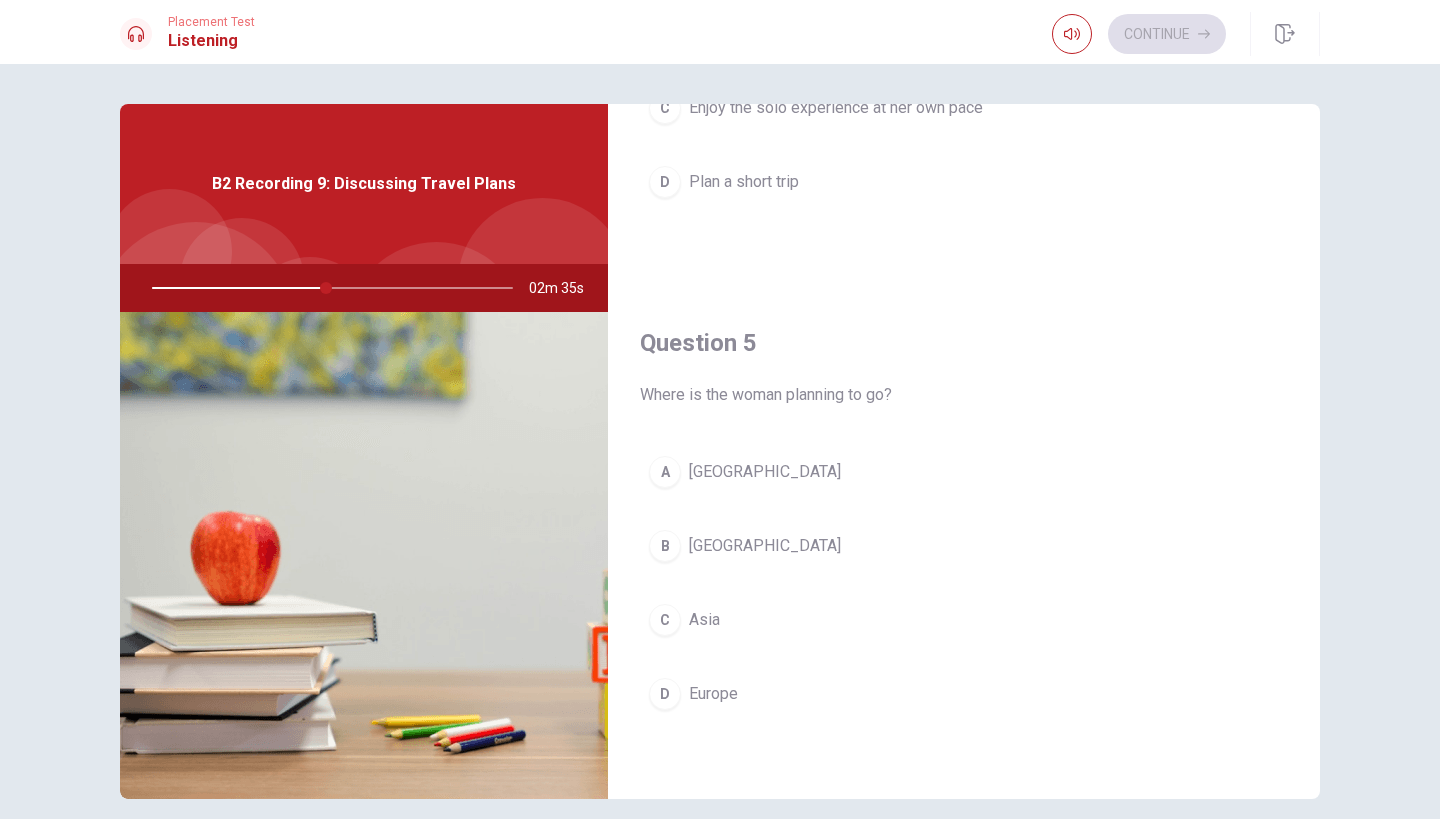 scroll, scrollTop: 1865, scrollLeft: 0, axis: vertical 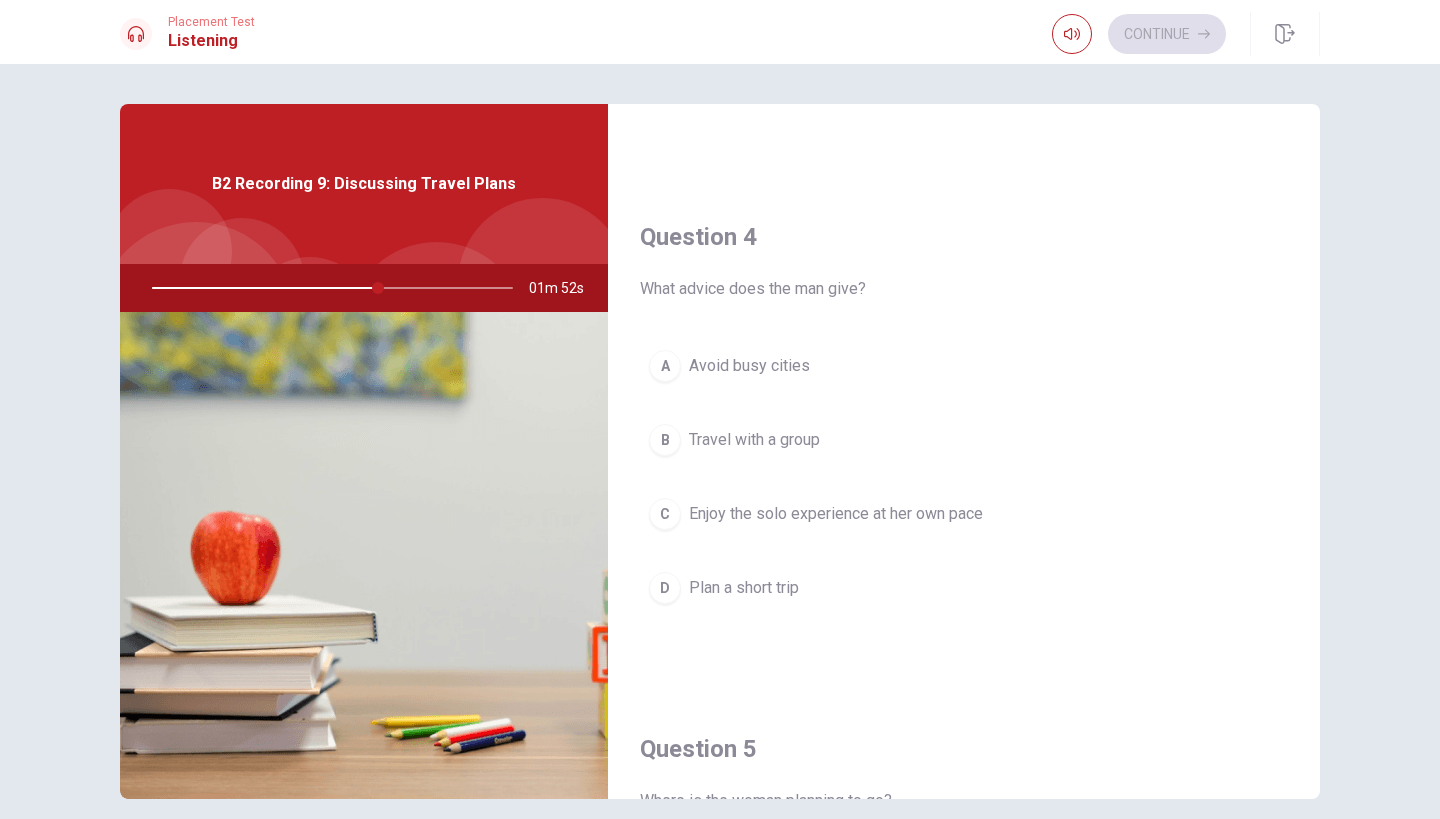click on "Enjoy the solo experience at her own pace" at bounding box center [836, 514] 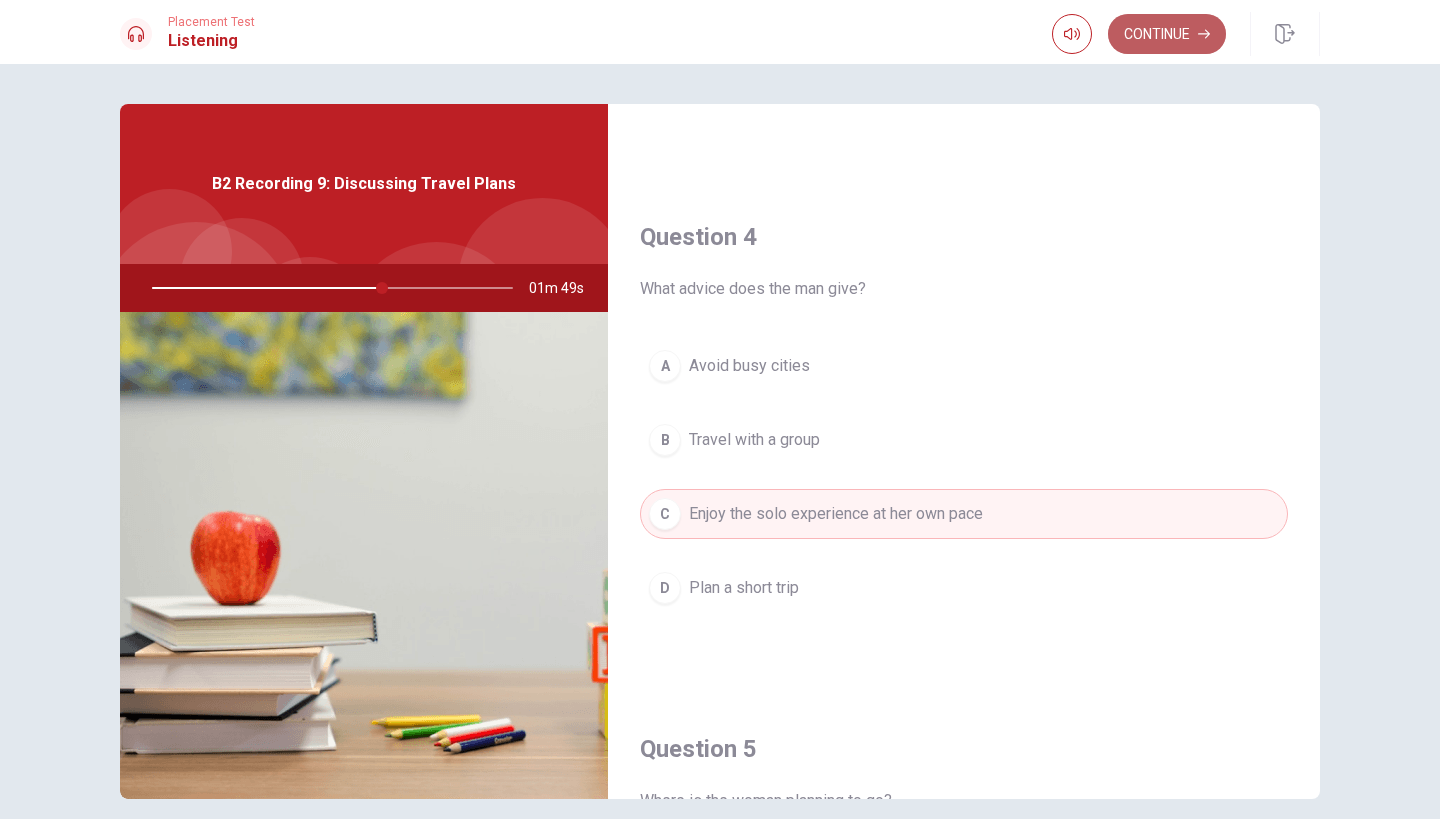 click on "Continue" at bounding box center (1167, 34) 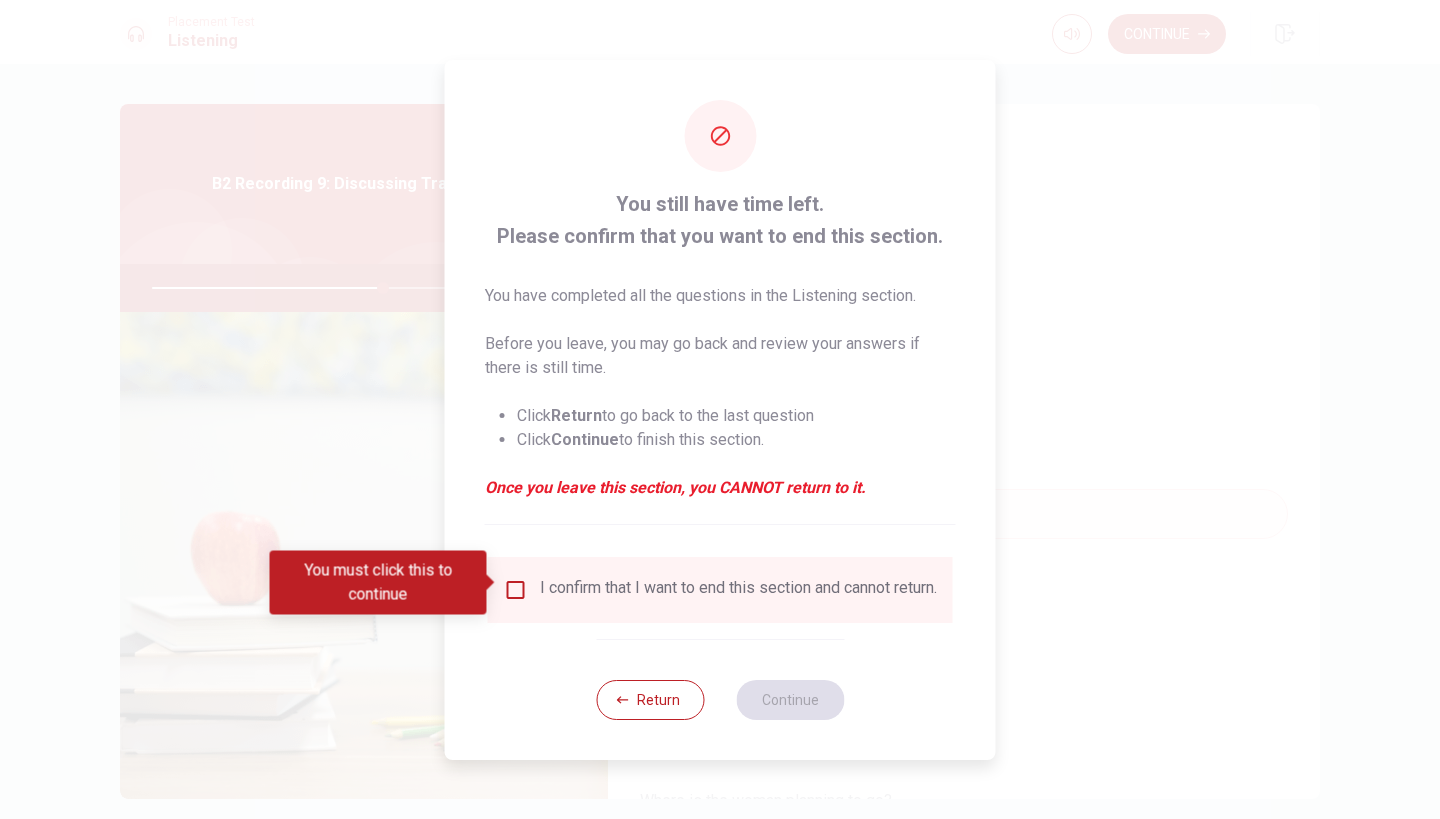 click on "I confirm that I want to end this section and cannot return." at bounding box center [738, 590] 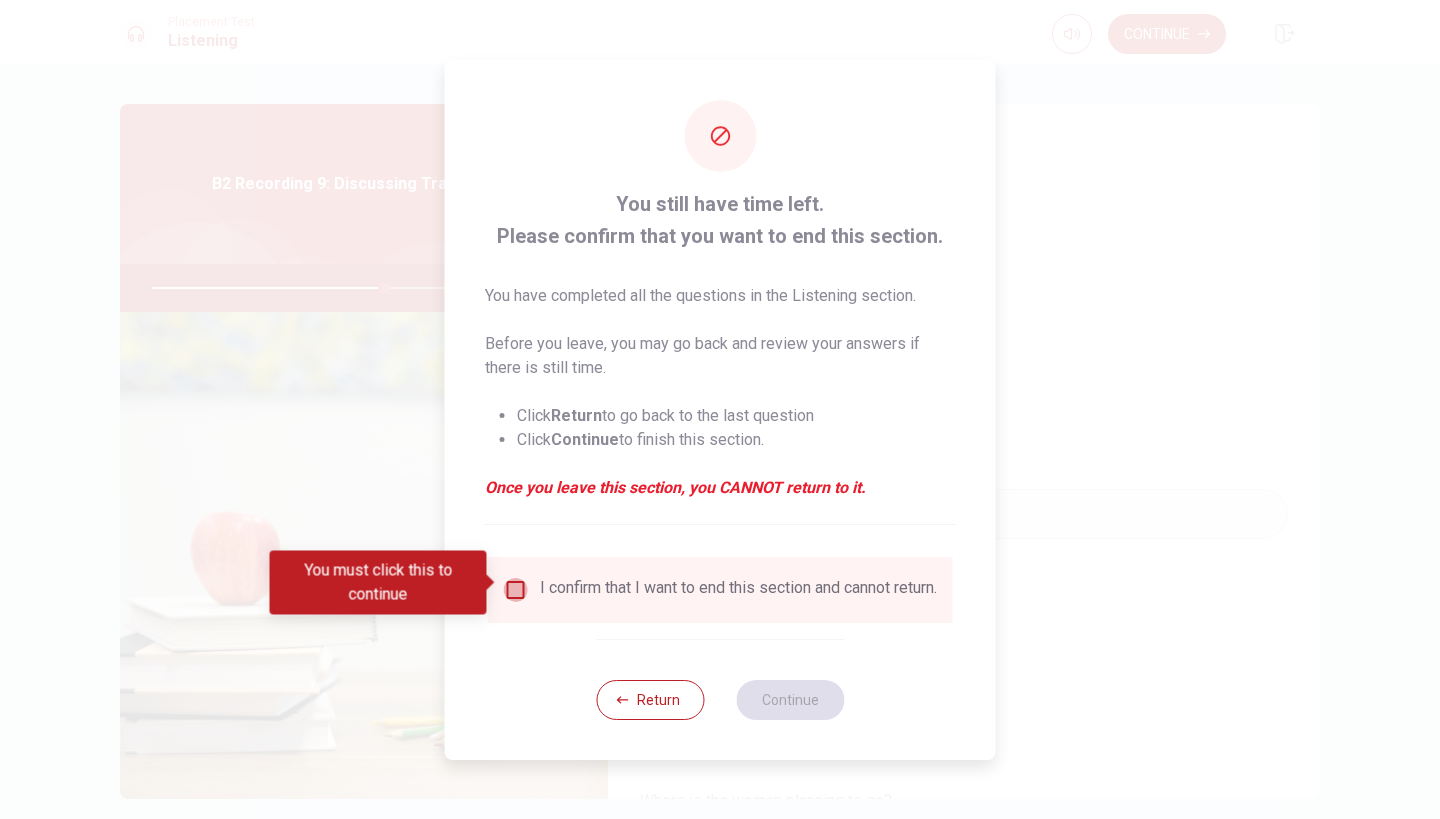 click at bounding box center [516, 590] 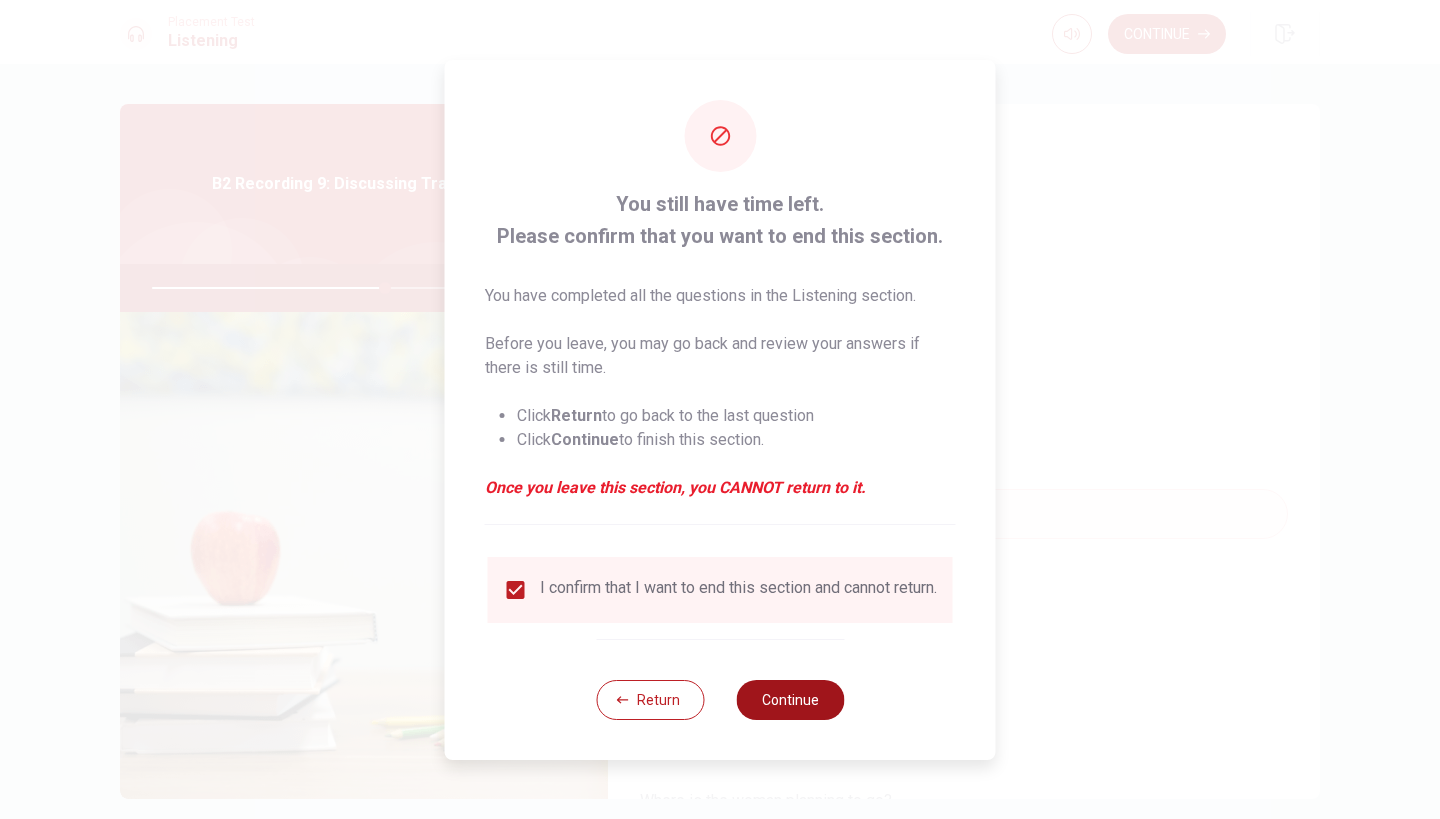 click on "Continue" at bounding box center [790, 700] 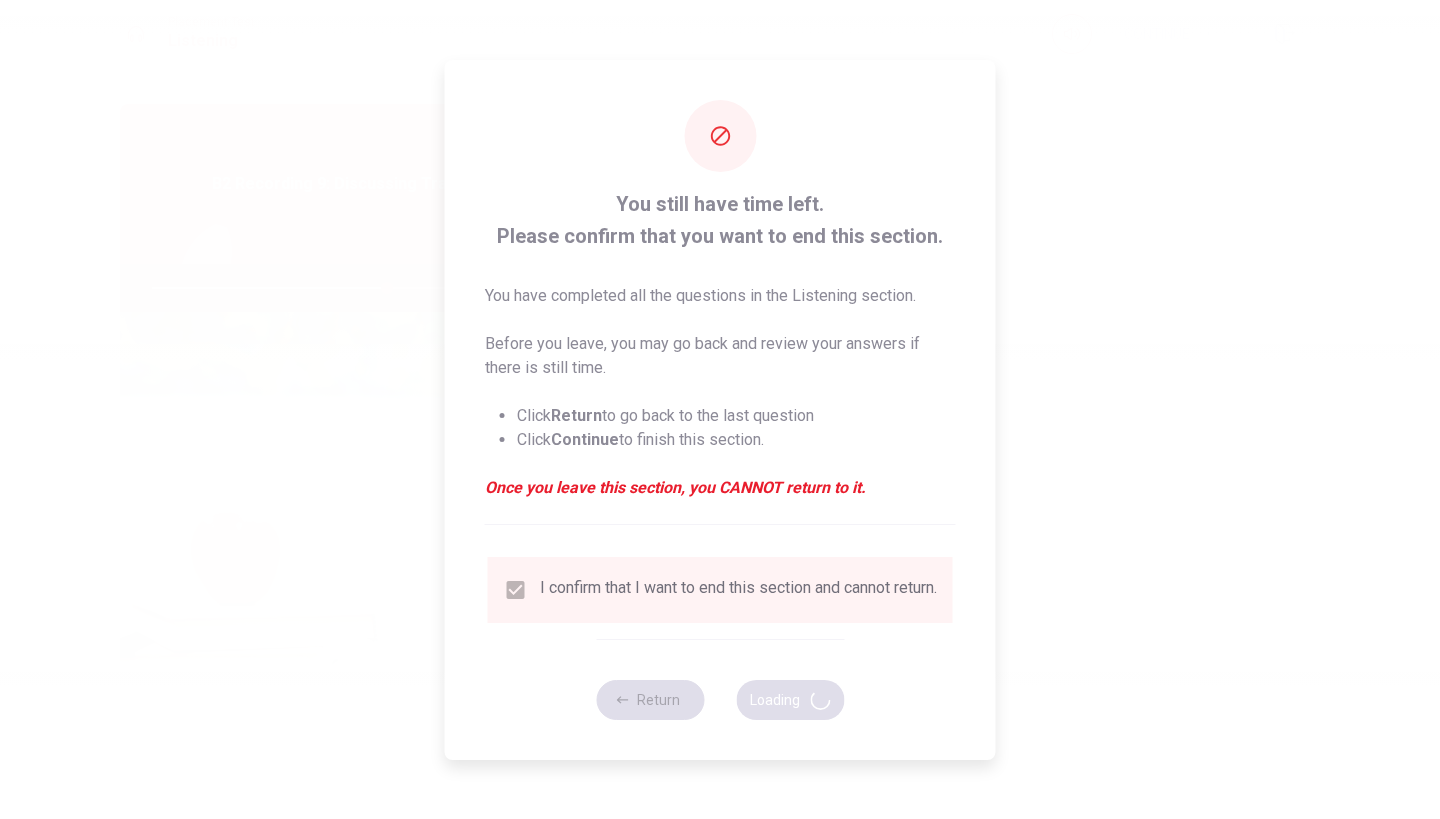 type on "65" 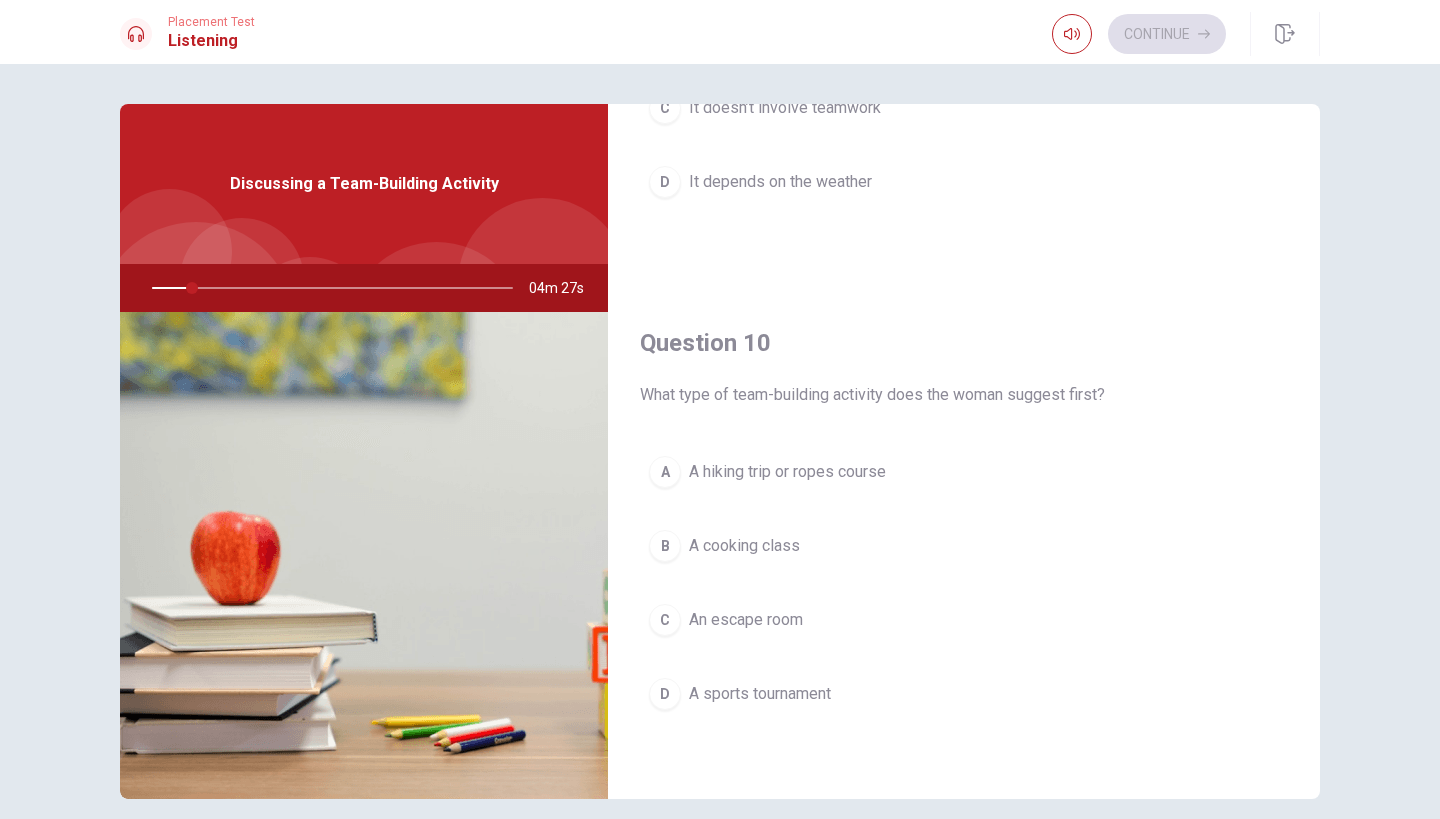 scroll, scrollTop: 1865, scrollLeft: 0, axis: vertical 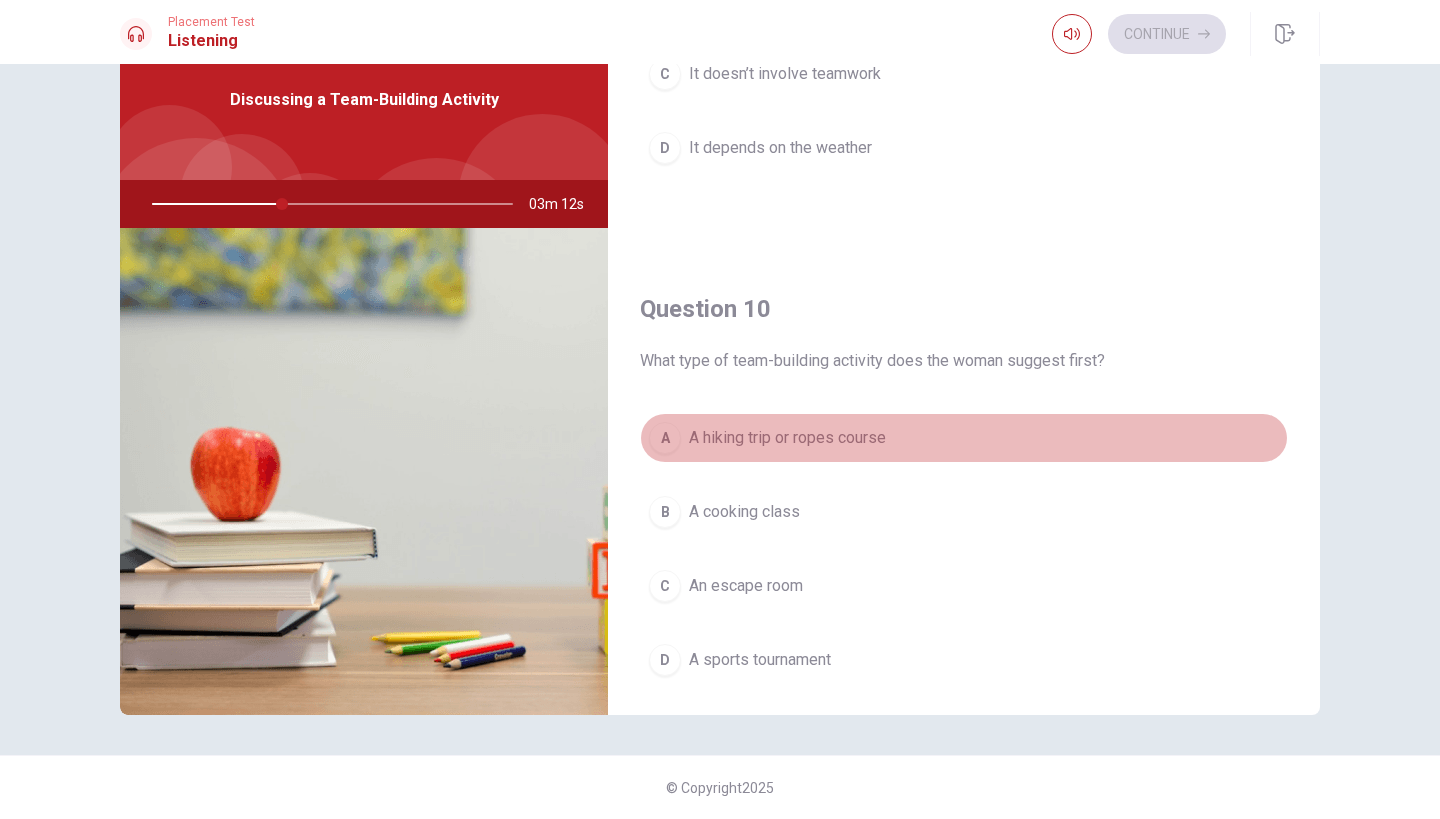 click on "A hiking trip or ropes course" at bounding box center (787, 438) 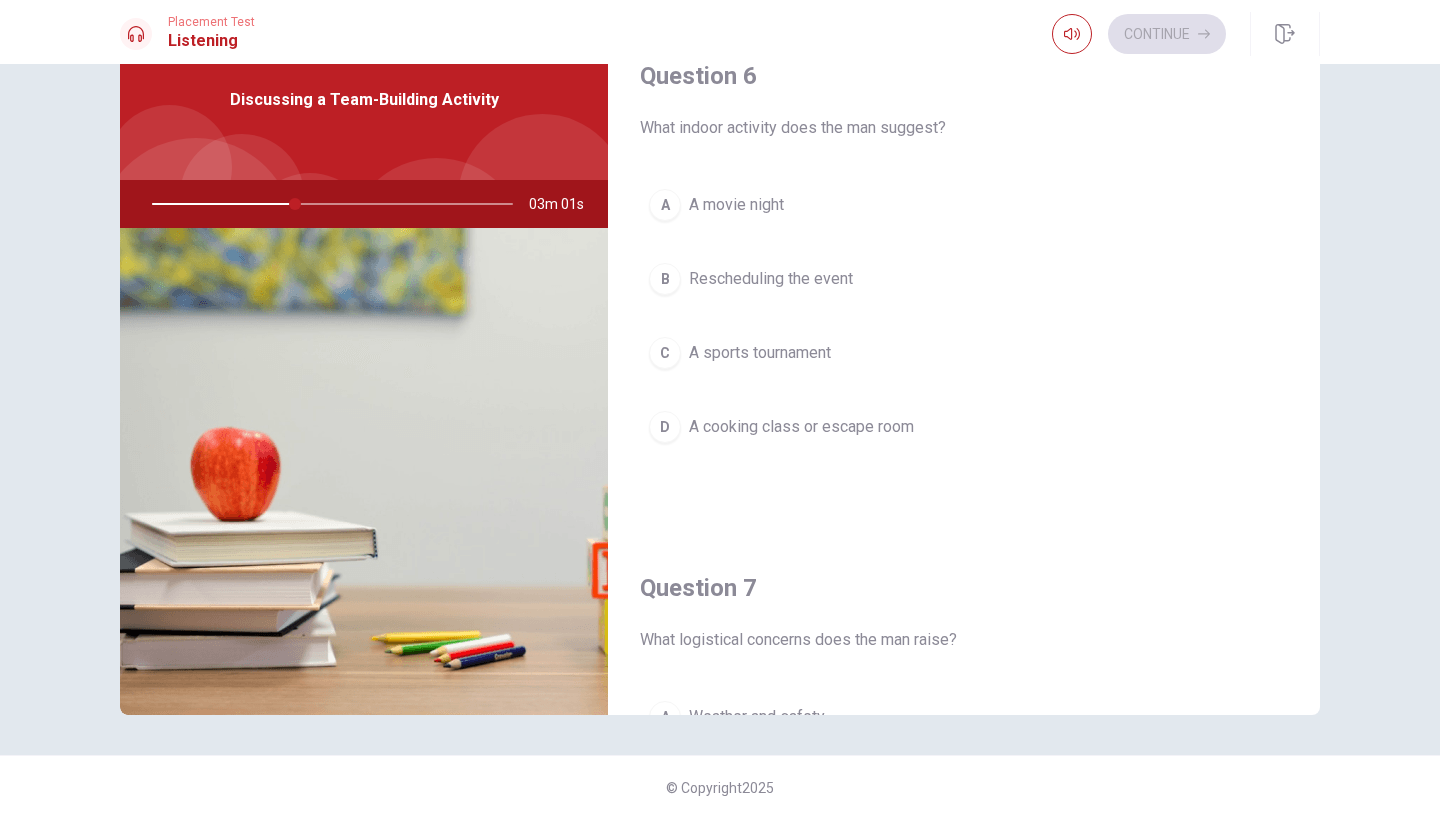 scroll, scrollTop: 0, scrollLeft: 0, axis: both 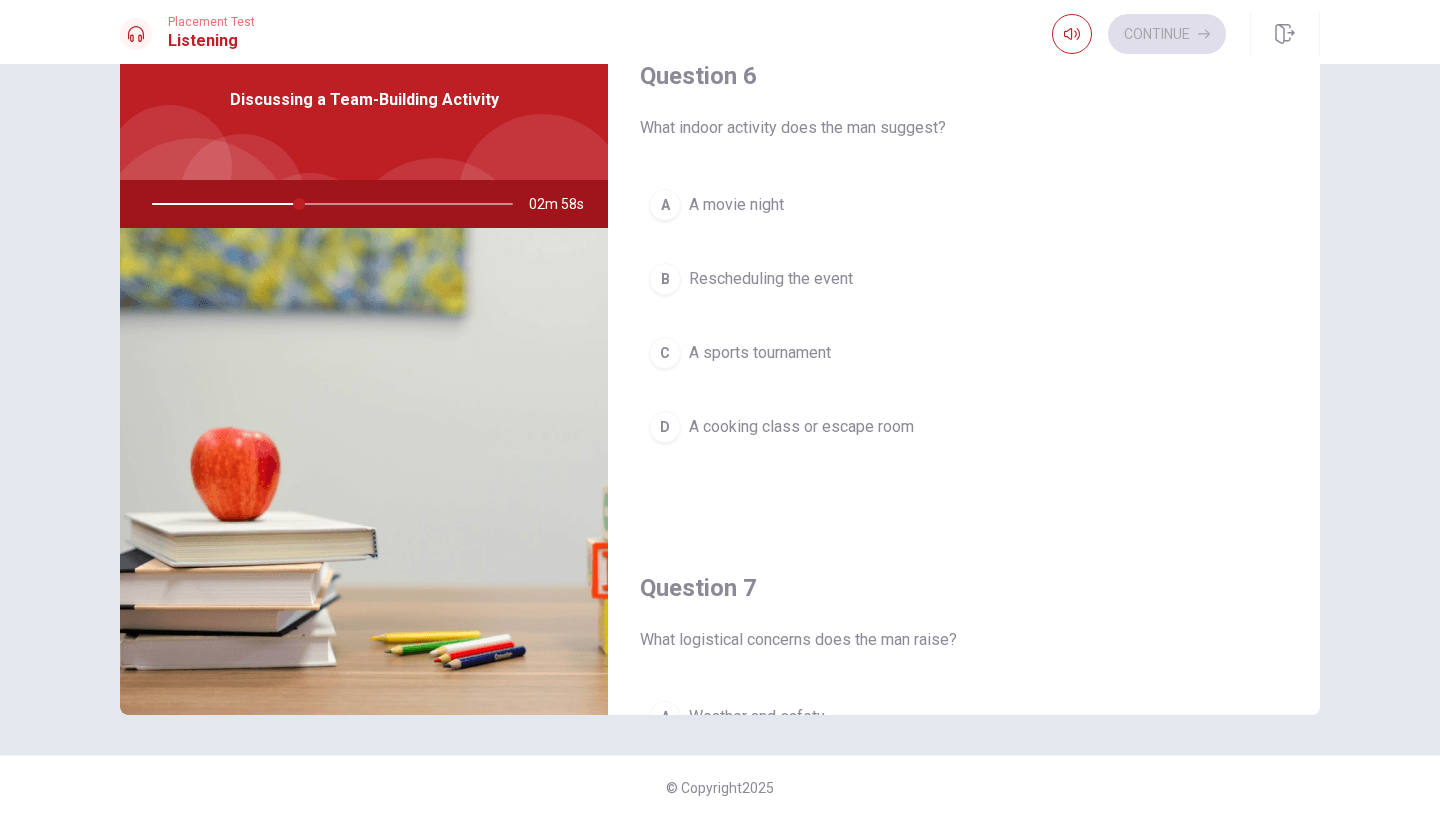 click on "A cooking class or escape room" at bounding box center (801, 427) 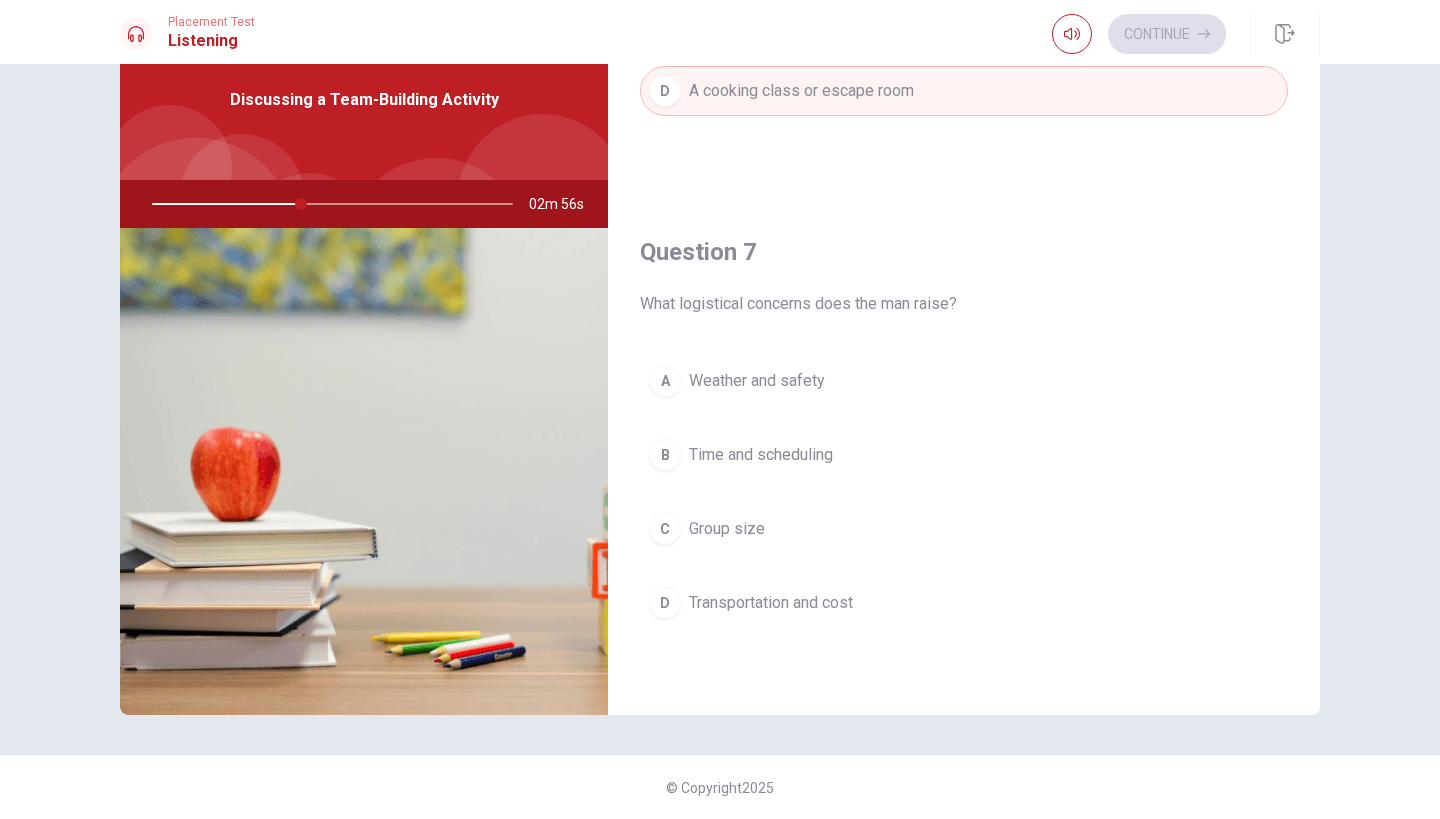 scroll, scrollTop: 390, scrollLeft: 0, axis: vertical 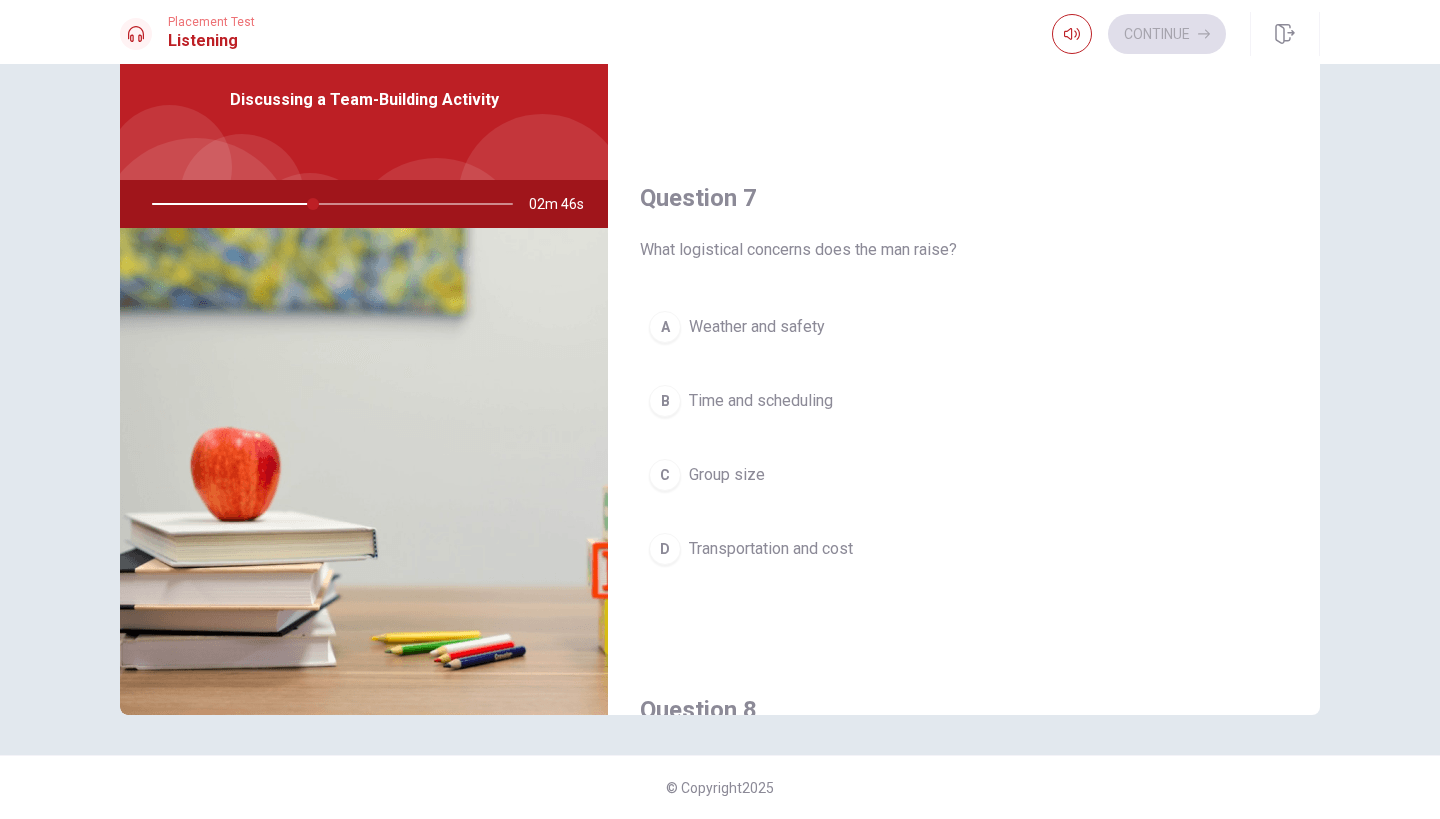 click on "Weather and safety" at bounding box center [757, 327] 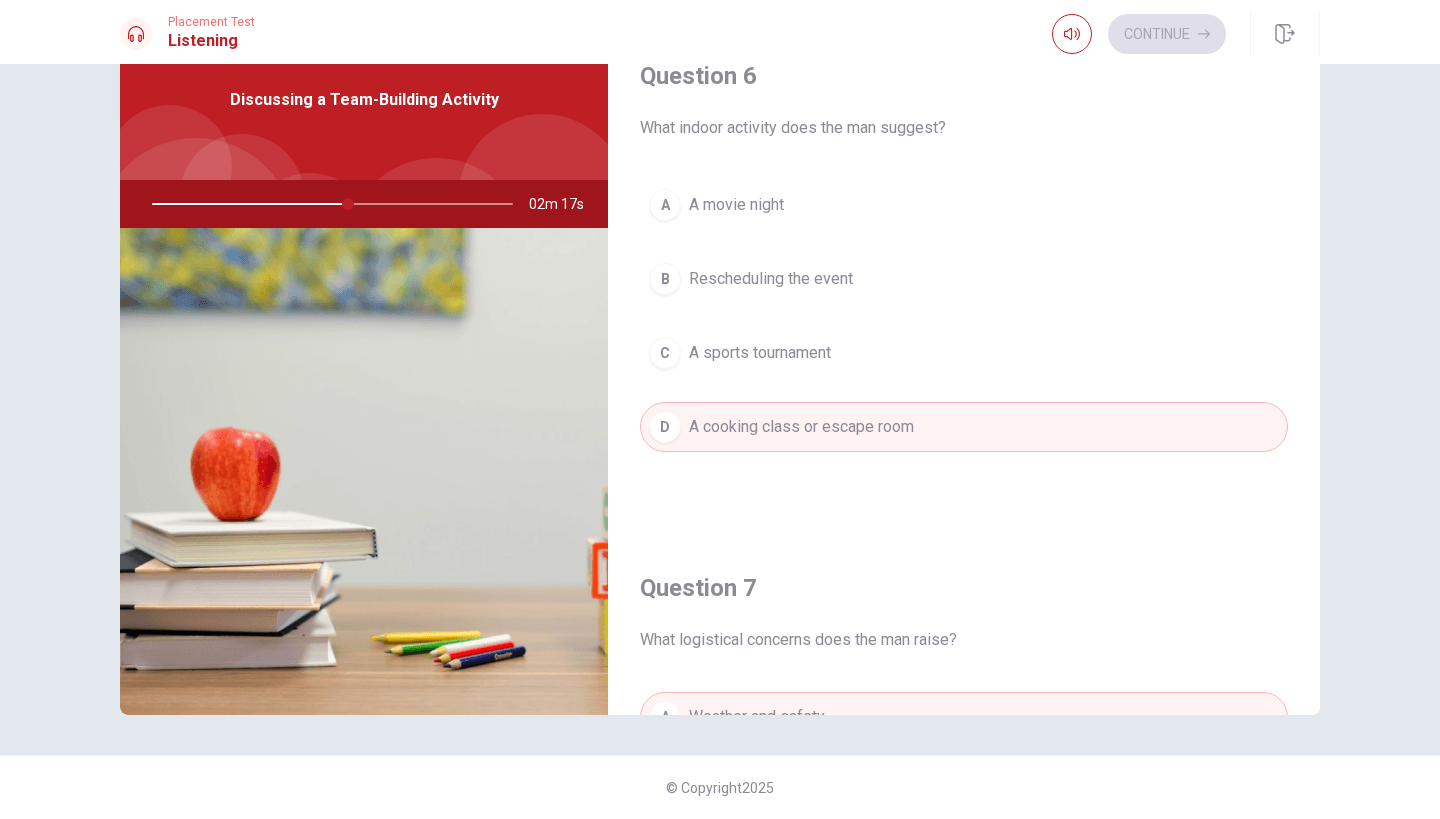 scroll, scrollTop: 0, scrollLeft: 0, axis: both 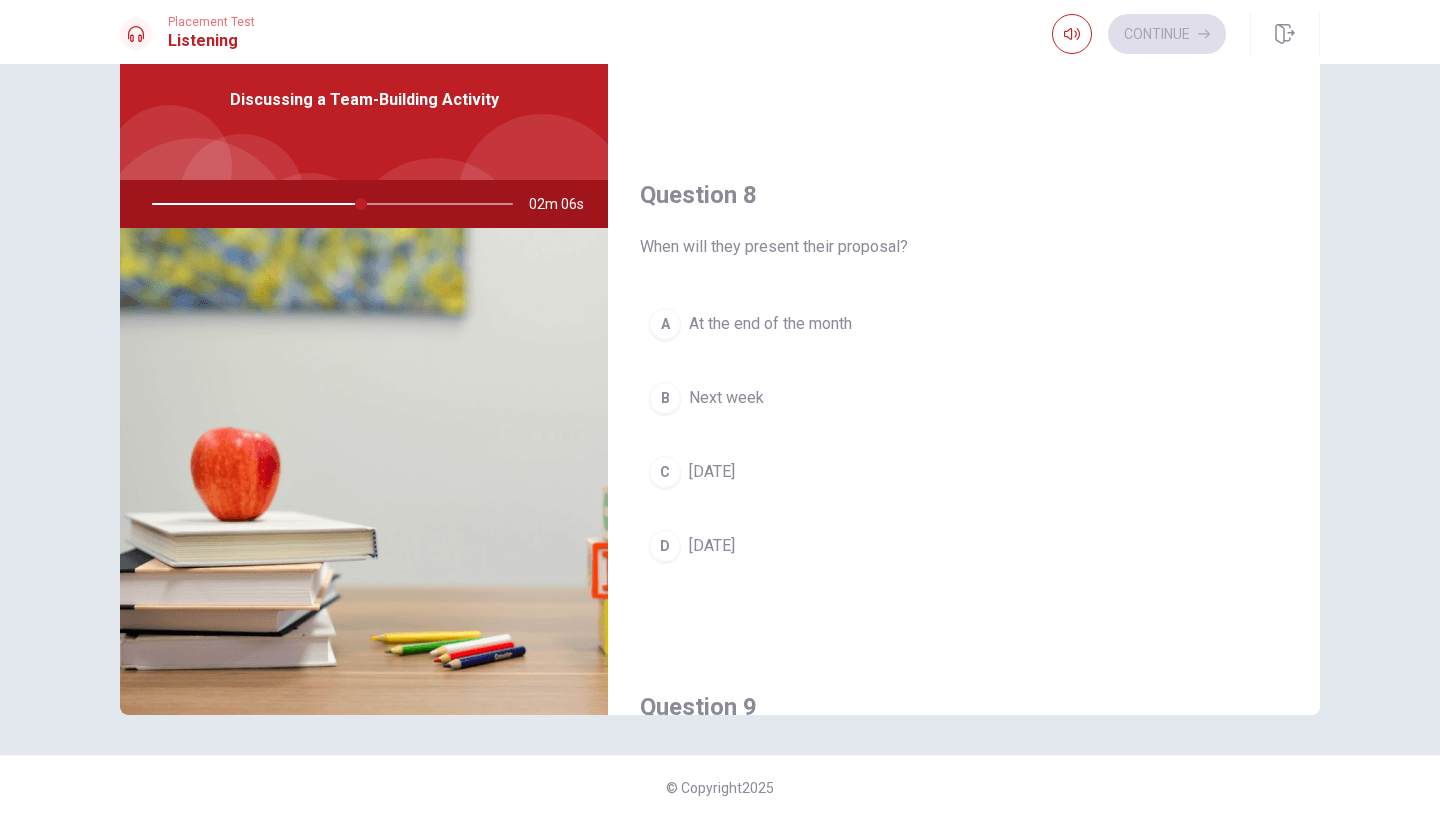 click on "Next week" at bounding box center [726, 398] 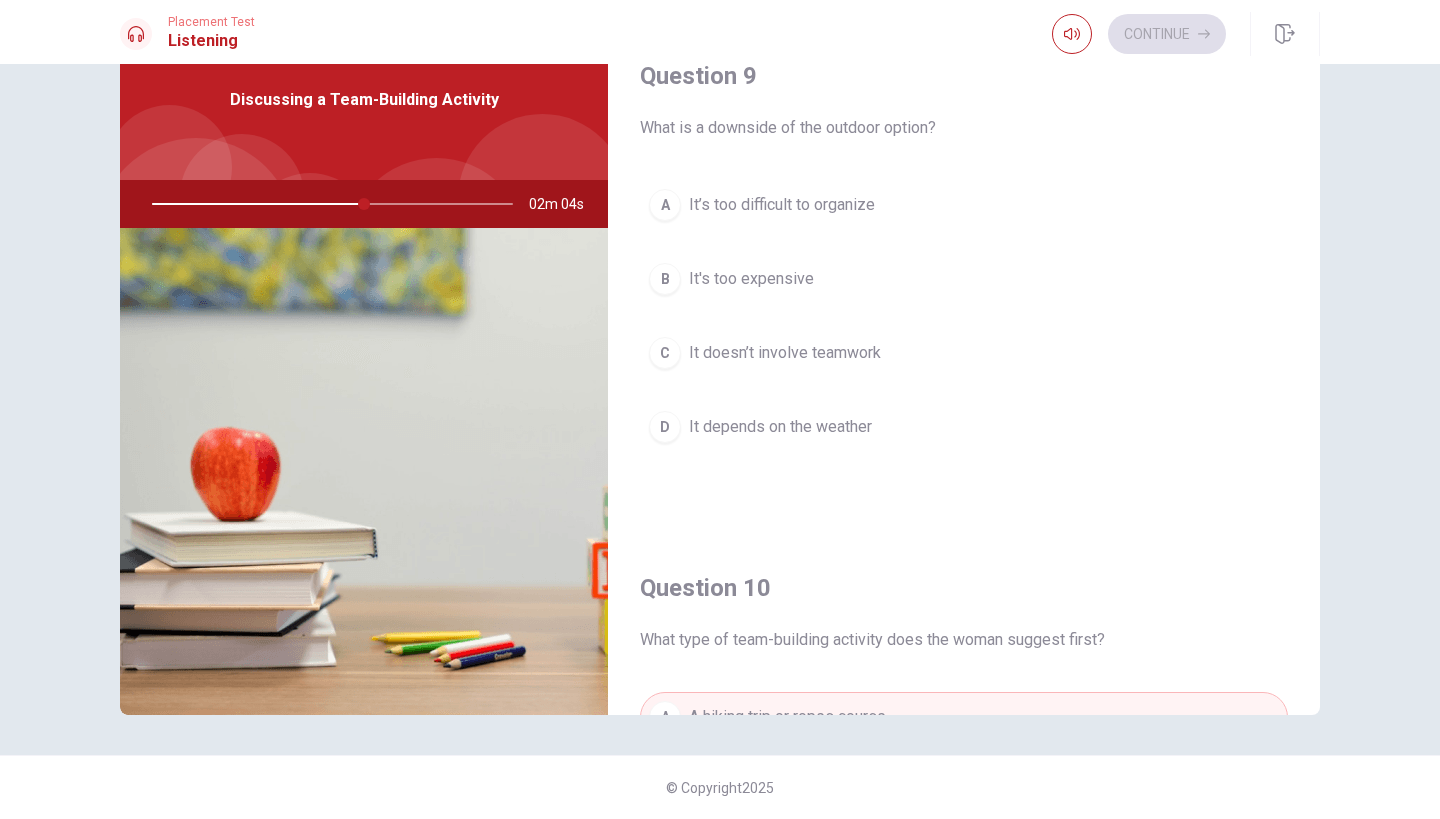 scroll, scrollTop: 1531, scrollLeft: 0, axis: vertical 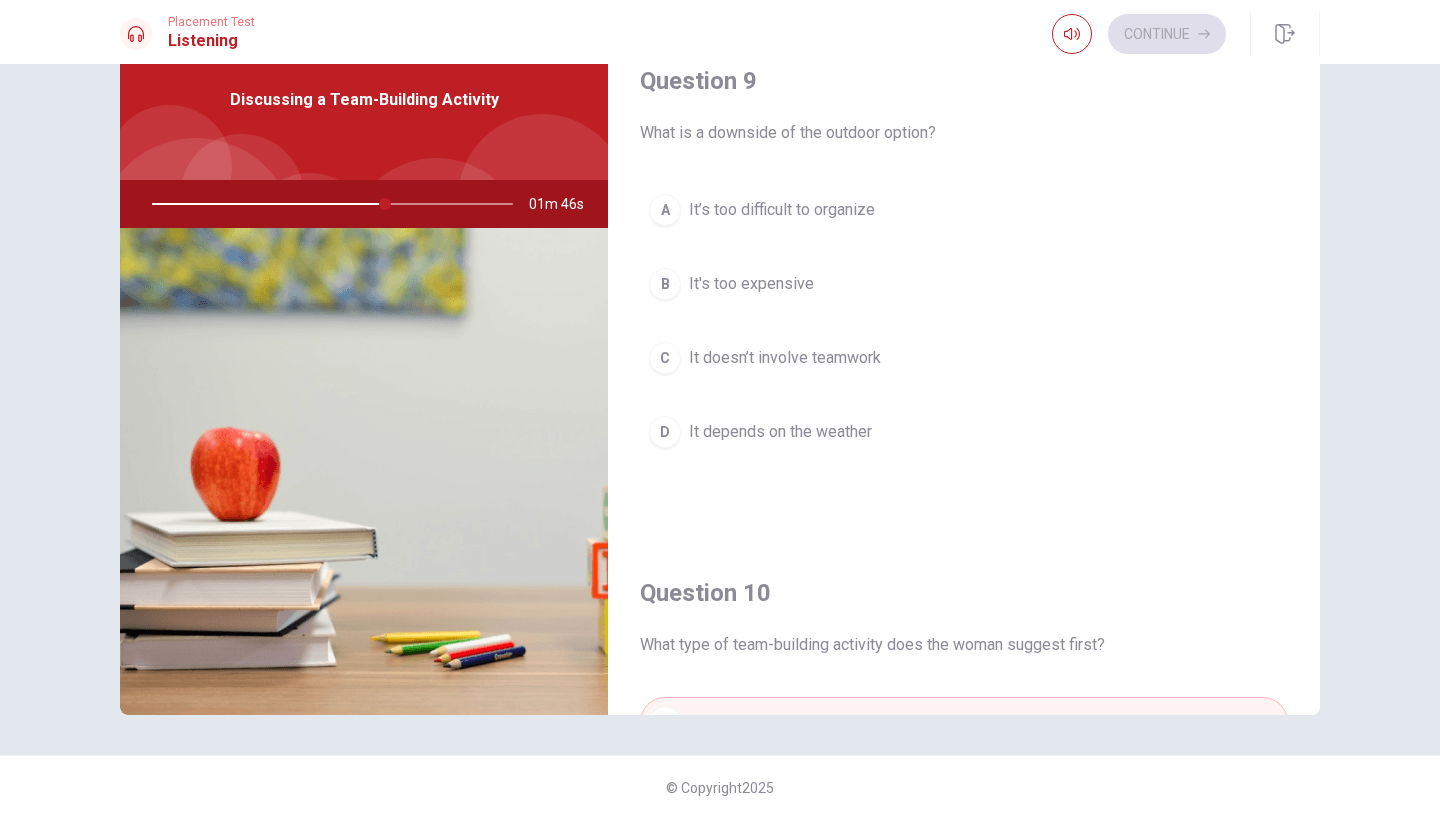 click on "D It depends on the weather" at bounding box center [964, 432] 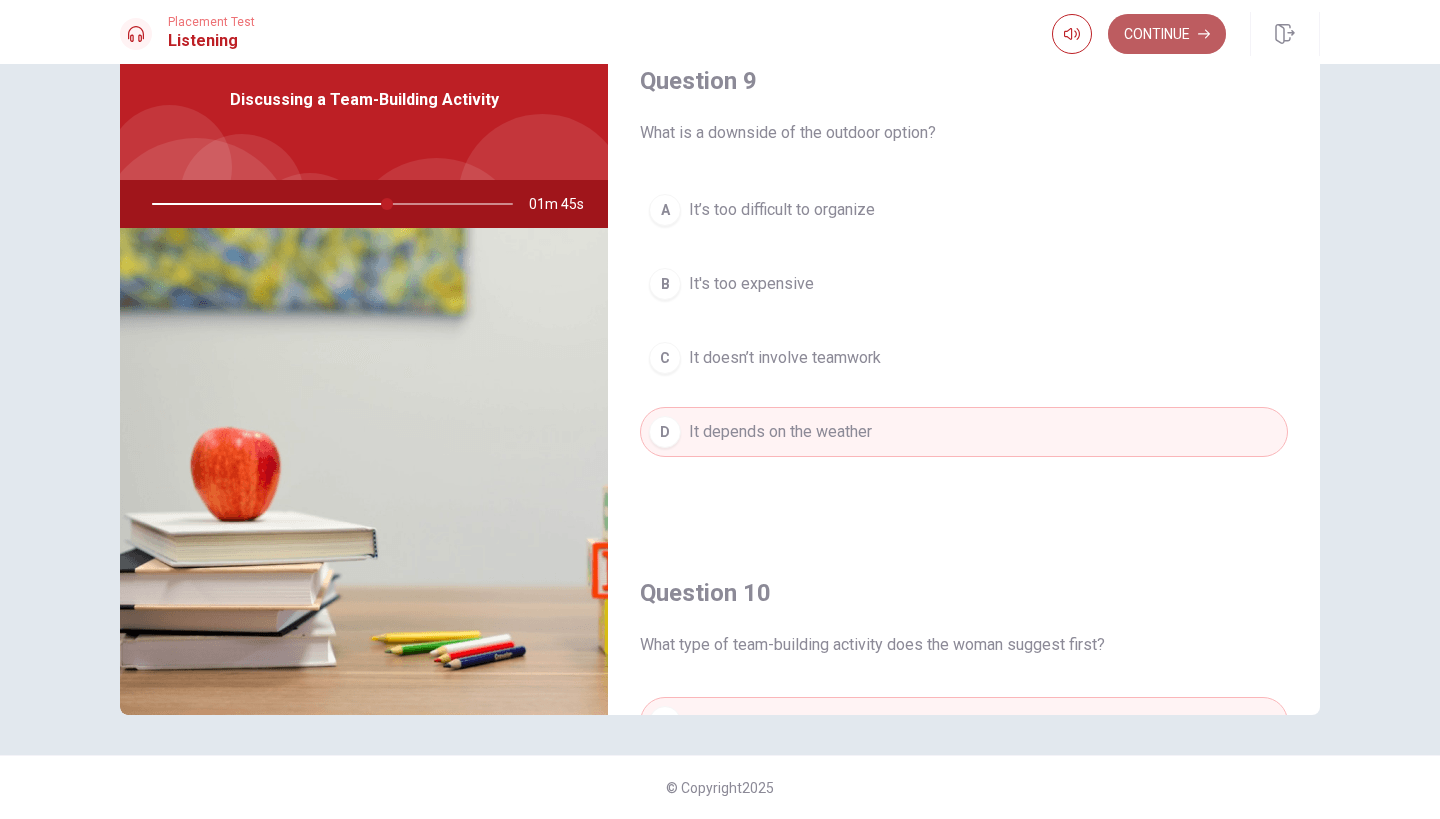 click on "Continue" at bounding box center (1167, 34) 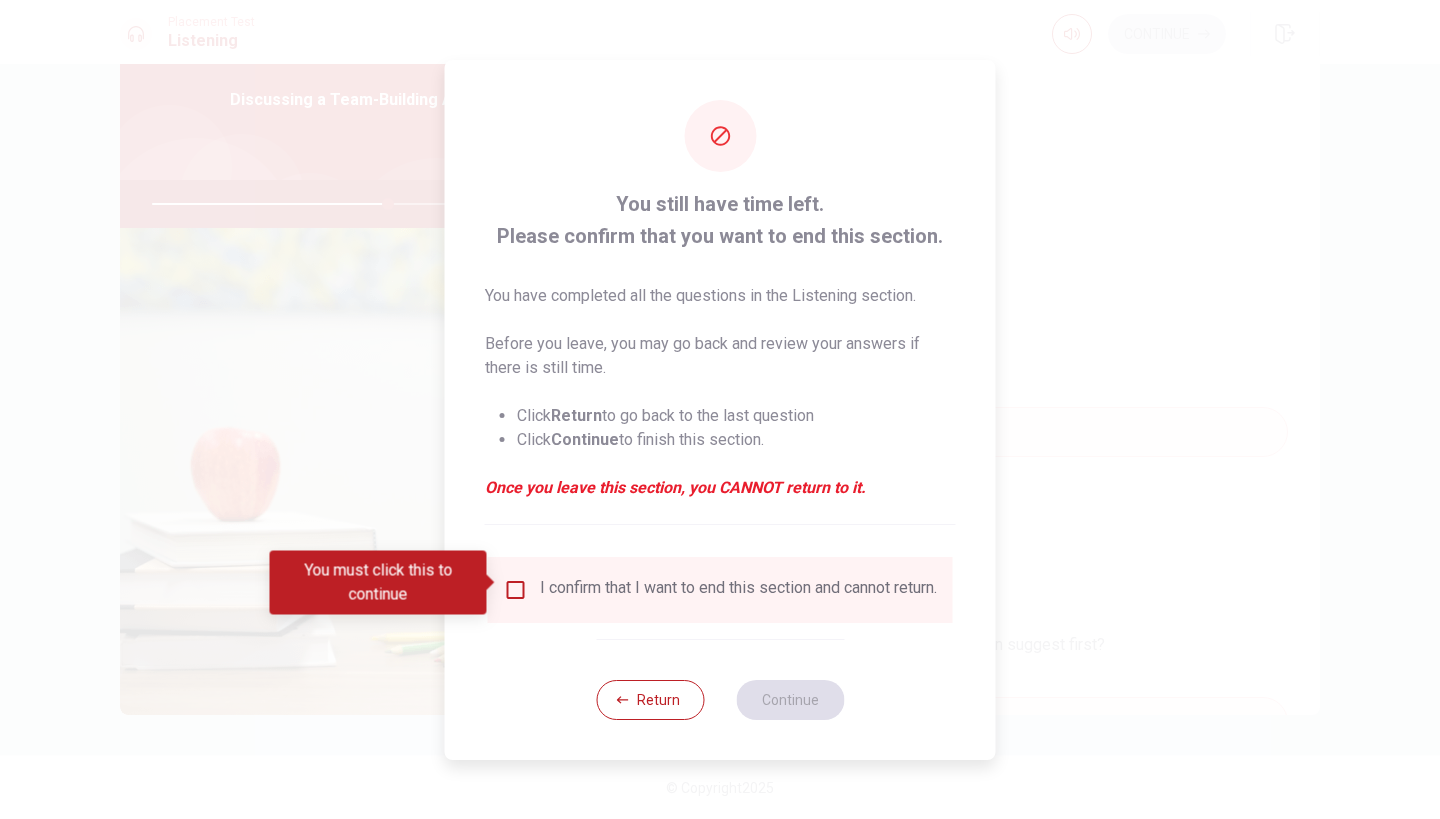 click on "I confirm that I want to end this section and cannot return." at bounding box center [738, 590] 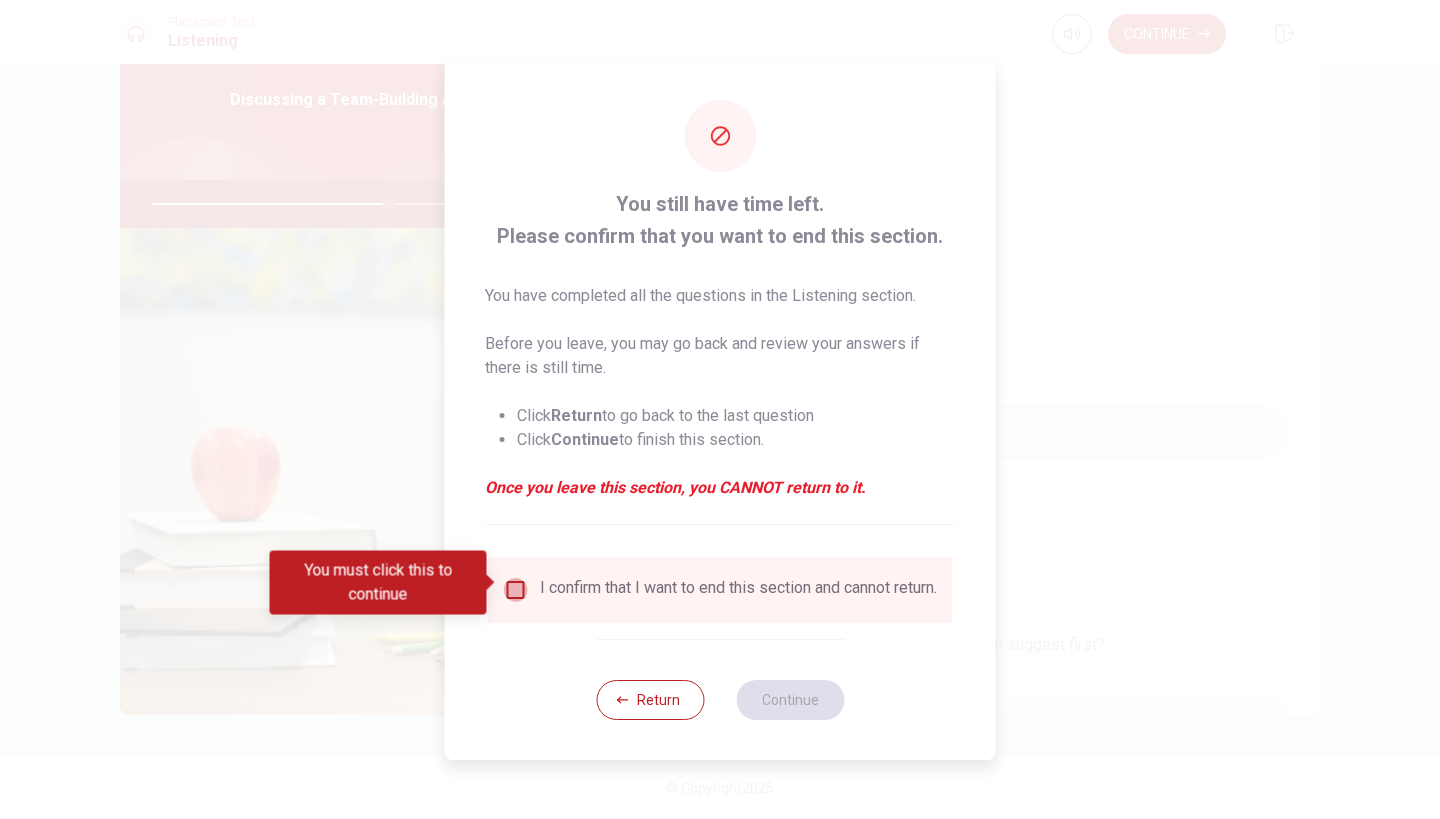 click at bounding box center [516, 590] 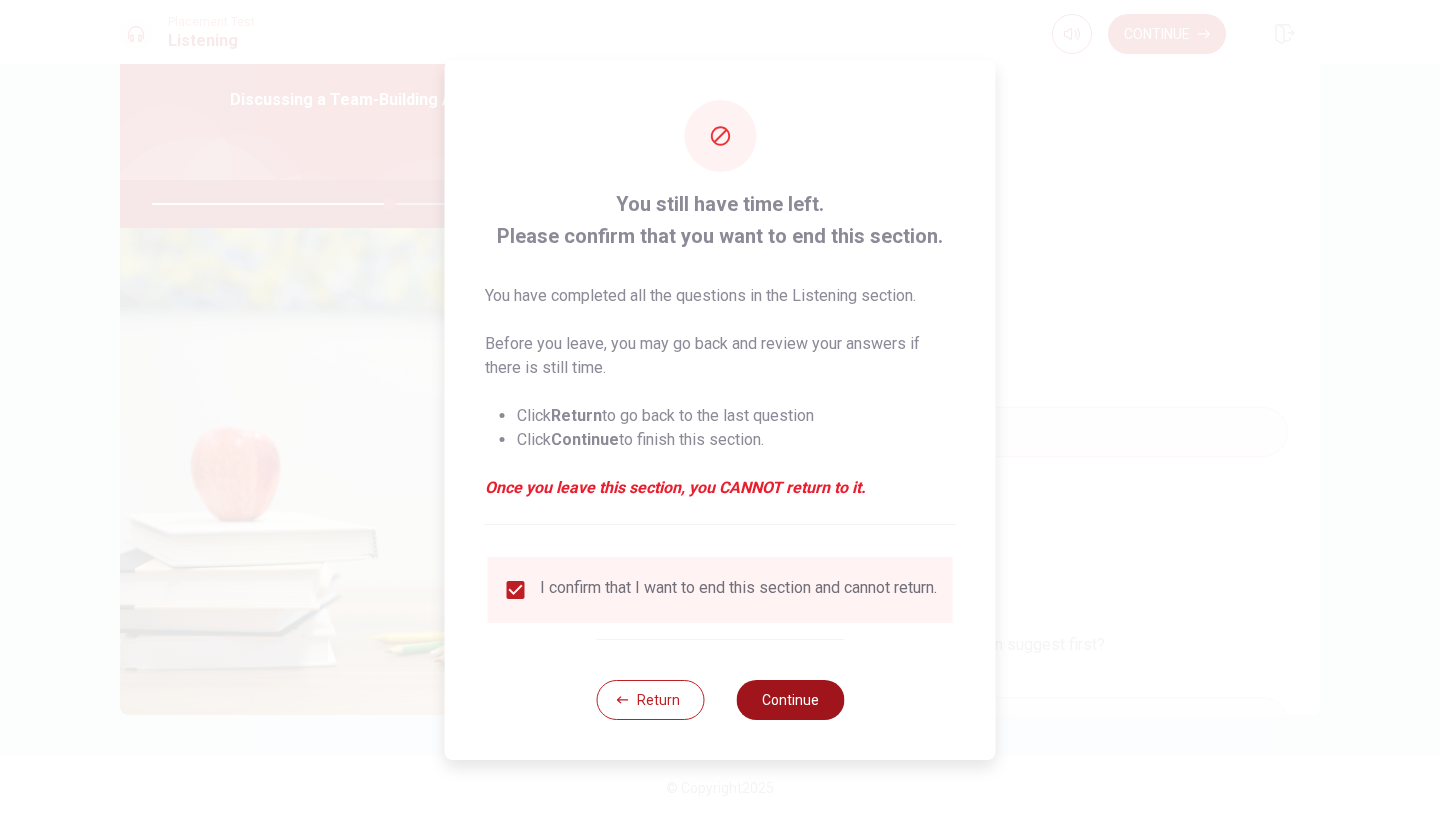 click on "Continue" at bounding box center [790, 700] 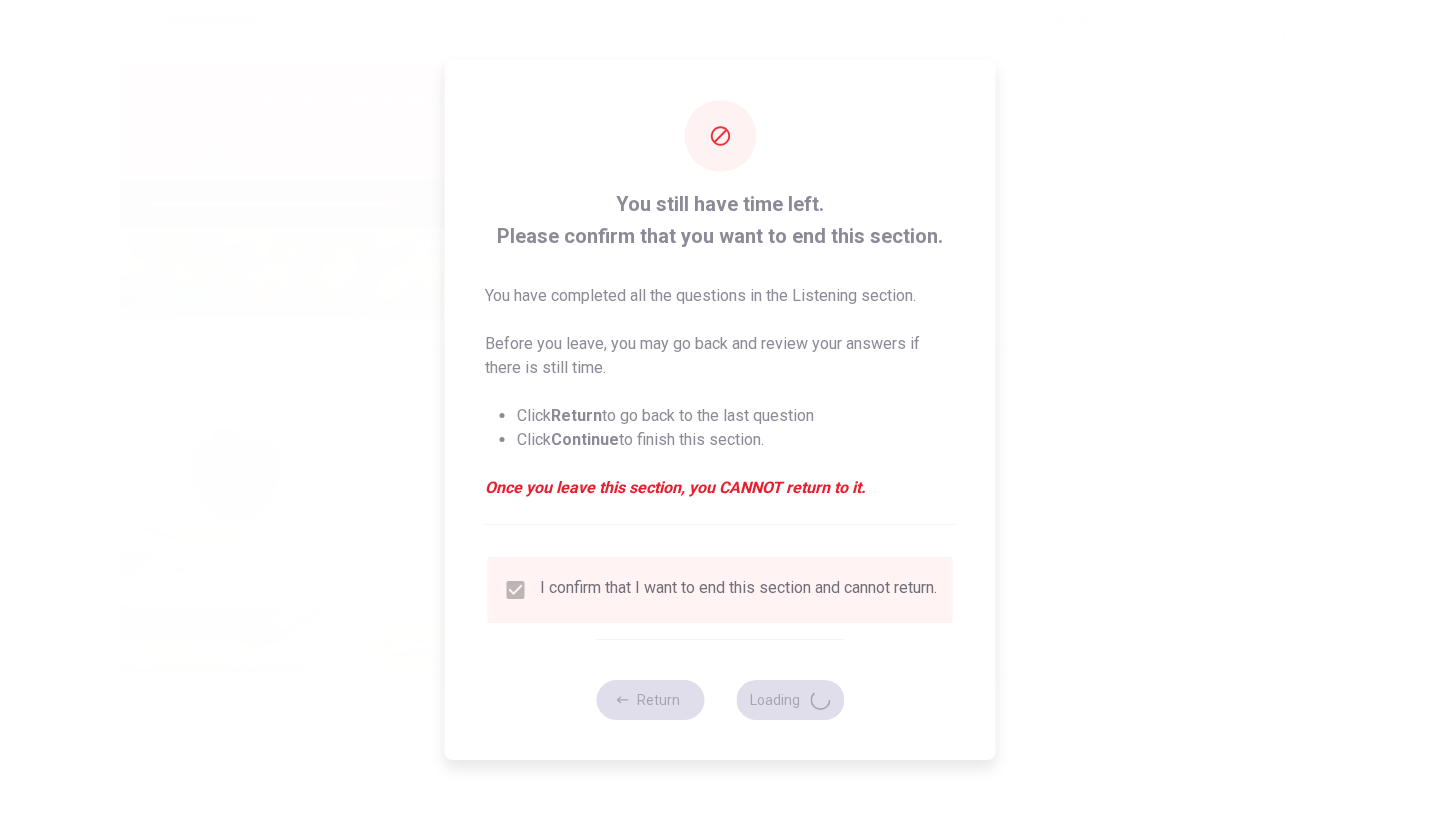 type on "67" 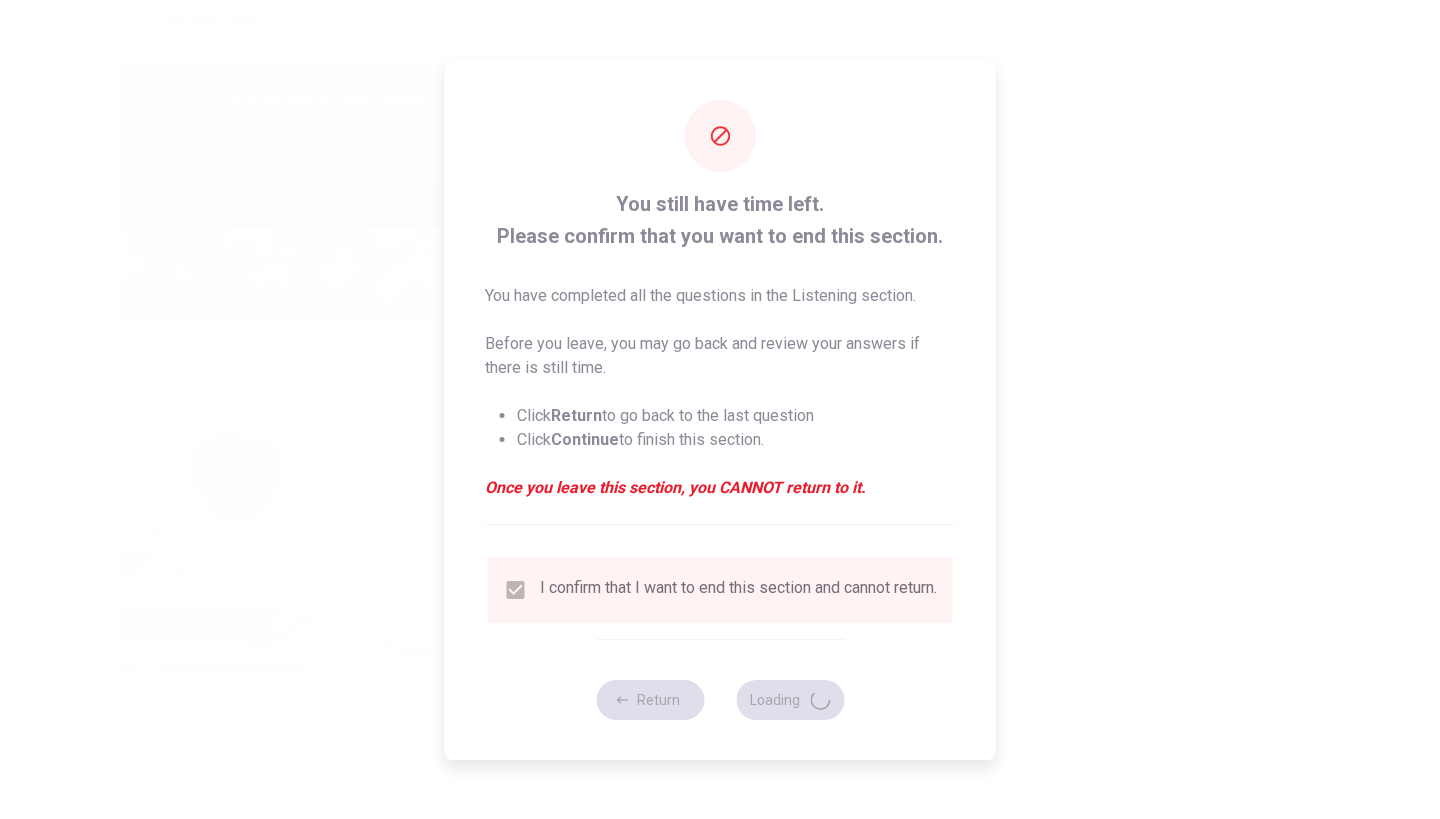 scroll, scrollTop: 0, scrollLeft: 0, axis: both 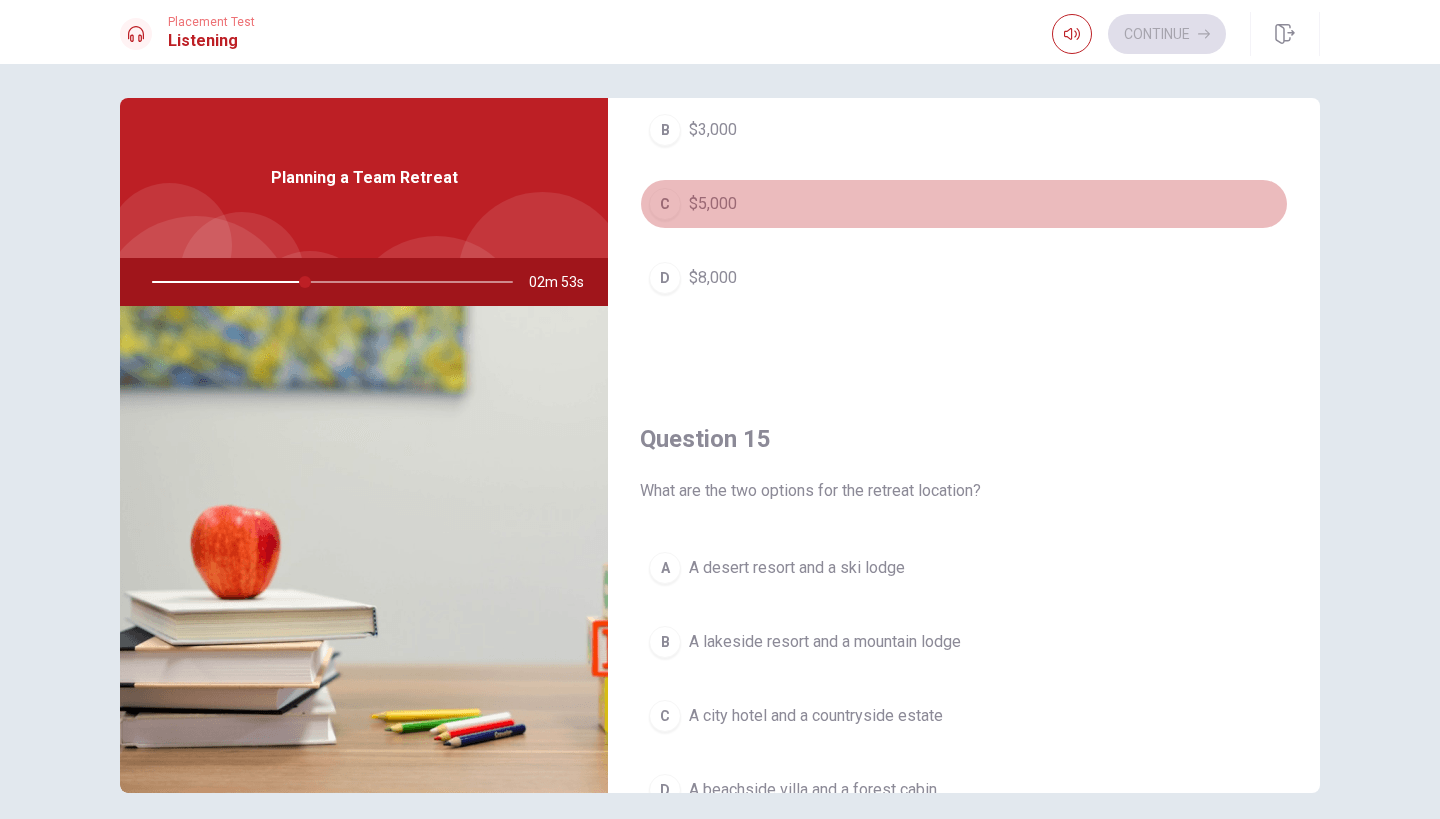 click on "$5,000" at bounding box center (713, 204) 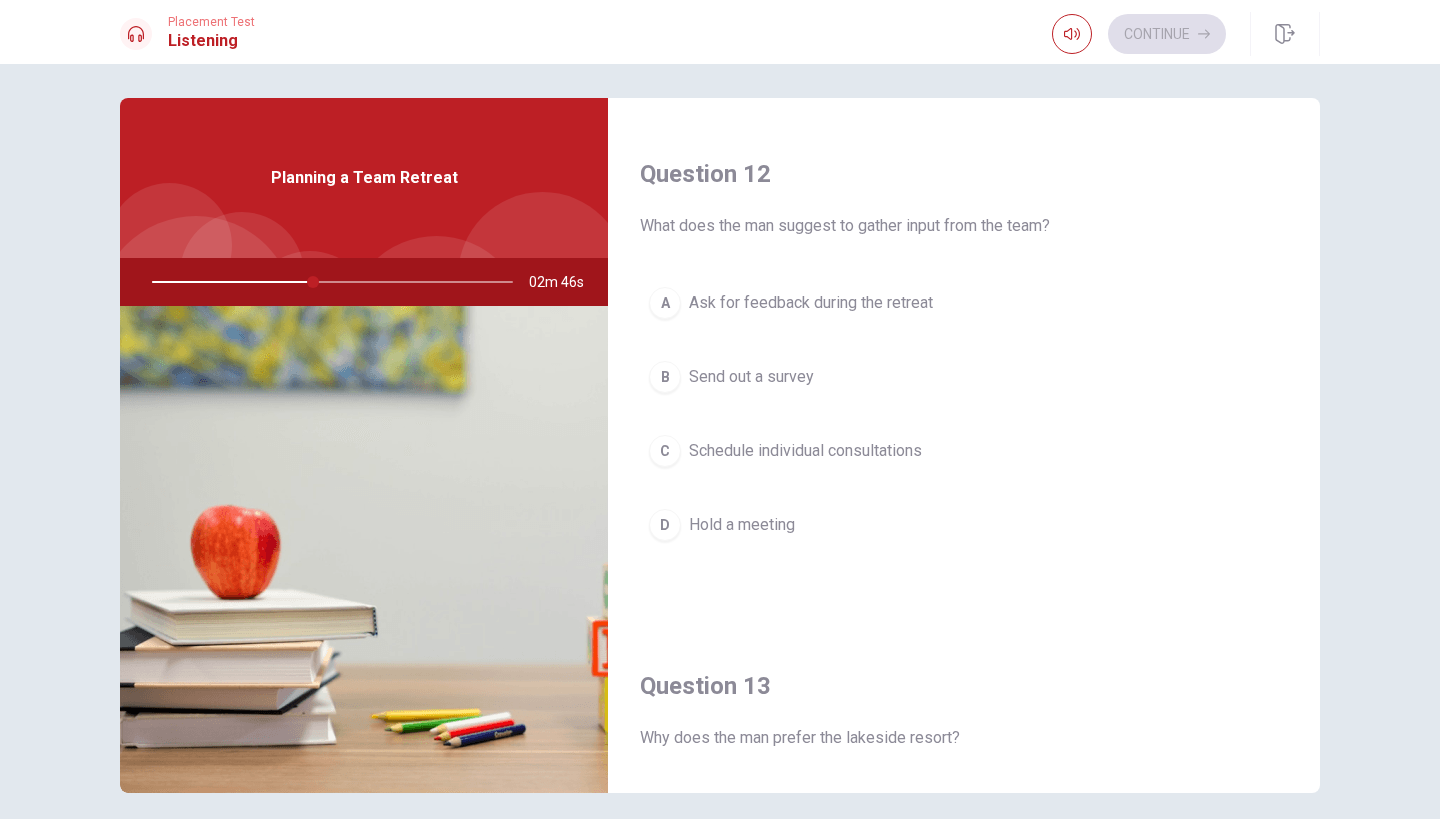 scroll, scrollTop: 474, scrollLeft: 0, axis: vertical 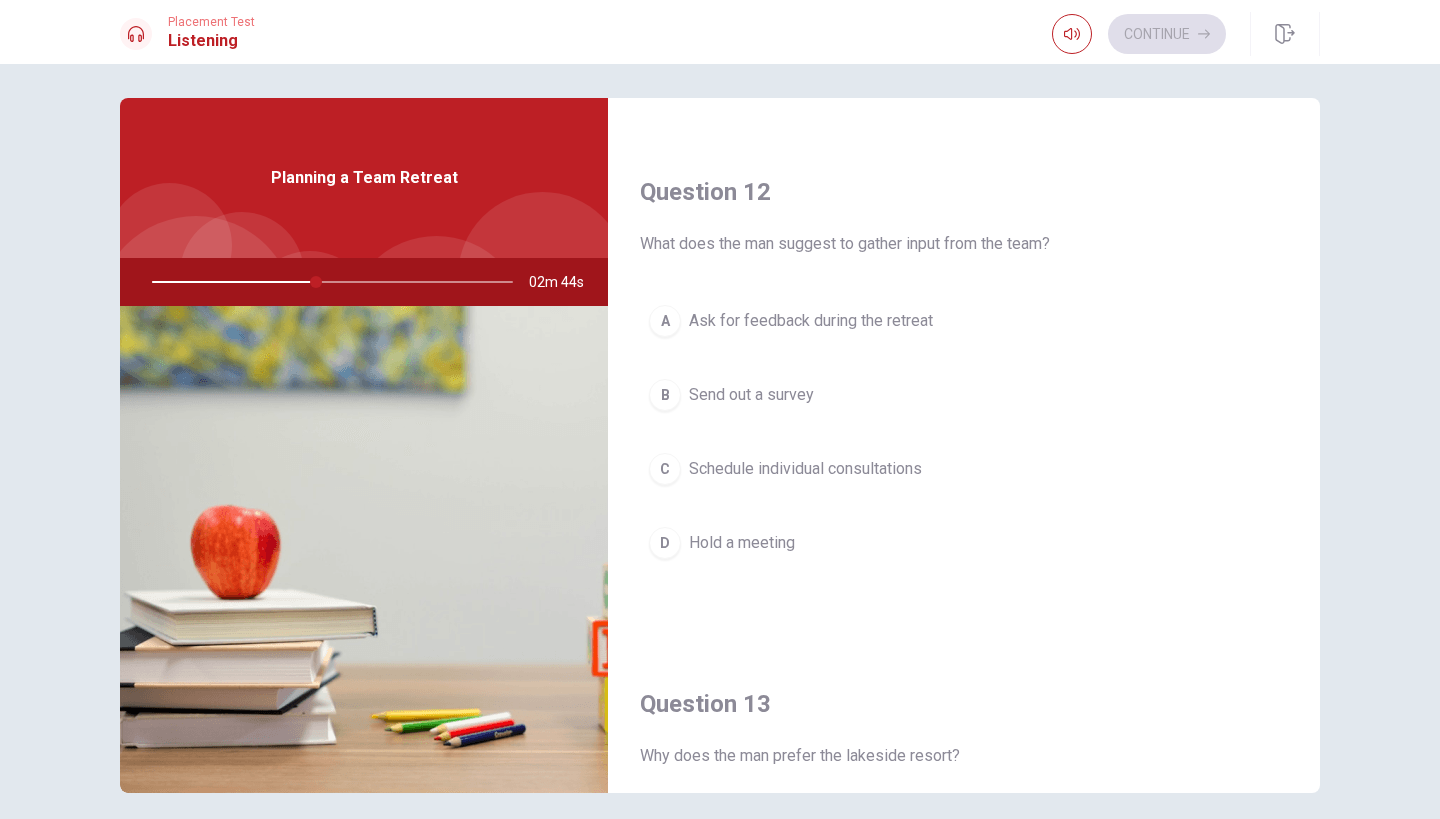 click on "Send out a survey" at bounding box center [751, 395] 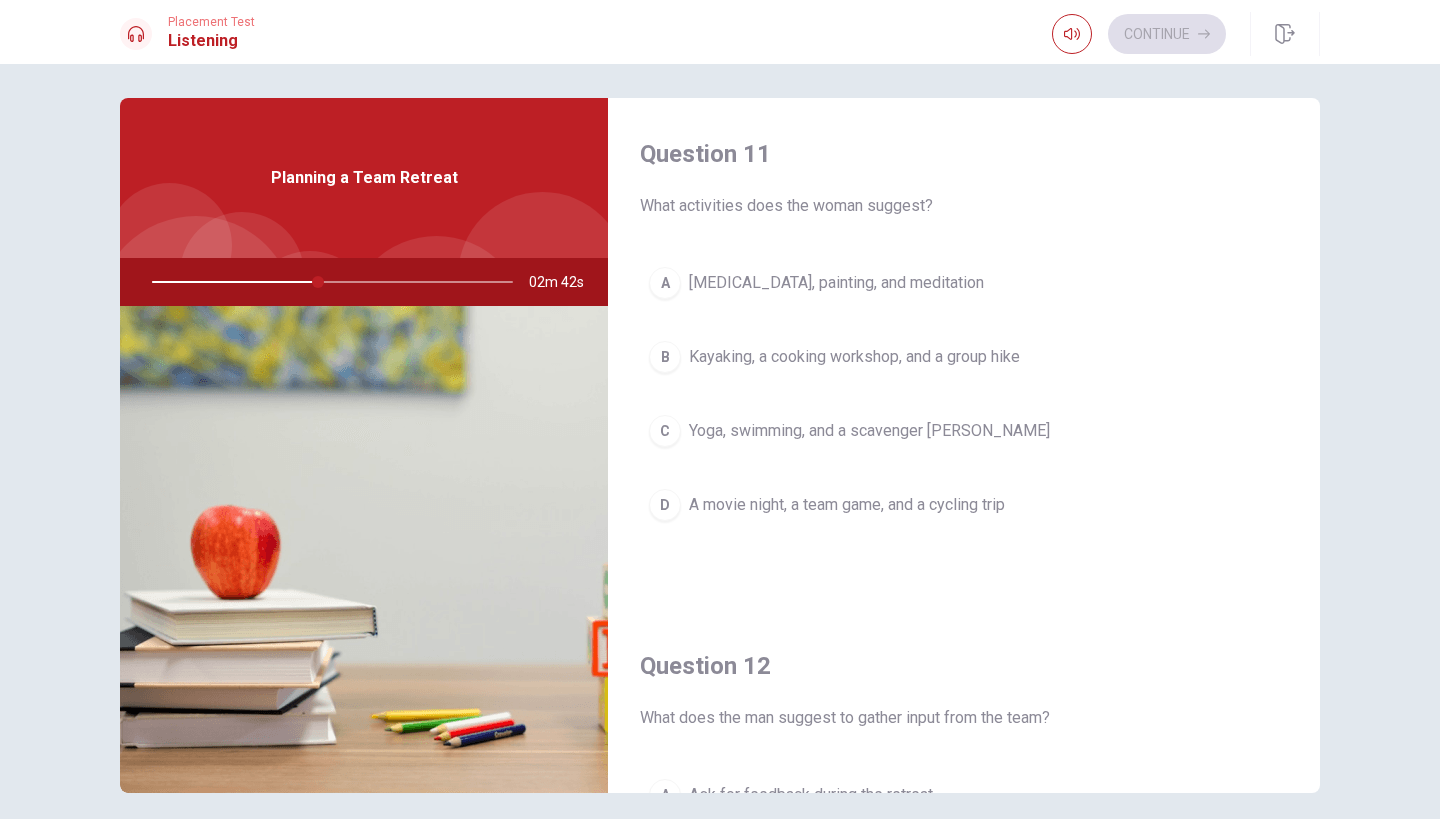 scroll, scrollTop: 0, scrollLeft: 0, axis: both 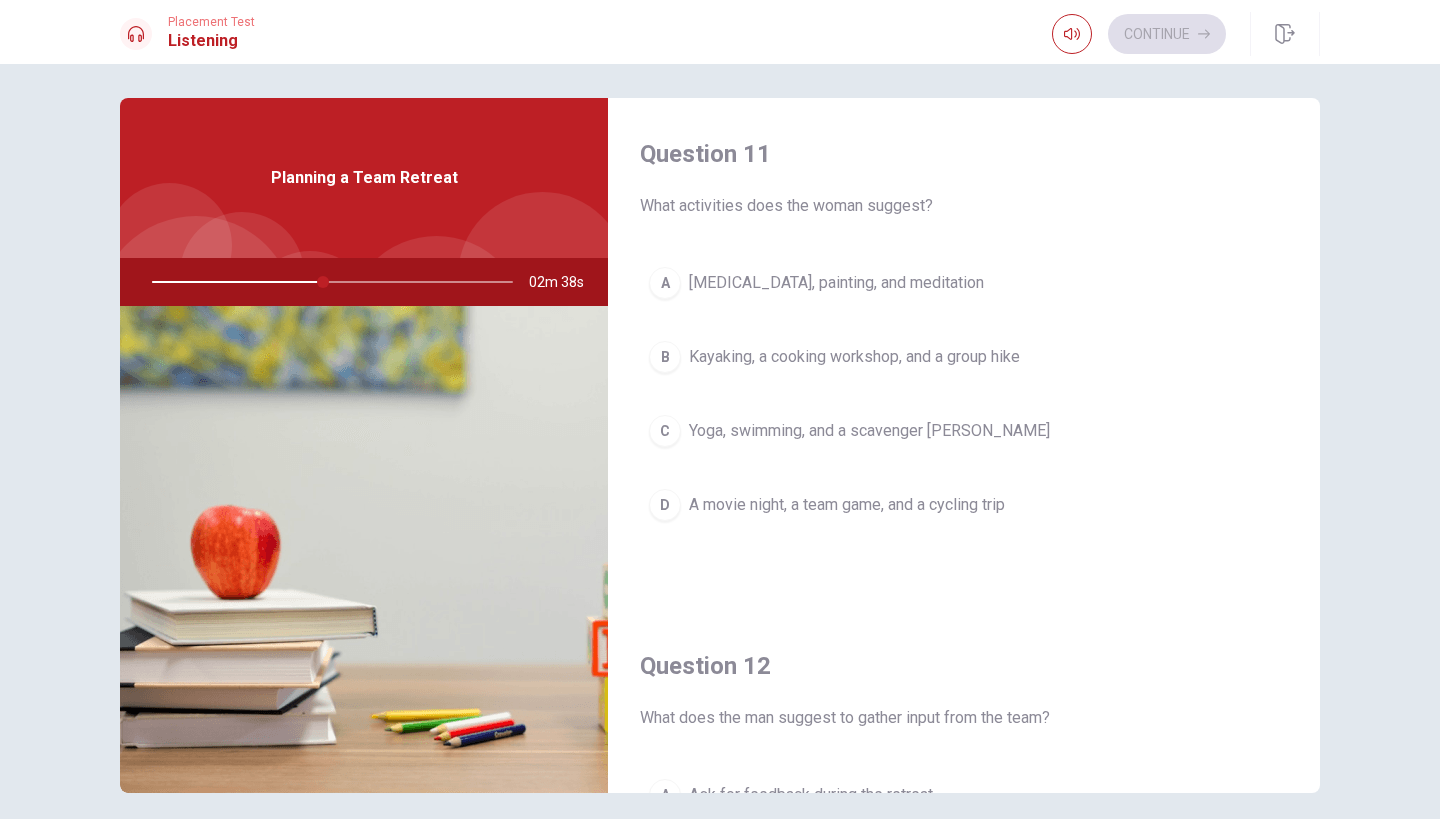 click on "B Kayaking, a cooking workshop, and a group hike" at bounding box center [964, 357] 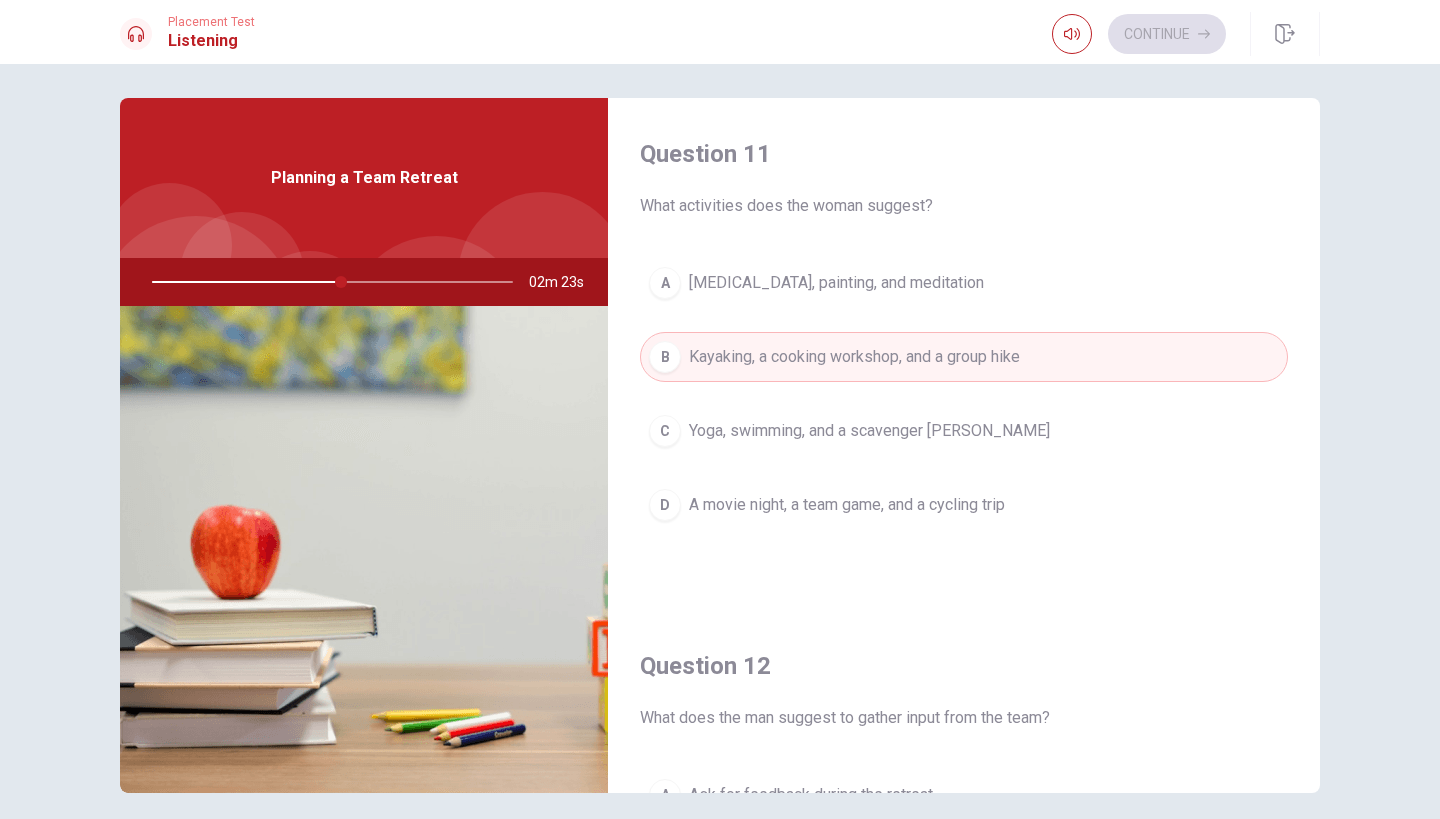 drag, startPoint x: 1275, startPoint y: 94, endPoint x: 1271, endPoint y: 105, distance: 11.7046995 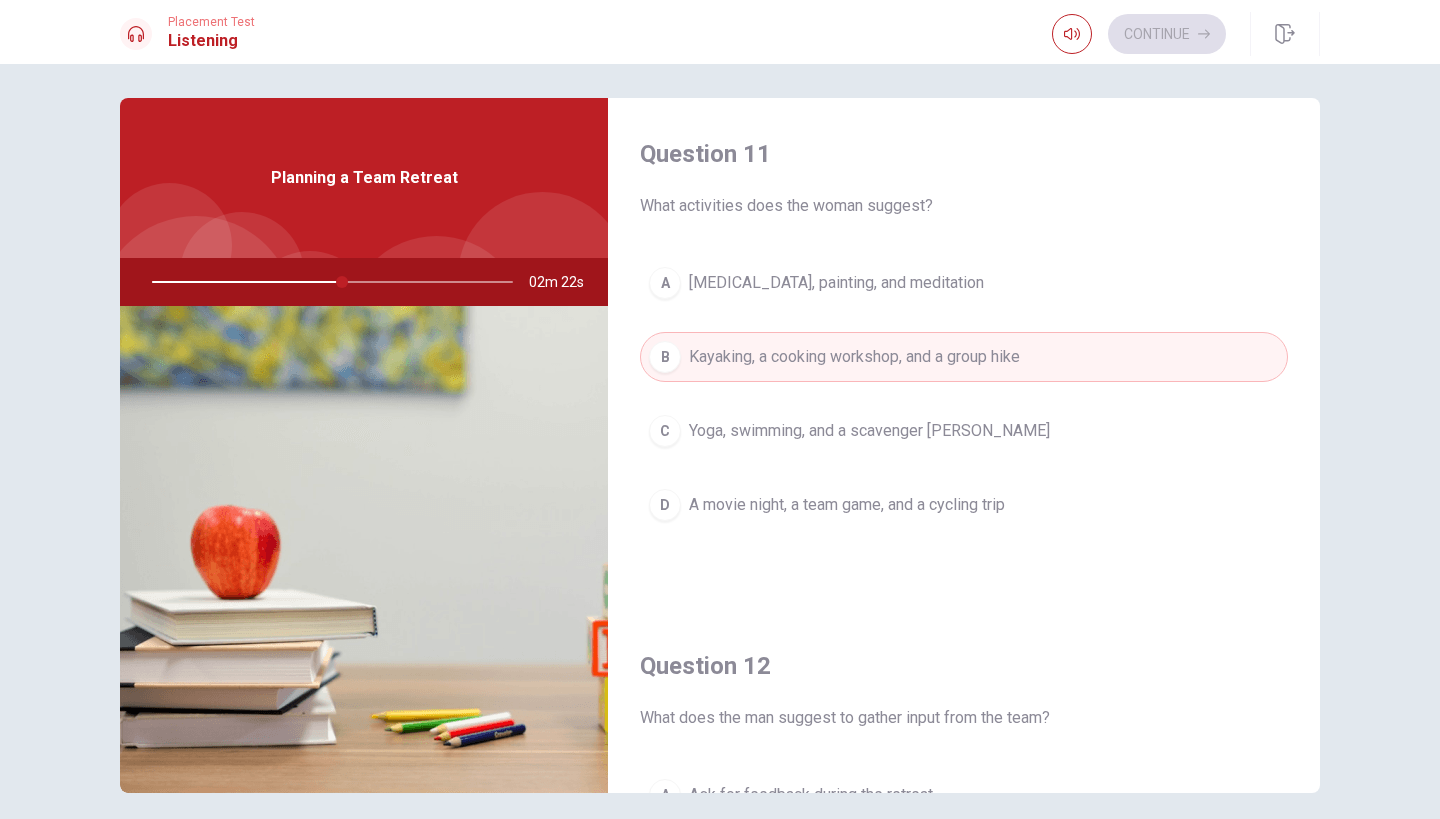 drag, startPoint x: 1271, startPoint y: 105, endPoint x: 1278, endPoint y: 117, distance: 13.892444 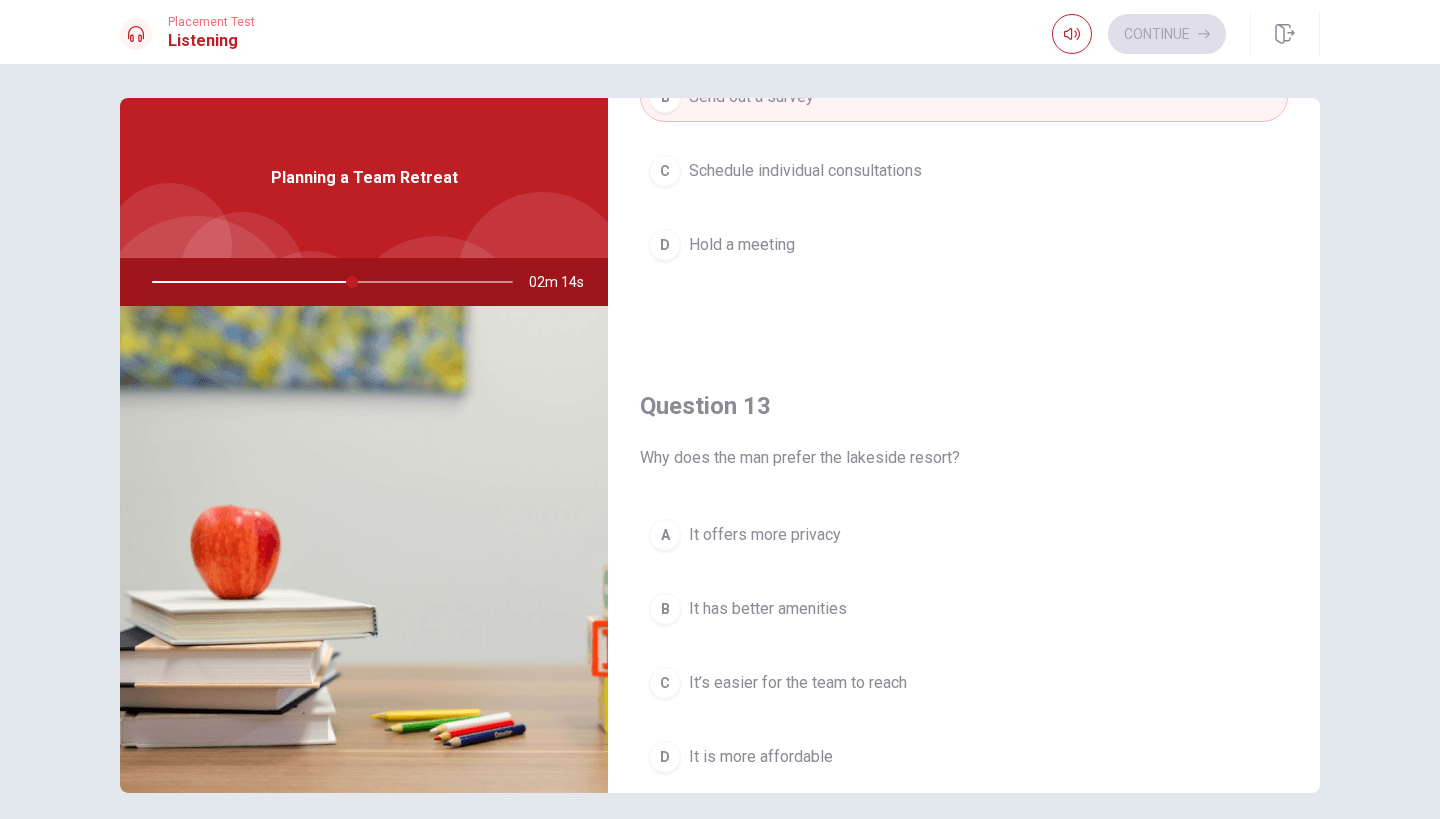 scroll, scrollTop: 787, scrollLeft: 0, axis: vertical 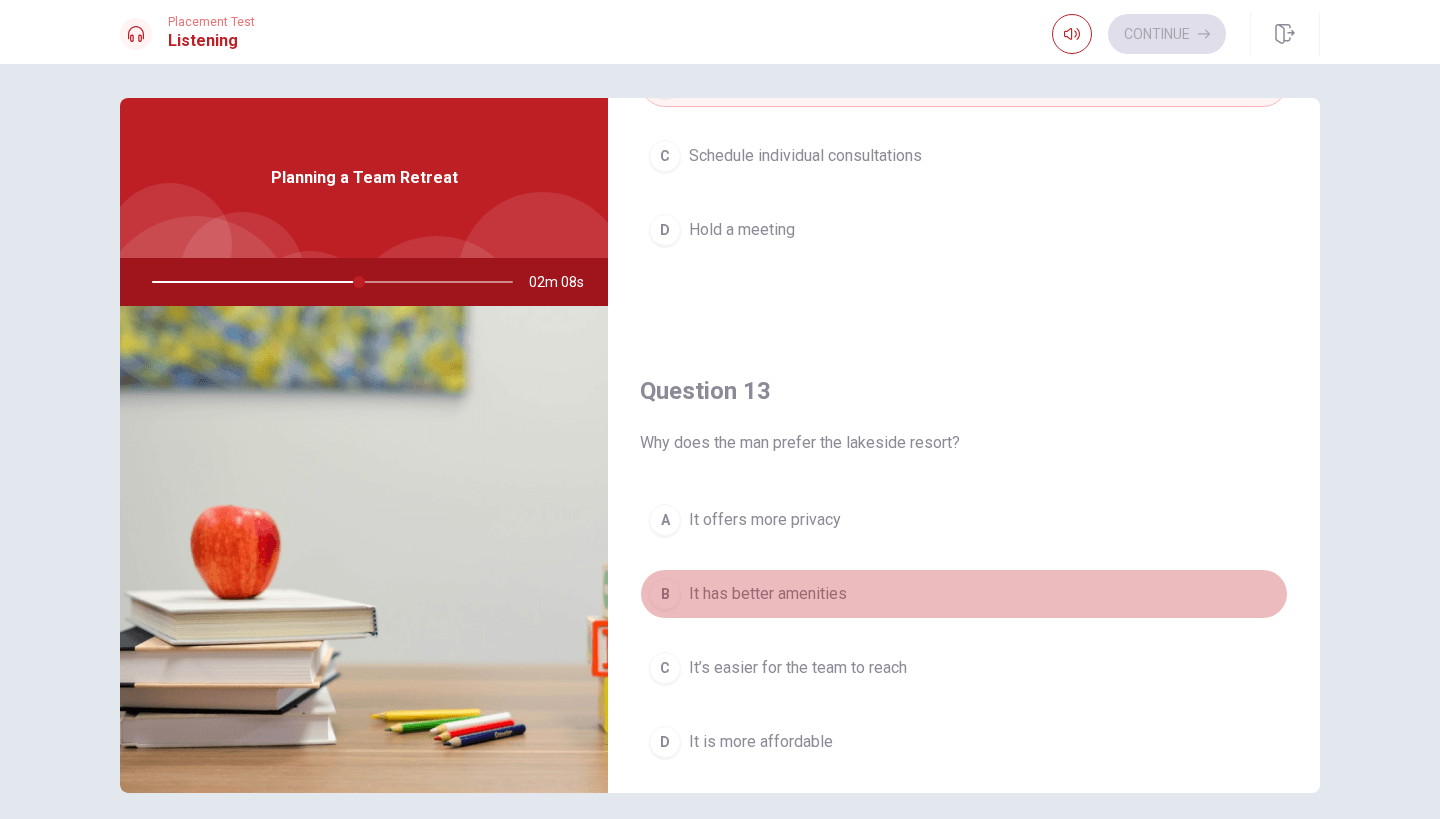 click on "It has better amenities" at bounding box center (768, 594) 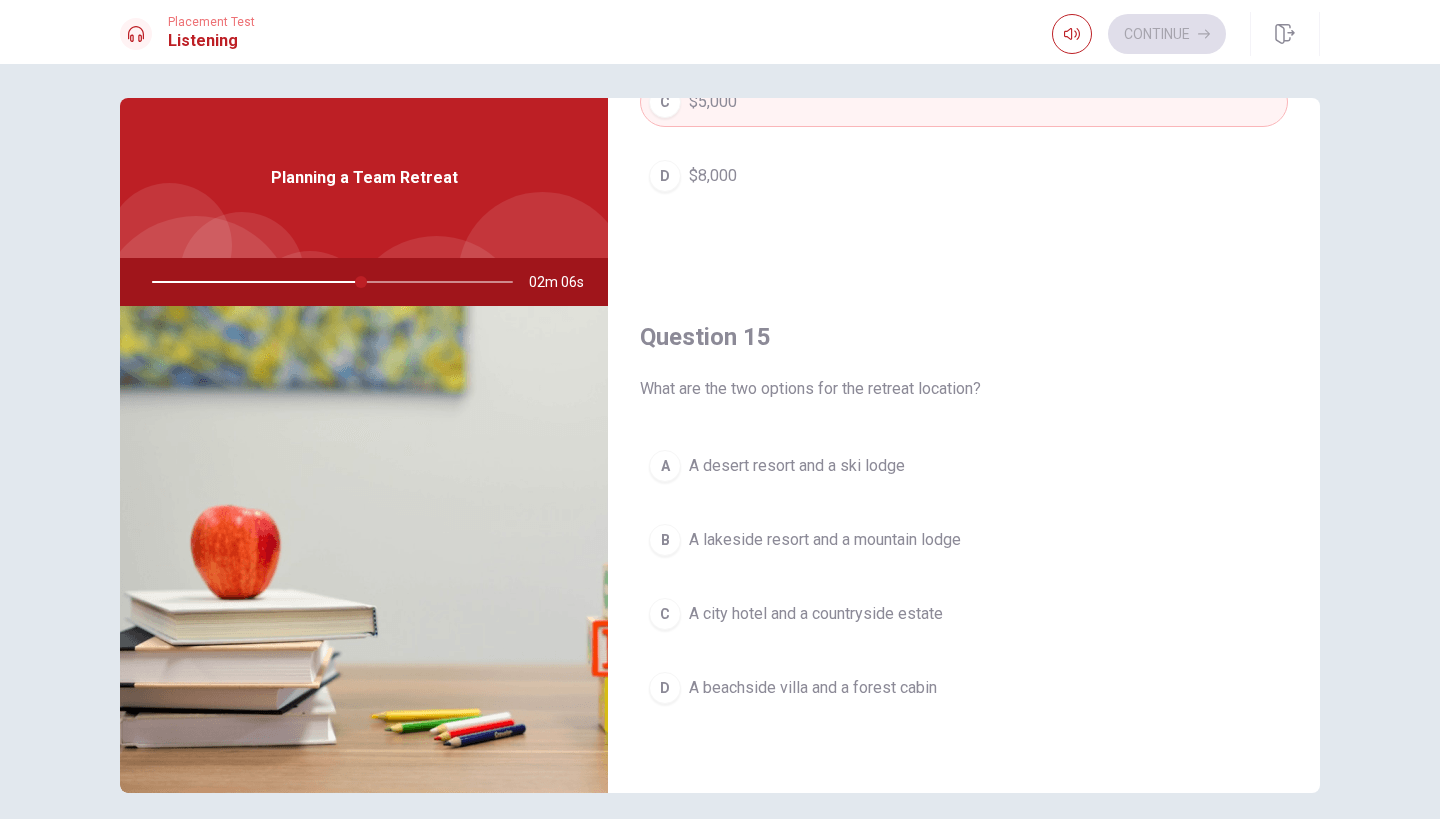 scroll, scrollTop: 1865, scrollLeft: 0, axis: vertical 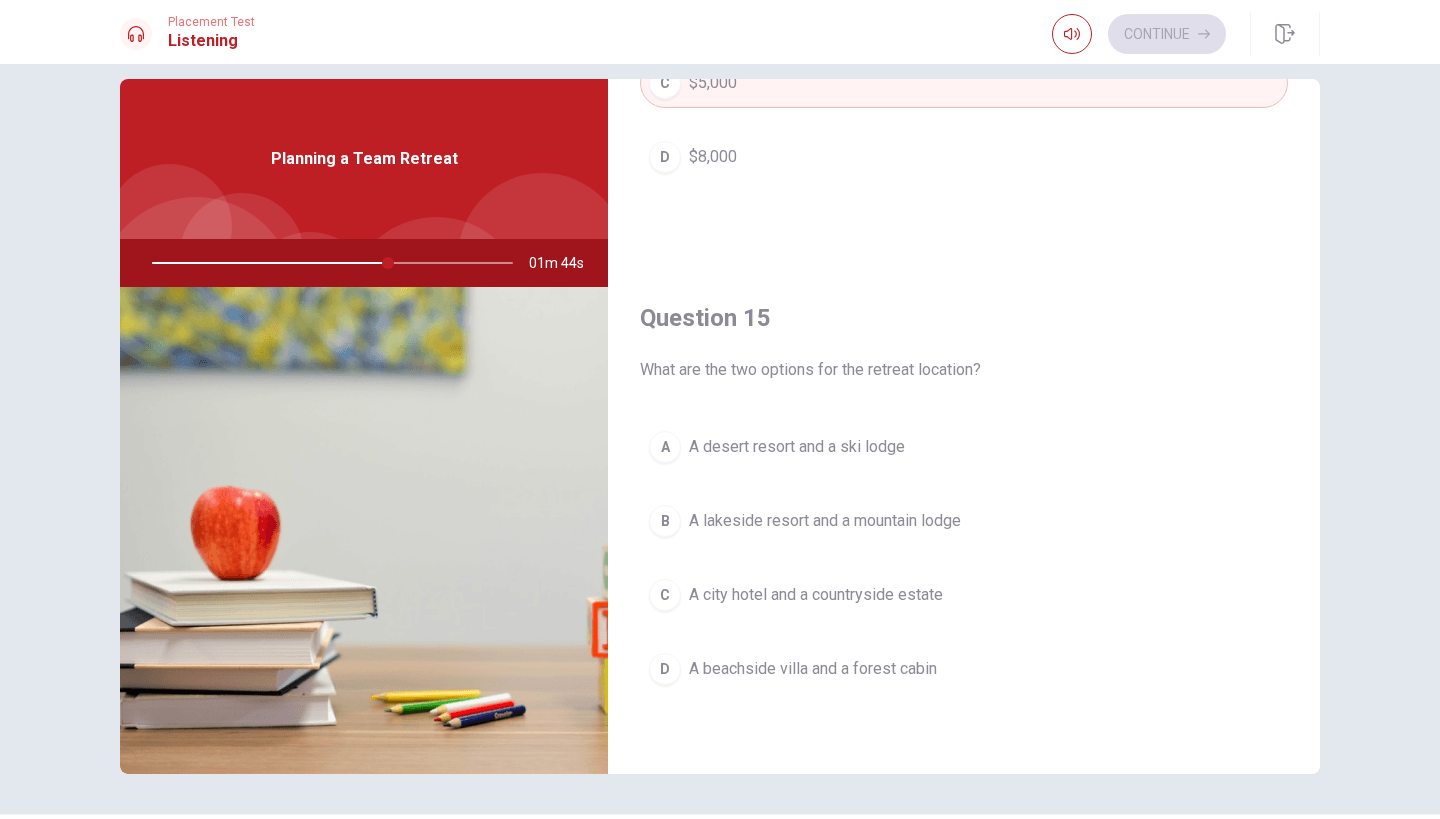 click on "A A desert resort and a ski lodge B A lakeside resort and a mountain lodge C A city hotel and a countryside estate D A beachside villa and a forest cabin" at bounding box center [964, 578] 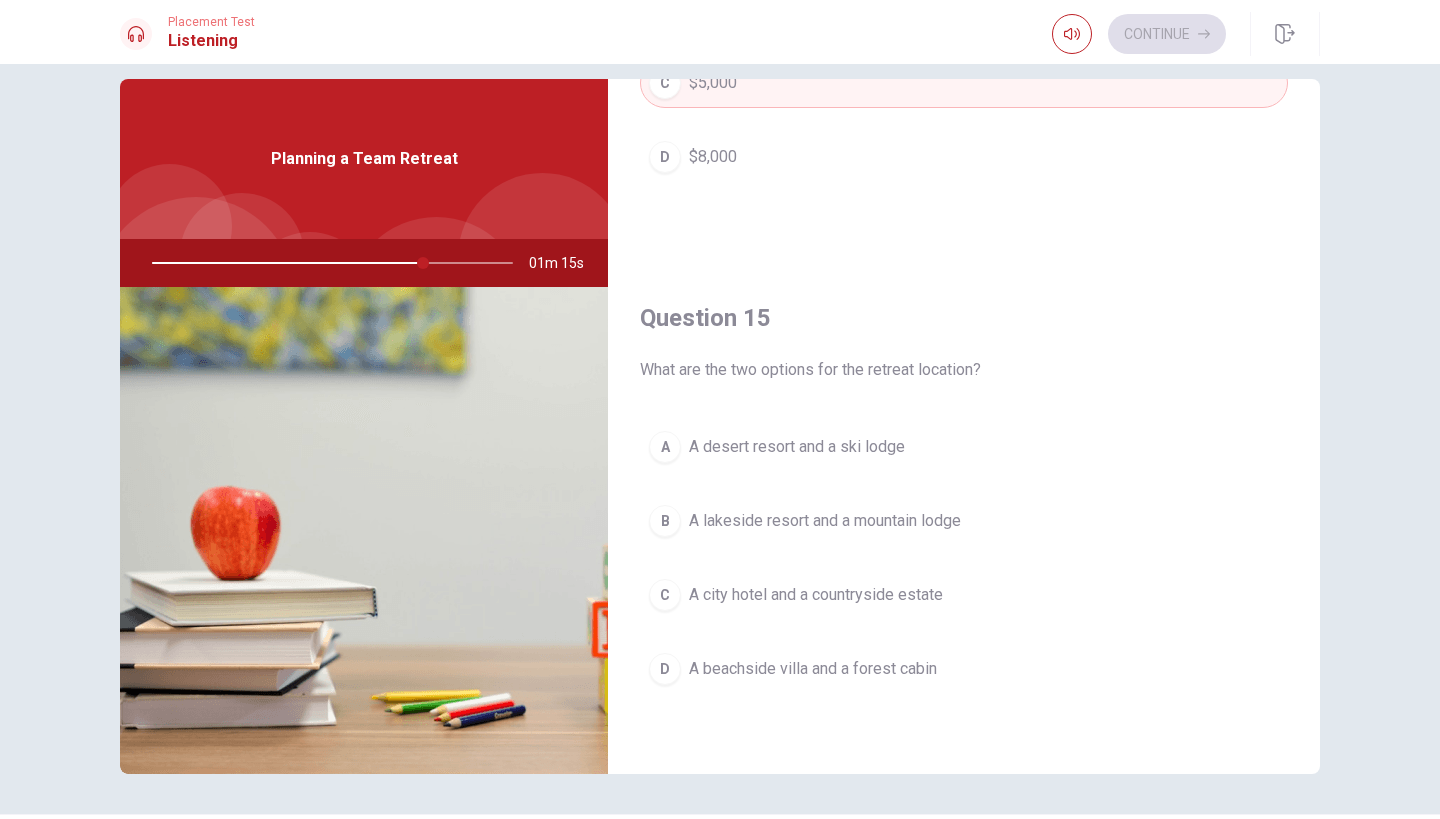 click on "A lakeside resort and a mountain lodge" at bounding box center [825, 521] 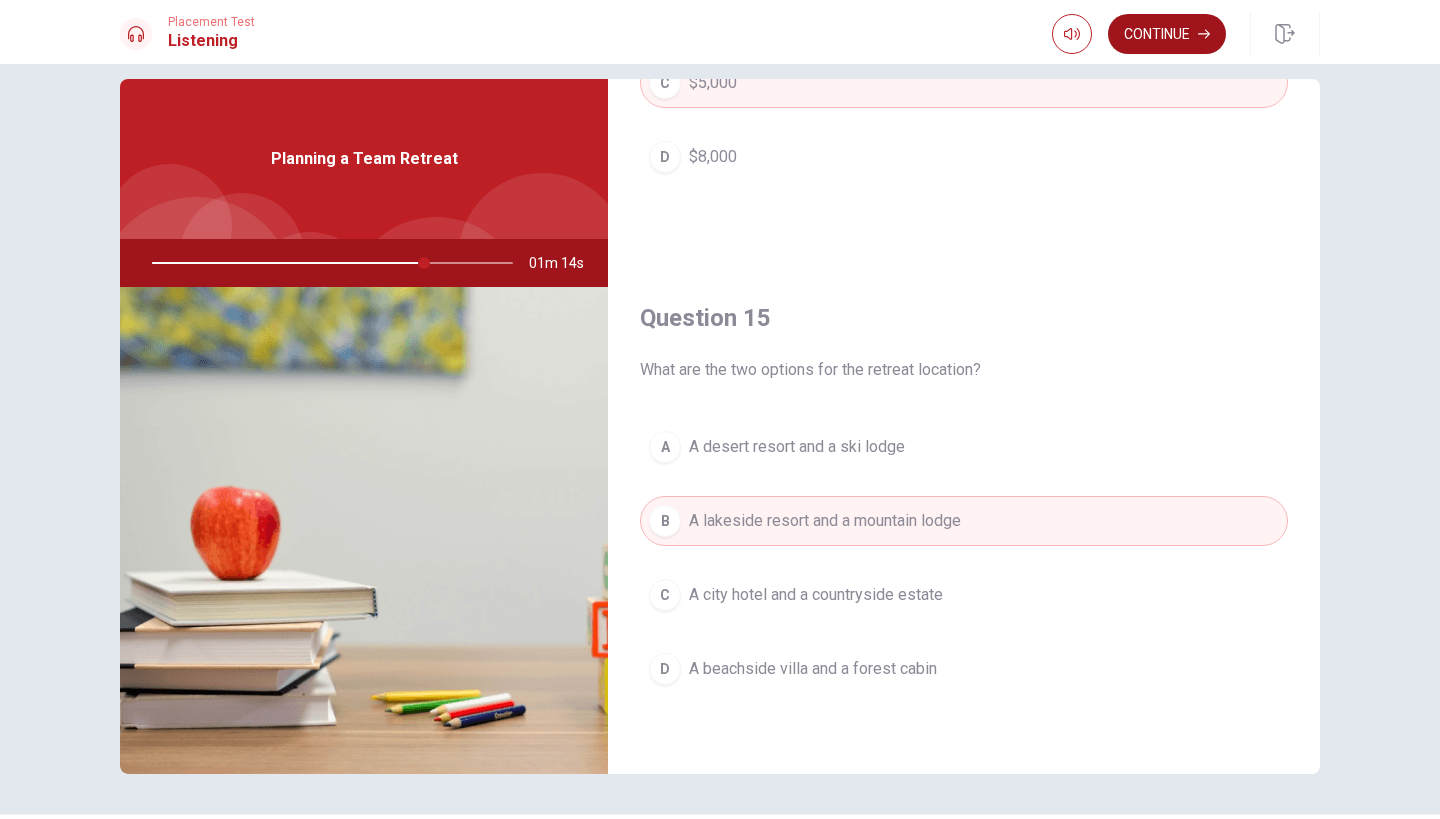 click on "Continue" at bounding box center [1167, 34] 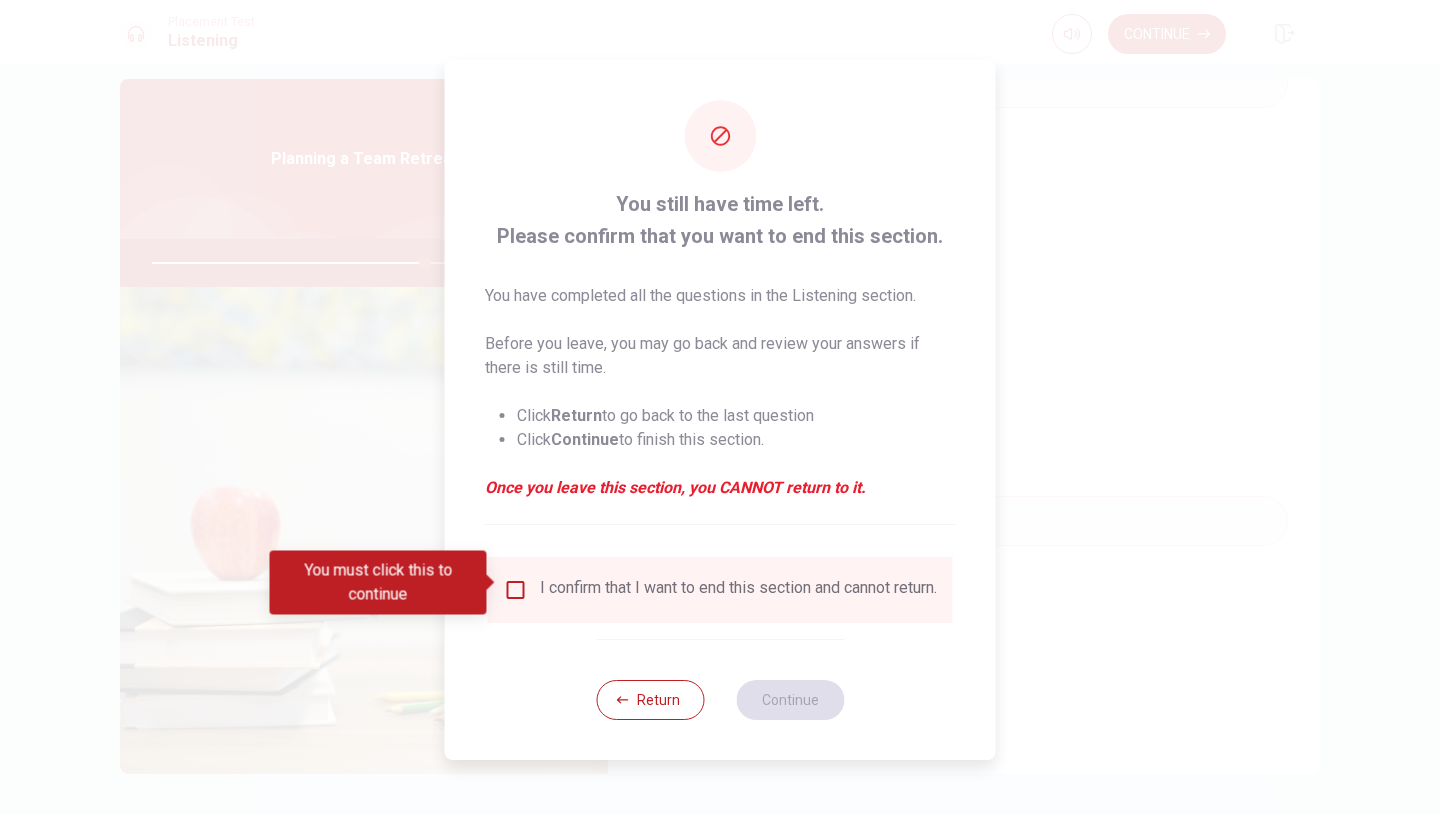 click at bounding box center [516, 590] 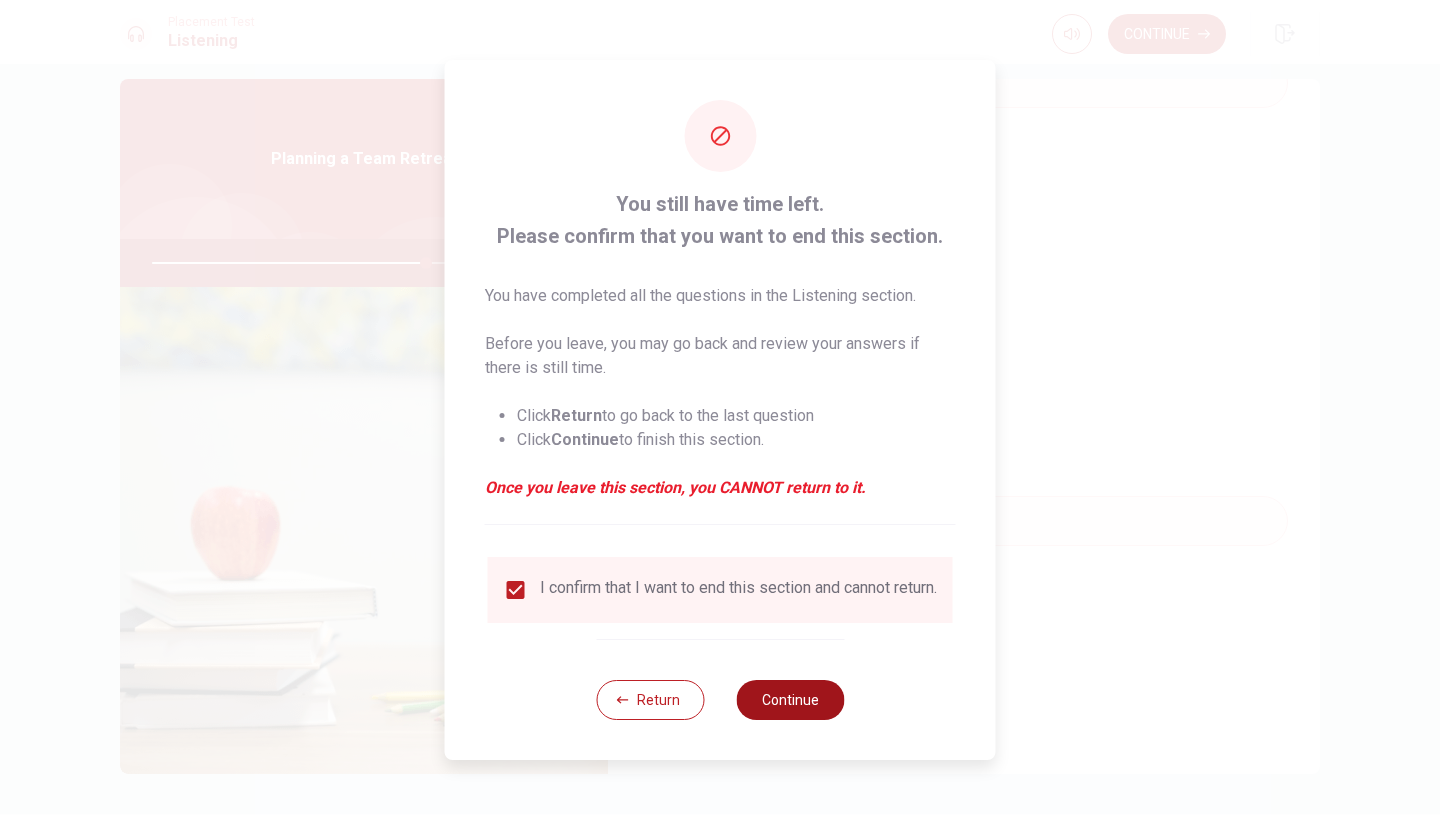 click on "Continue" at bounding box center [790, 700] 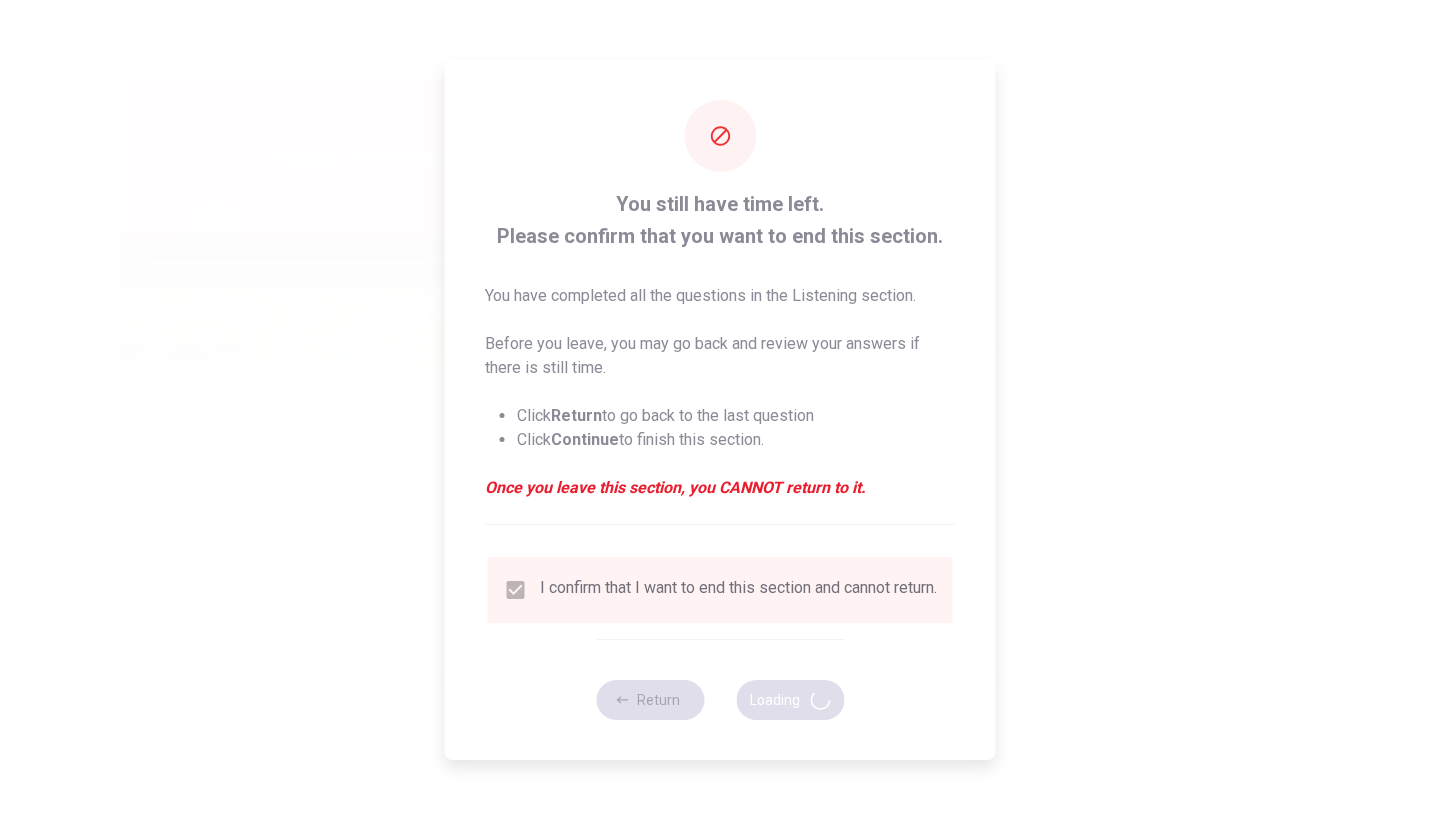 type on "77" 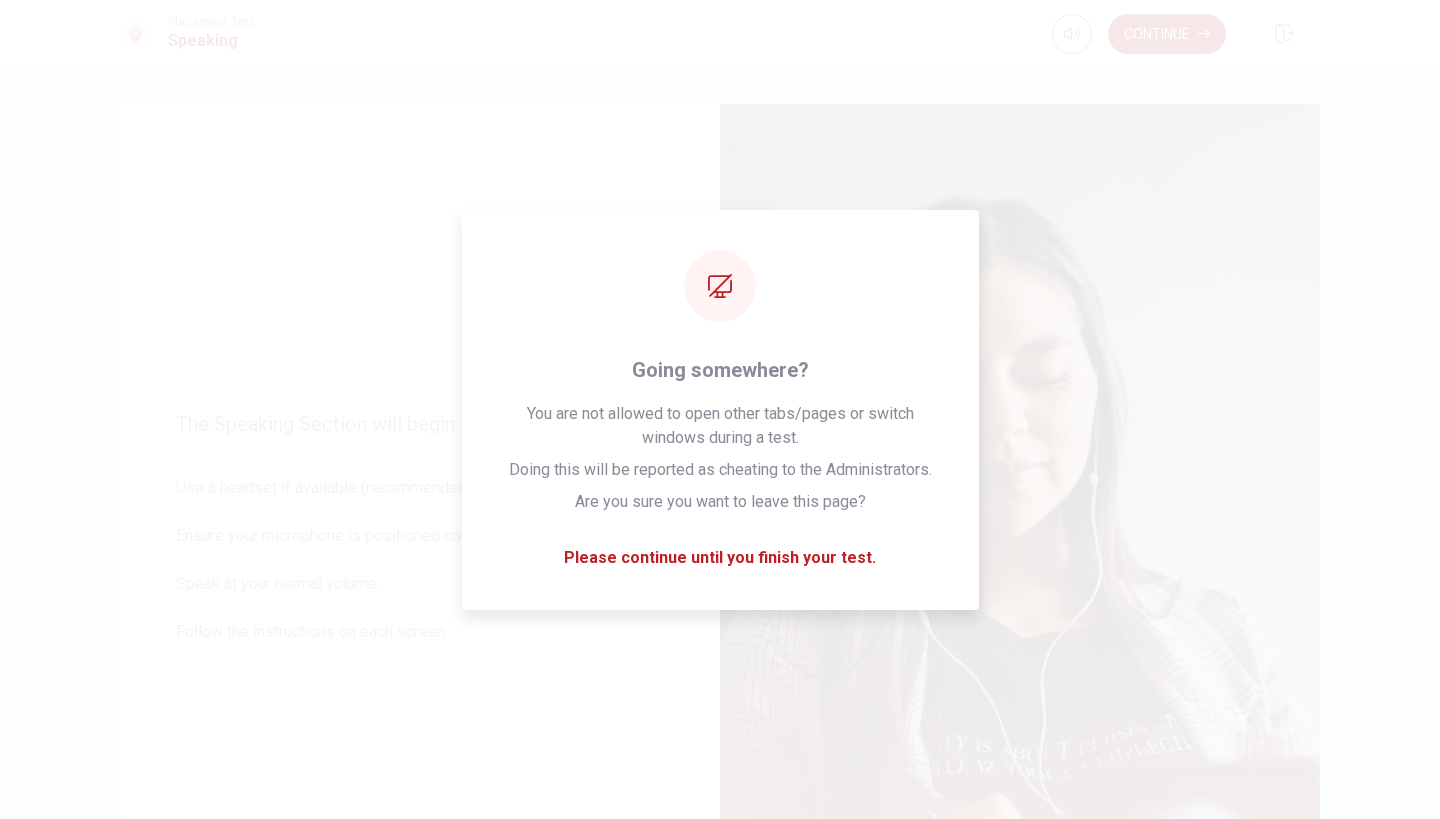 scroll, scrollTop: 0, scrollLeft: 0, axis: both 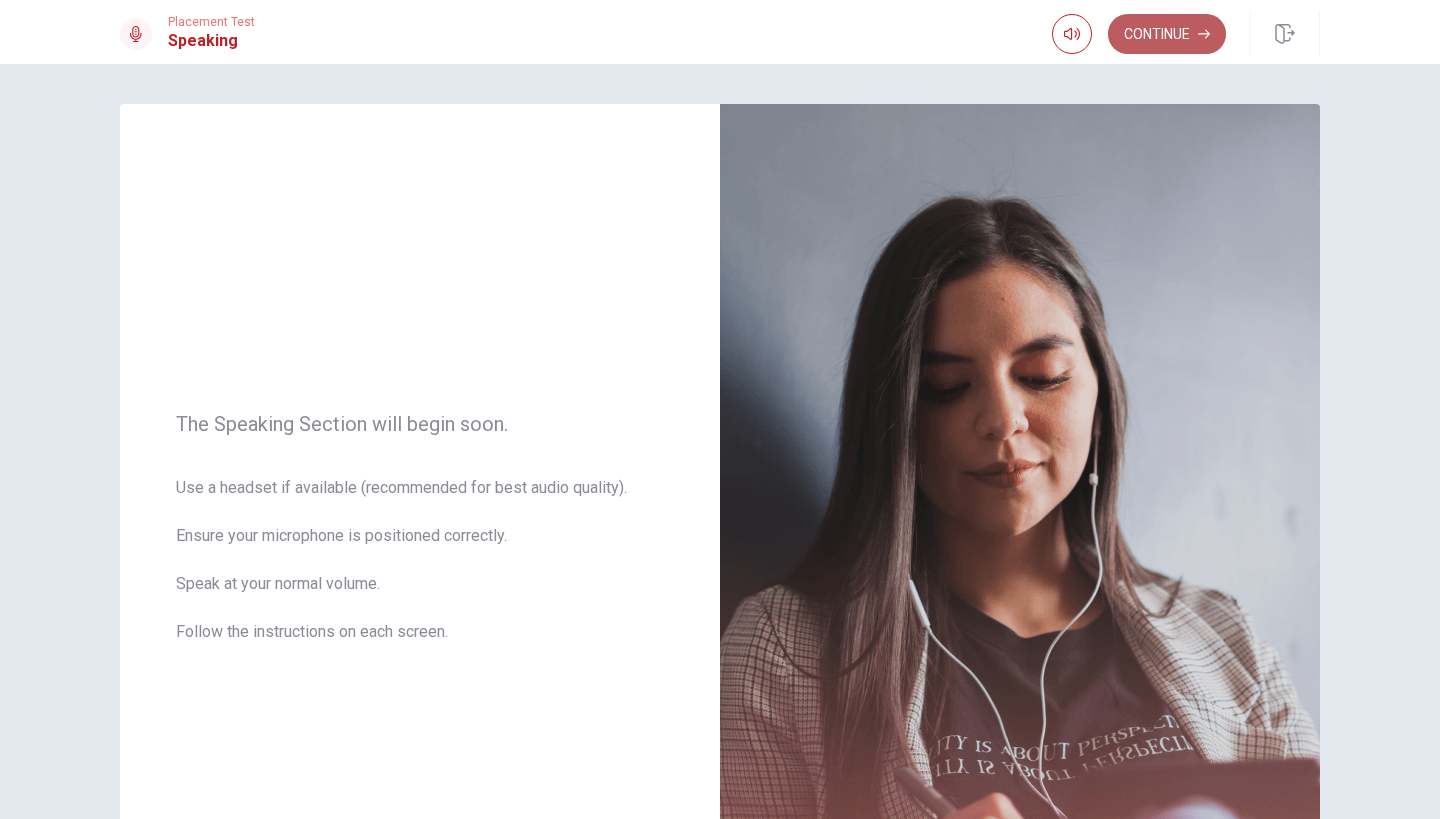 click on "Continue" at bounding box center (1167, 34) 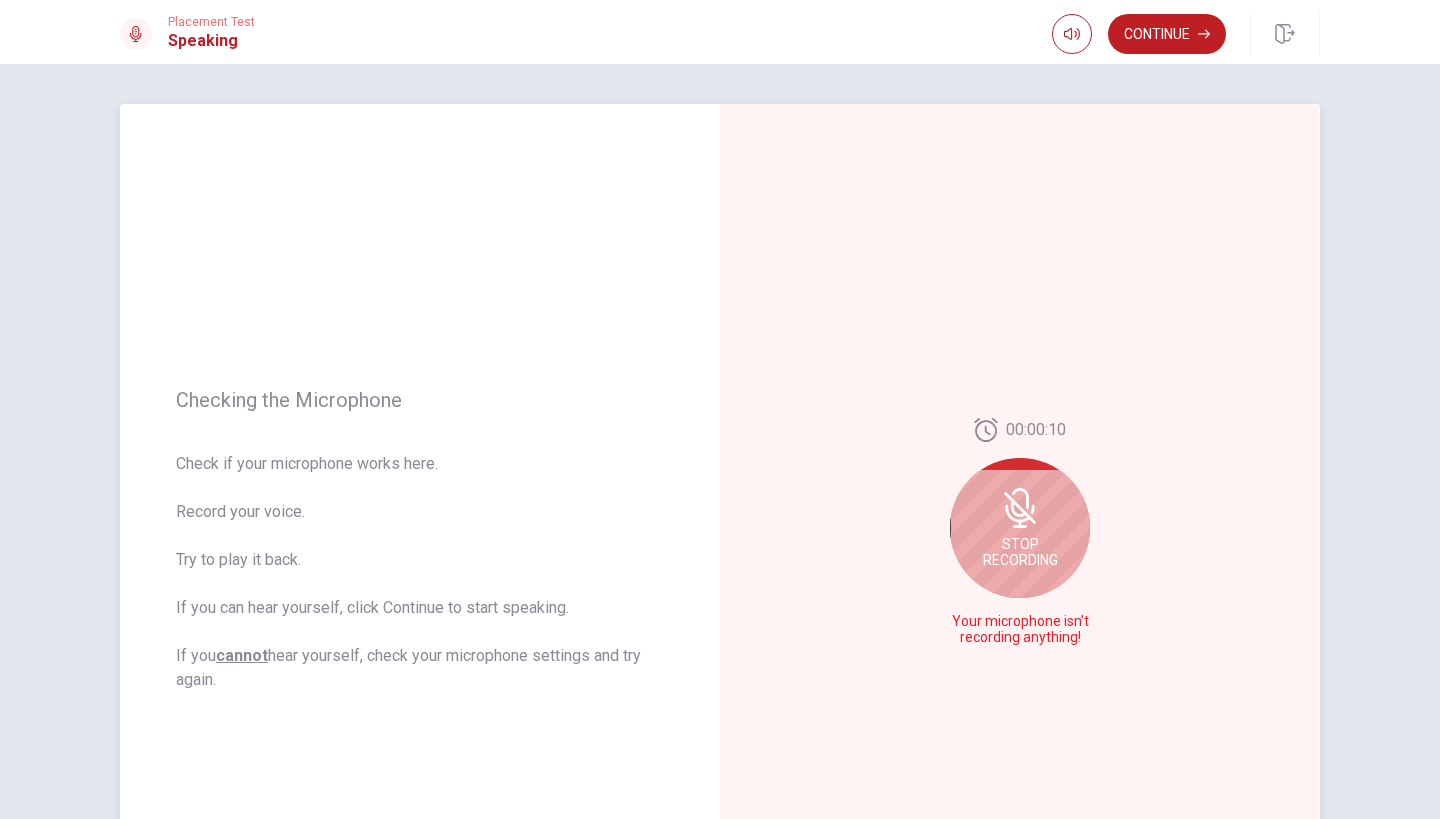 click on "Stop   Recording" at bounding box center [1020, 528] 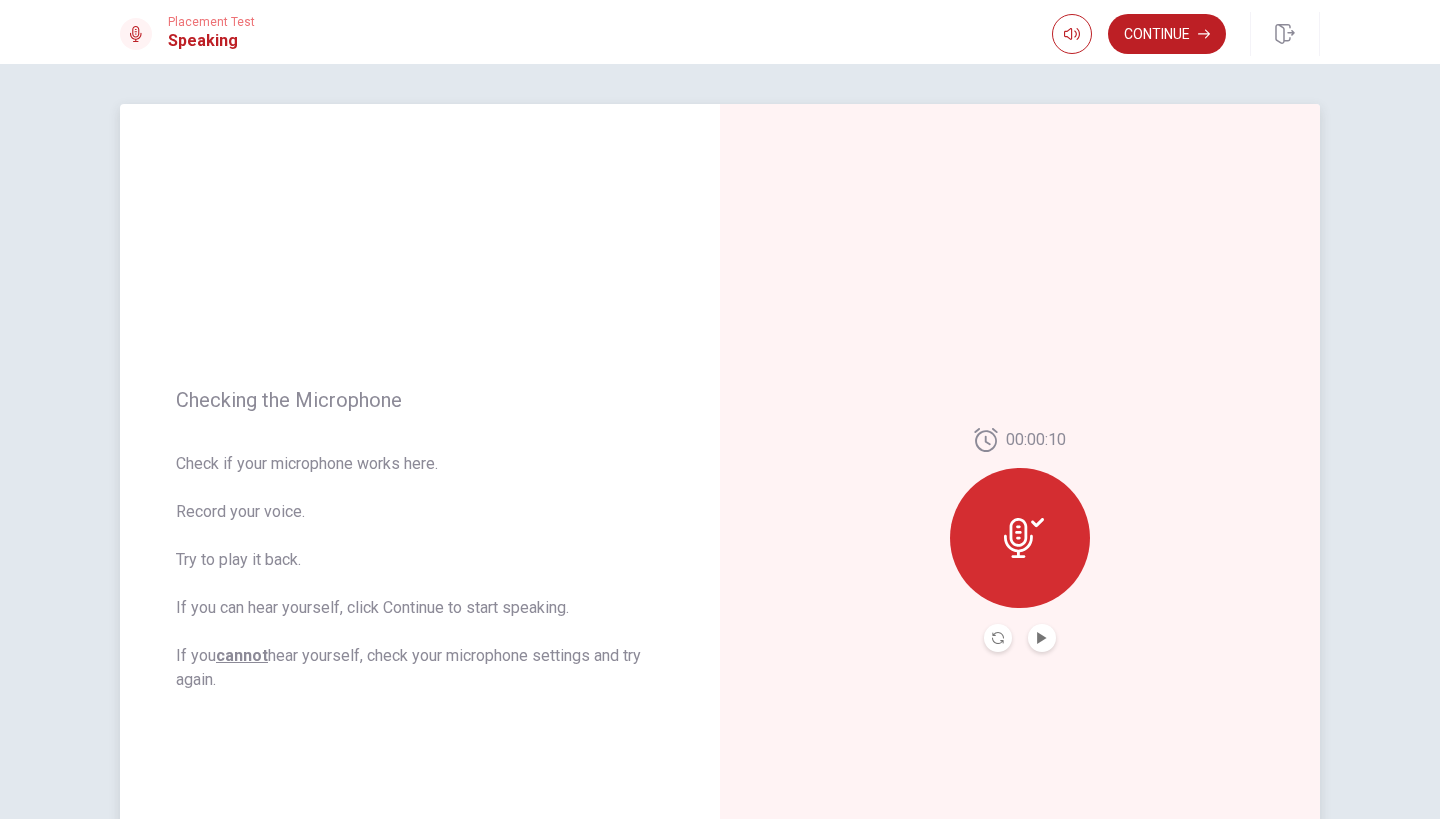 click at bounding box center (1042, 638) 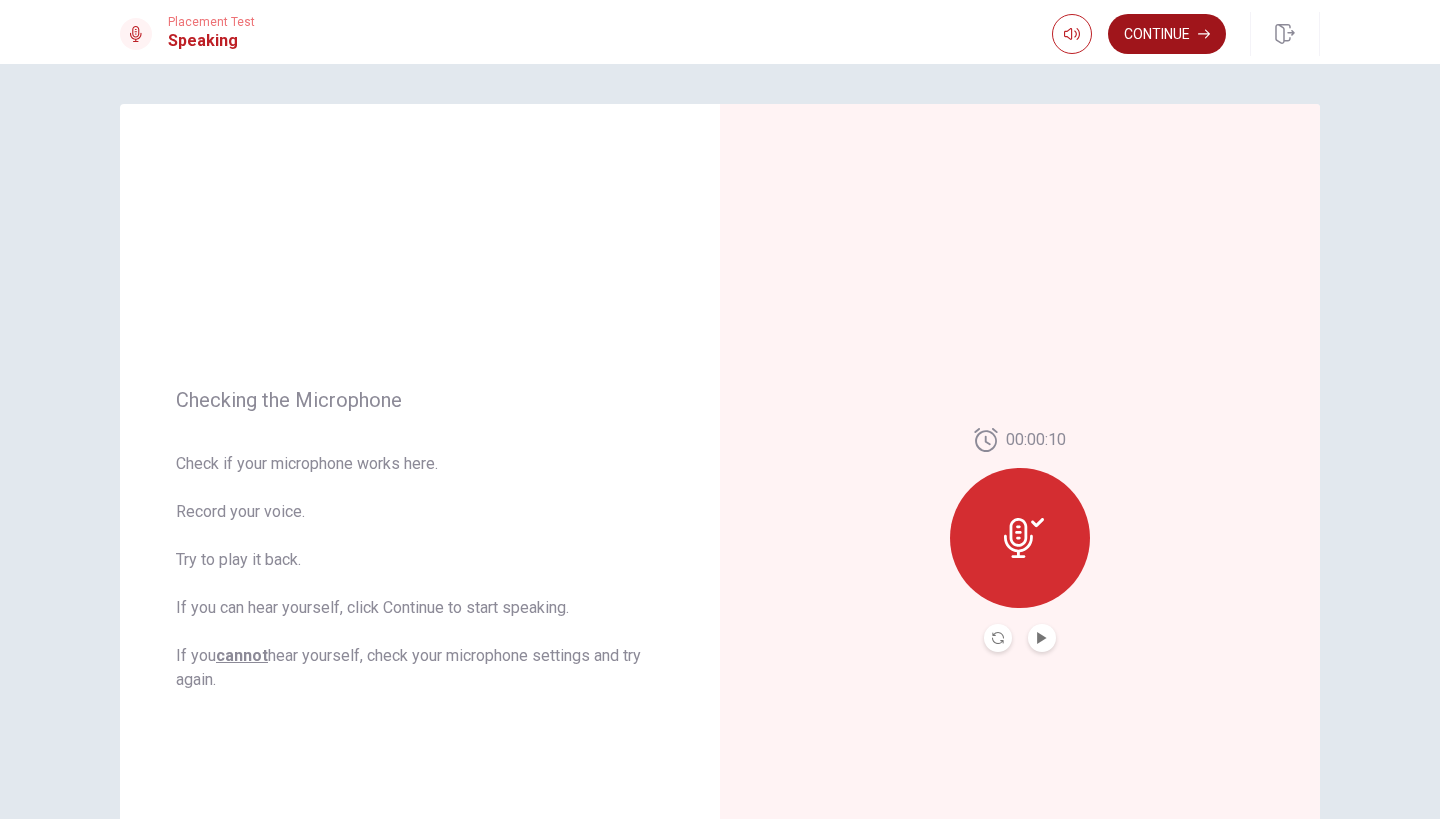 click 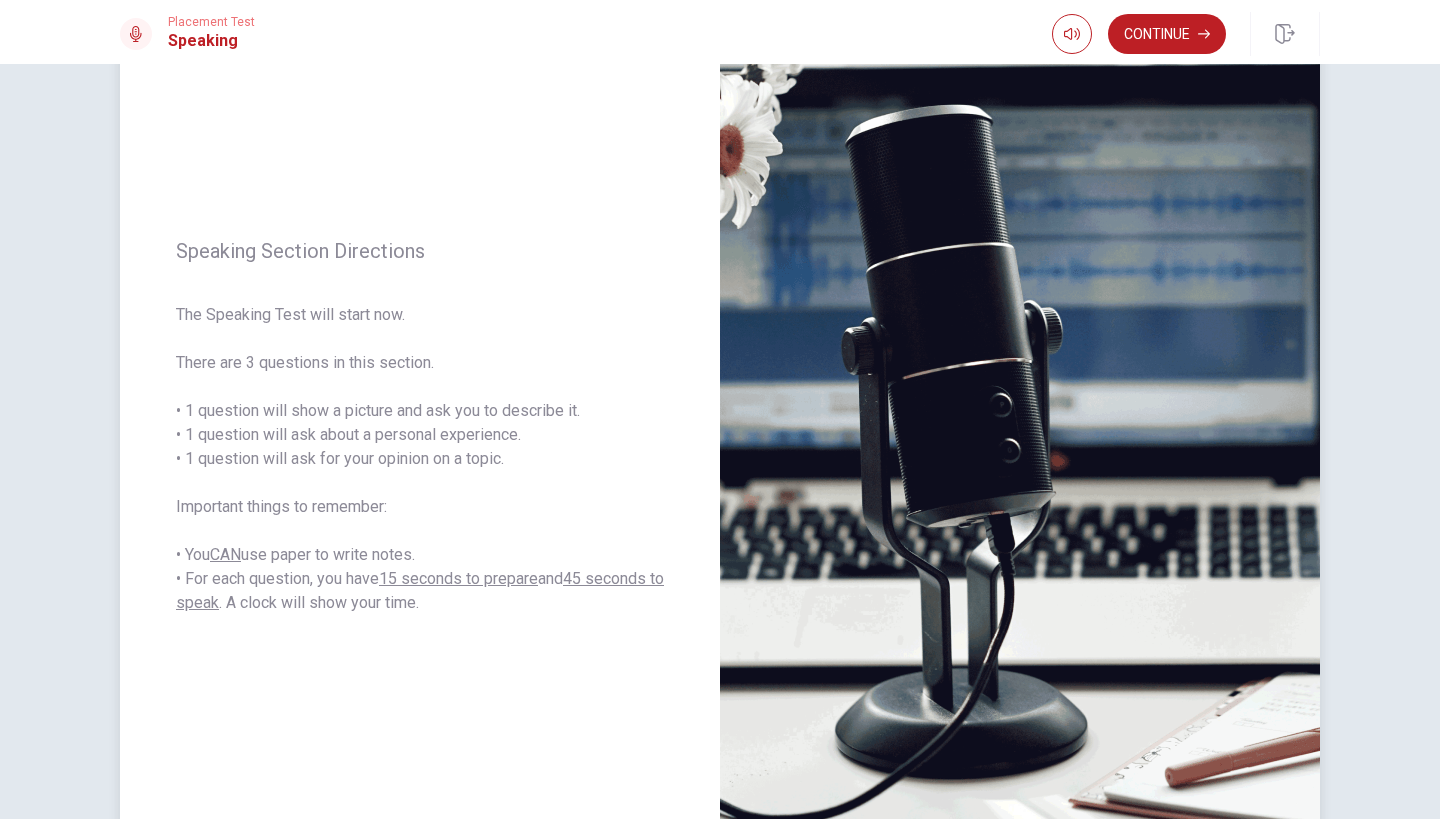 scroll, scrollTop: 114, scrollLeft: 0, axis: vertical 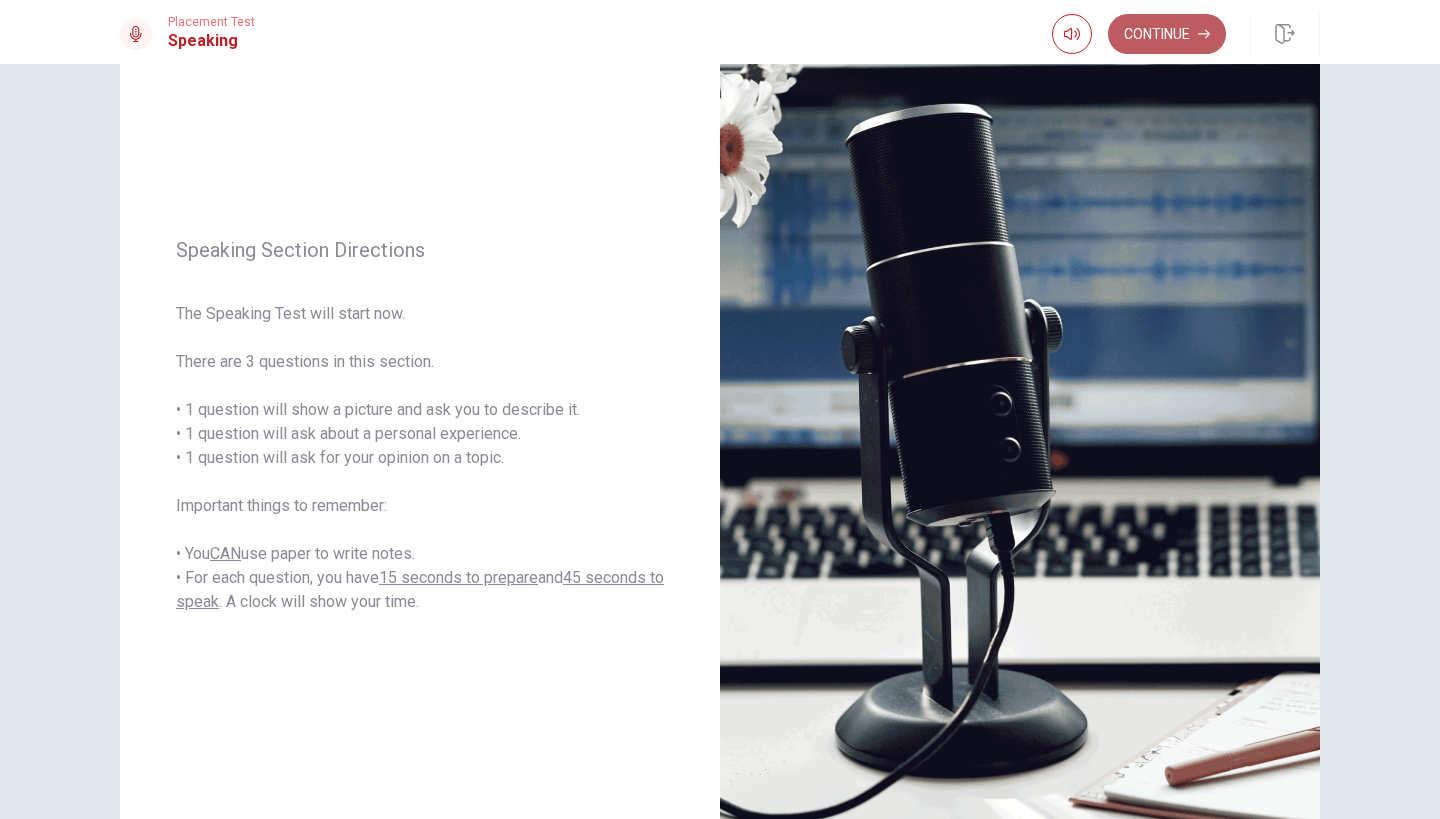 click on "Continue" at bounding box center (1167, 34) 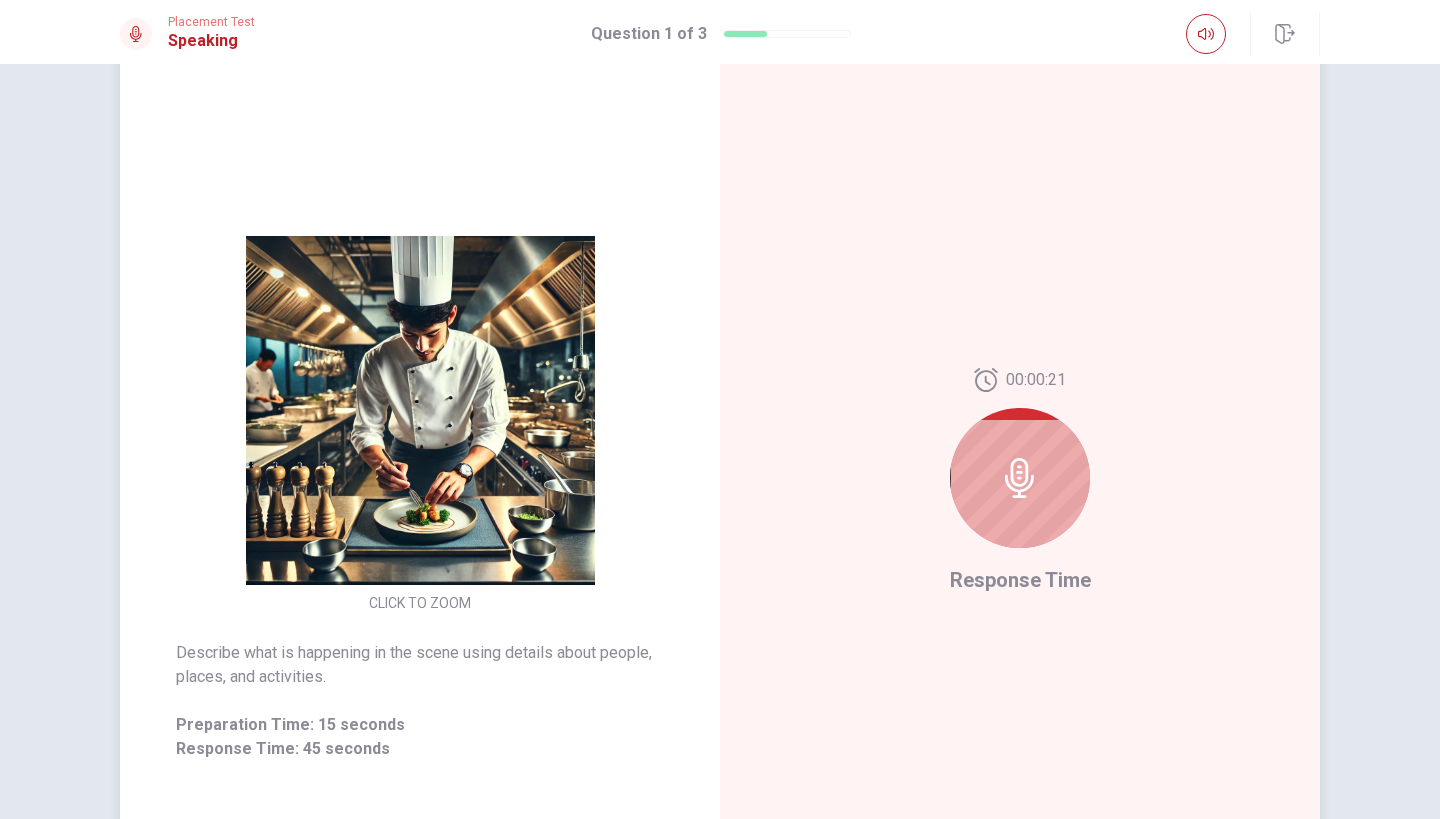 click at bounding box center [1020, 478] 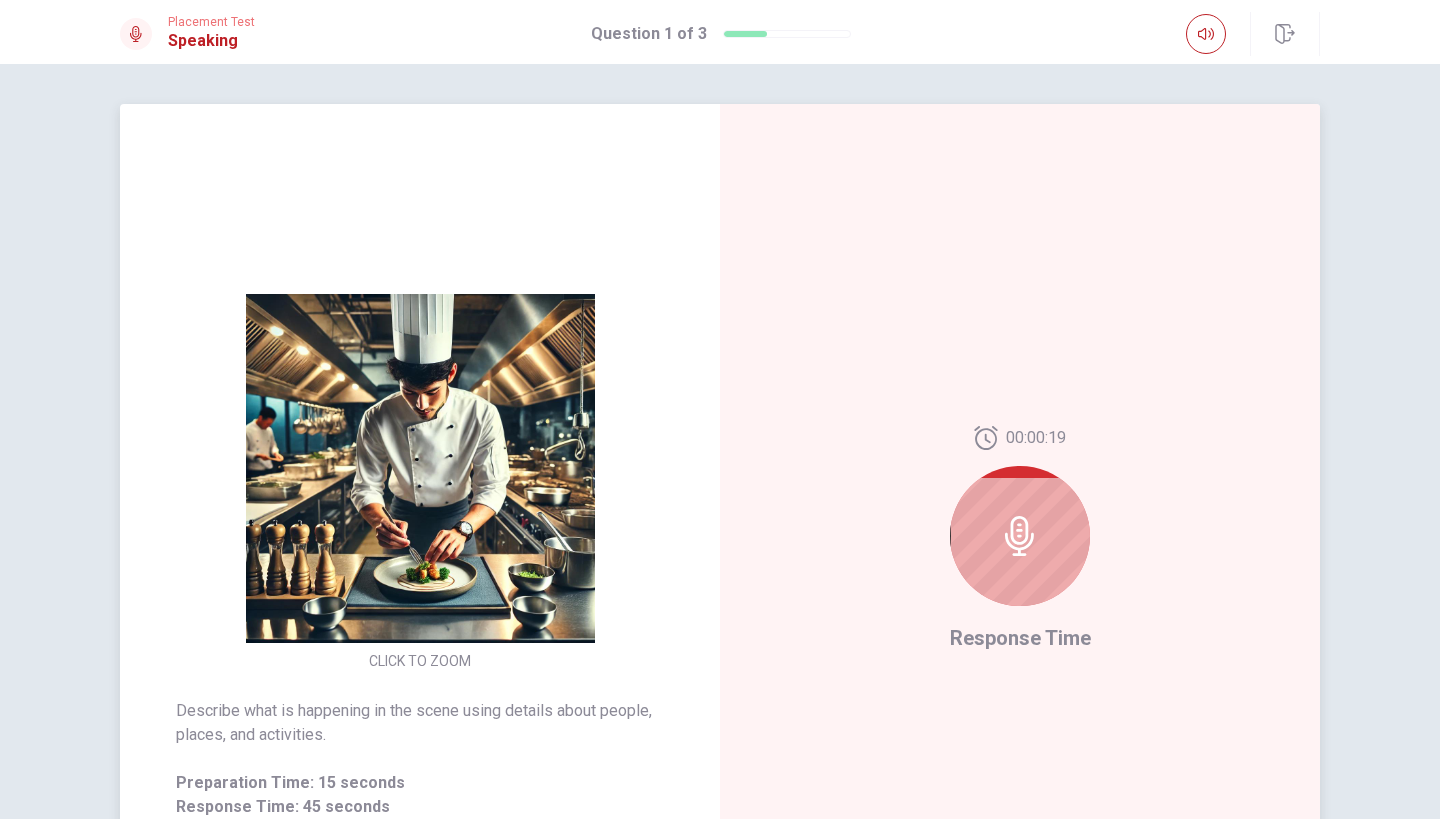 scroll, scrollTop: 0, scrollLeft: 0, axis: both 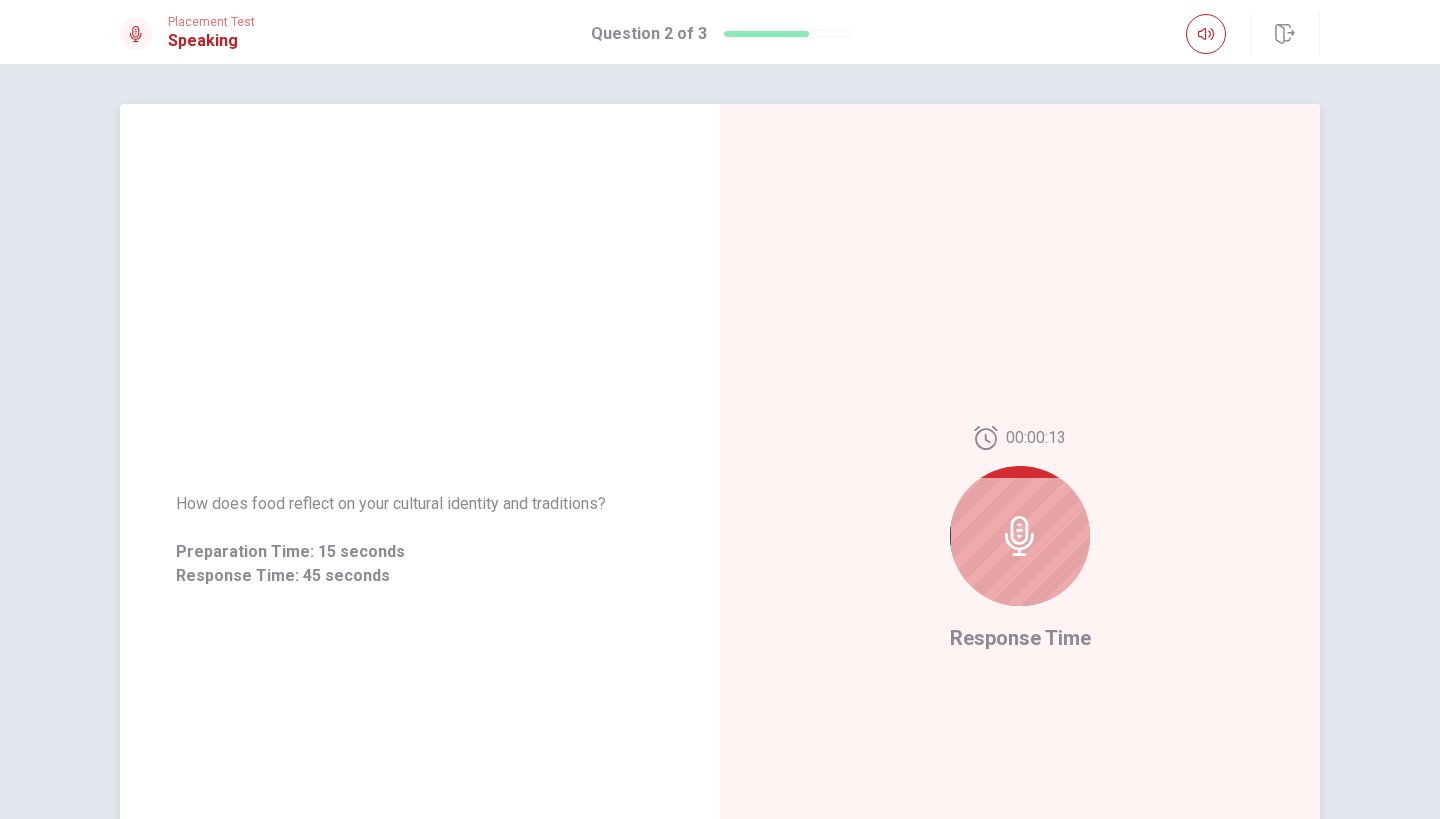 click 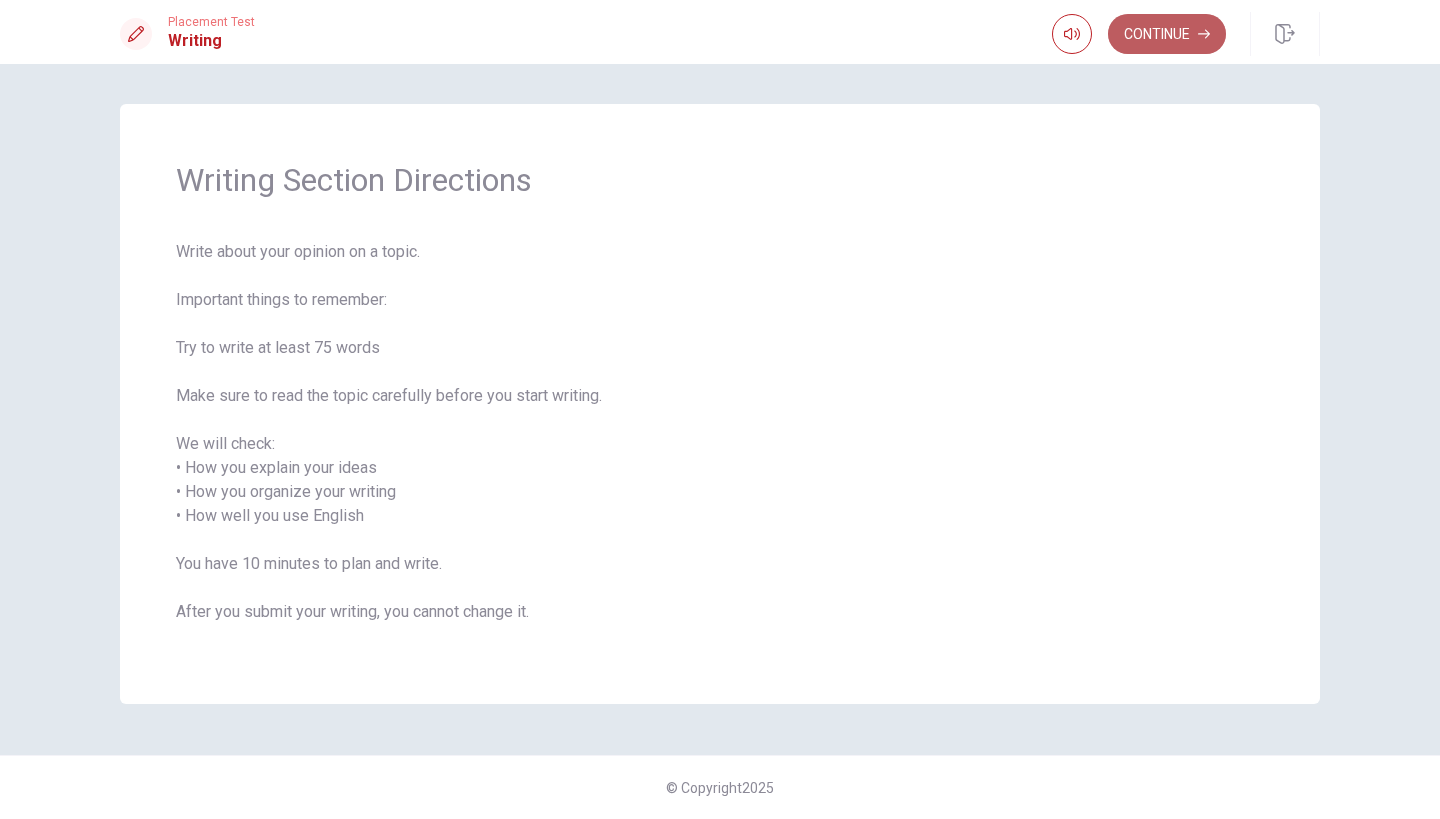 click on "Continue" at bounding box center (1167, 34) 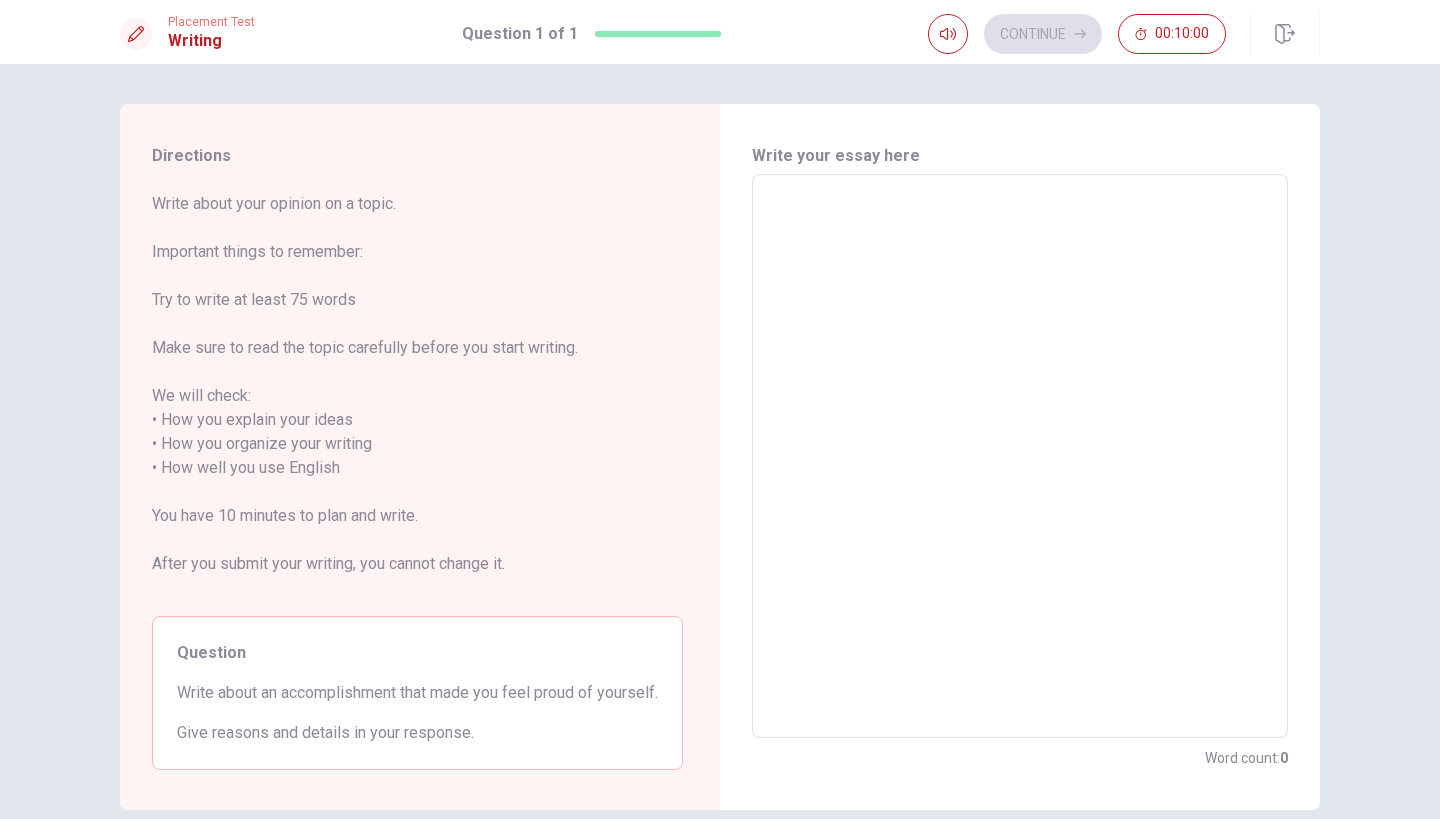 click at bounding box center (1020, 456) 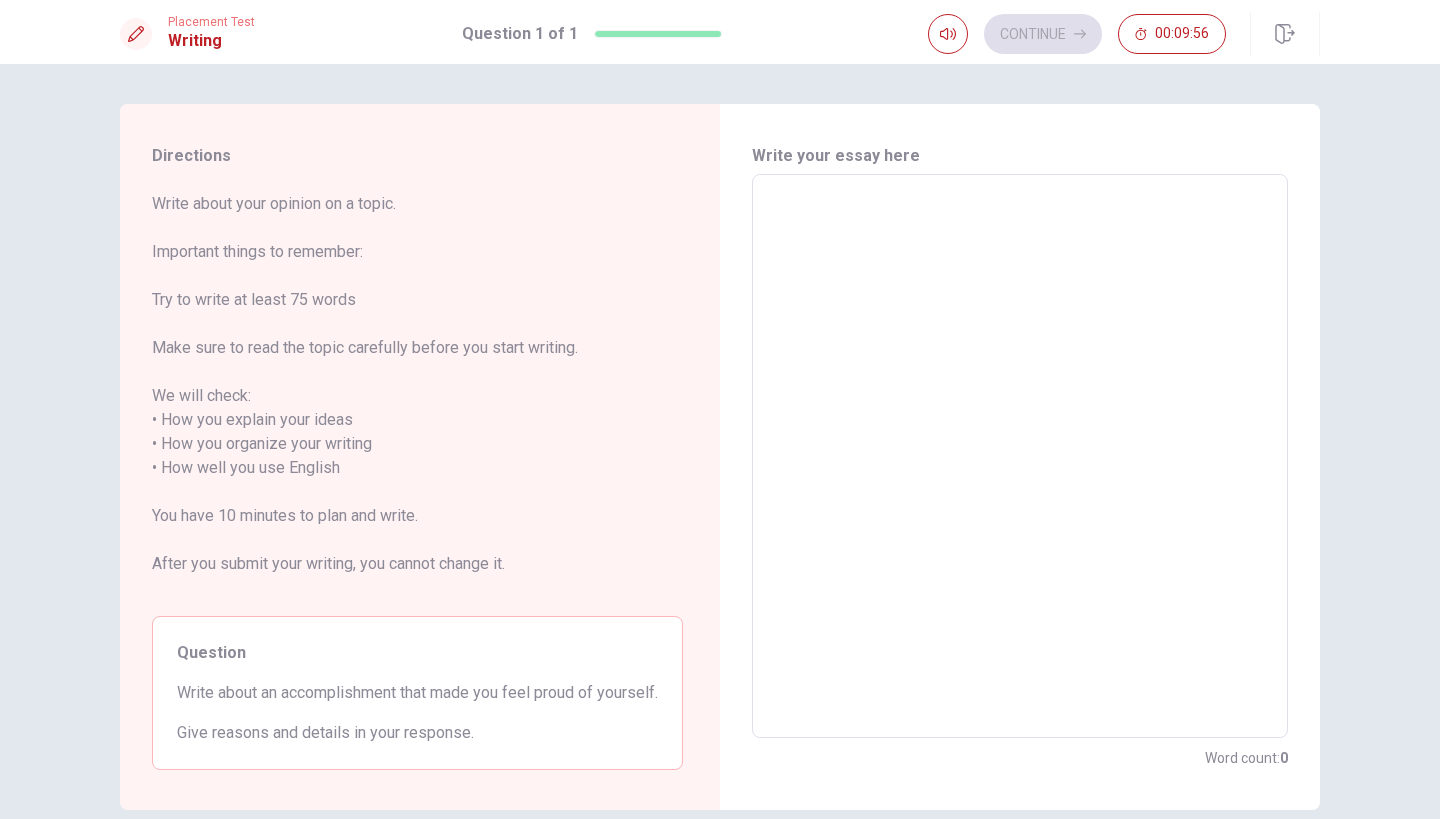type on "i" 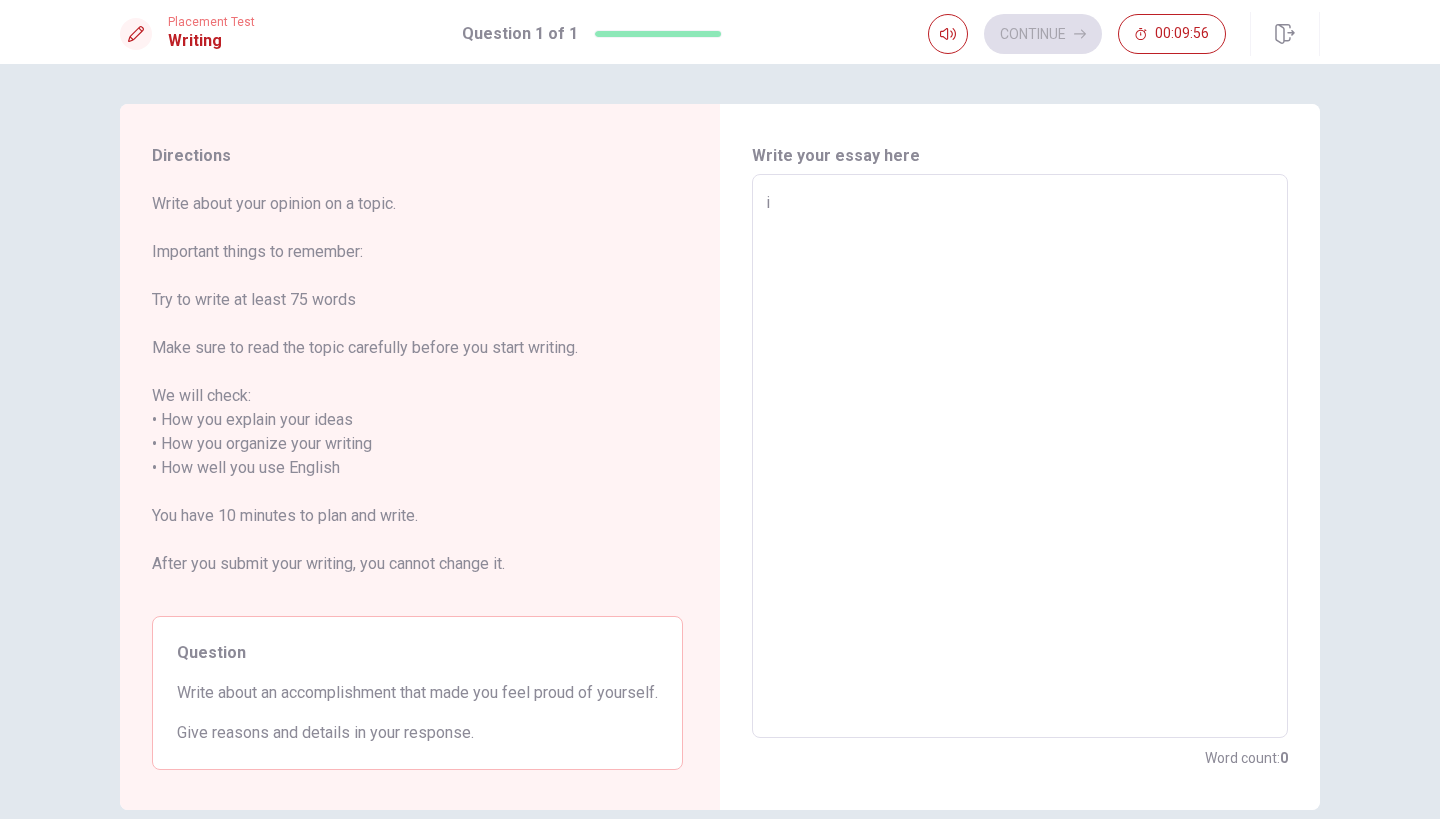type on "x" 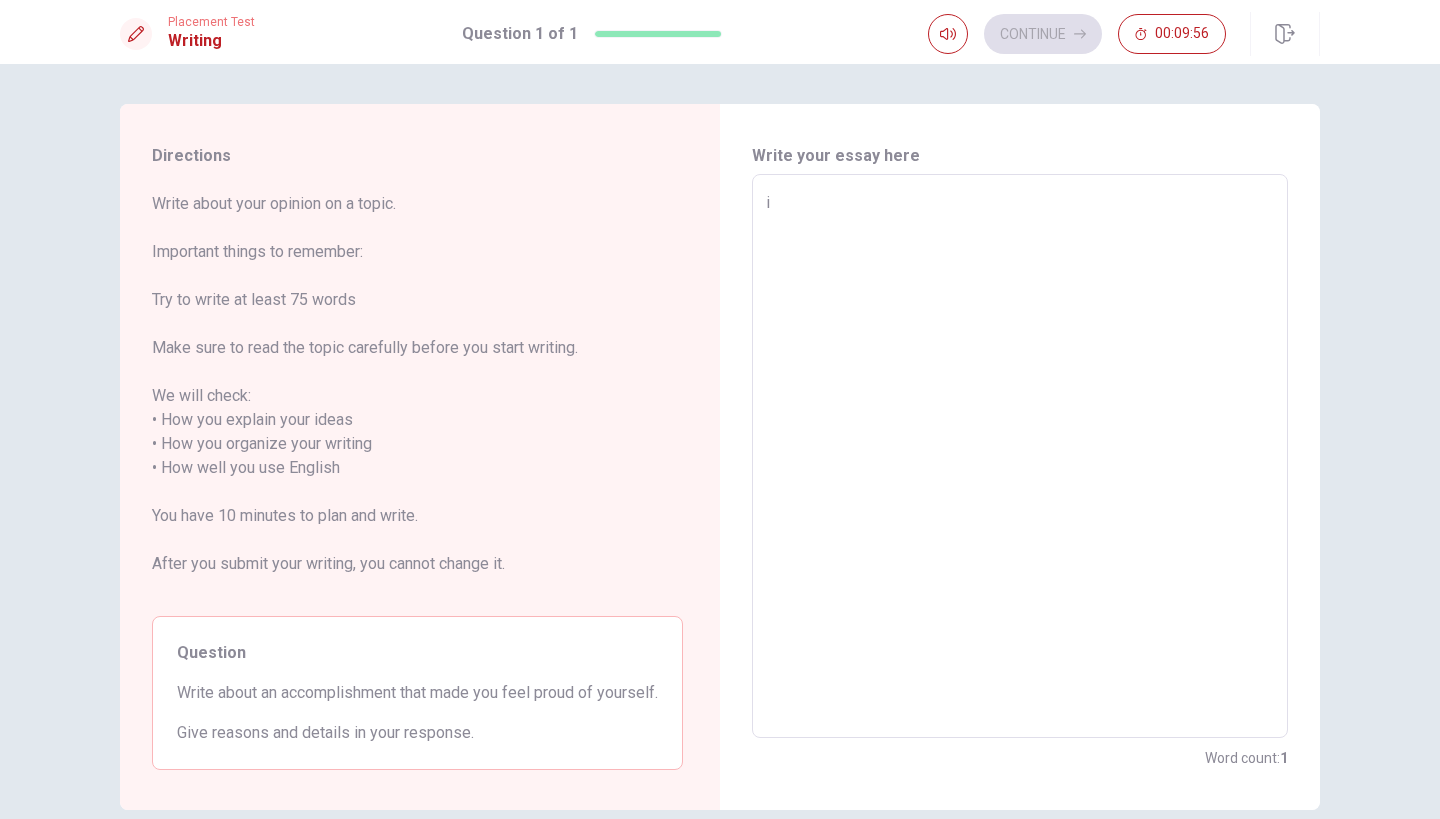 type on "in" 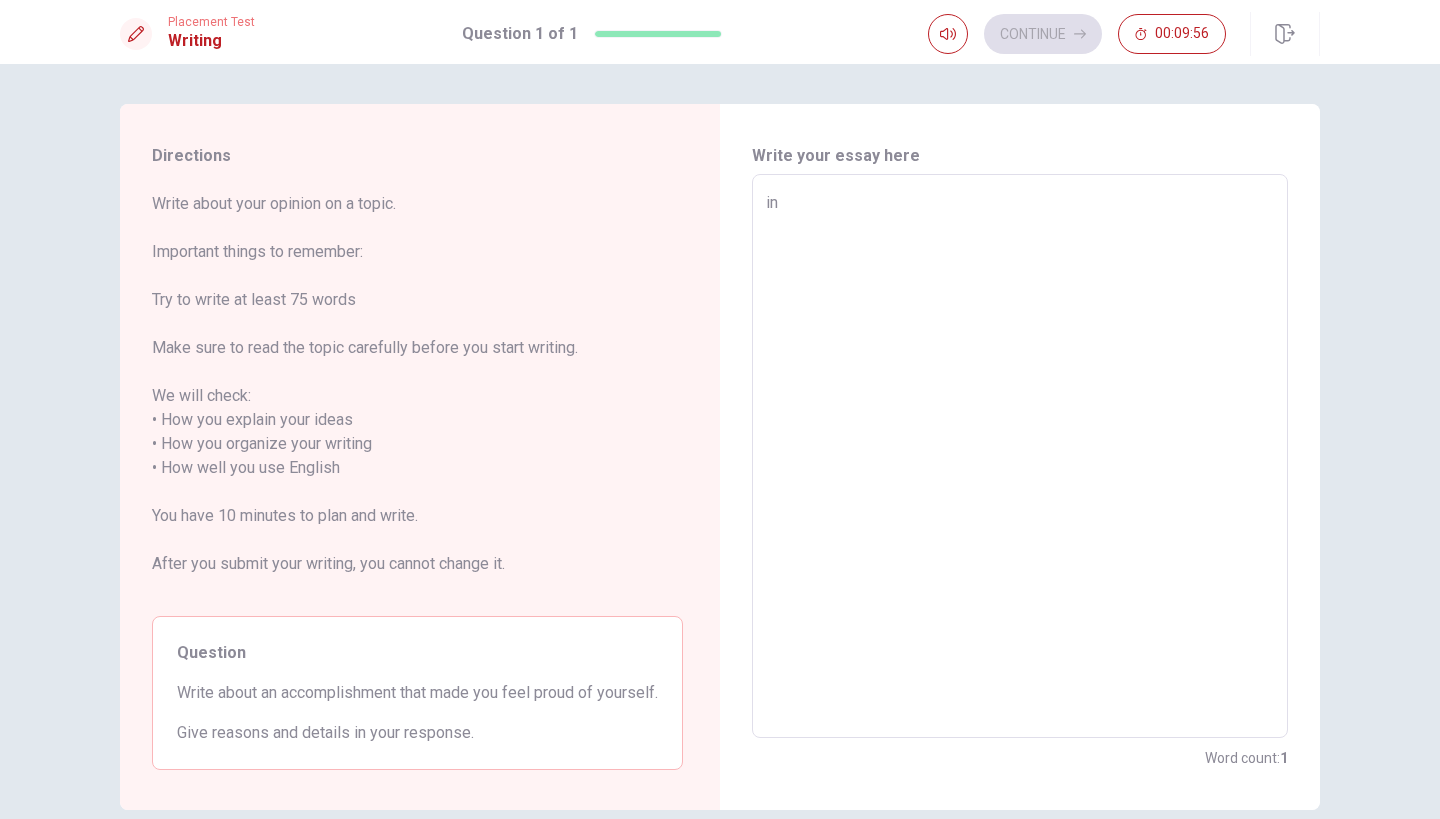 type on "x" 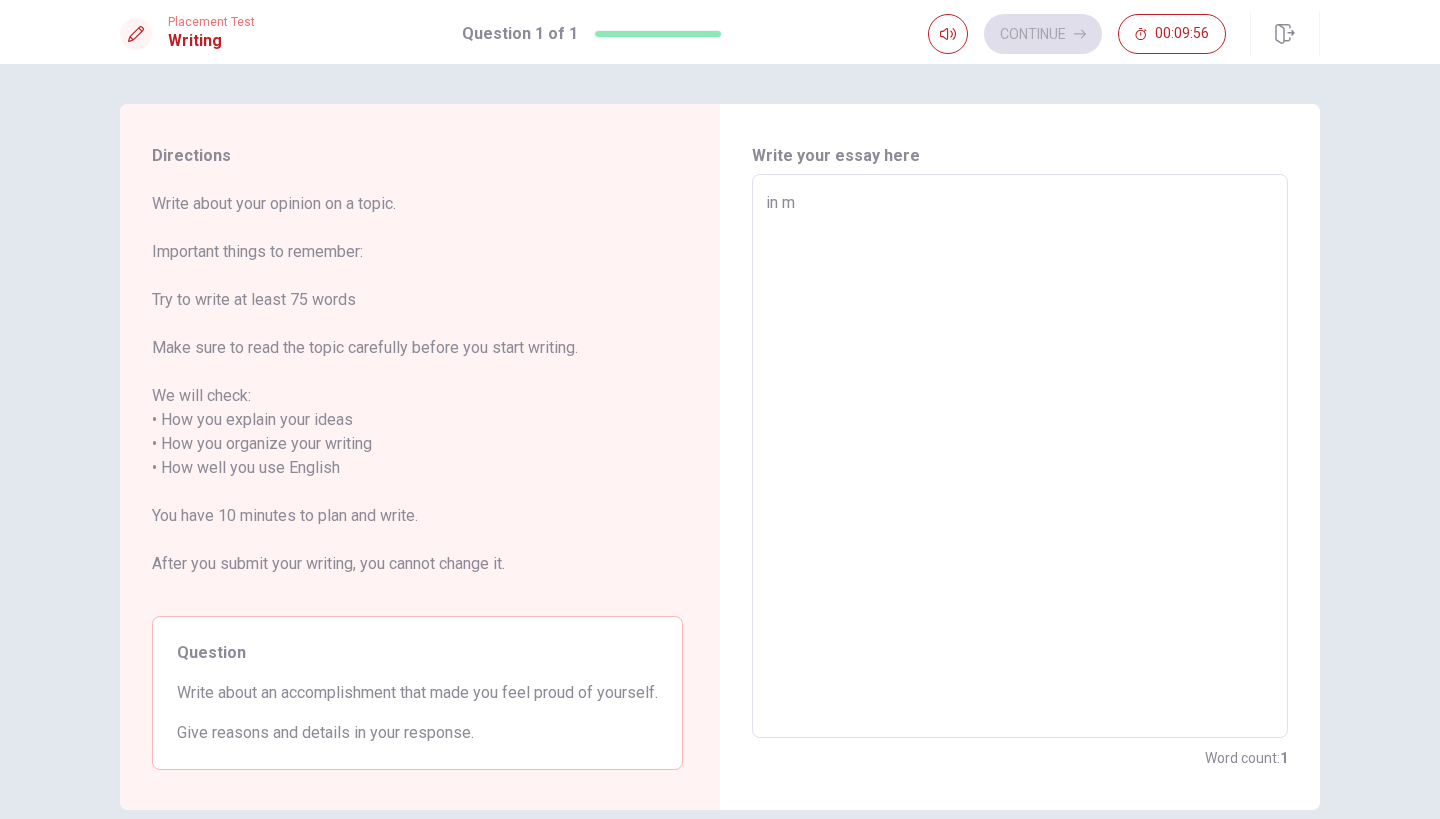 type on "x" 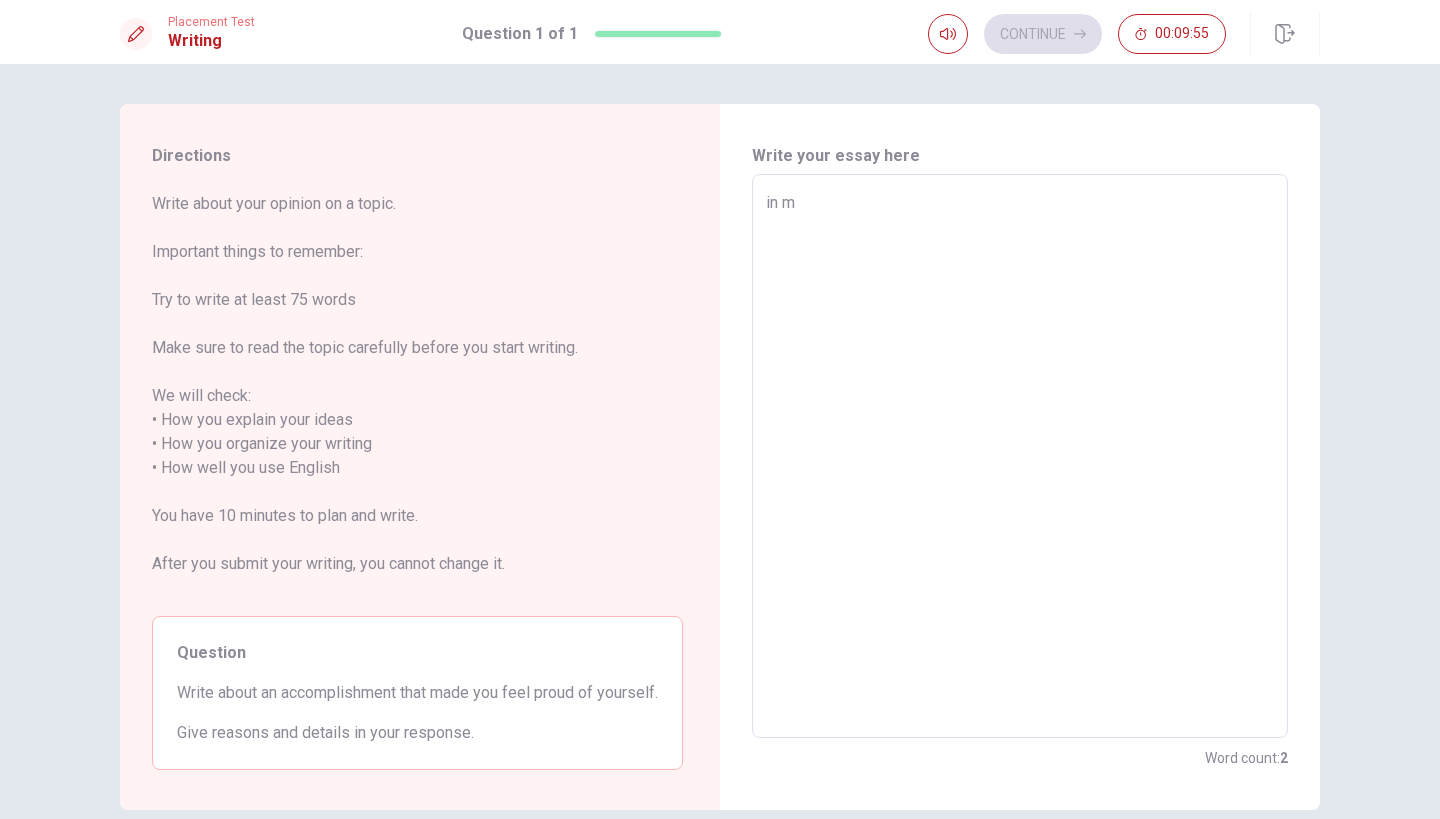 type on "in my" 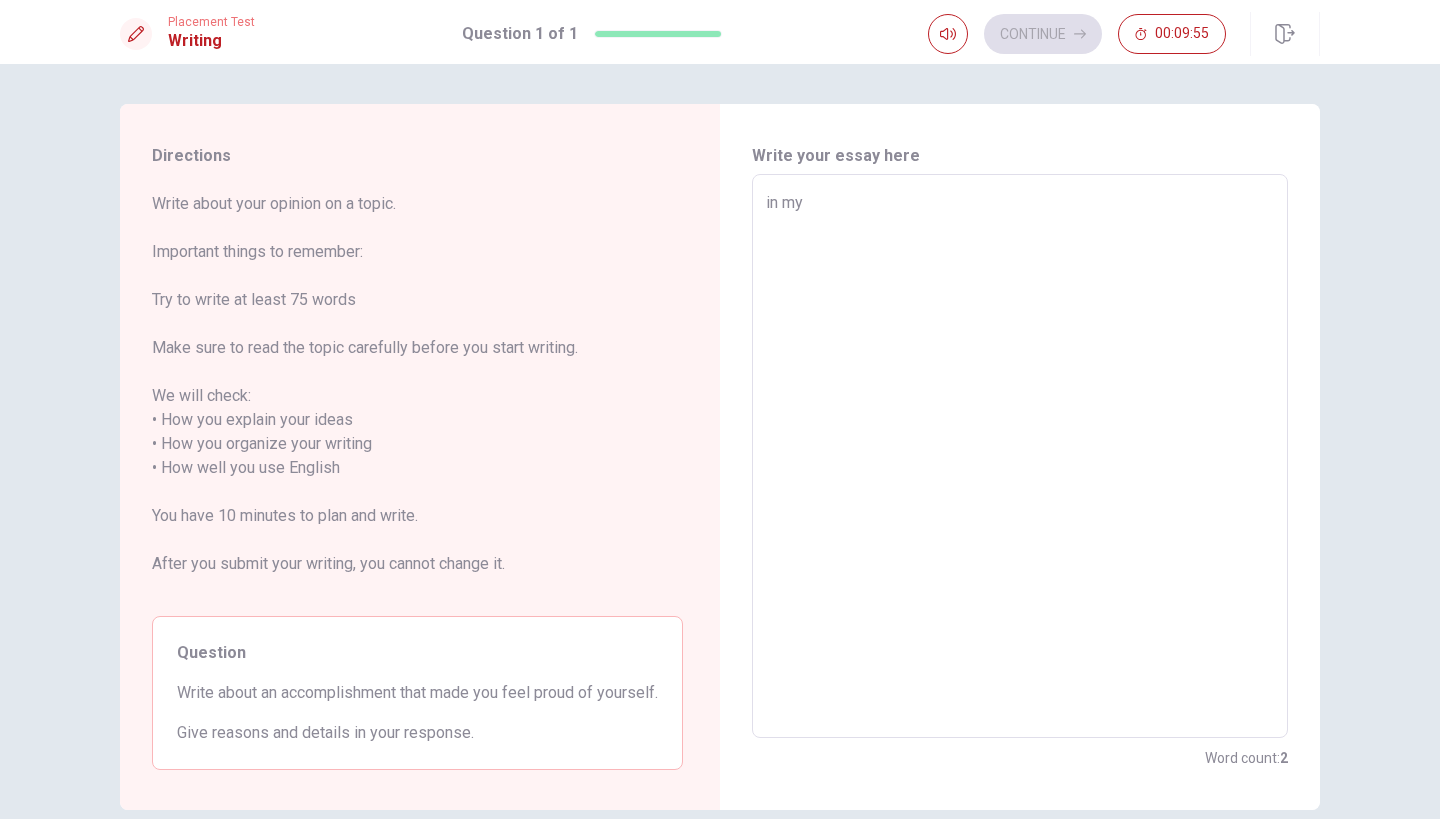 type on "x" 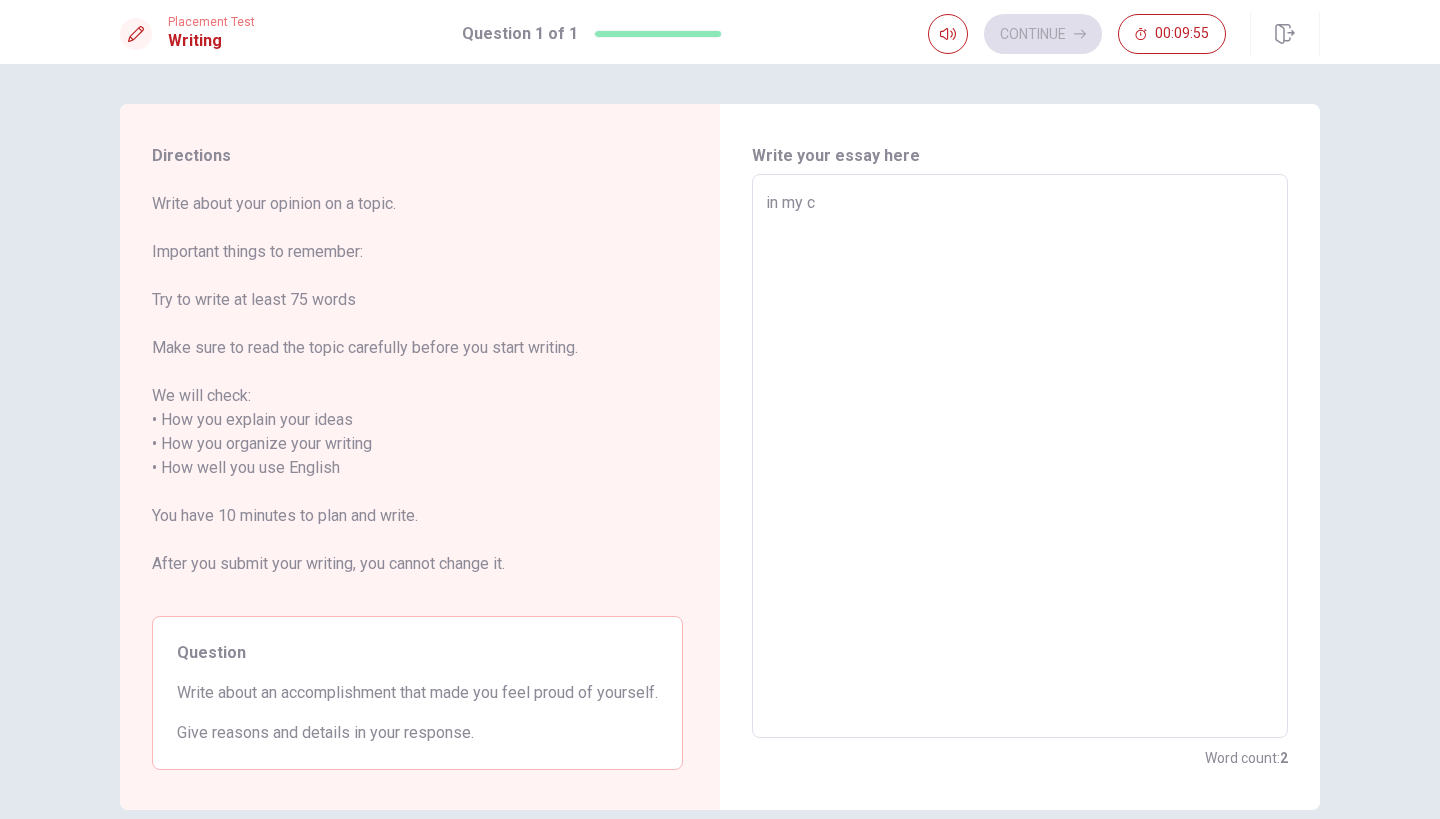type on "x" 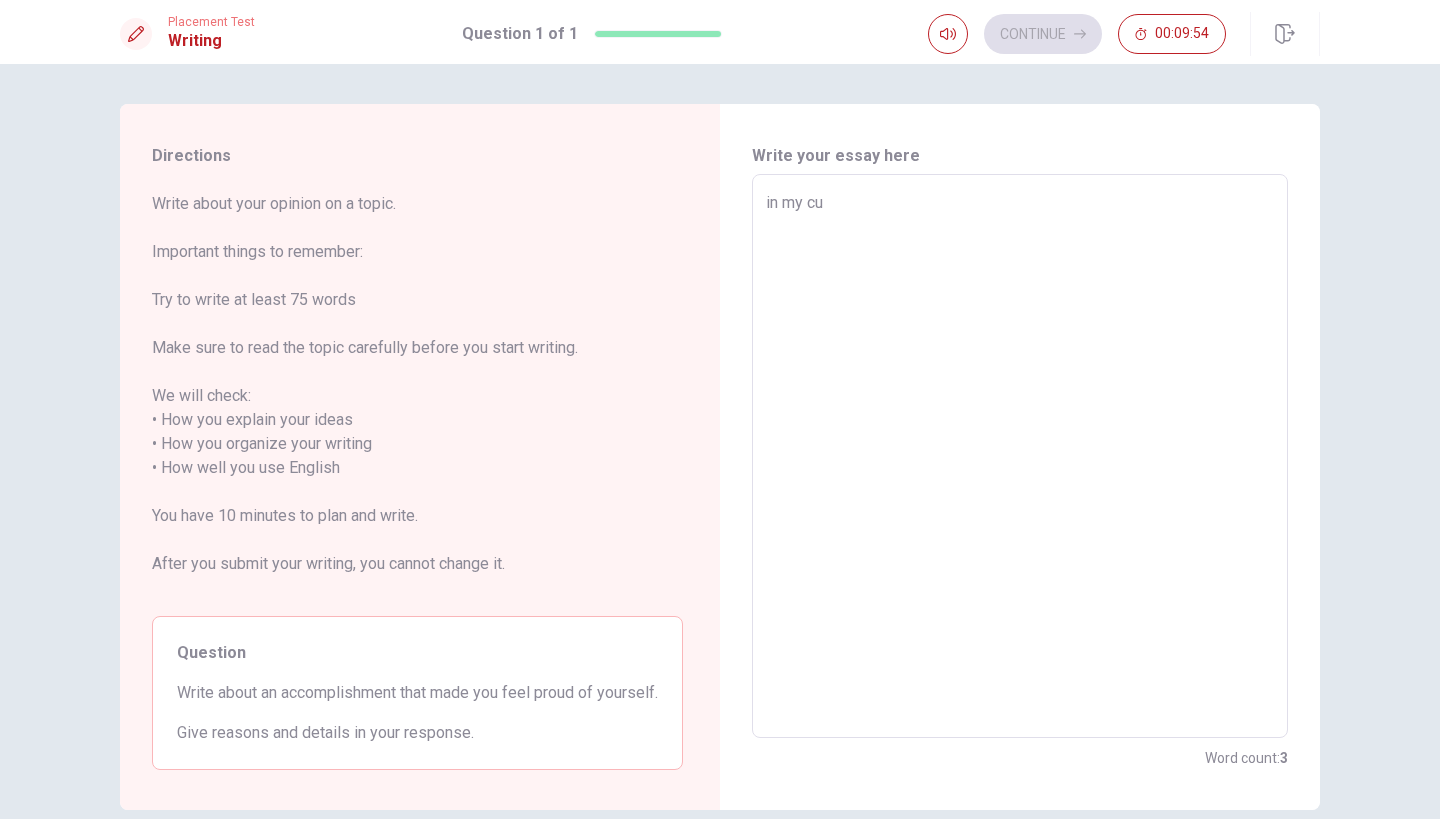 type on "x" 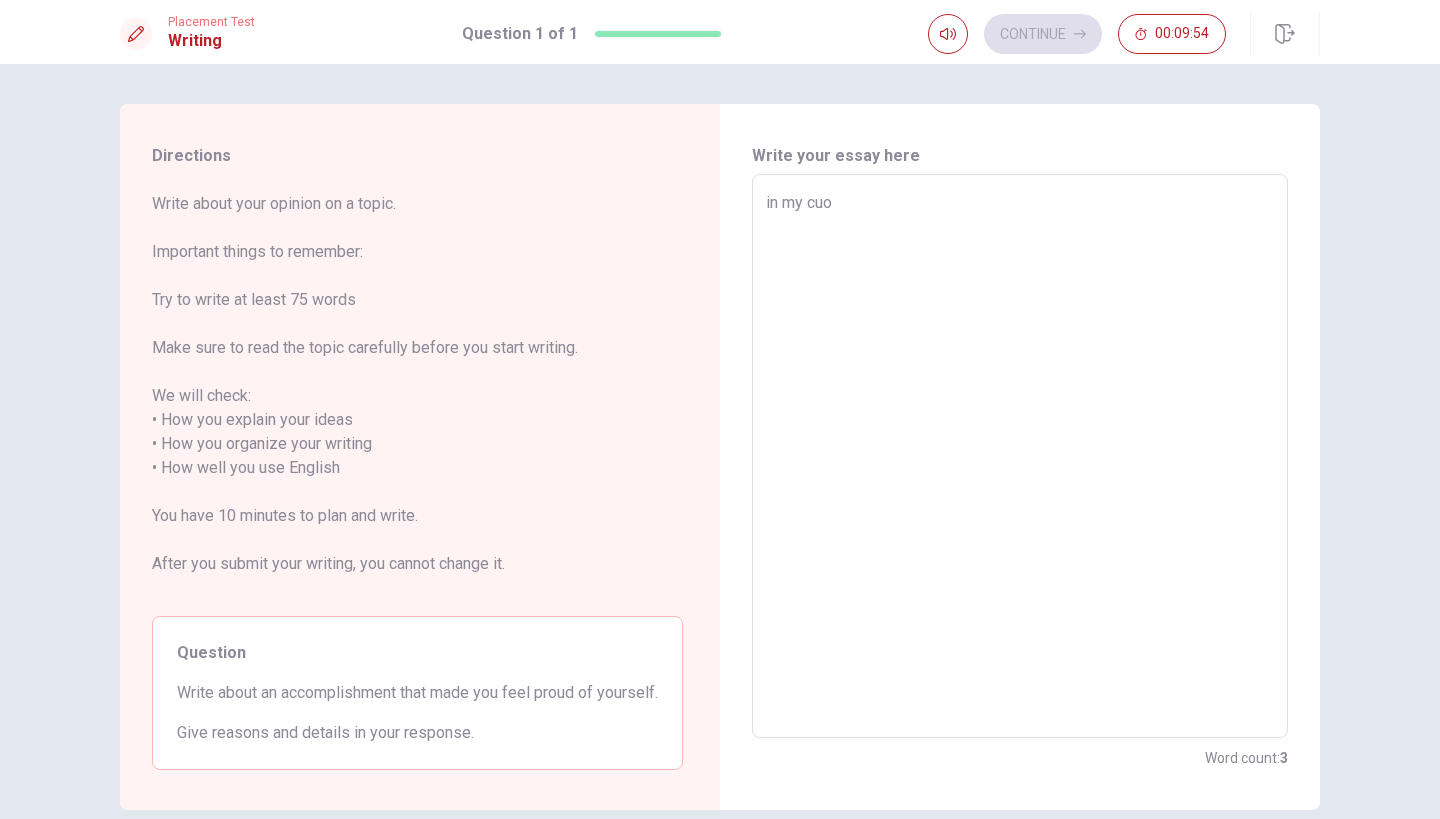 type on "x" 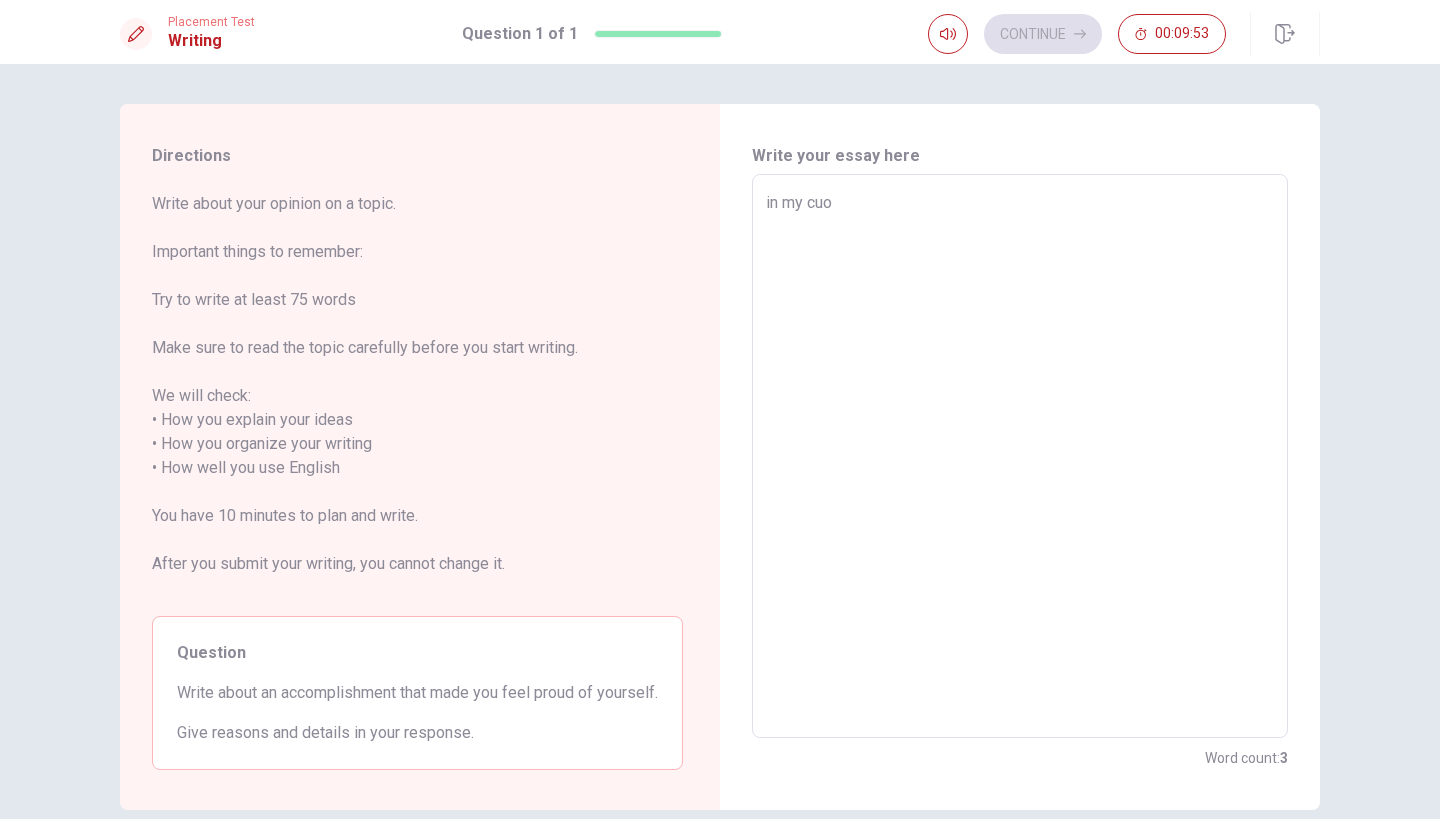 type on "in my cu" 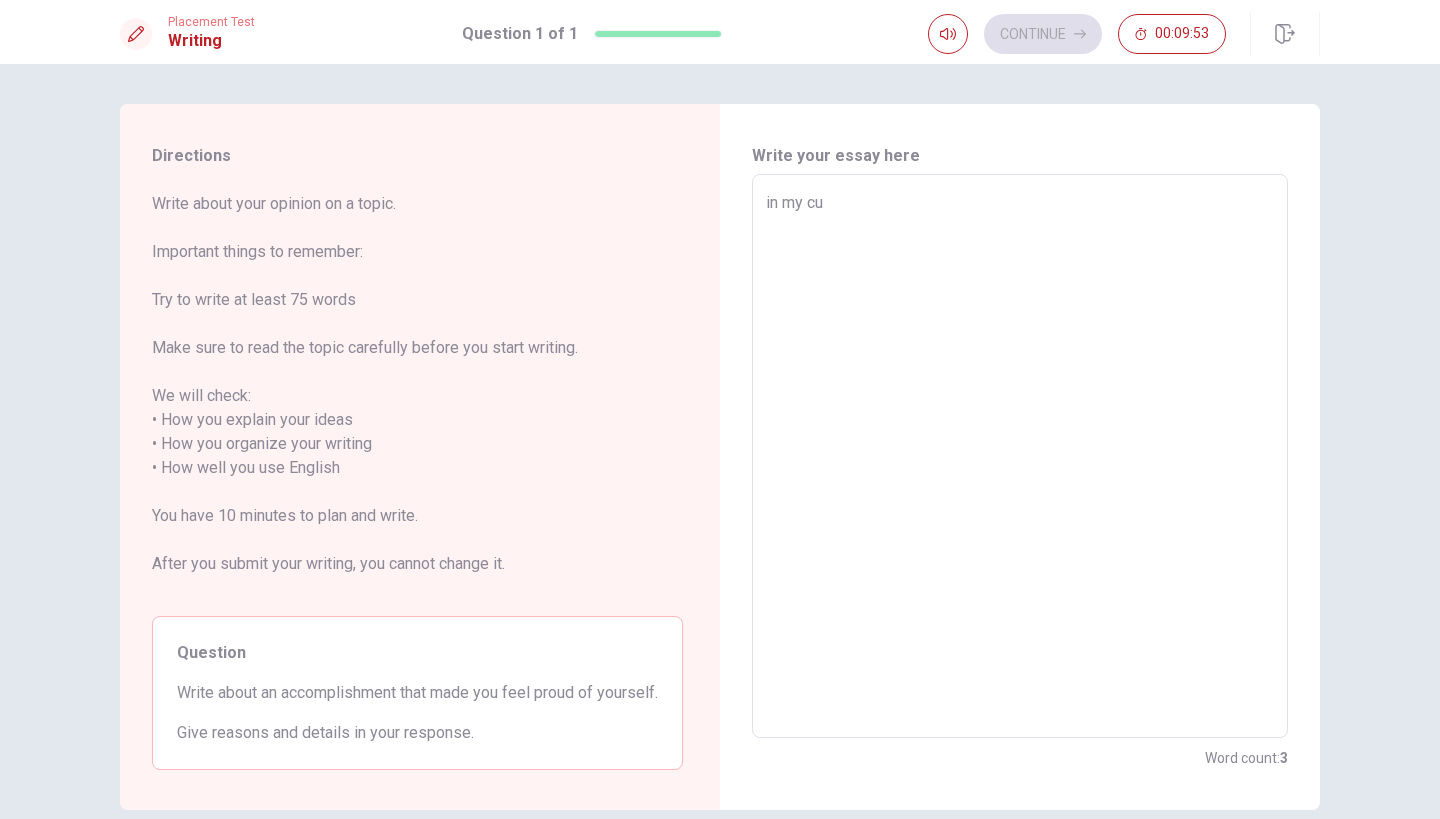 type on "x" 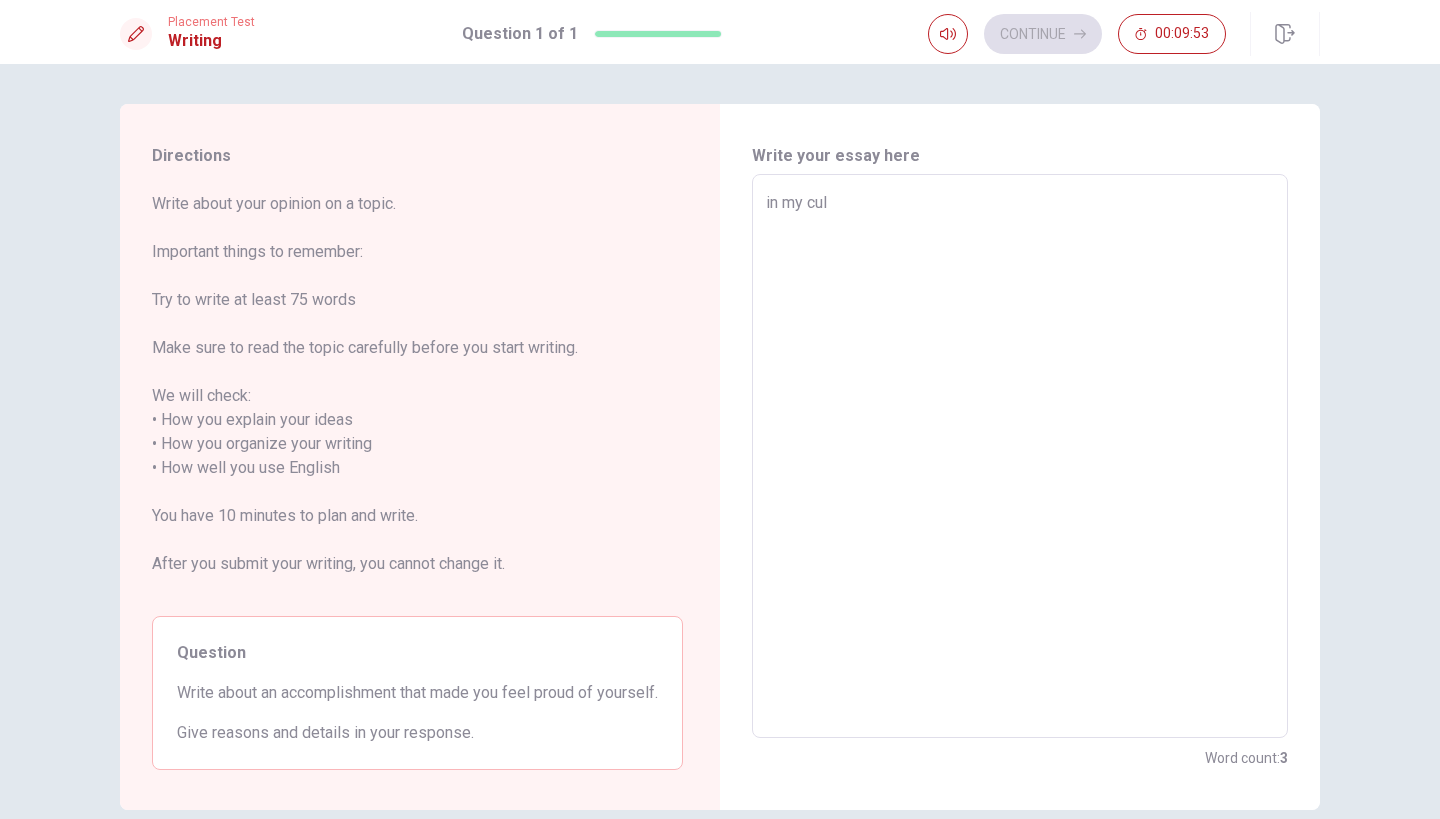 type on "x" 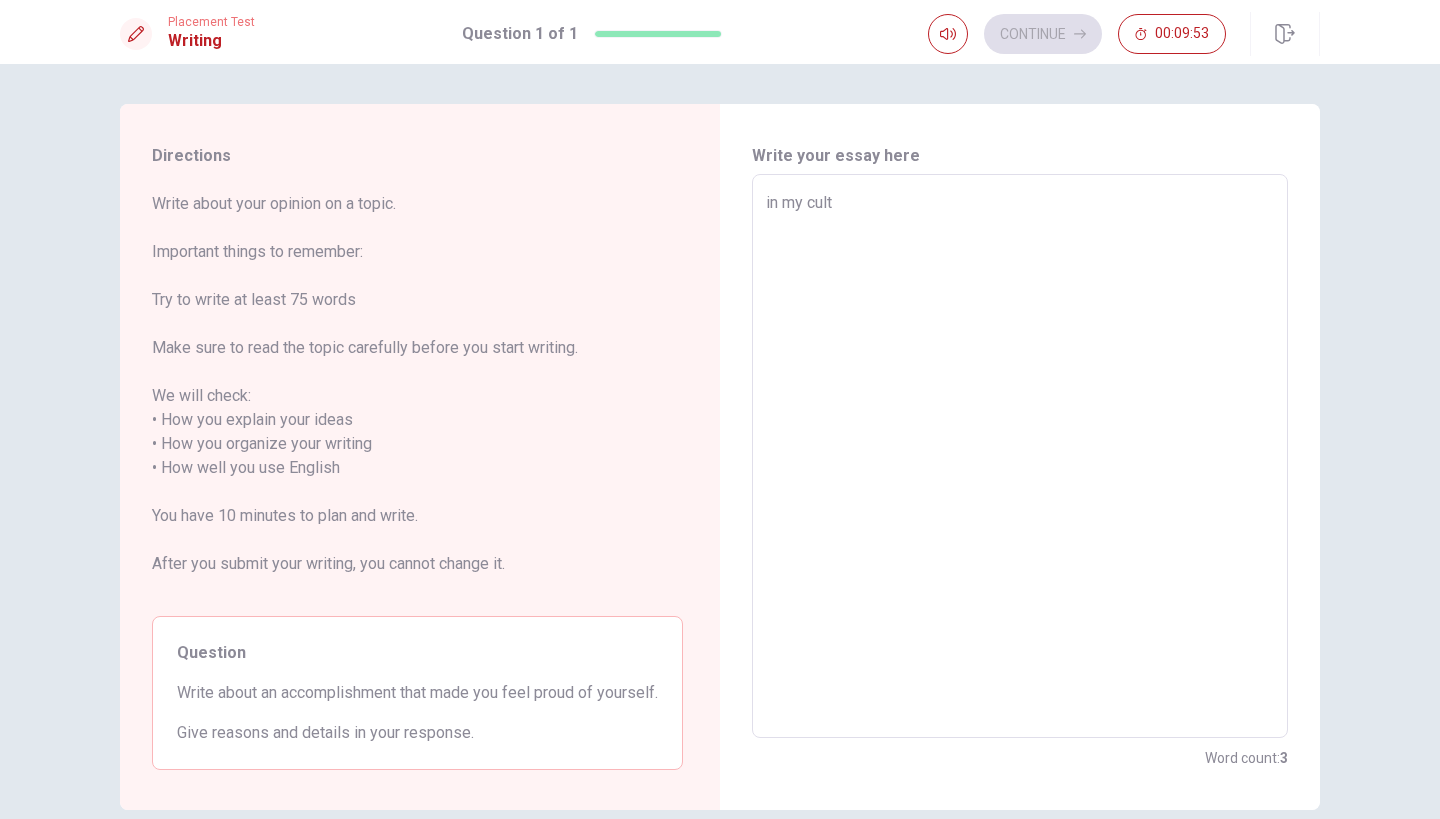 type on "x" 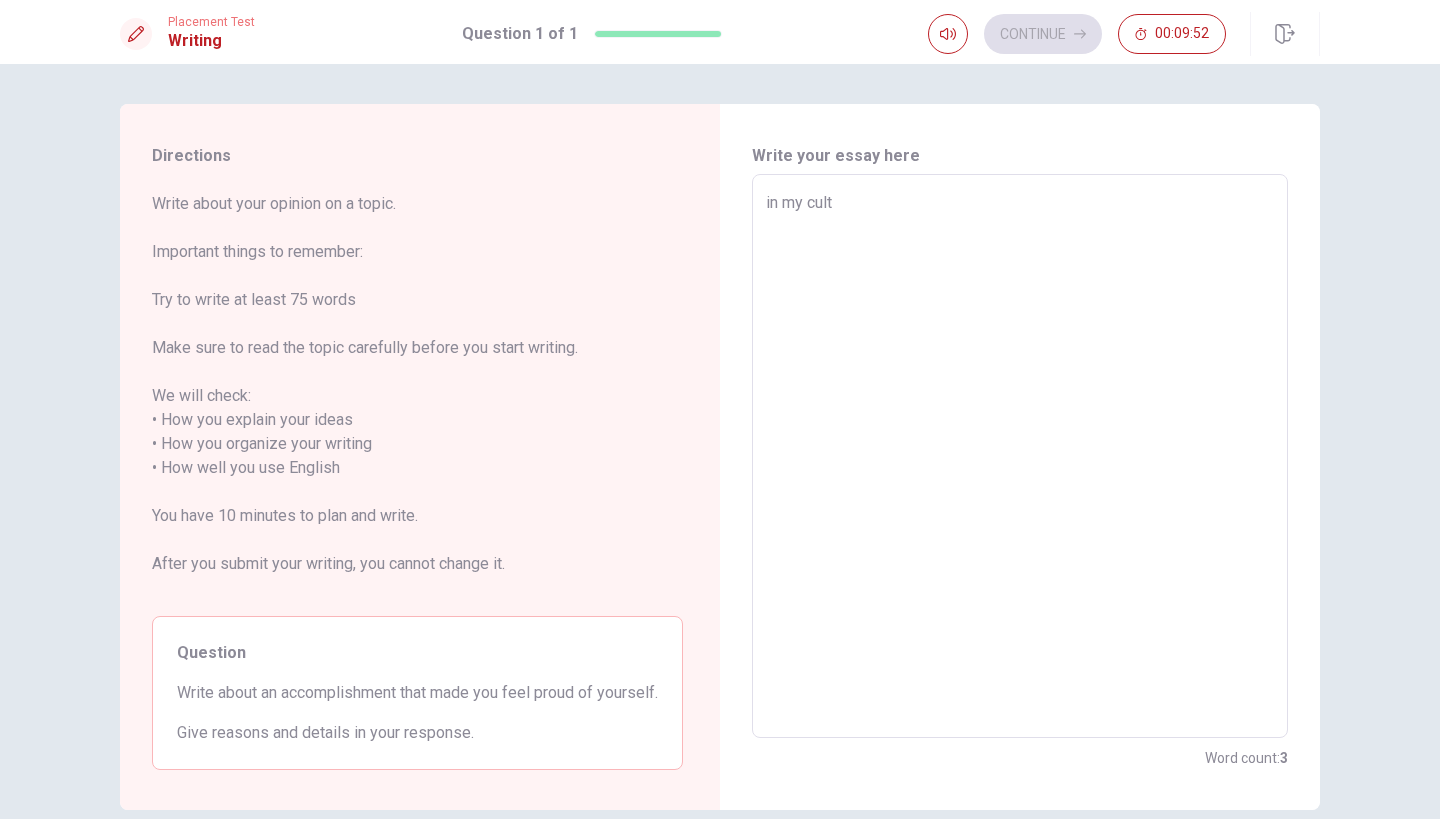 type on "in my cultu" 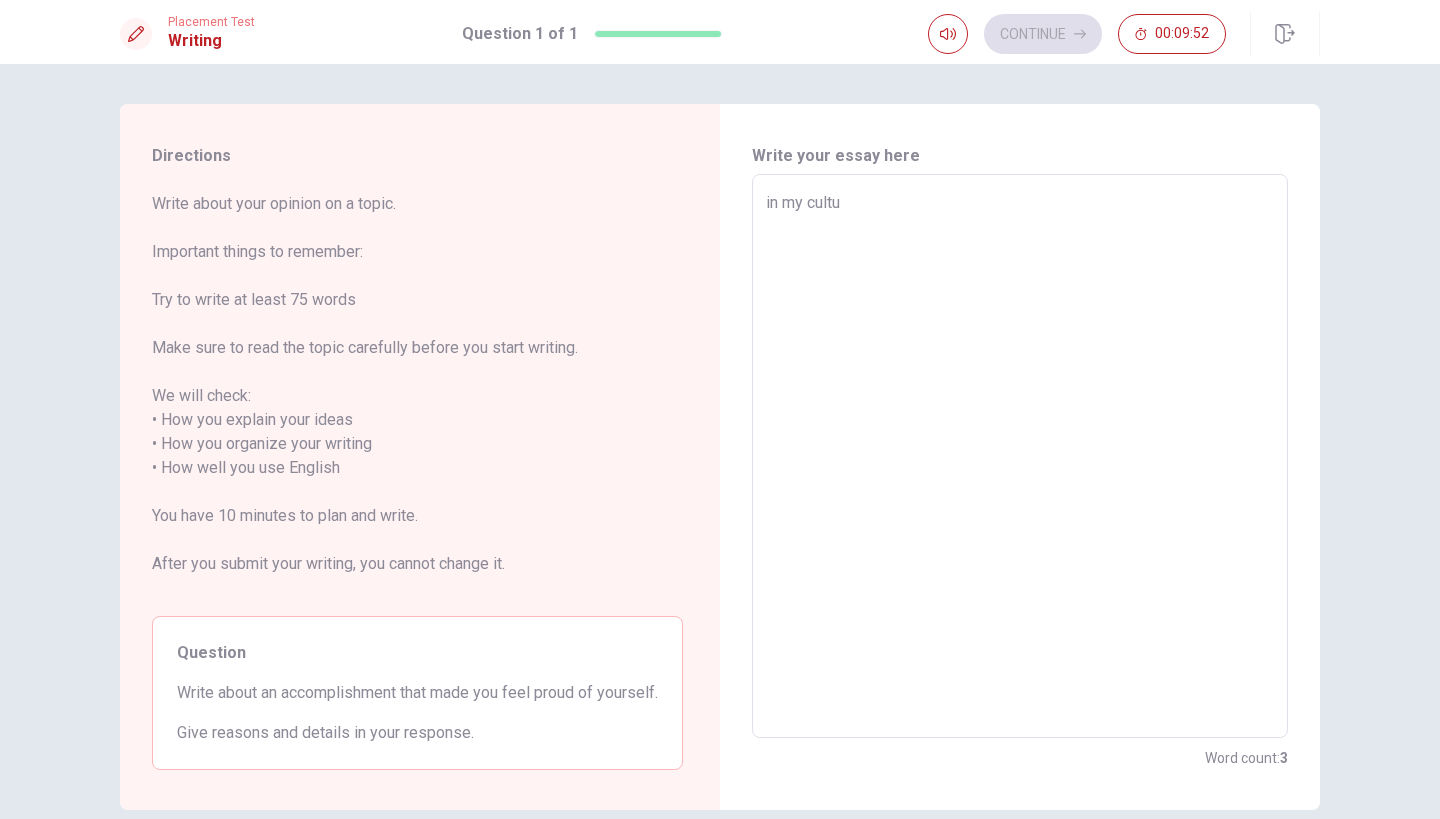 type on "x" 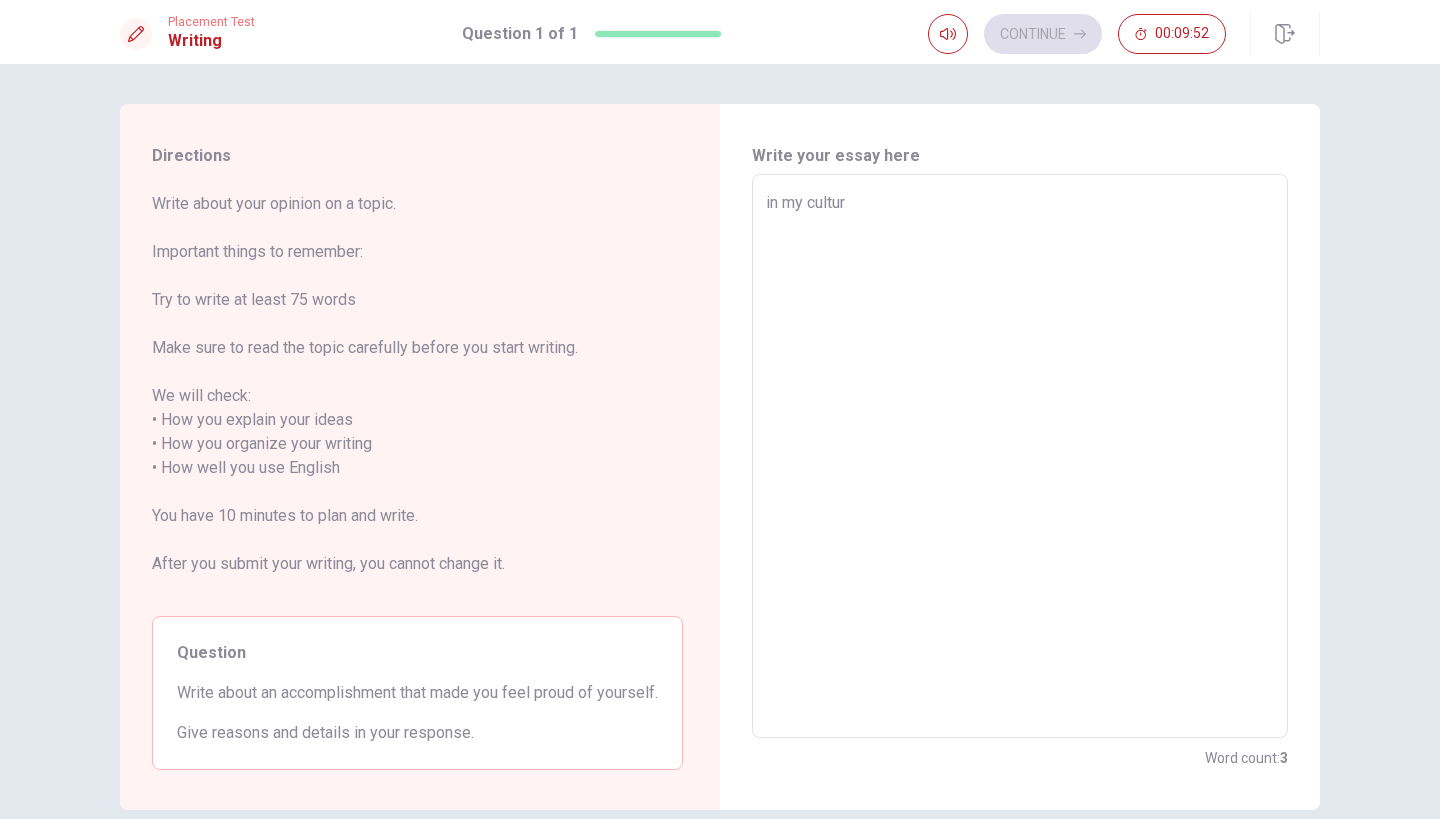 type on "x" 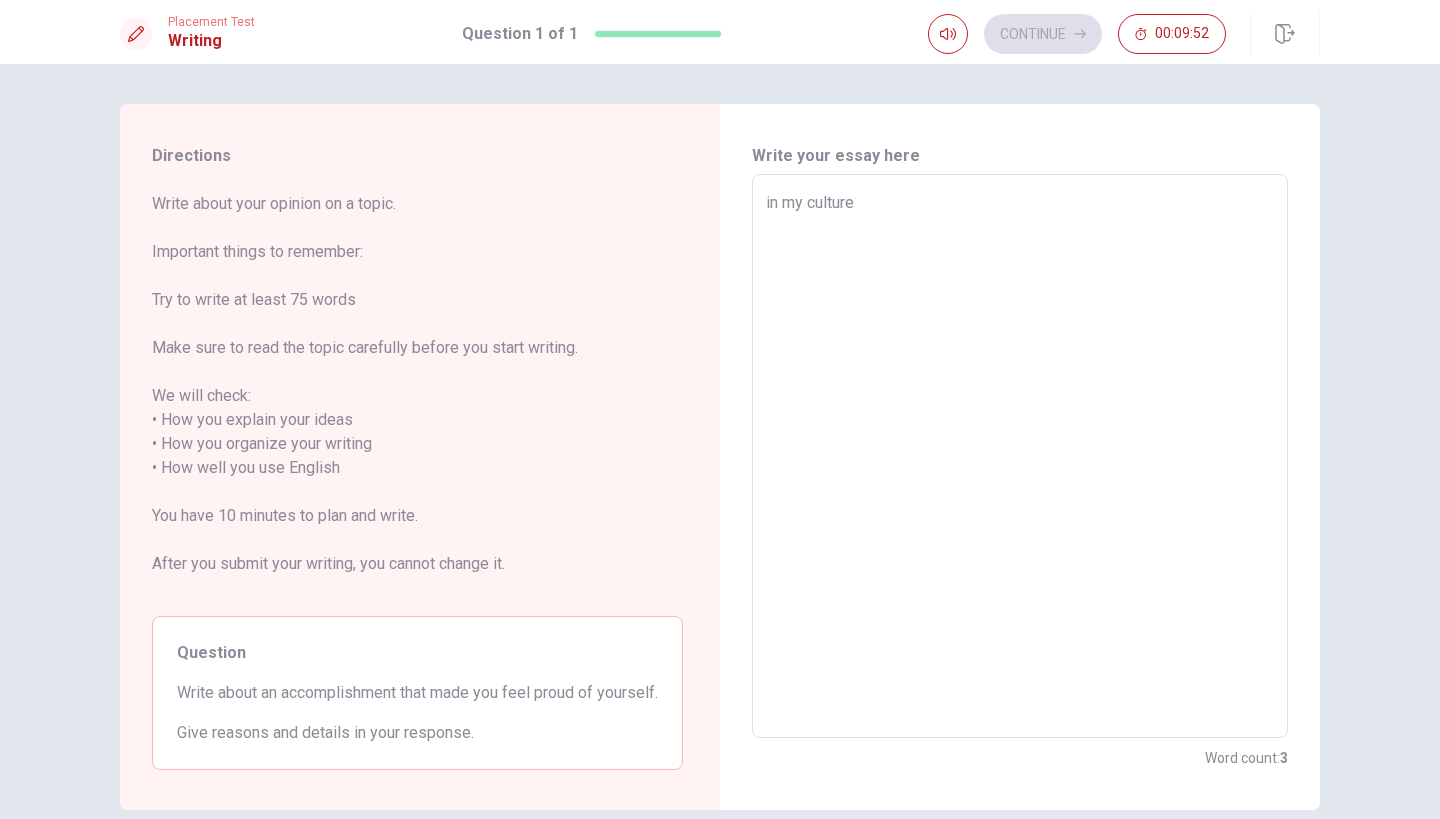 type on "x" 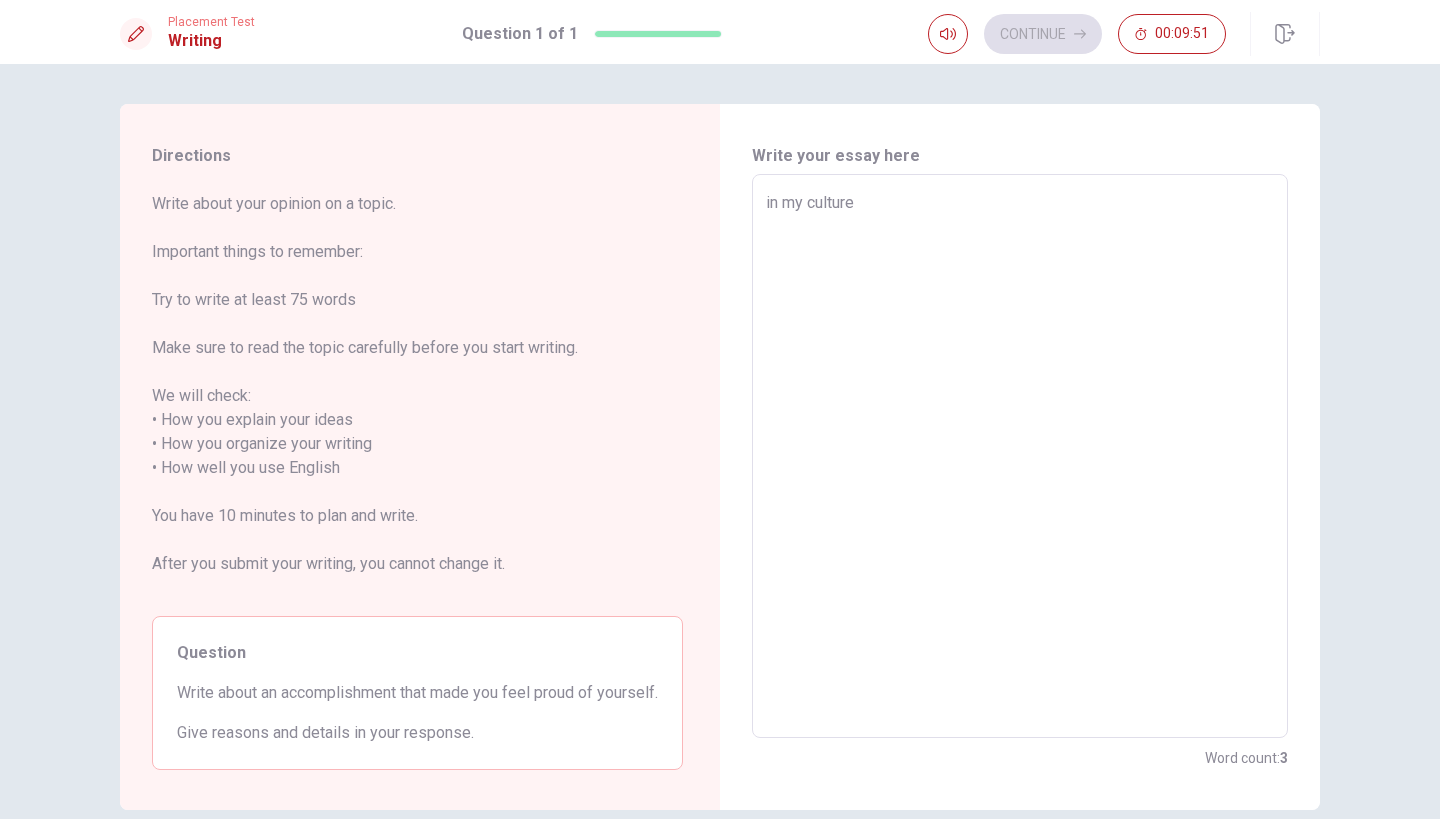 type on "in my culture" 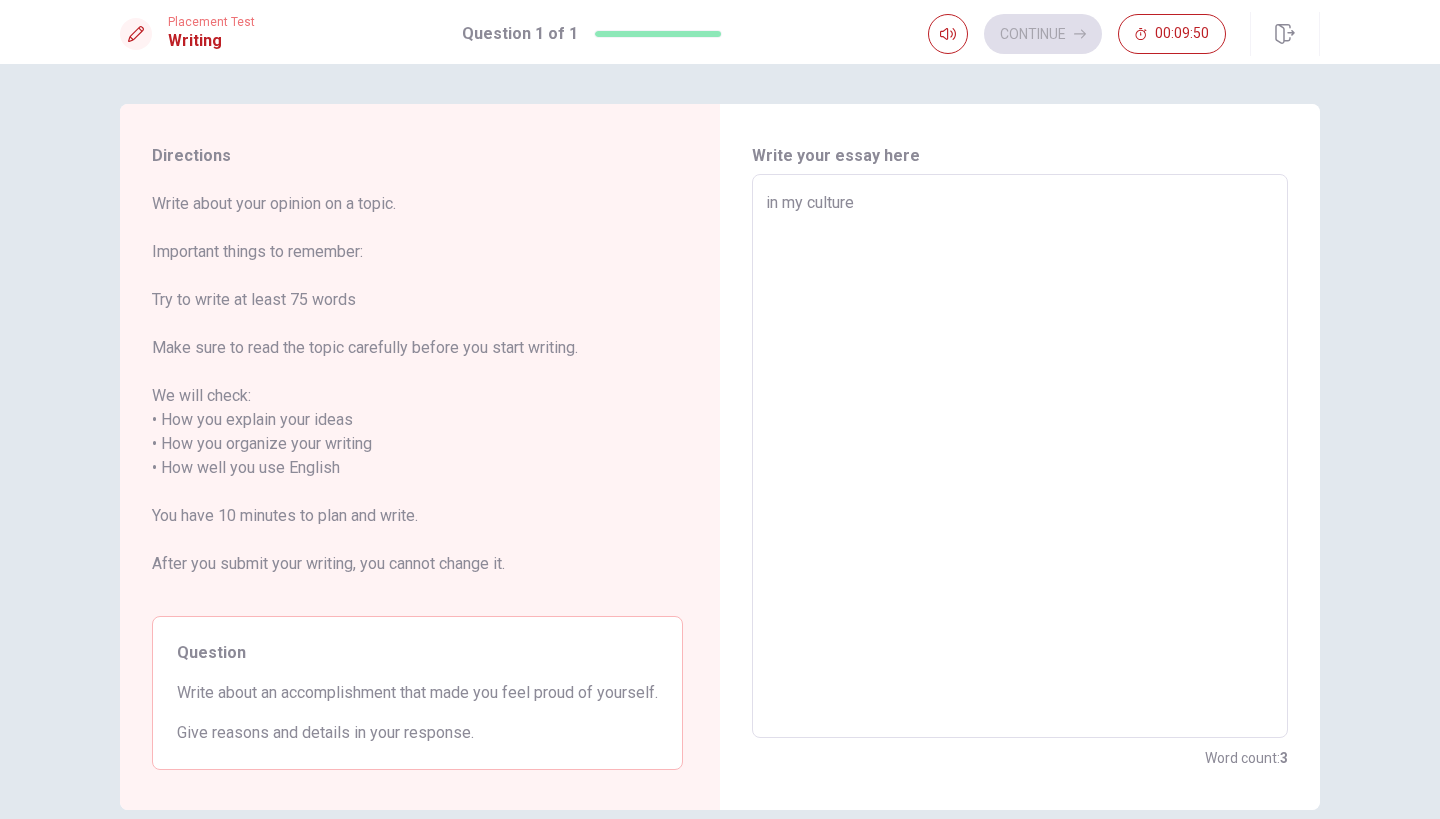 type on "in my culture f" 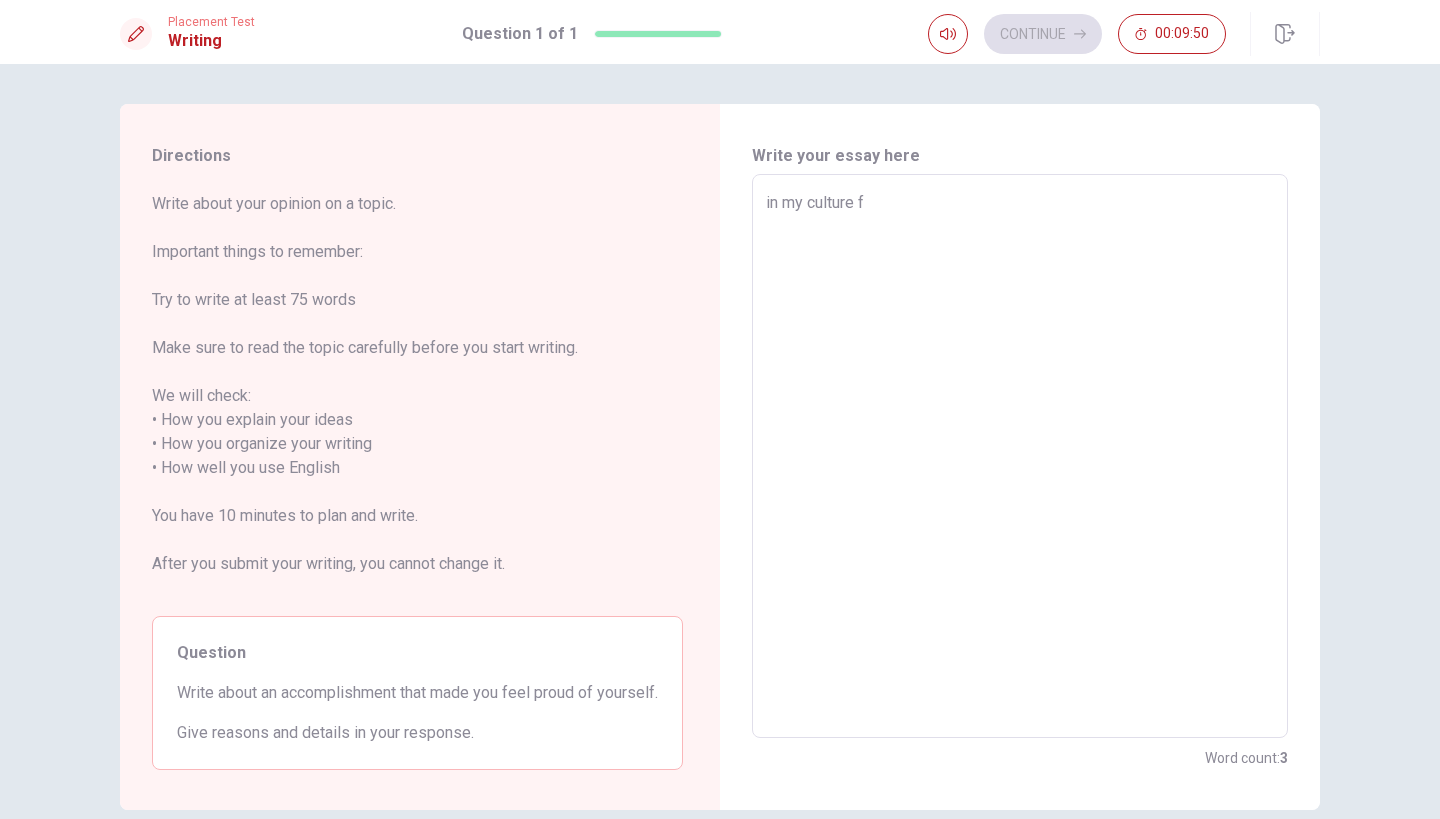 type on "x" 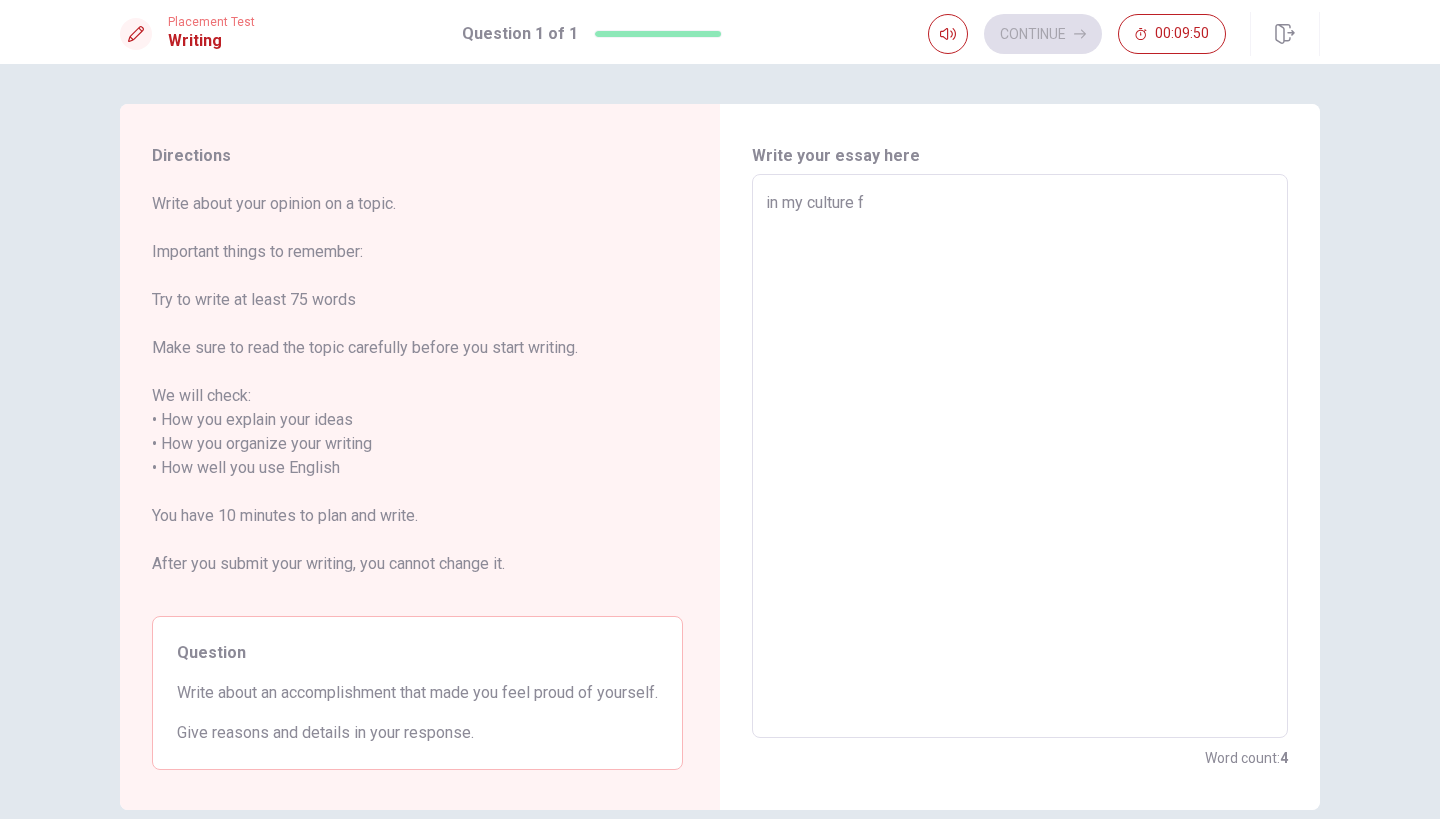 type on "in my culture fo" 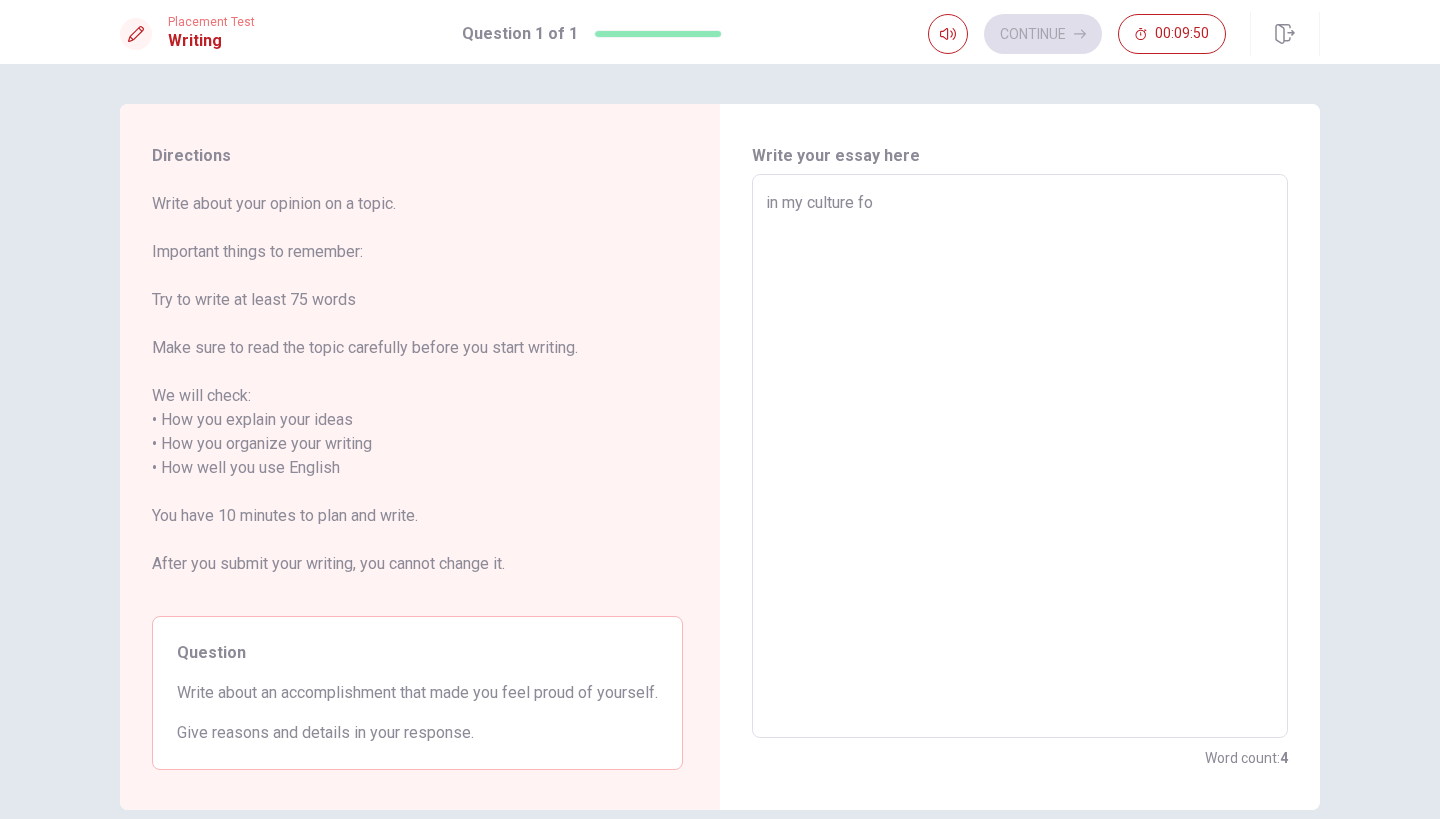 type on "x" 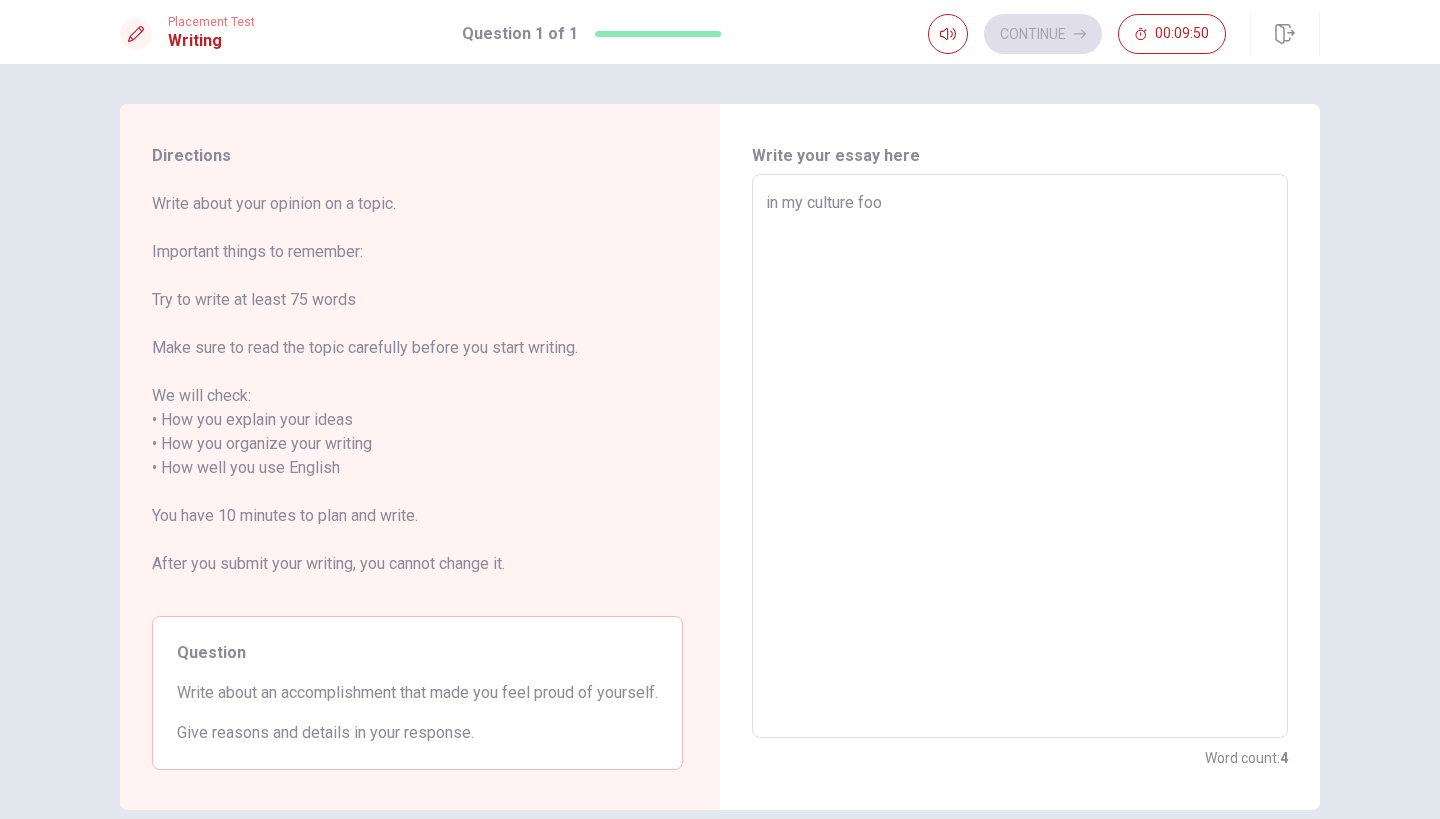 type on "x" 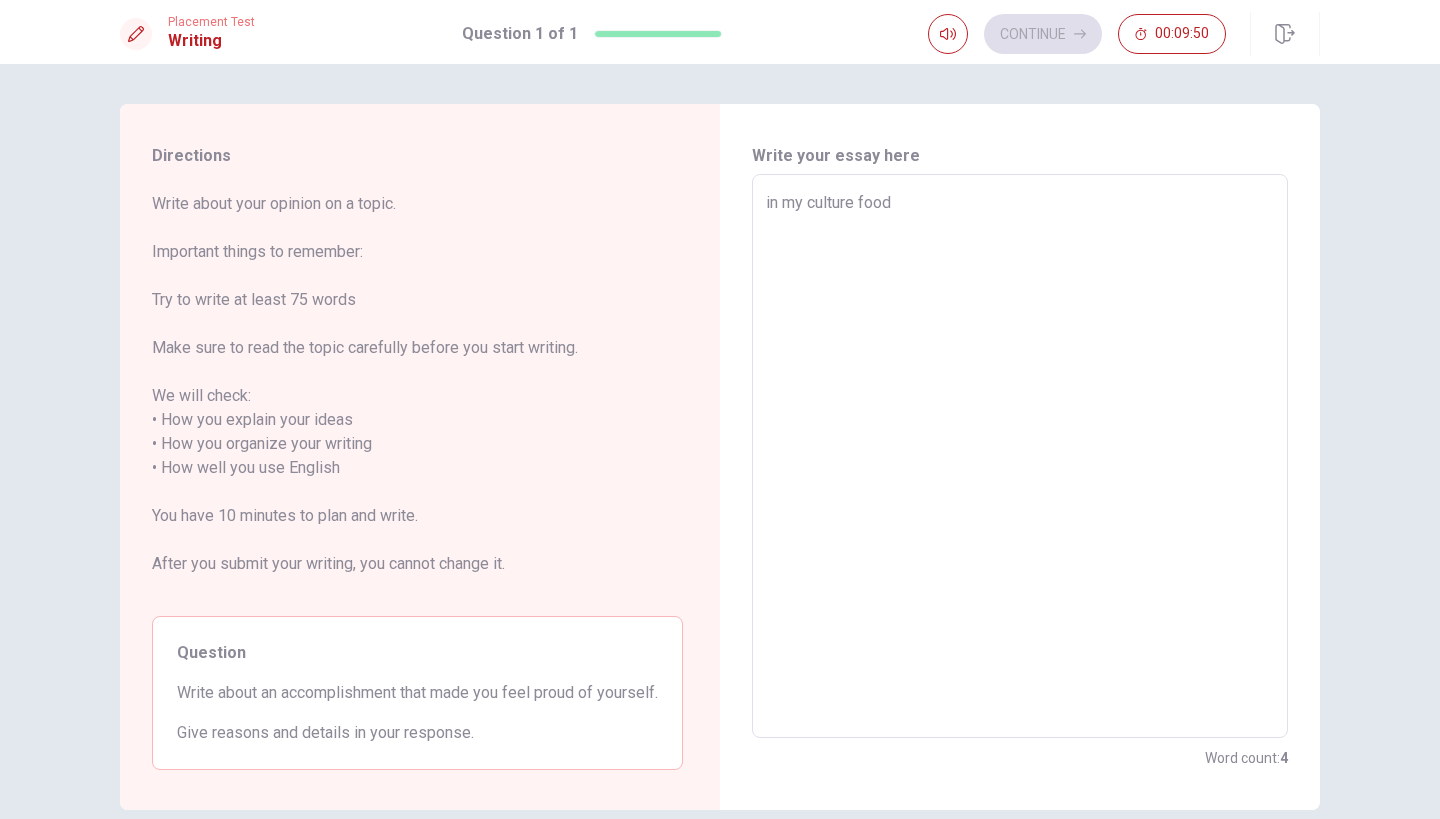 type on "x" 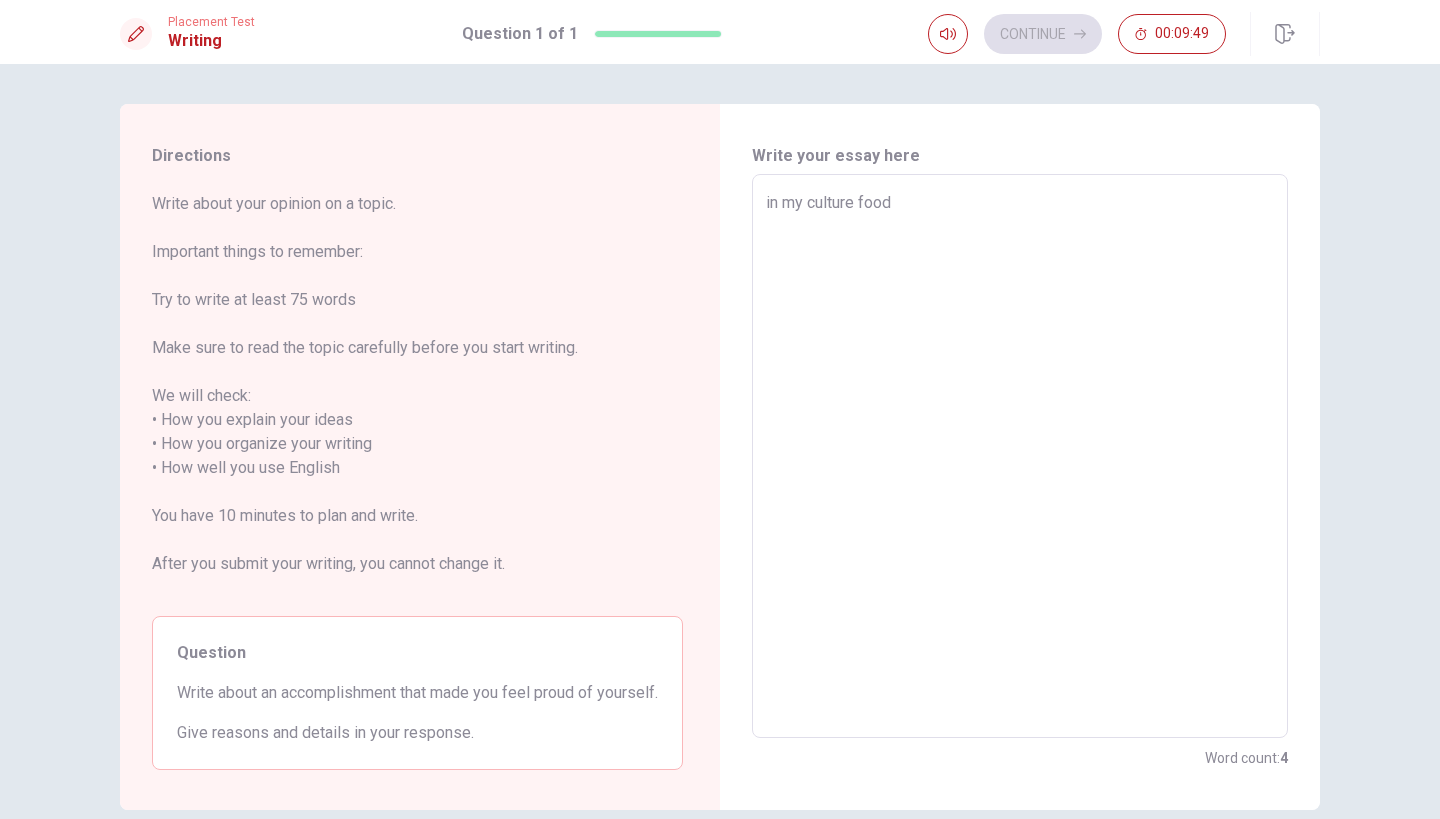 type on "in my culture food i" 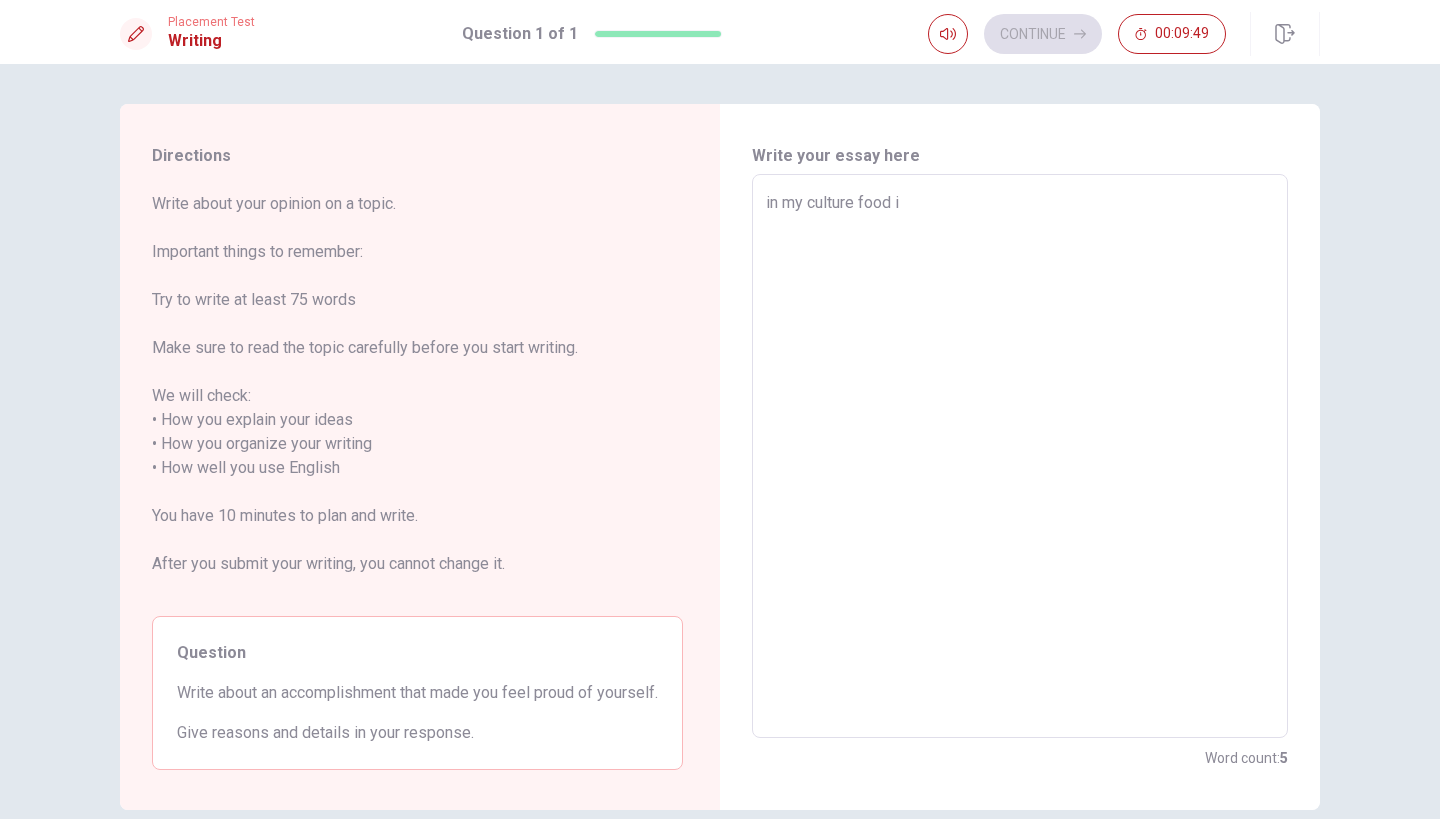 type on "x" 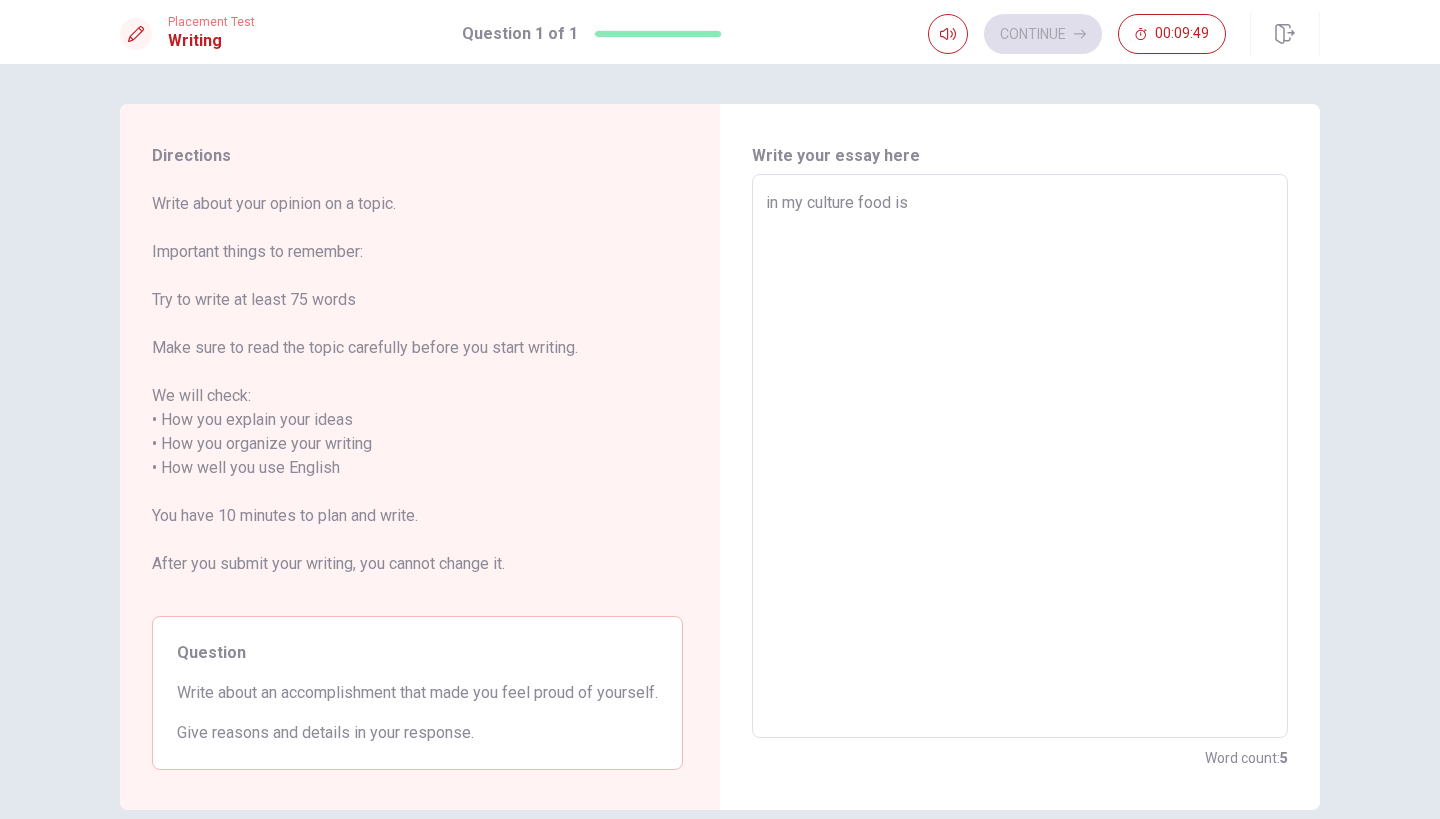 type on "x" 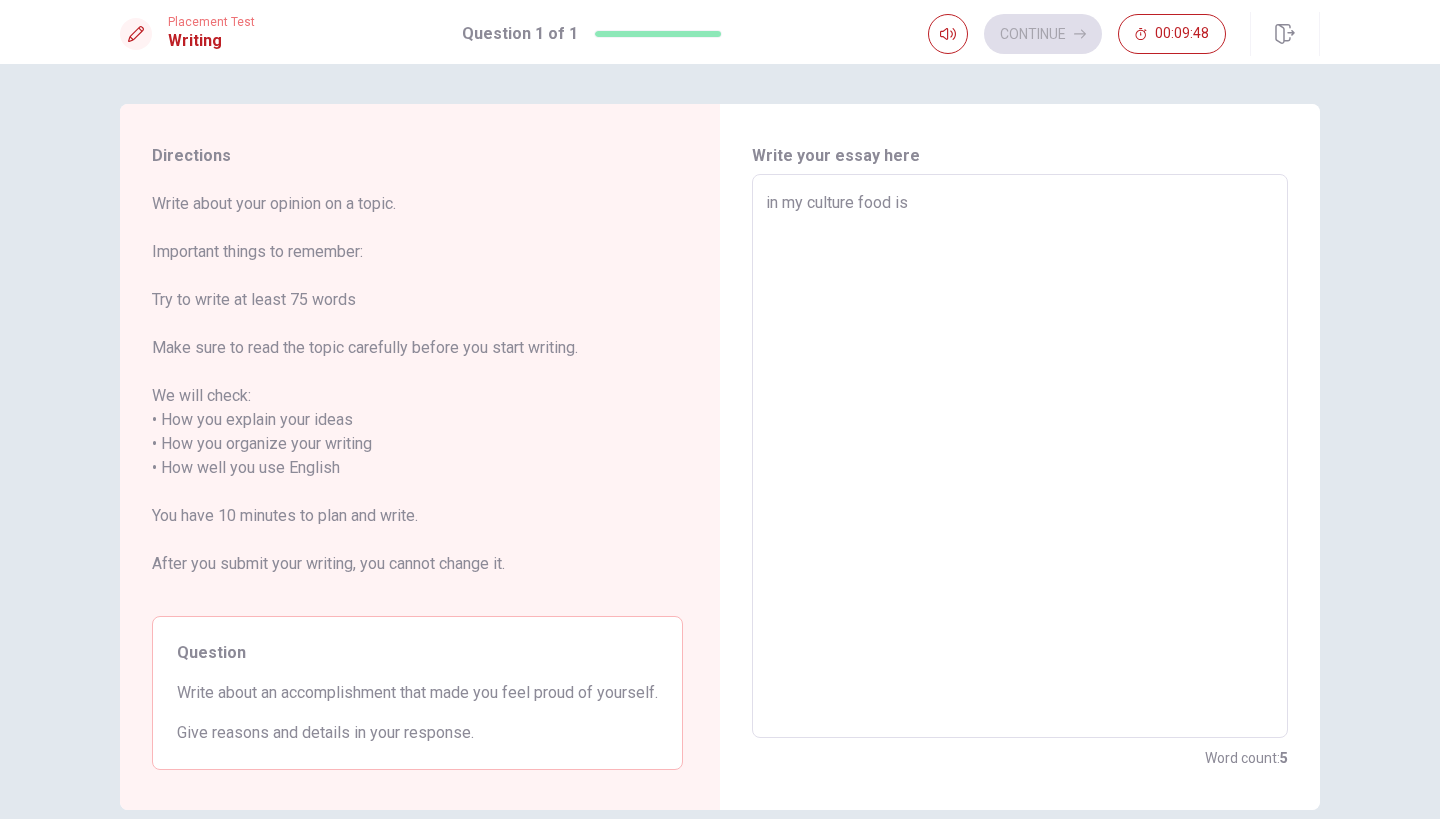 type on "in my culture food is s" 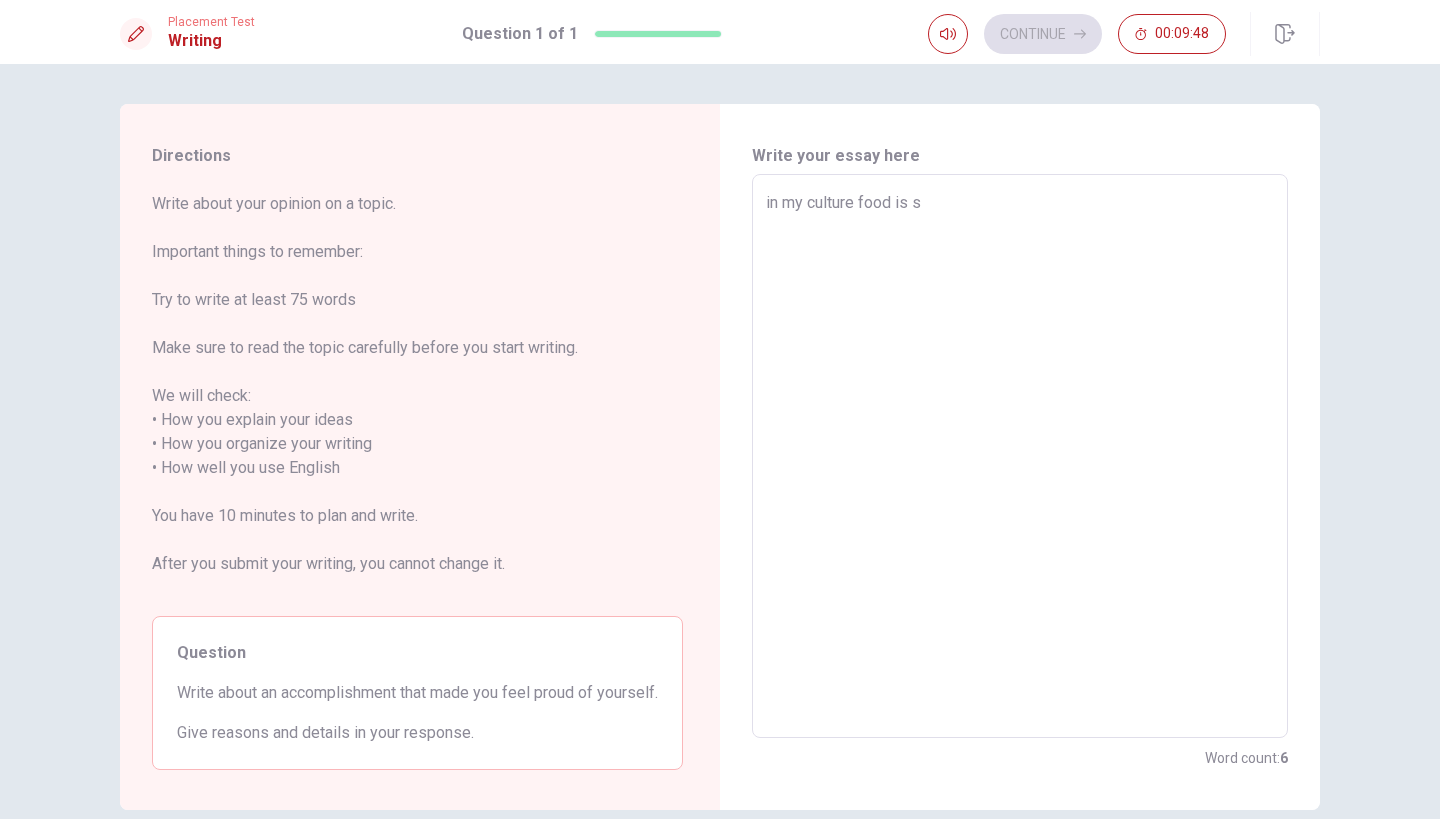 type on "x" 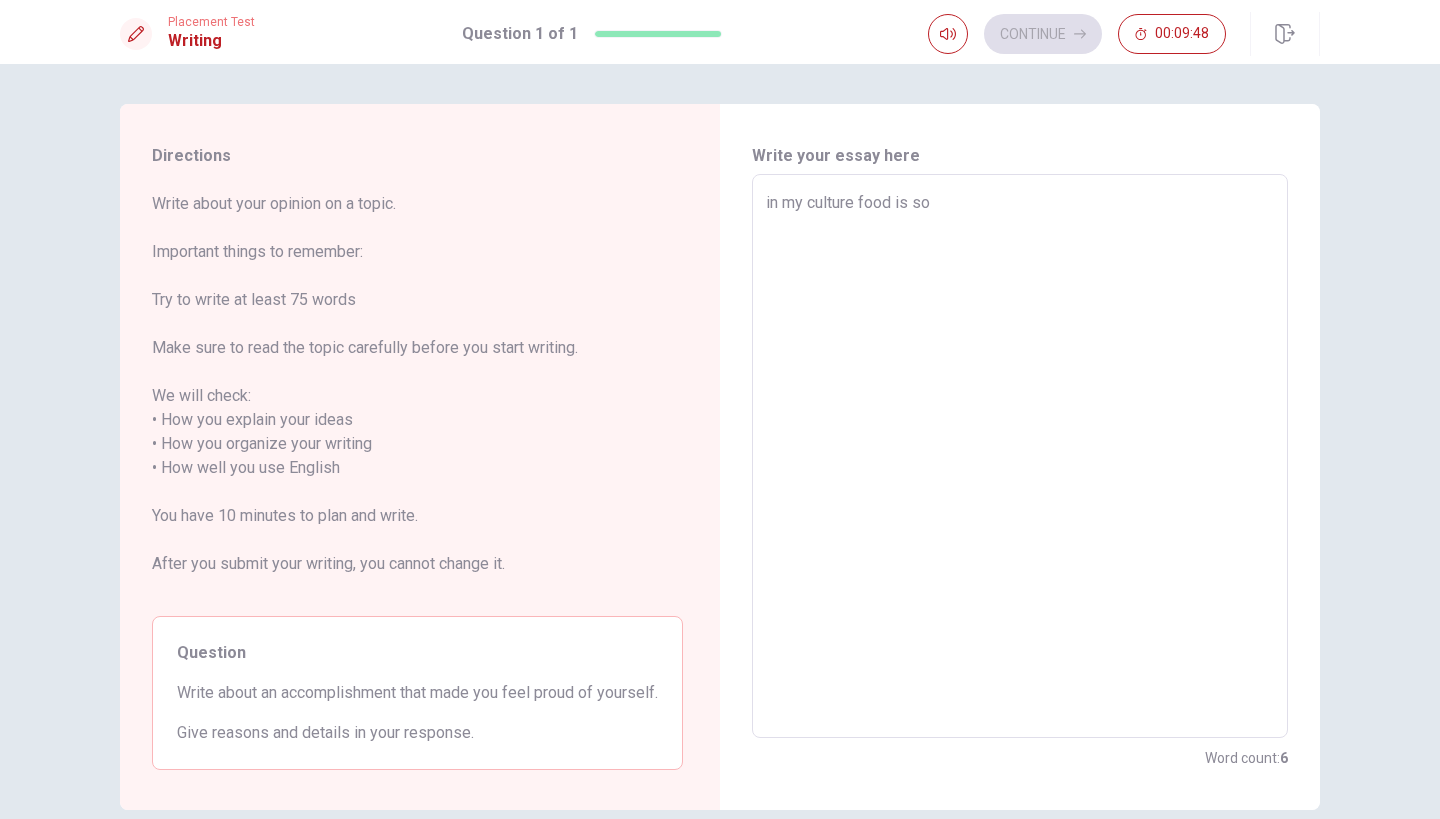 type on "x" 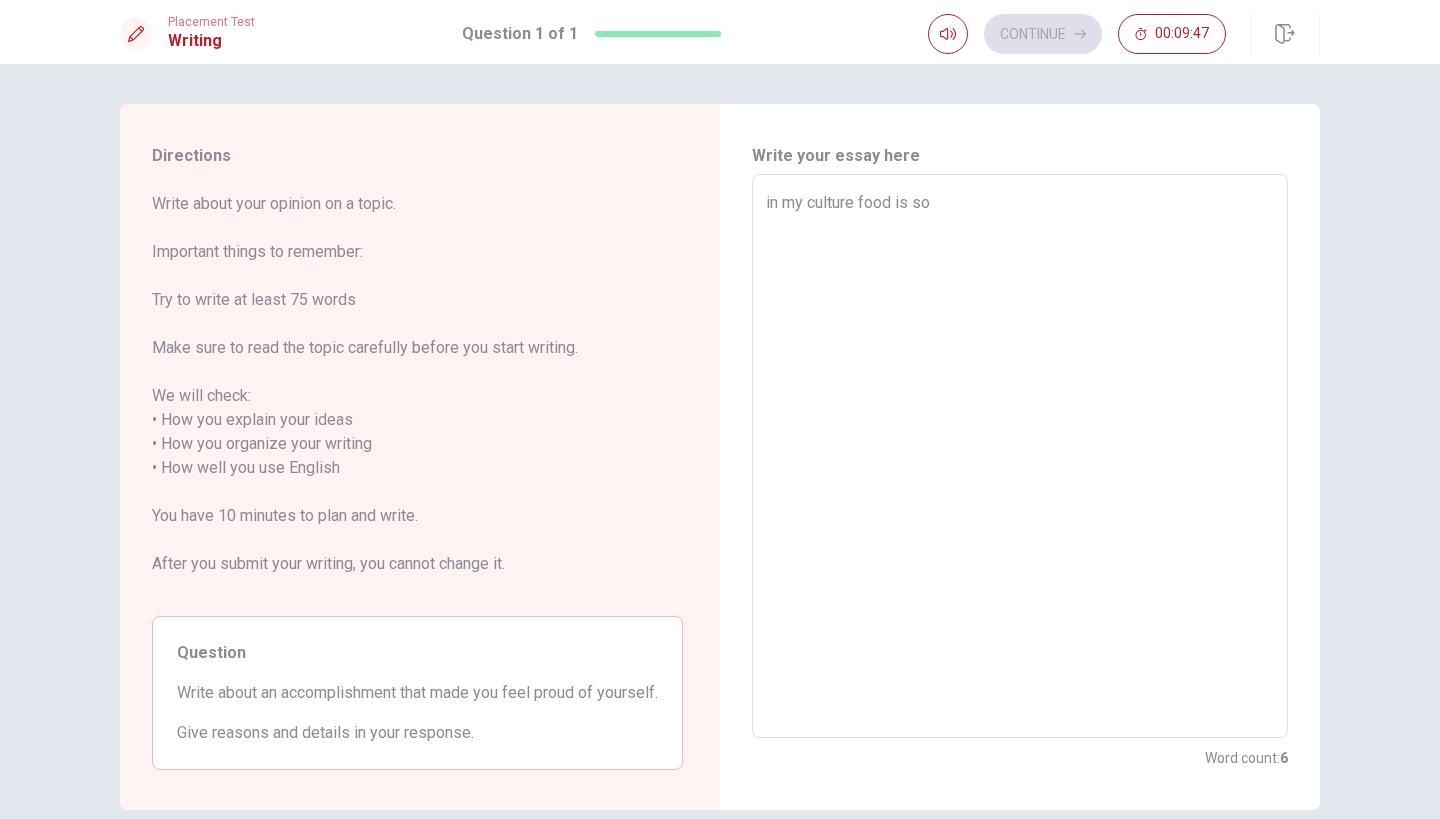 type on "in my culture food is so" 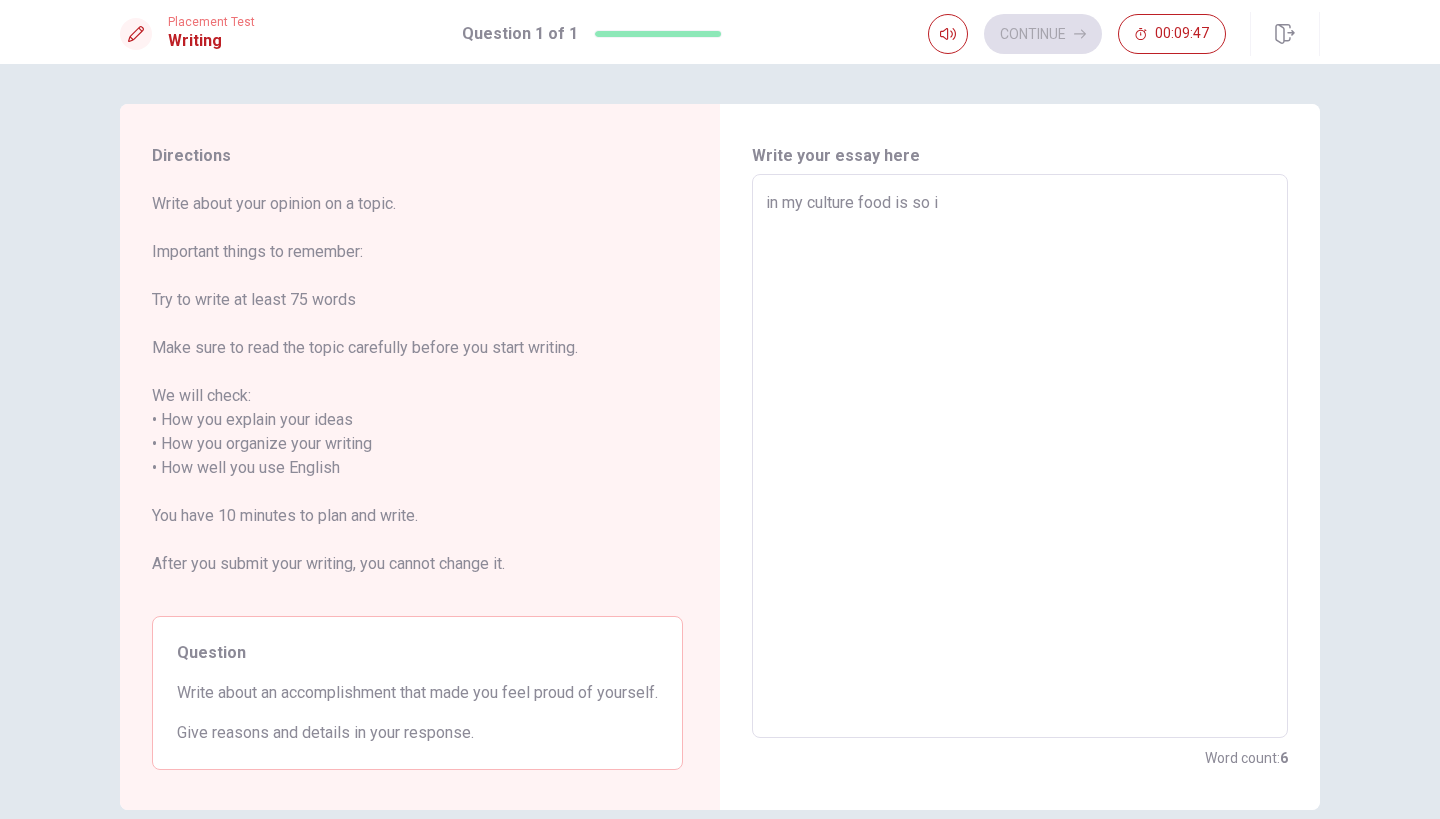 type on "x" 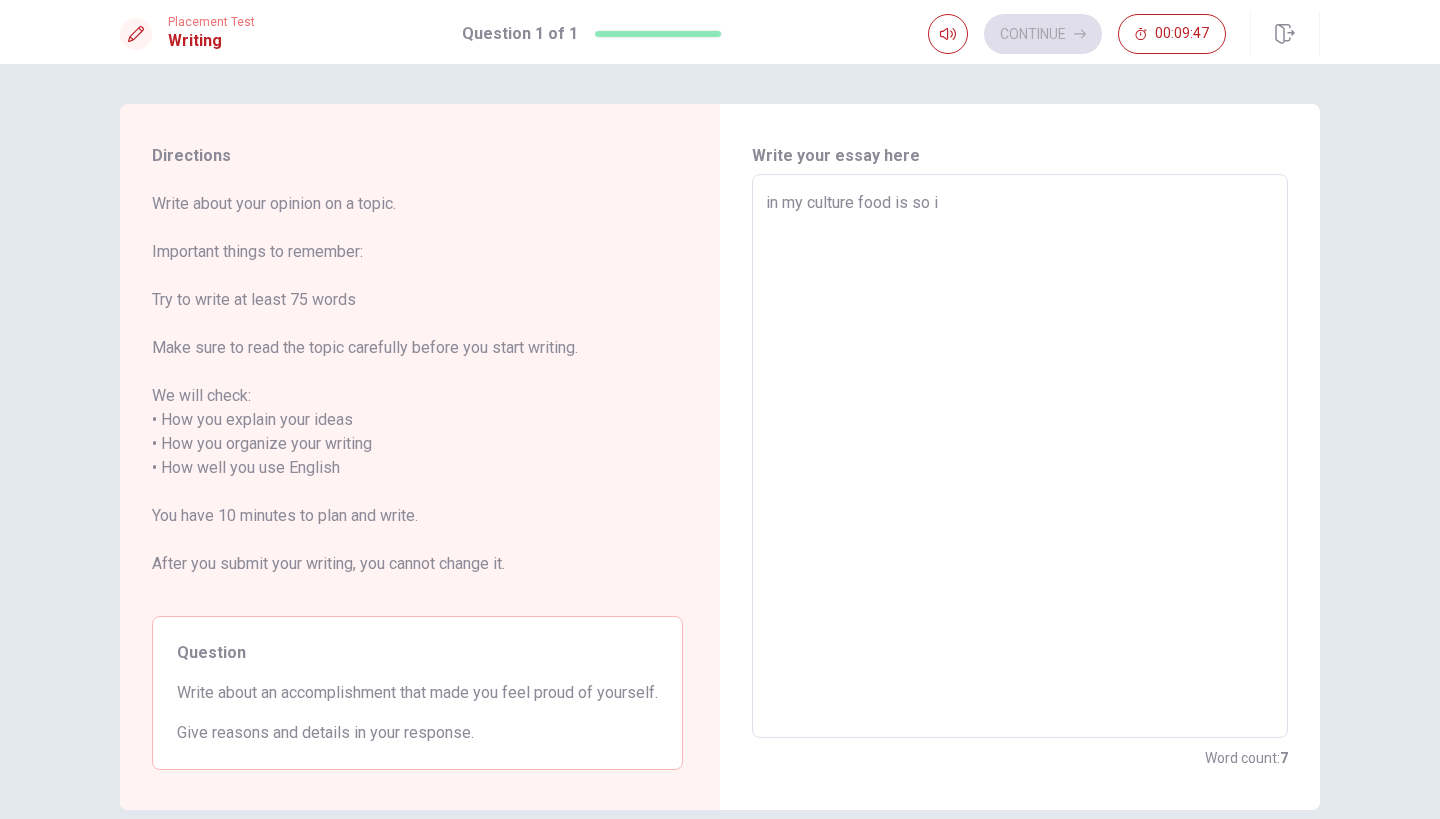 type on "in my culture food is so im" 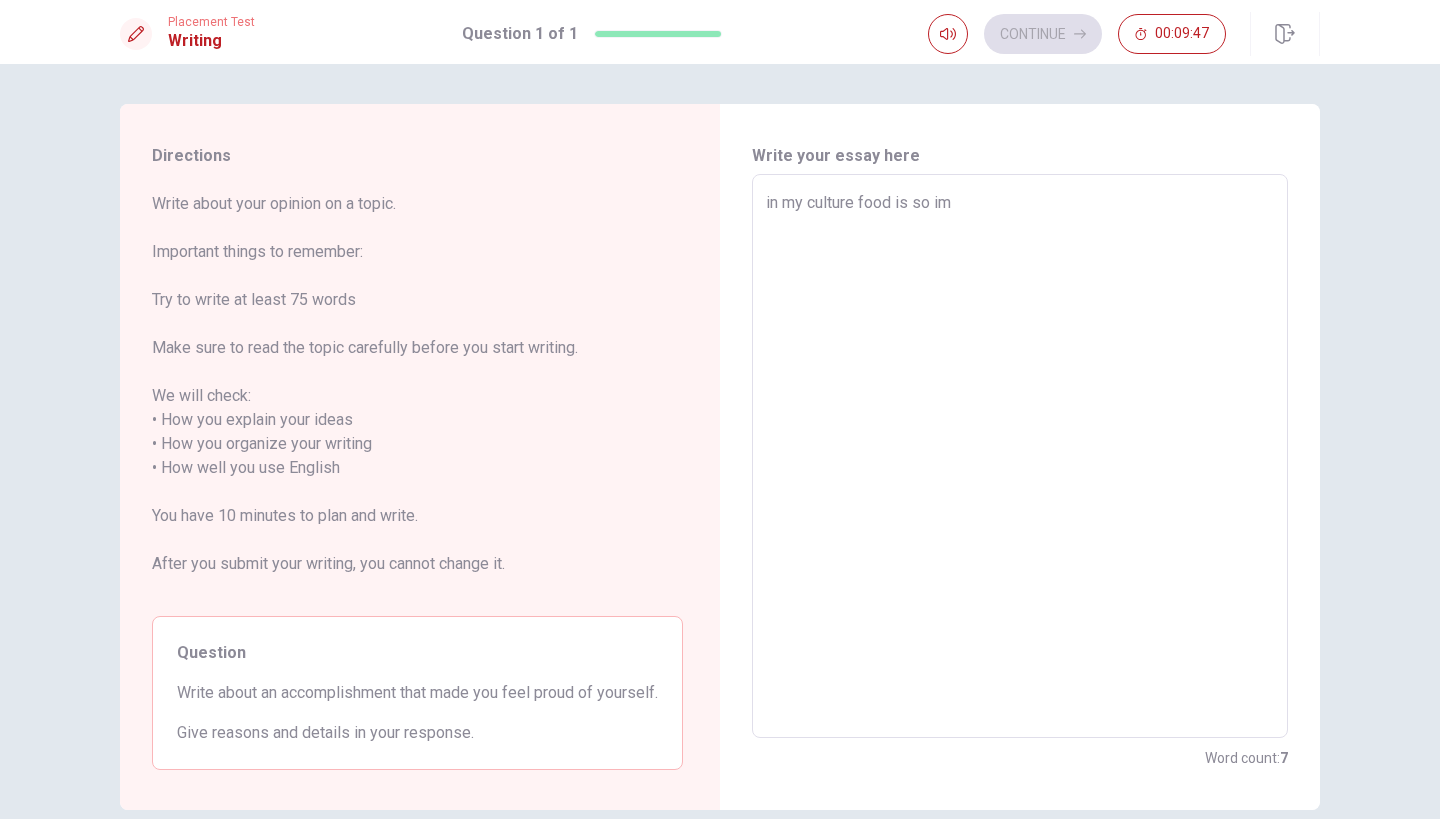 type on "x" 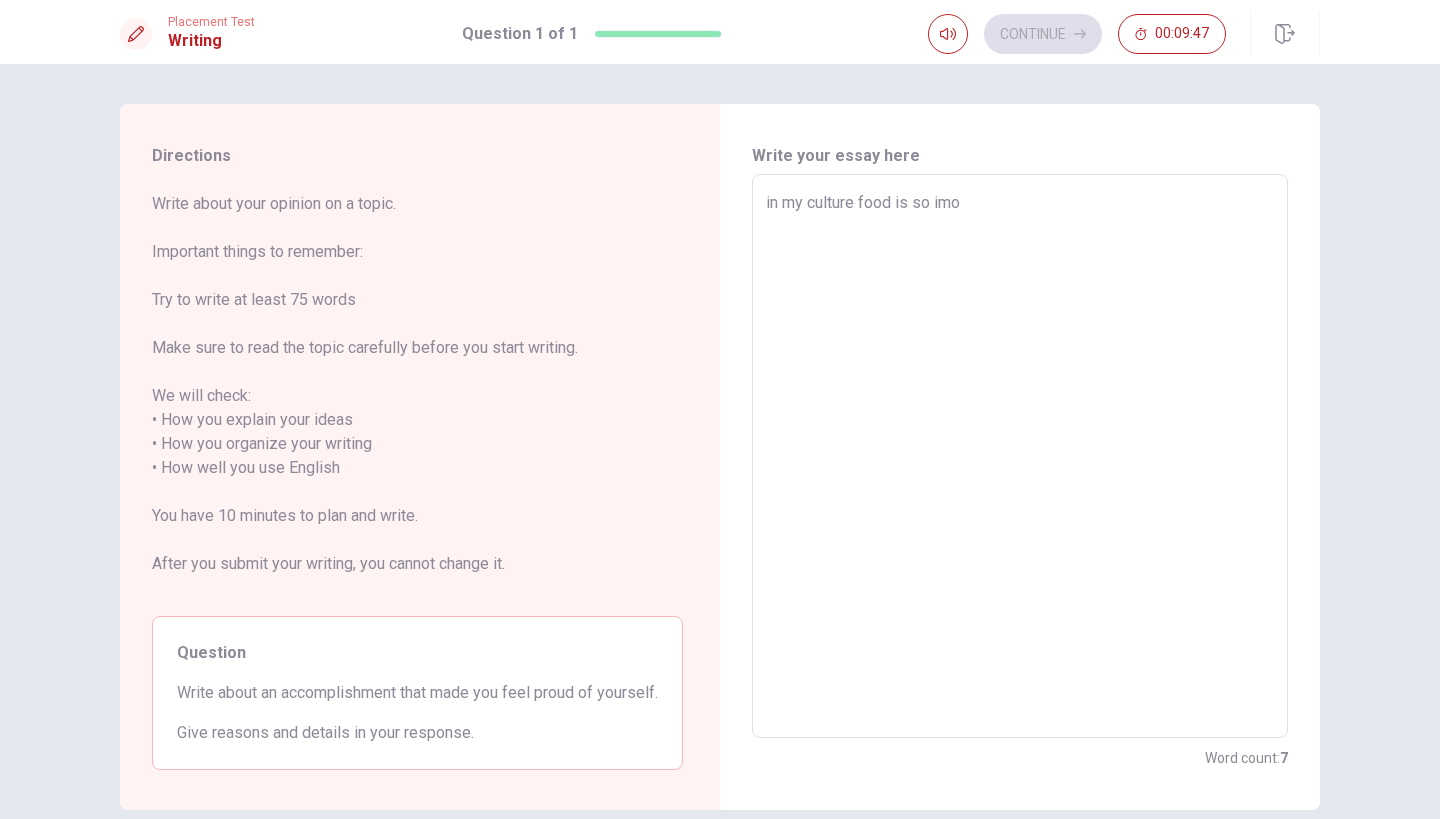type on "x" 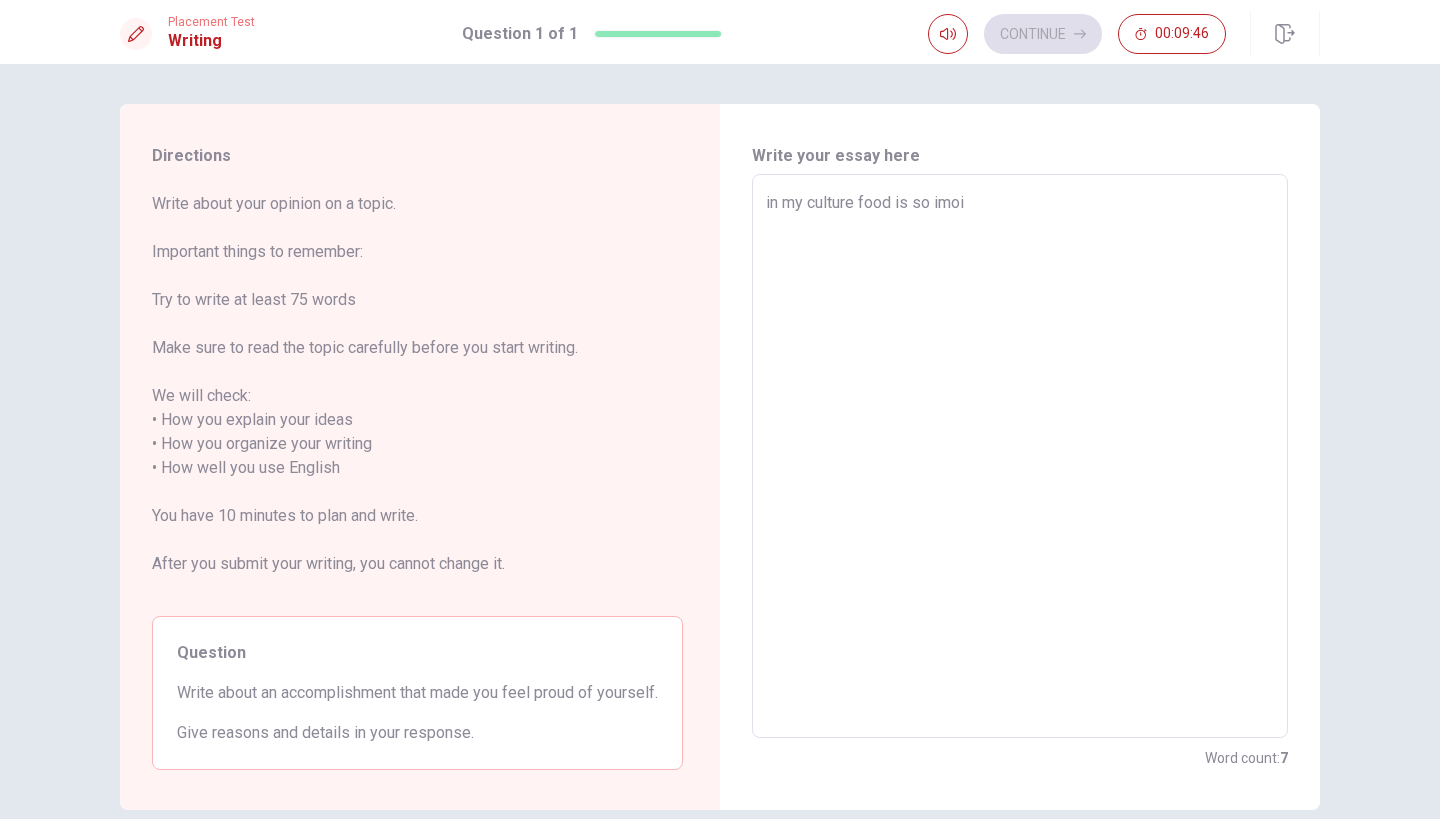 type on "x" 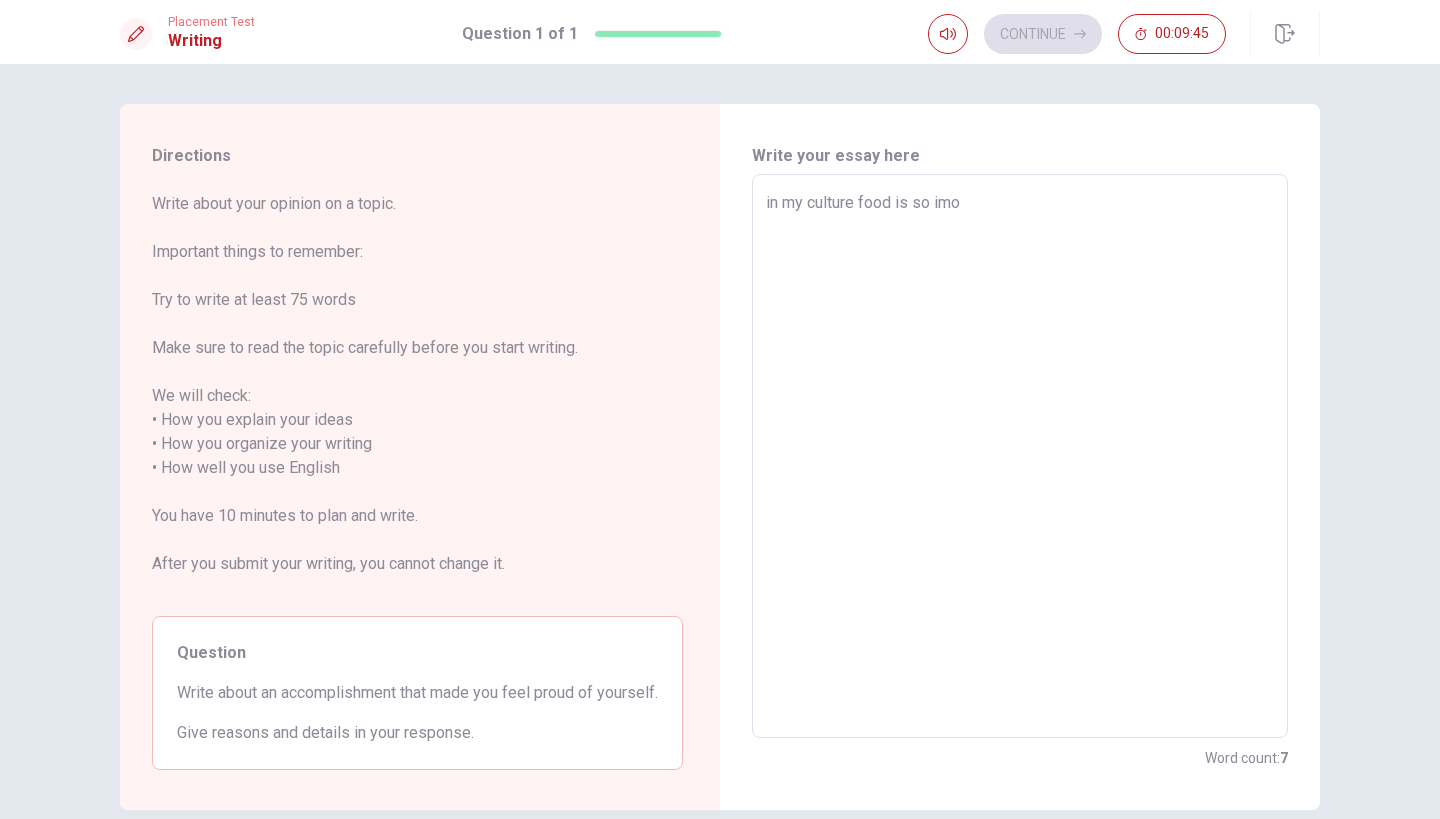 type on "in my culture food is so im" 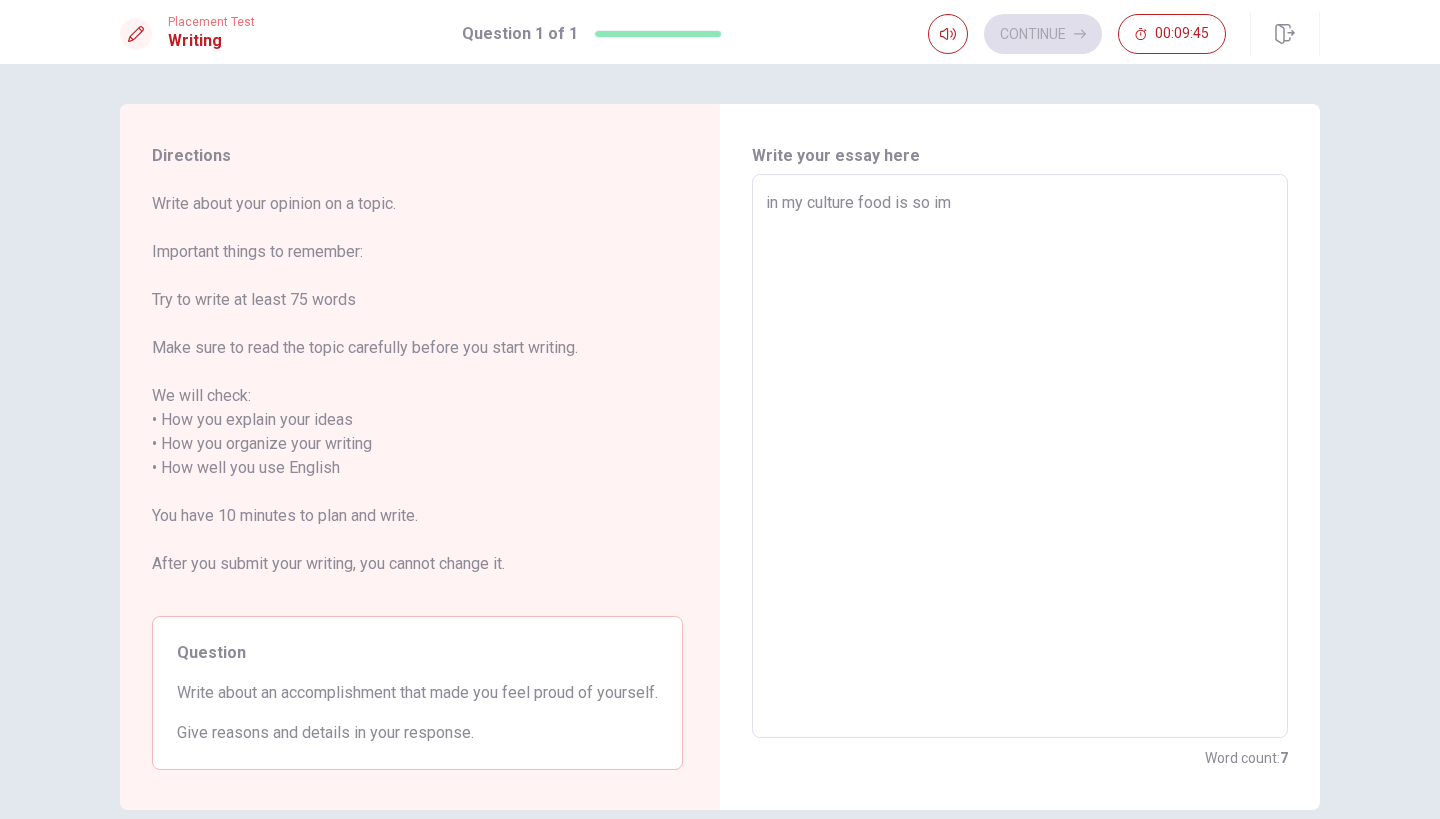 type on "x" 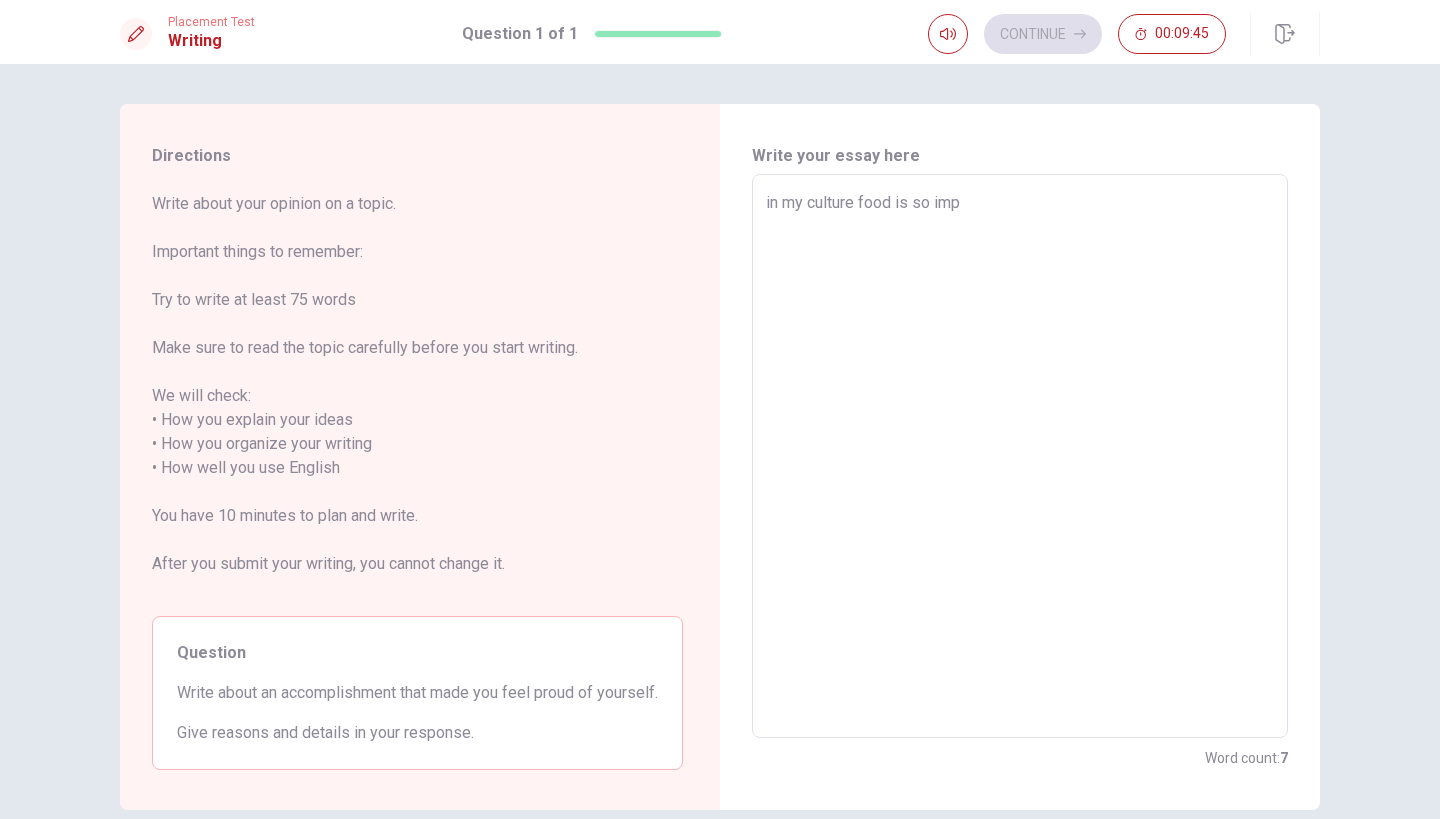 type on "x" 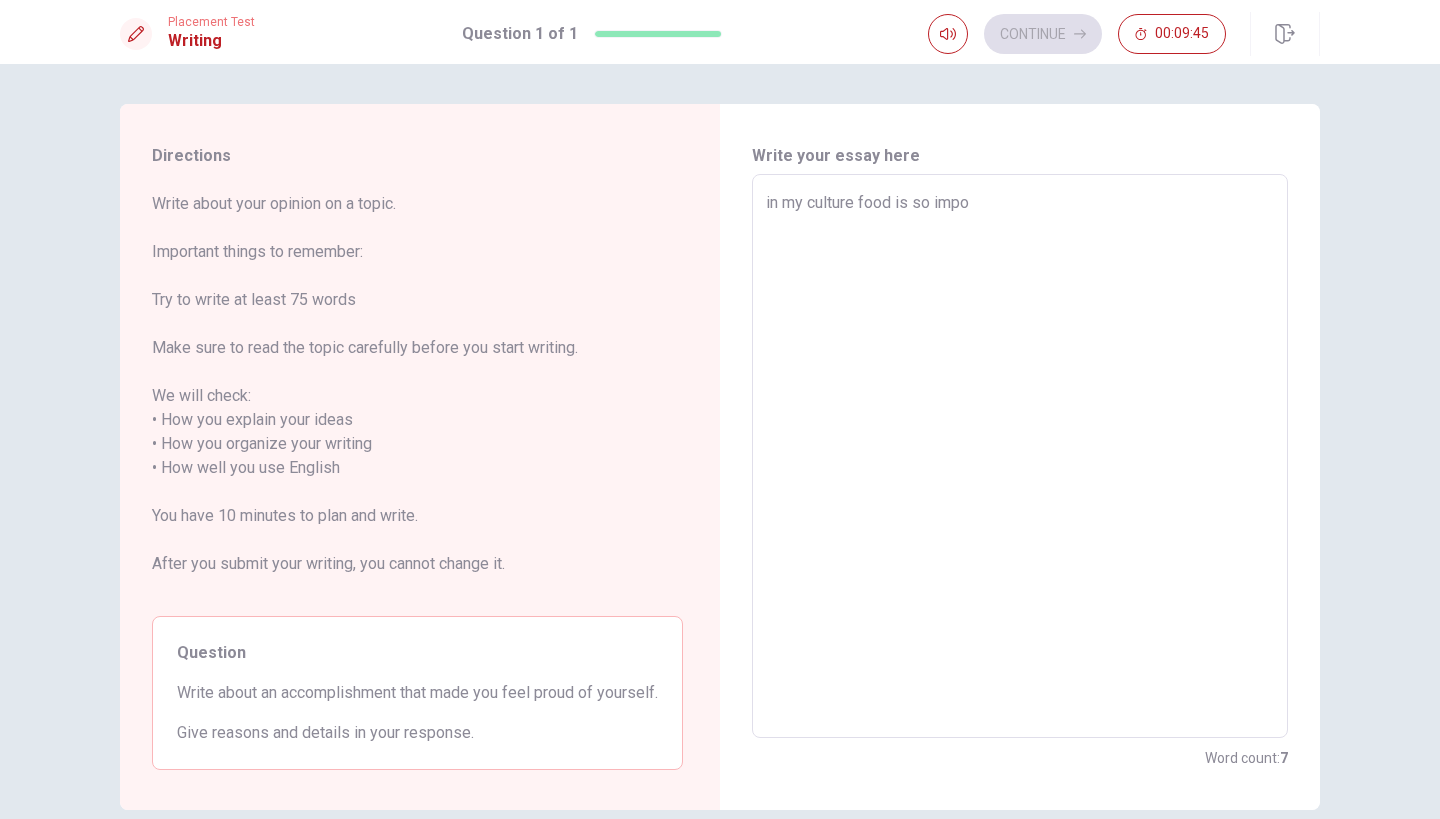 type on "x" 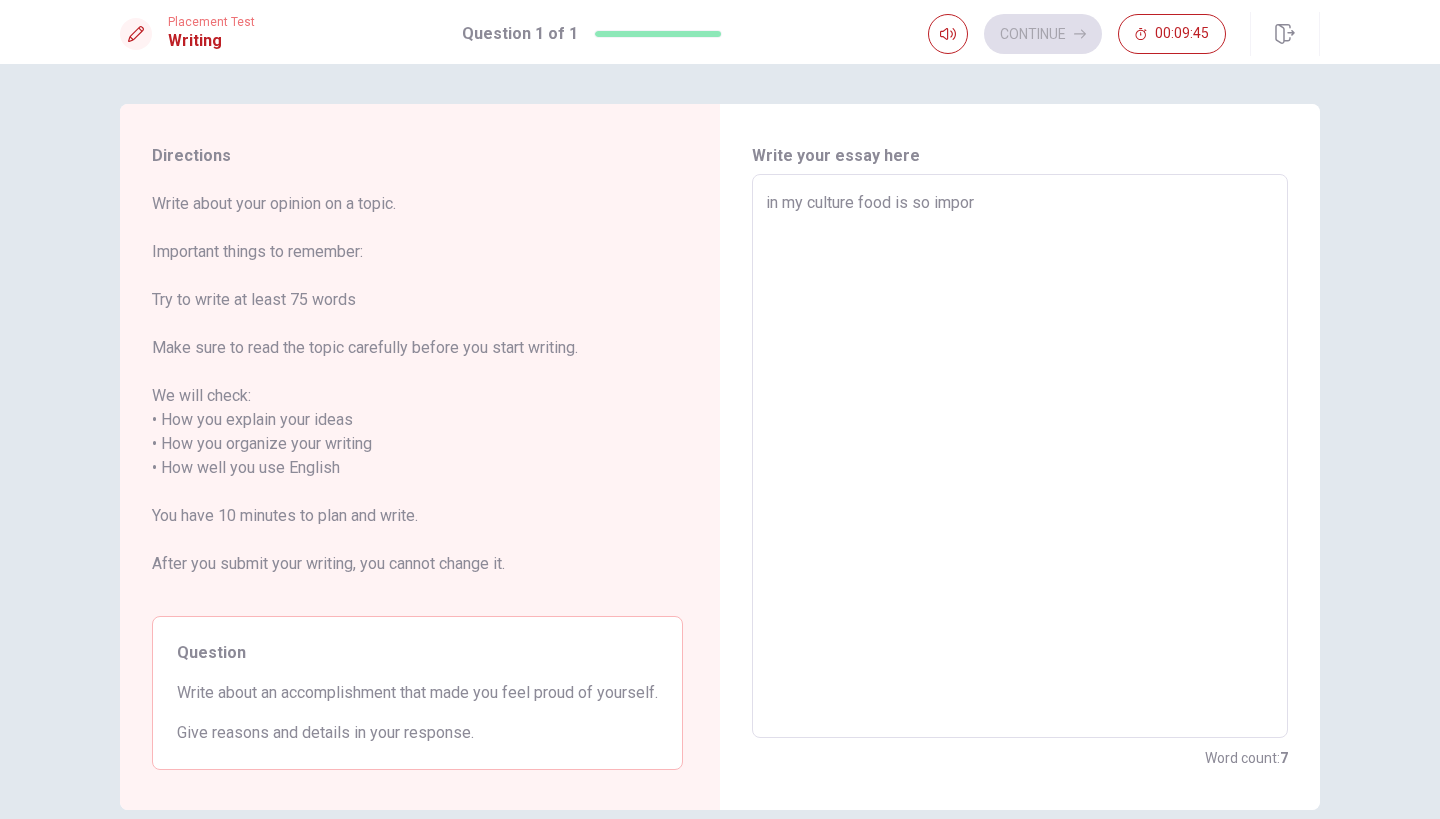 type on "x" 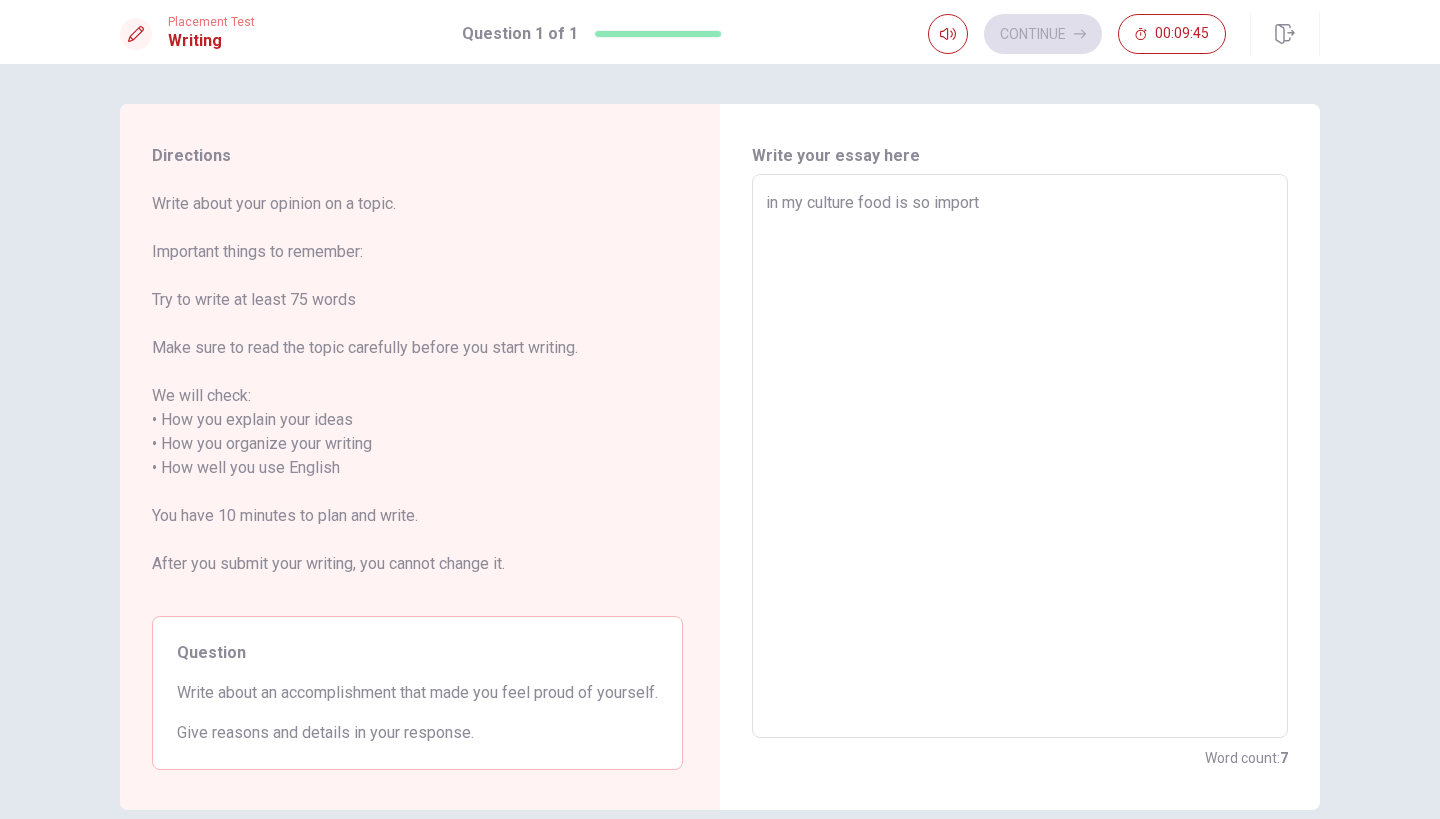 type on "x" 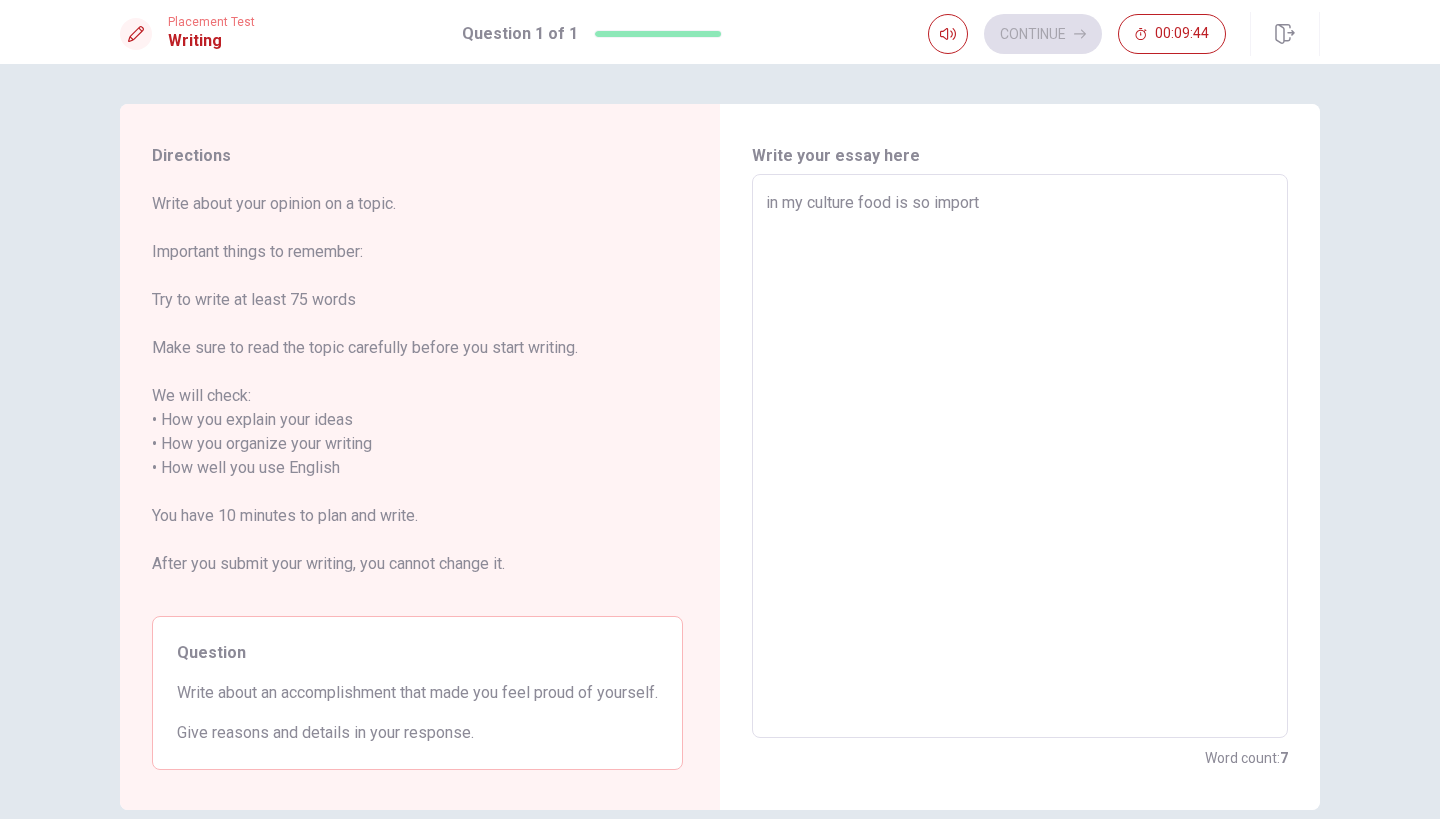 type on "in my culture food is so importn" 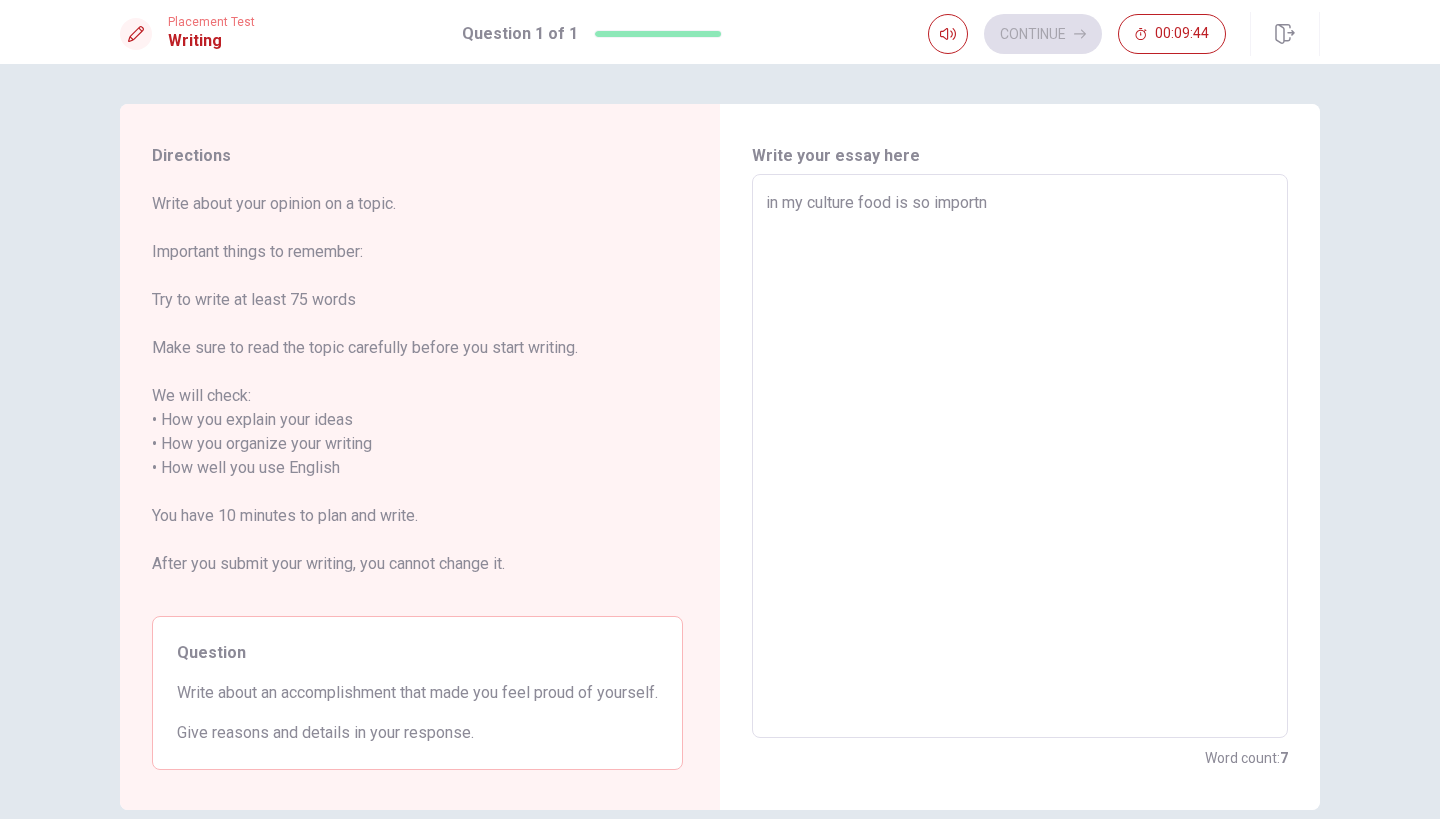 type on "x" 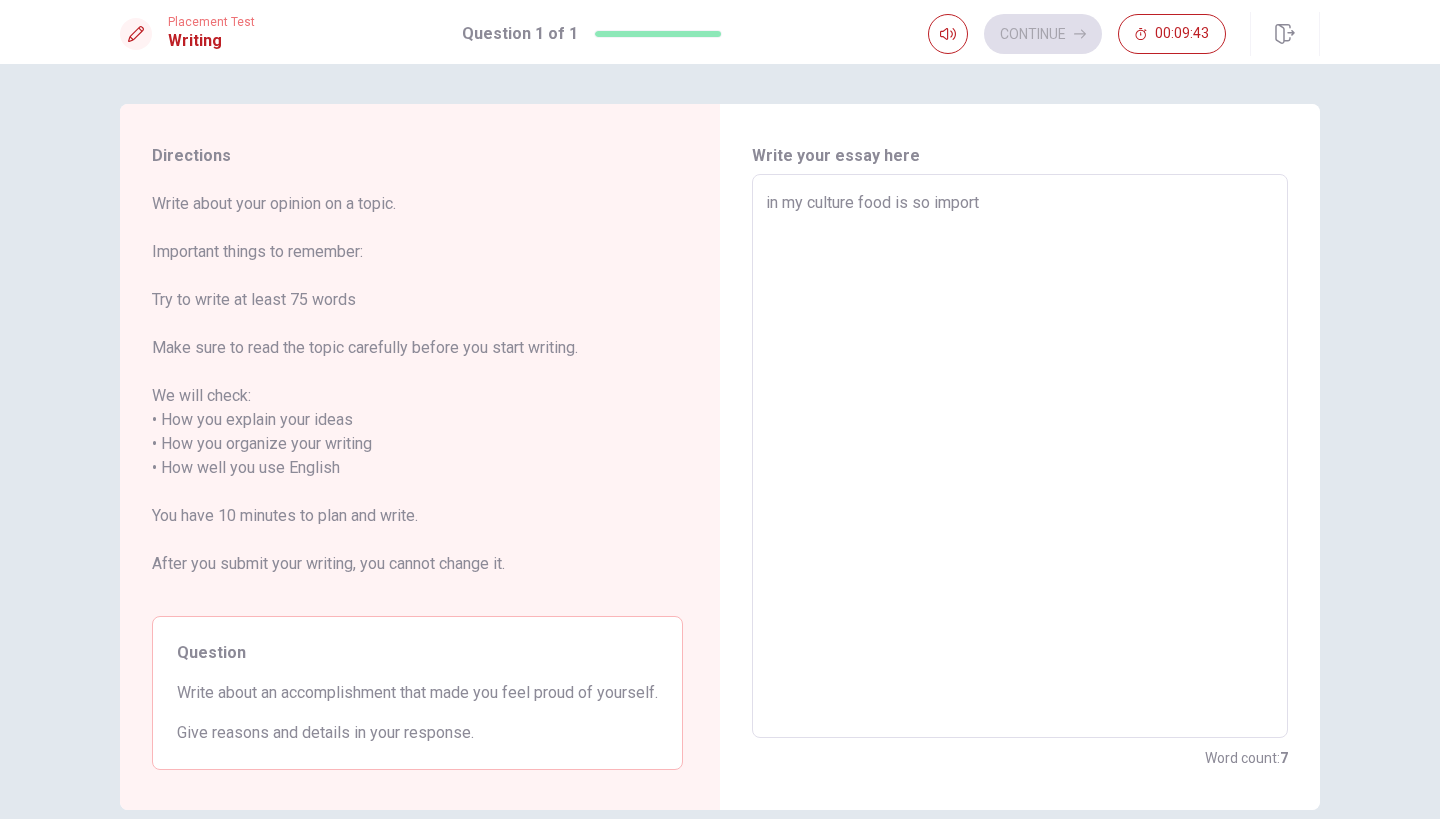 type on "in my culture food is so importa" 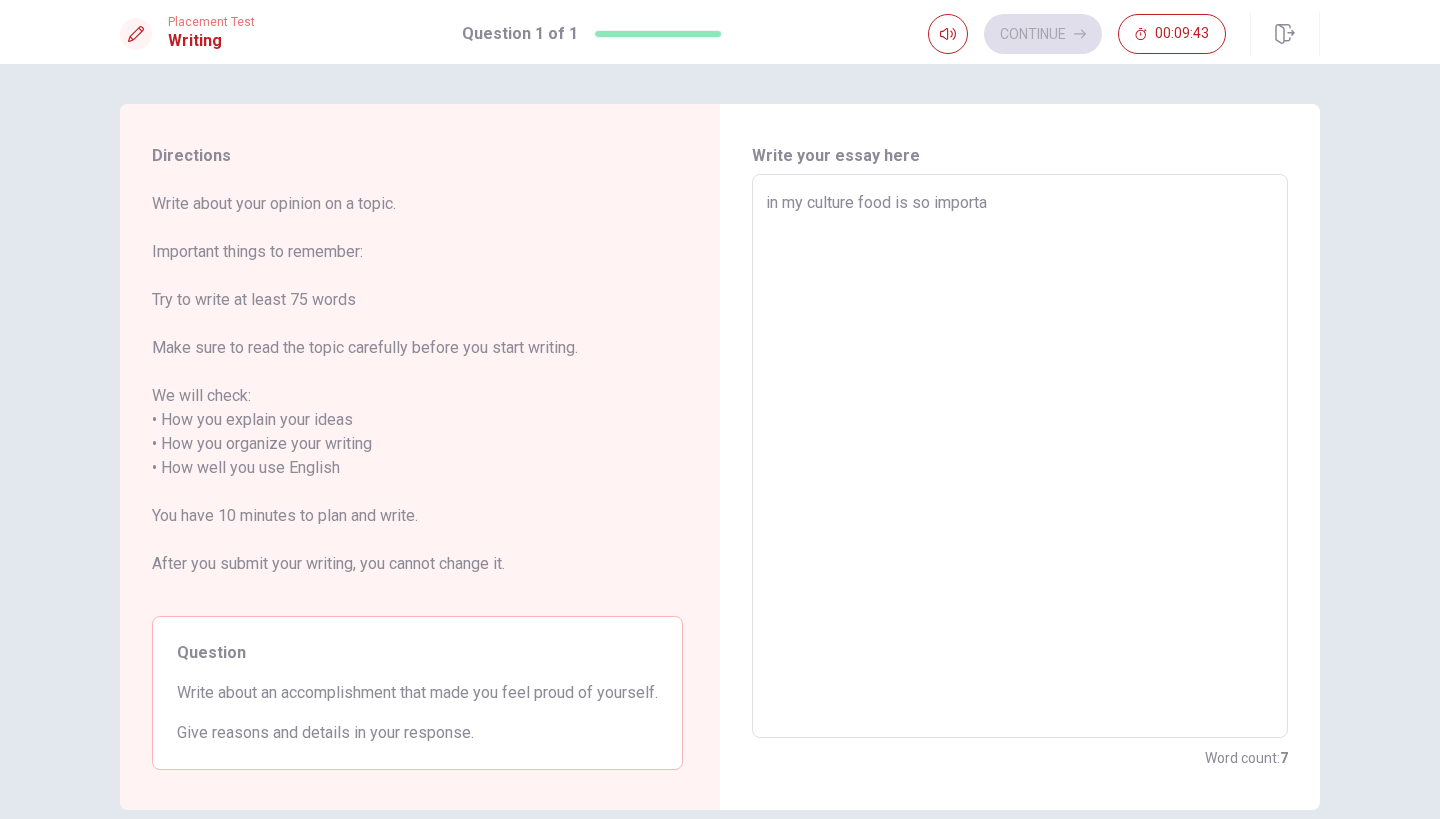 type on "x" 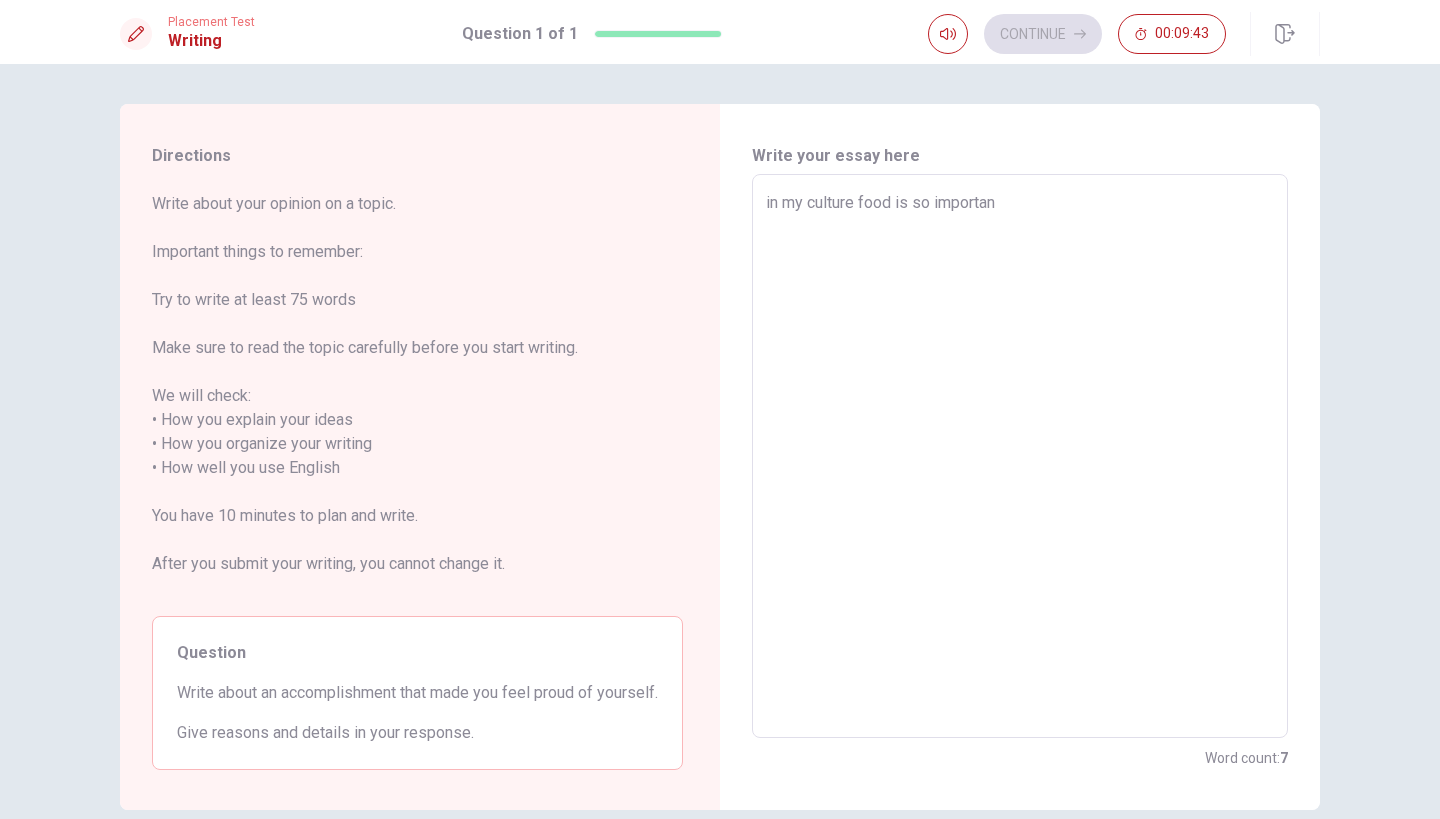 type on "x" 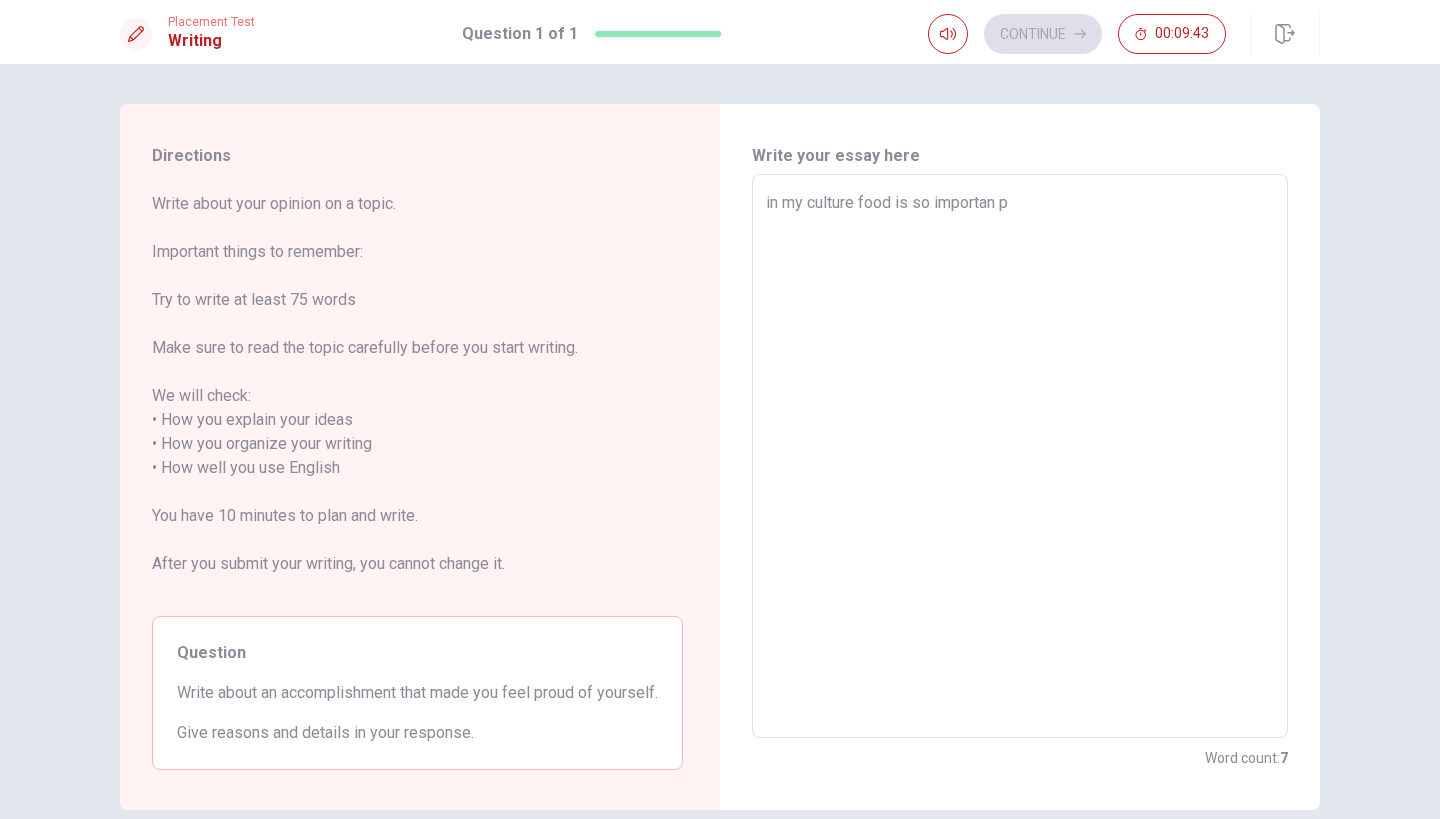 type on "x" 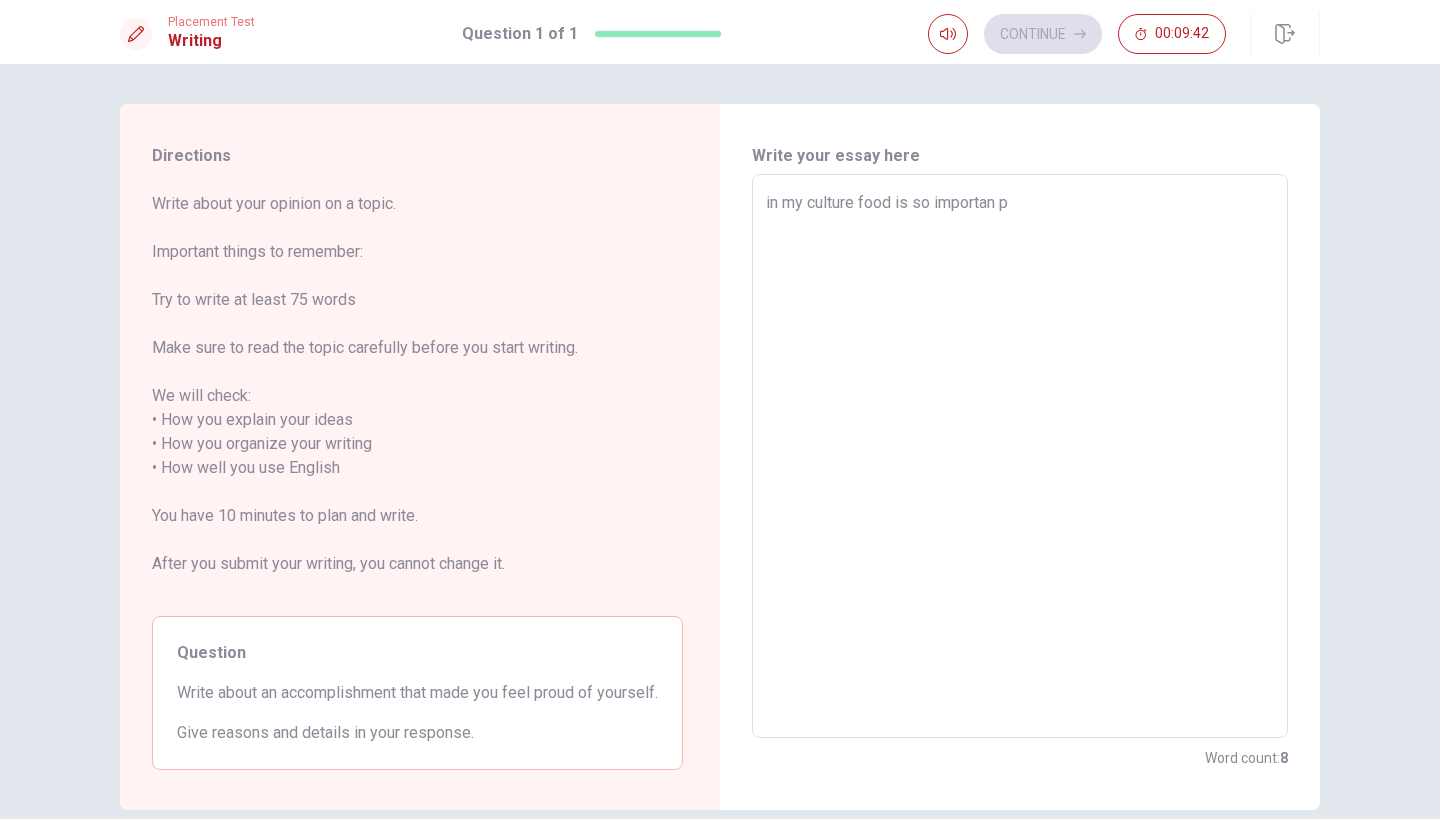 type on "in my culture food is so importan" 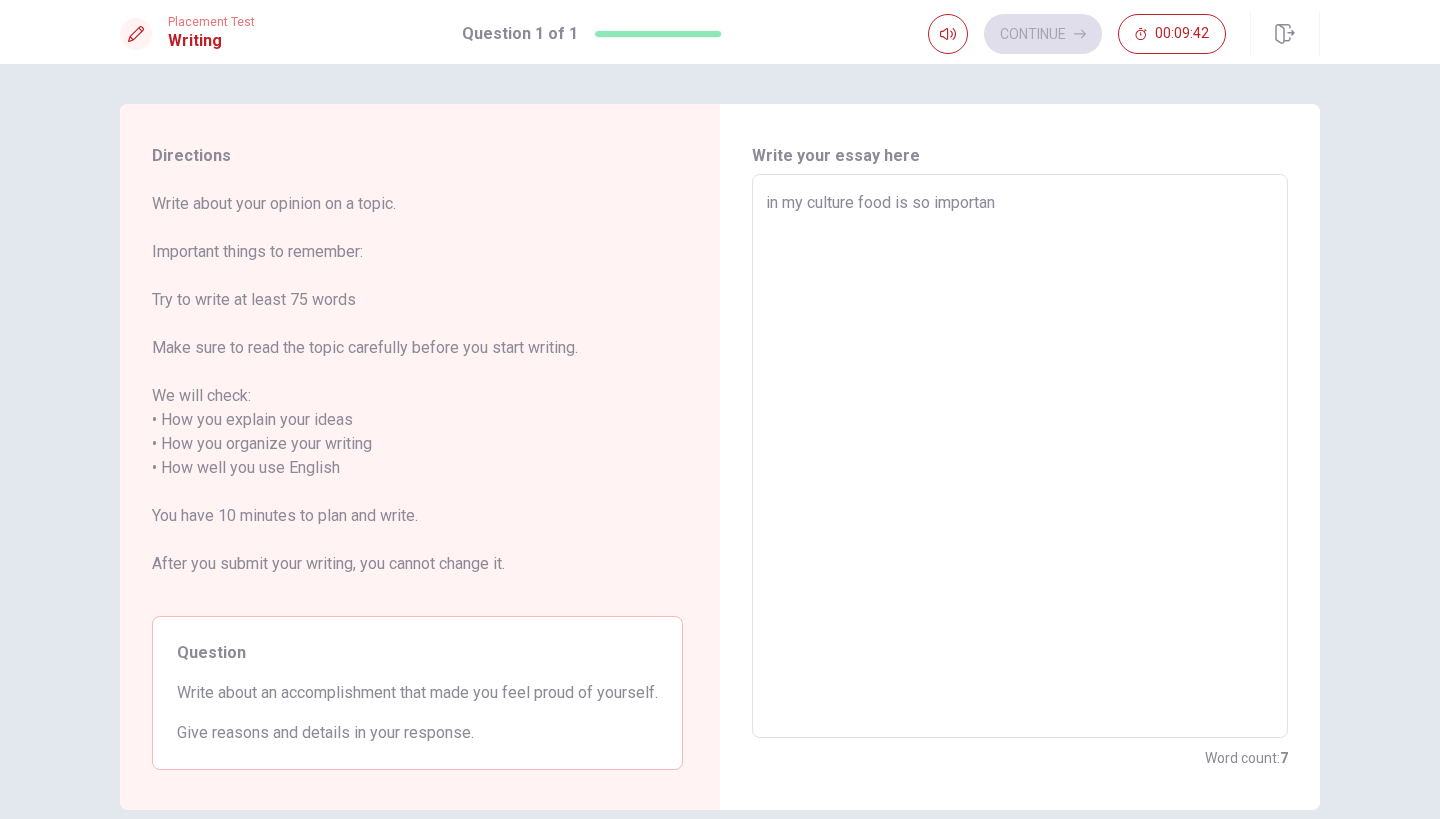 type on "x" 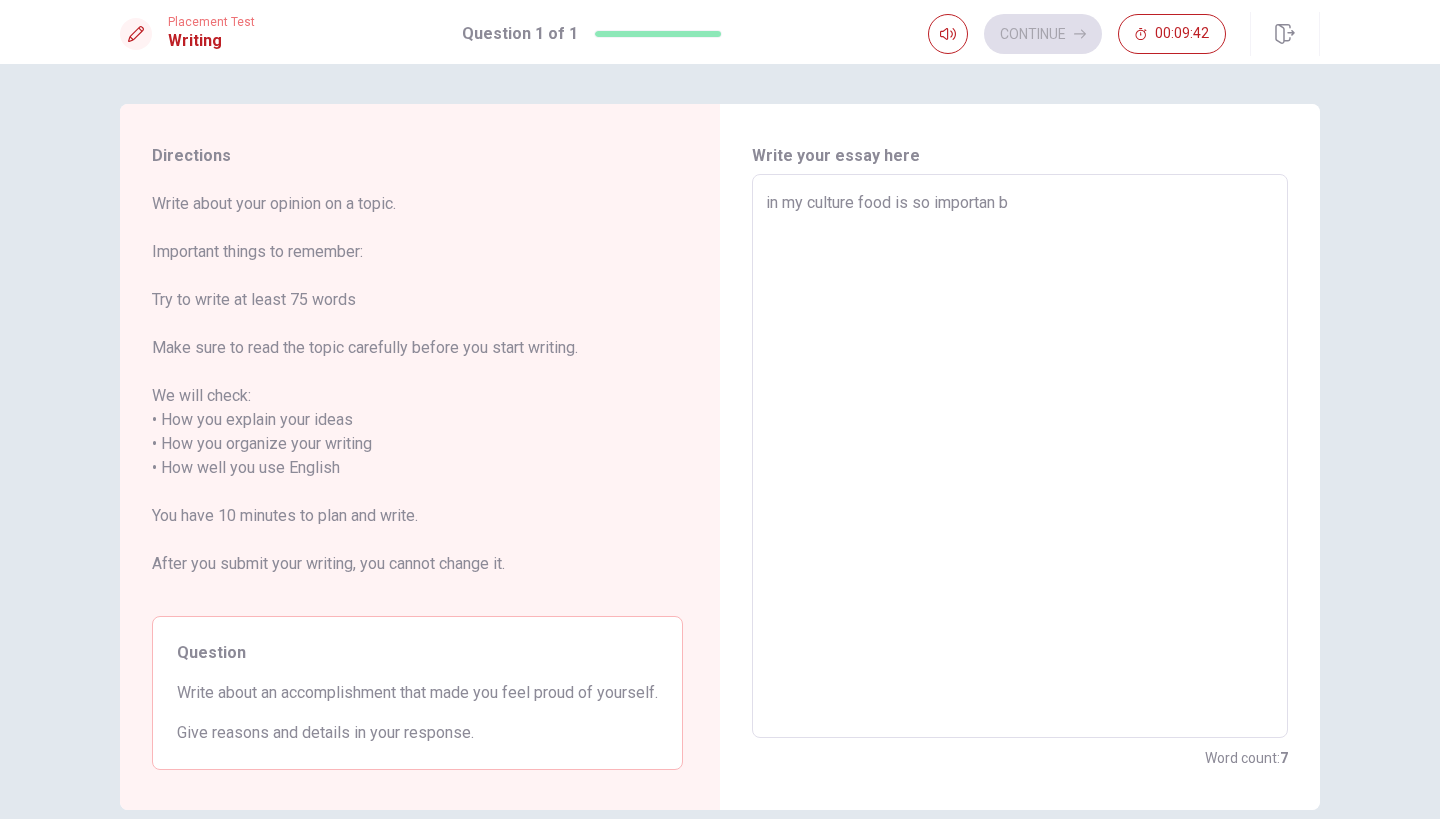 type on "x" 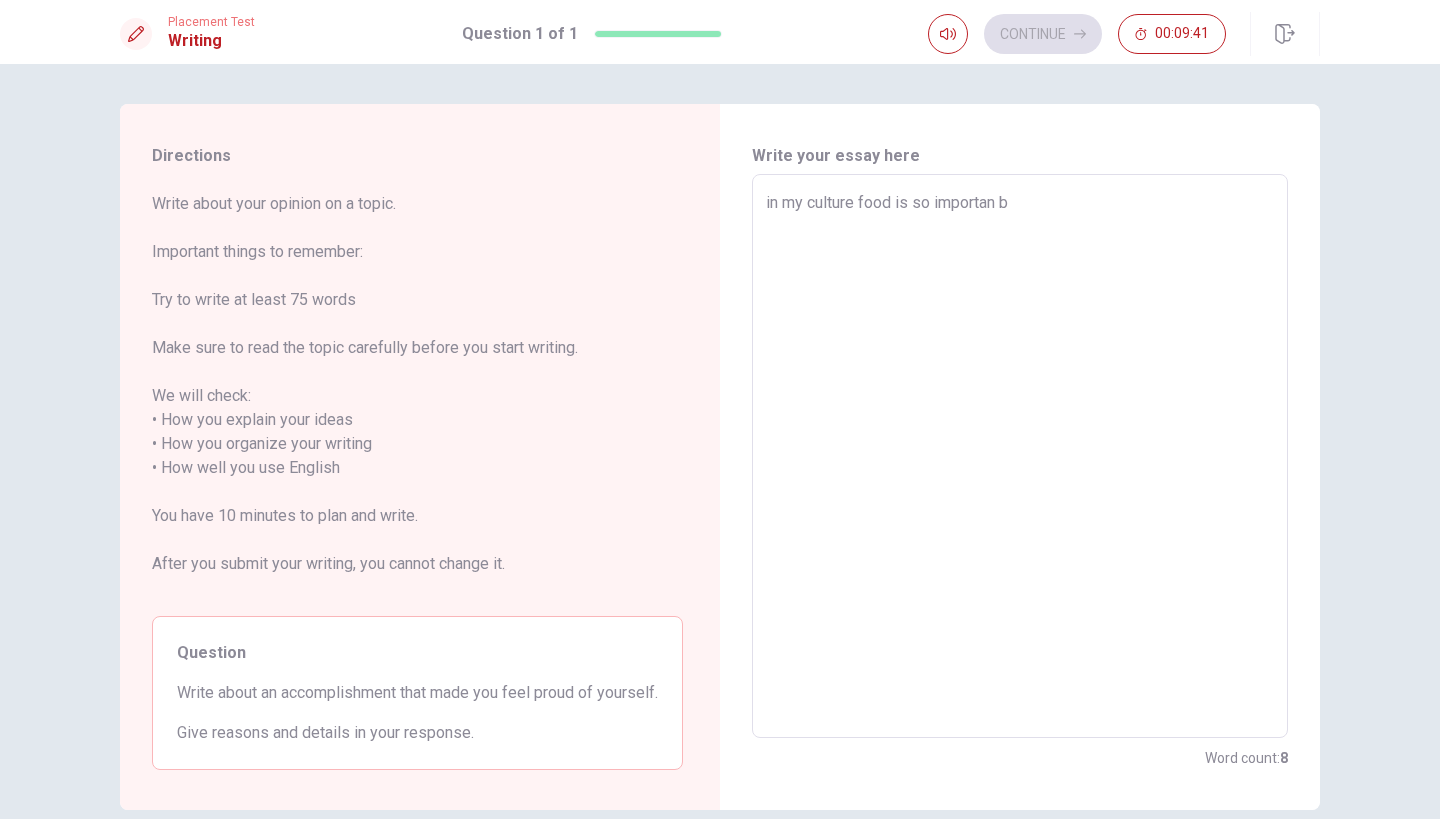 type on "in my culture food is so importan be" 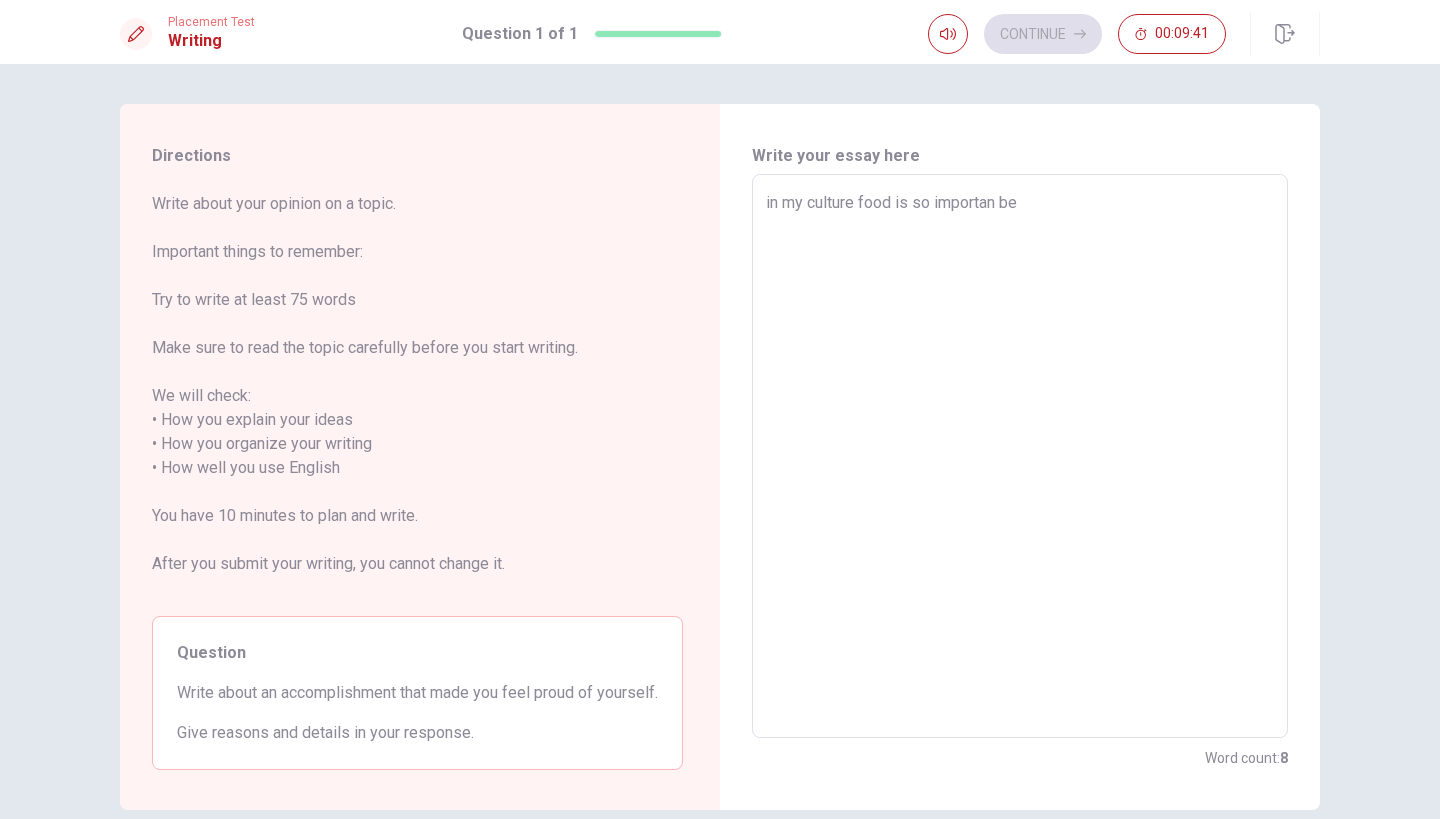 type on "x" 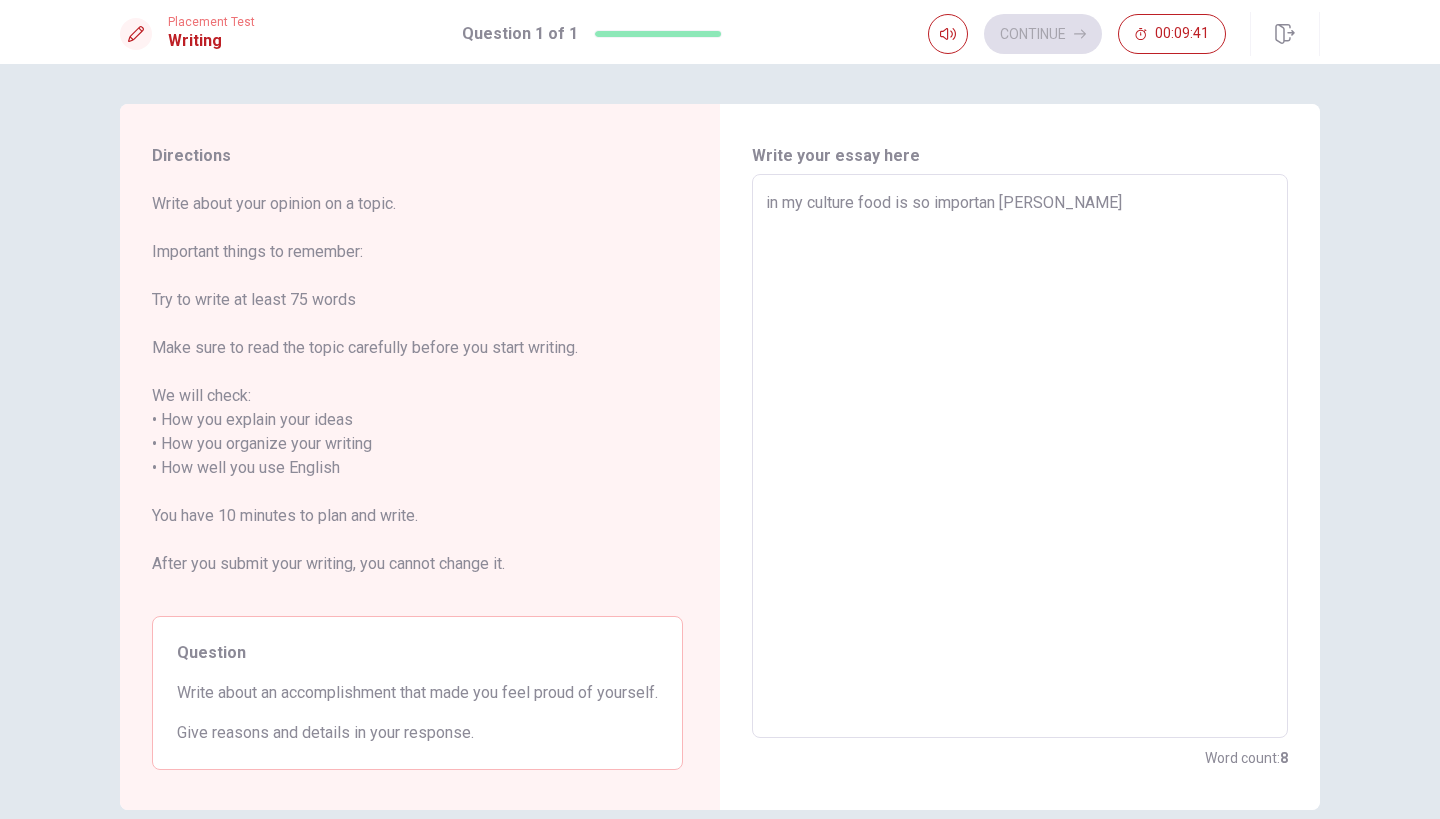 type on "x" 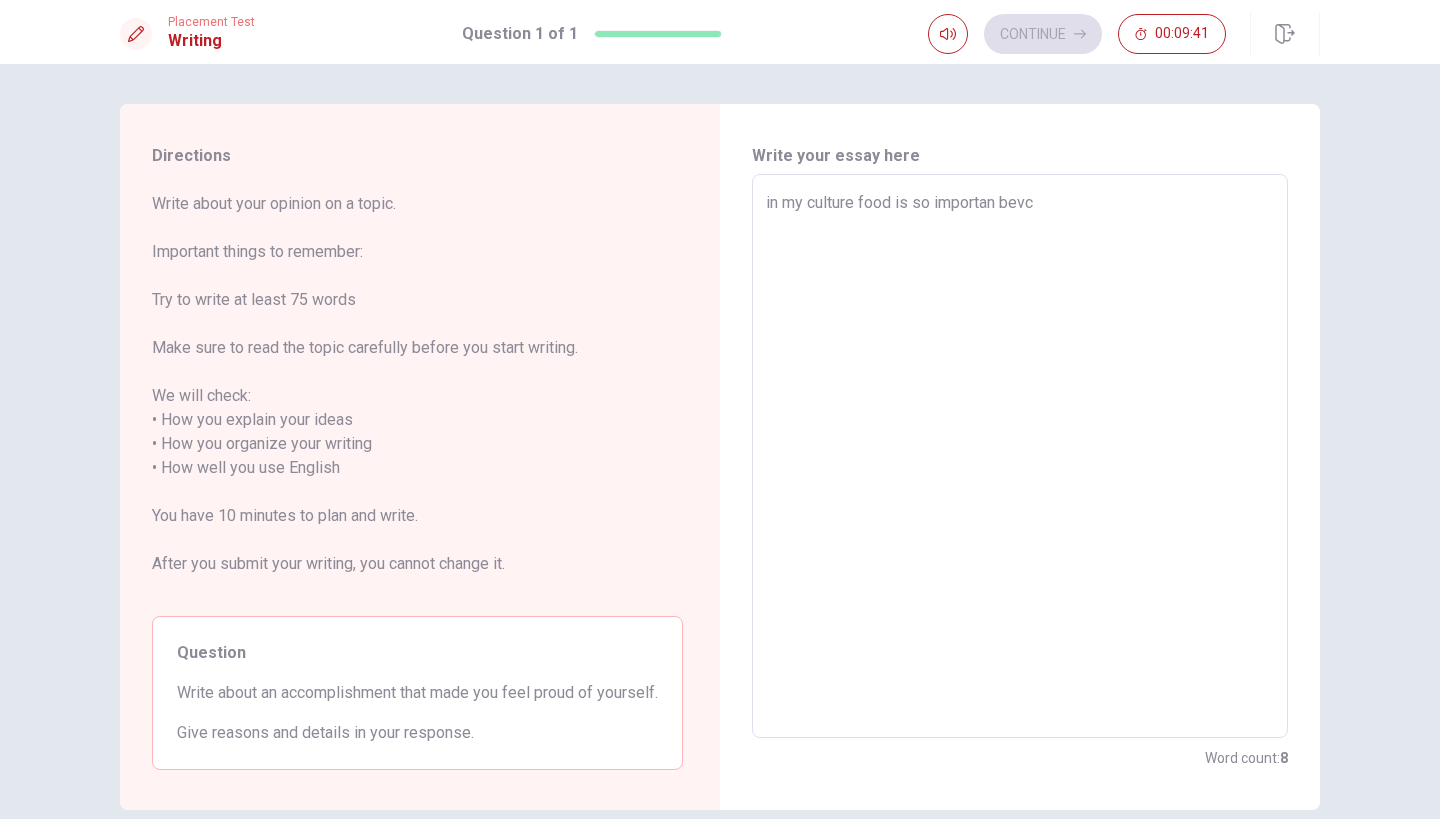 type on "x" 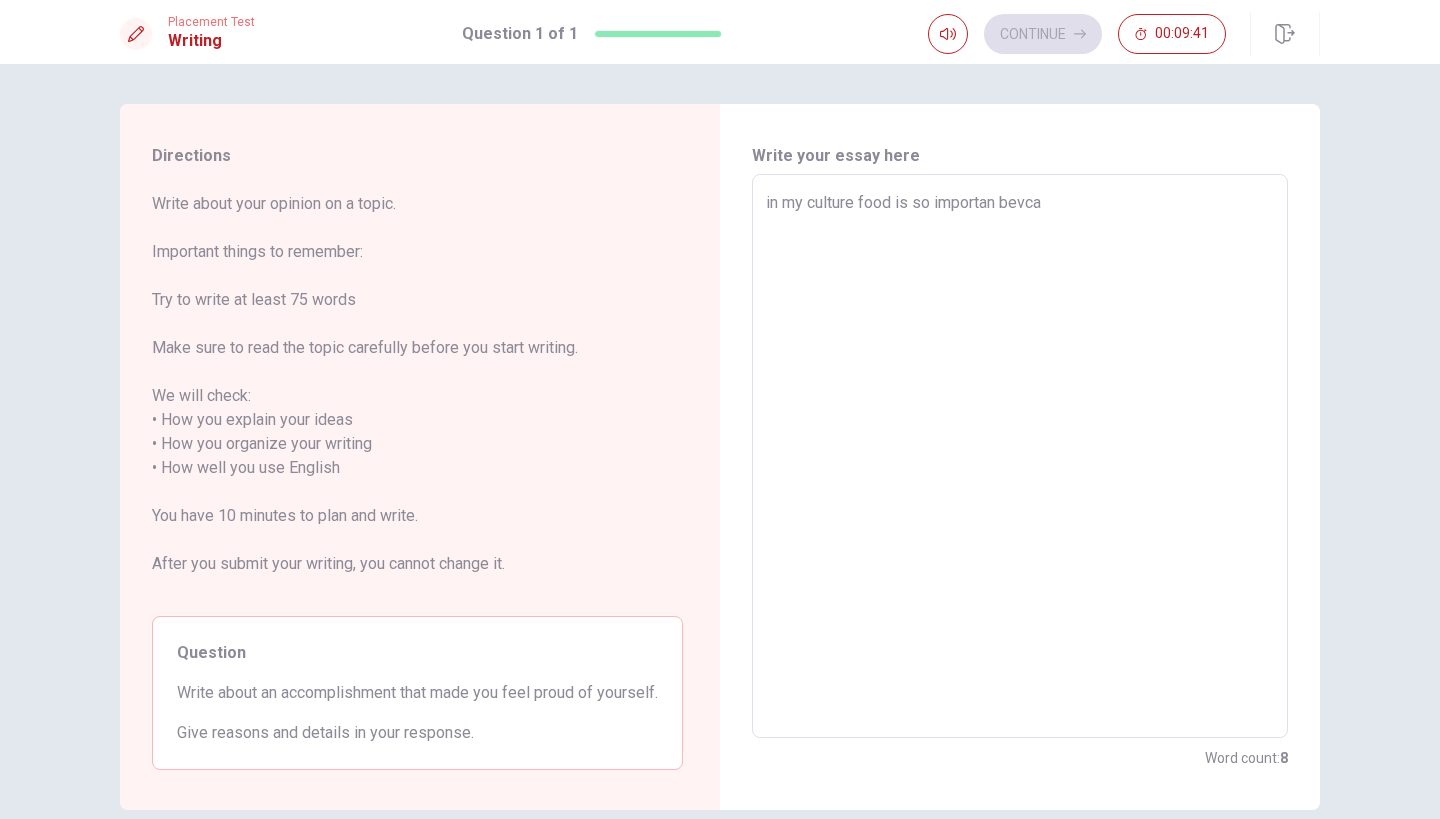 type on "x" 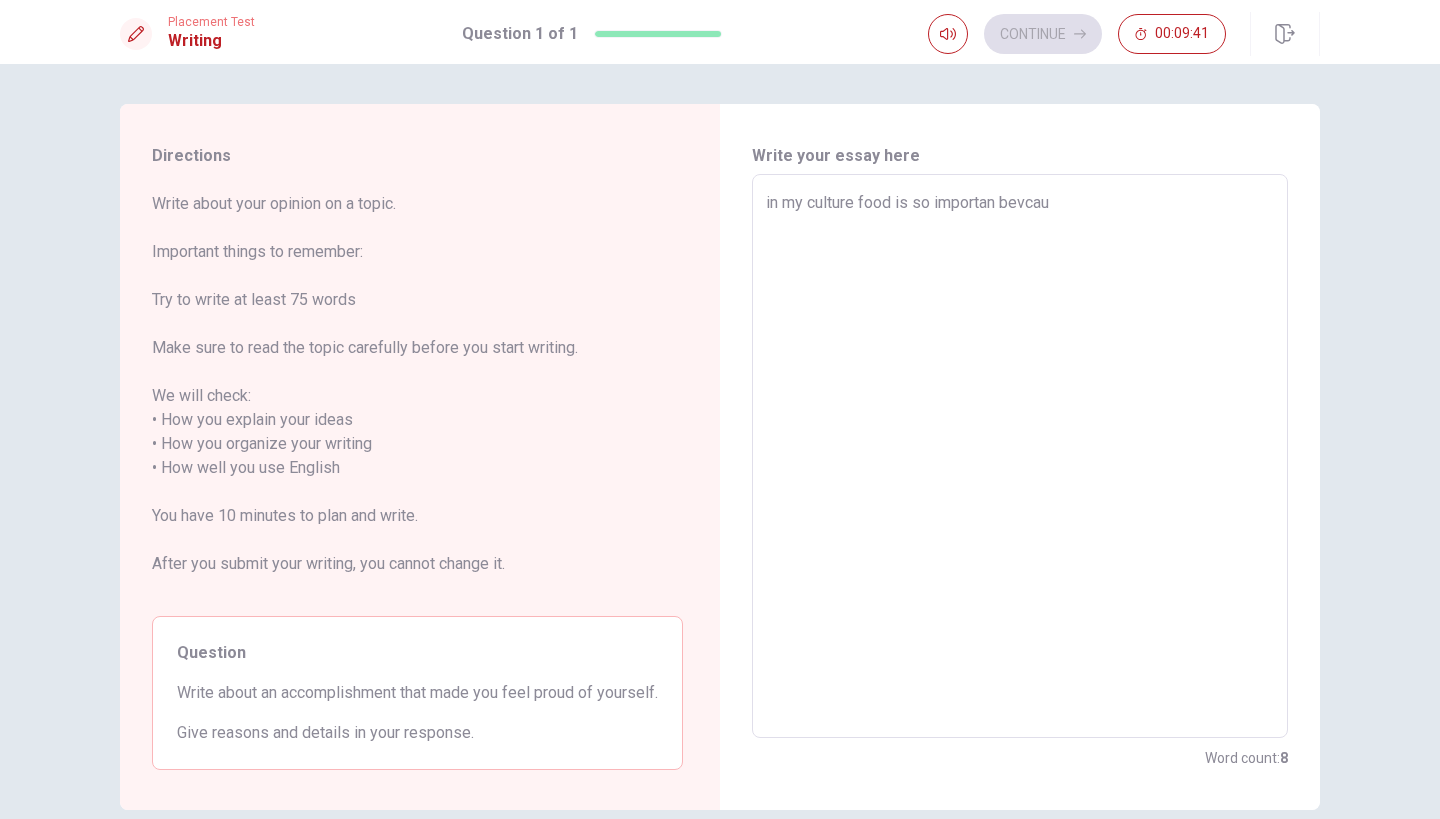 type on "x" 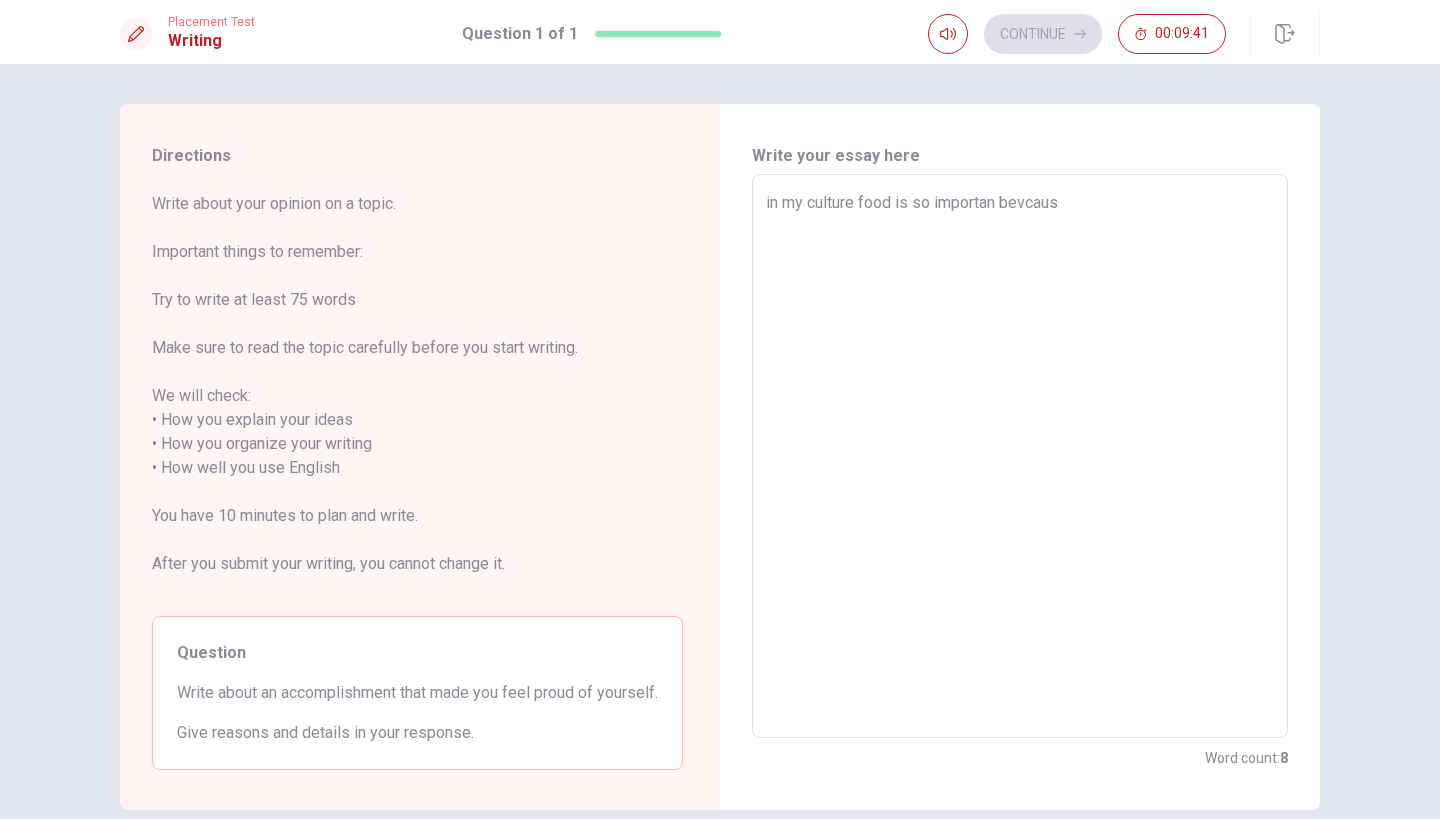 type on "x" 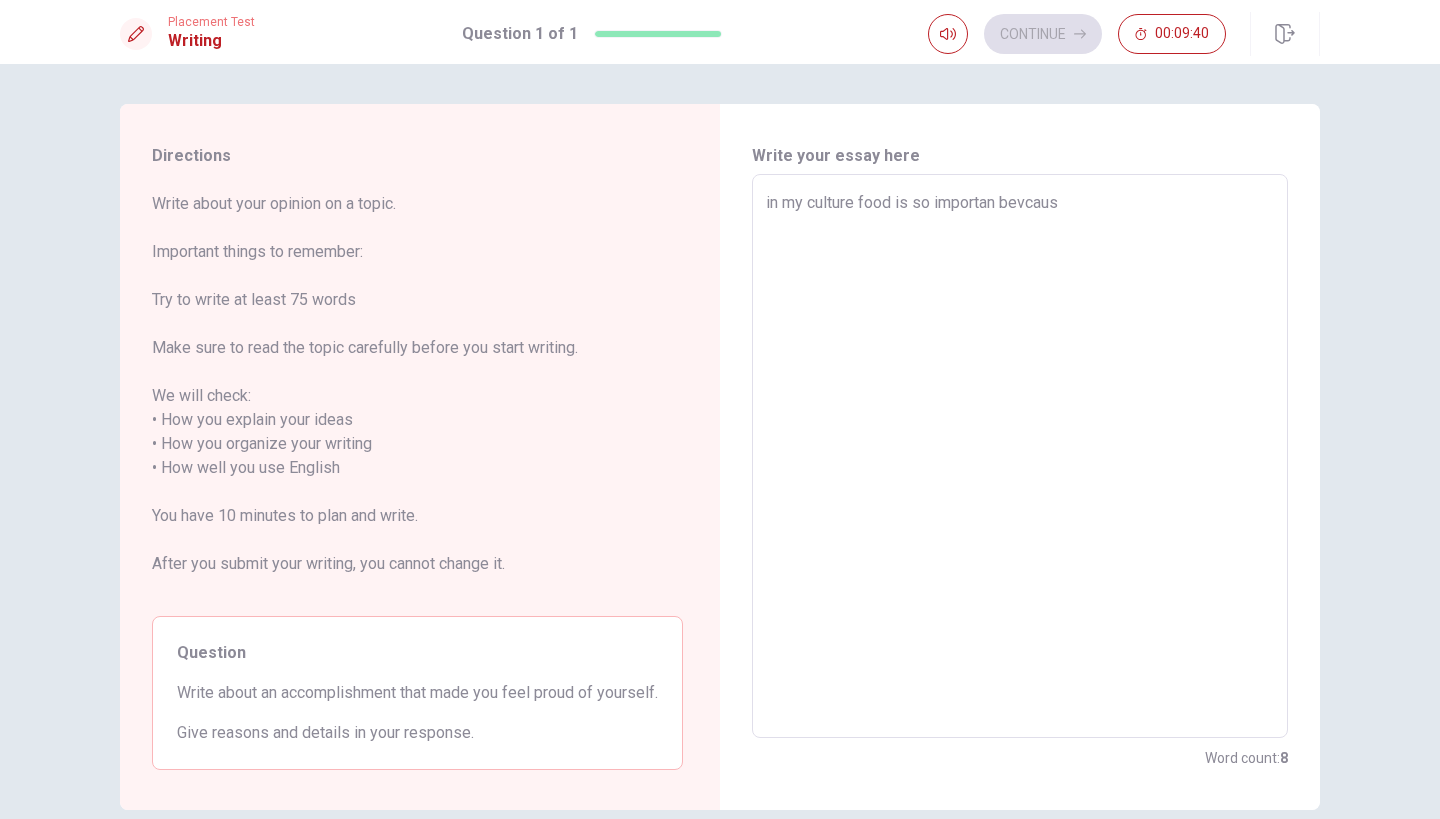 type on "in my culture food is so importan bevcause" 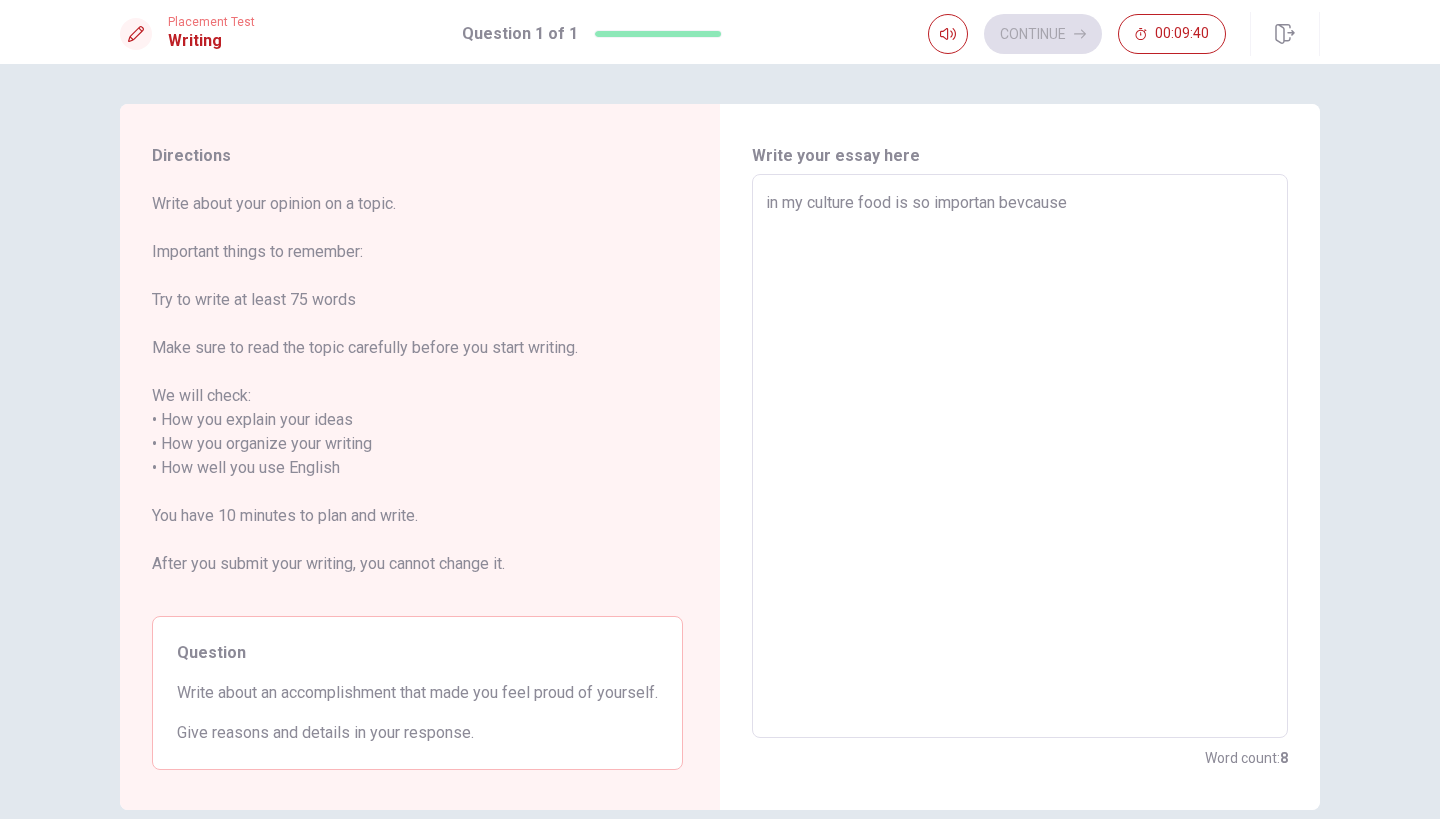 type on "x" 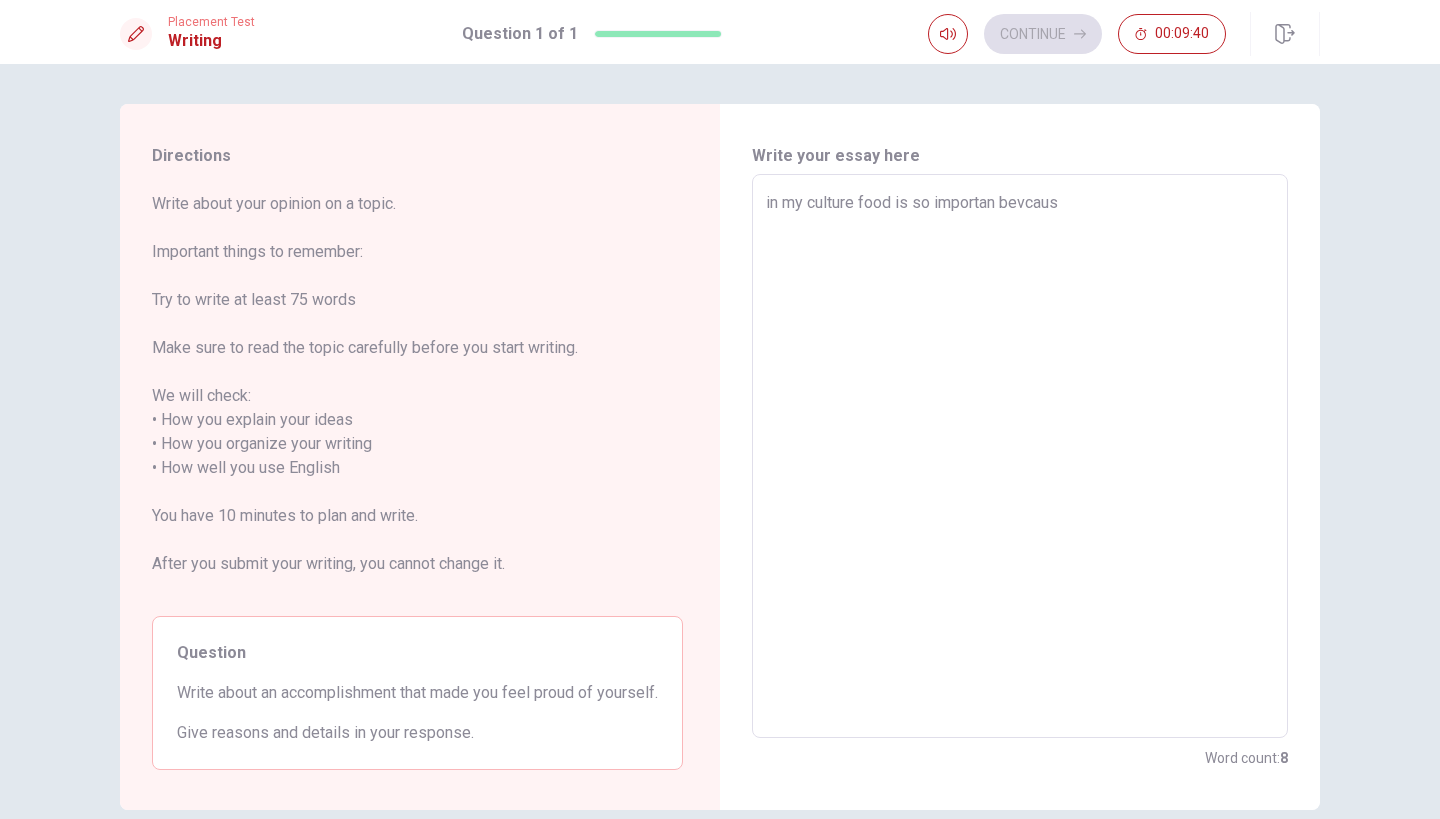 type on "x" 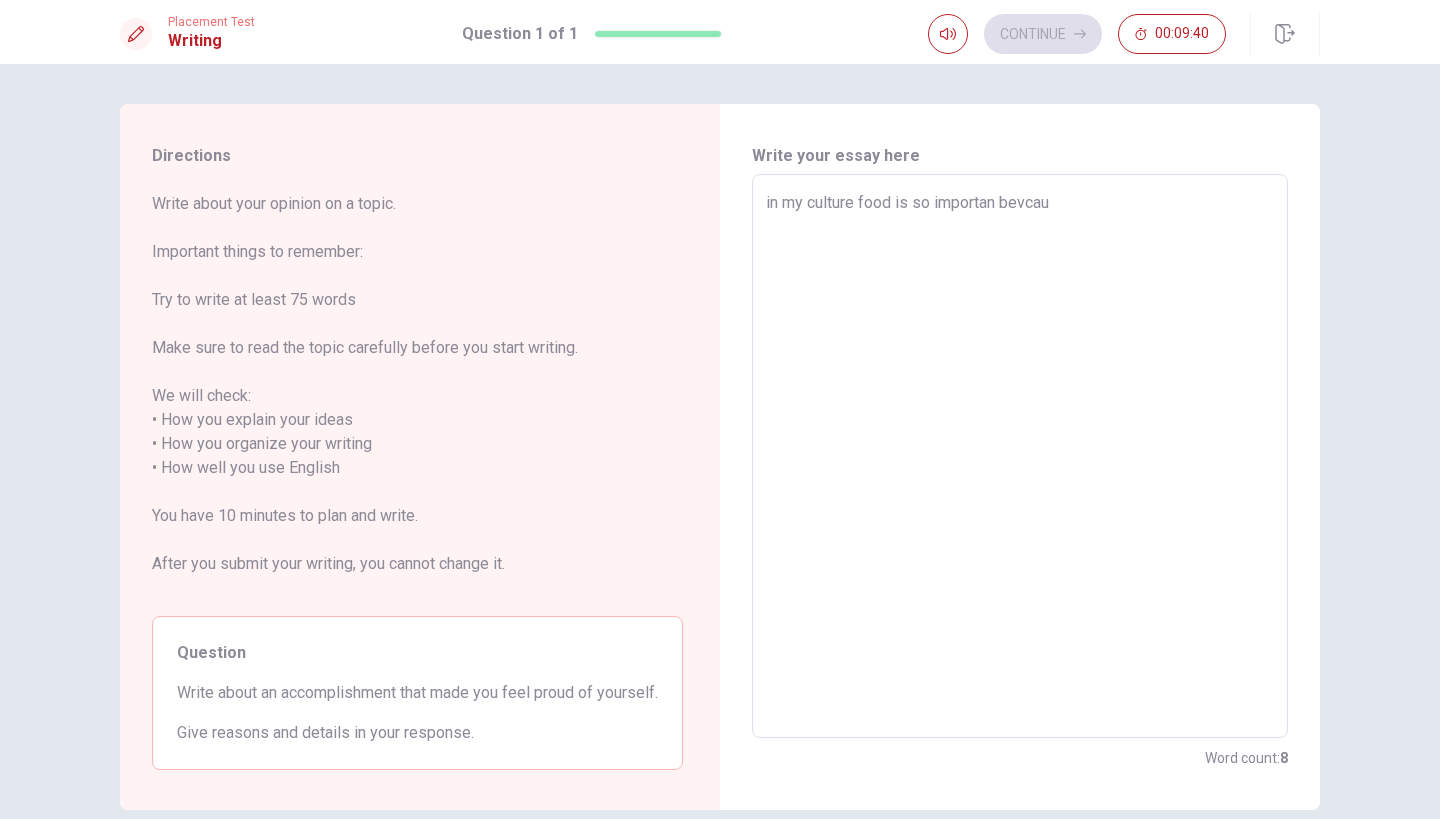 type on "x" 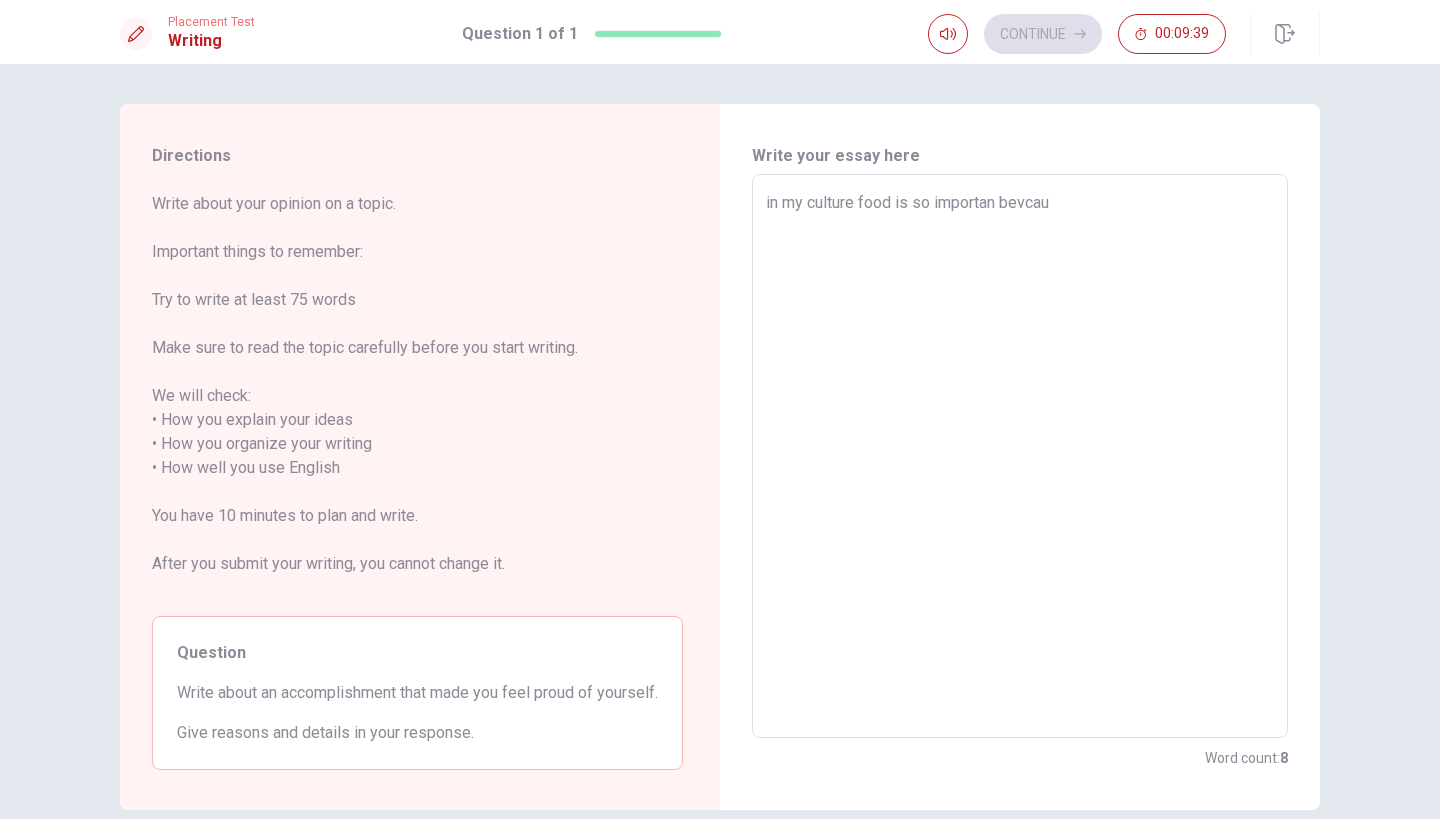 type on "in my culture food is so importan bevca" 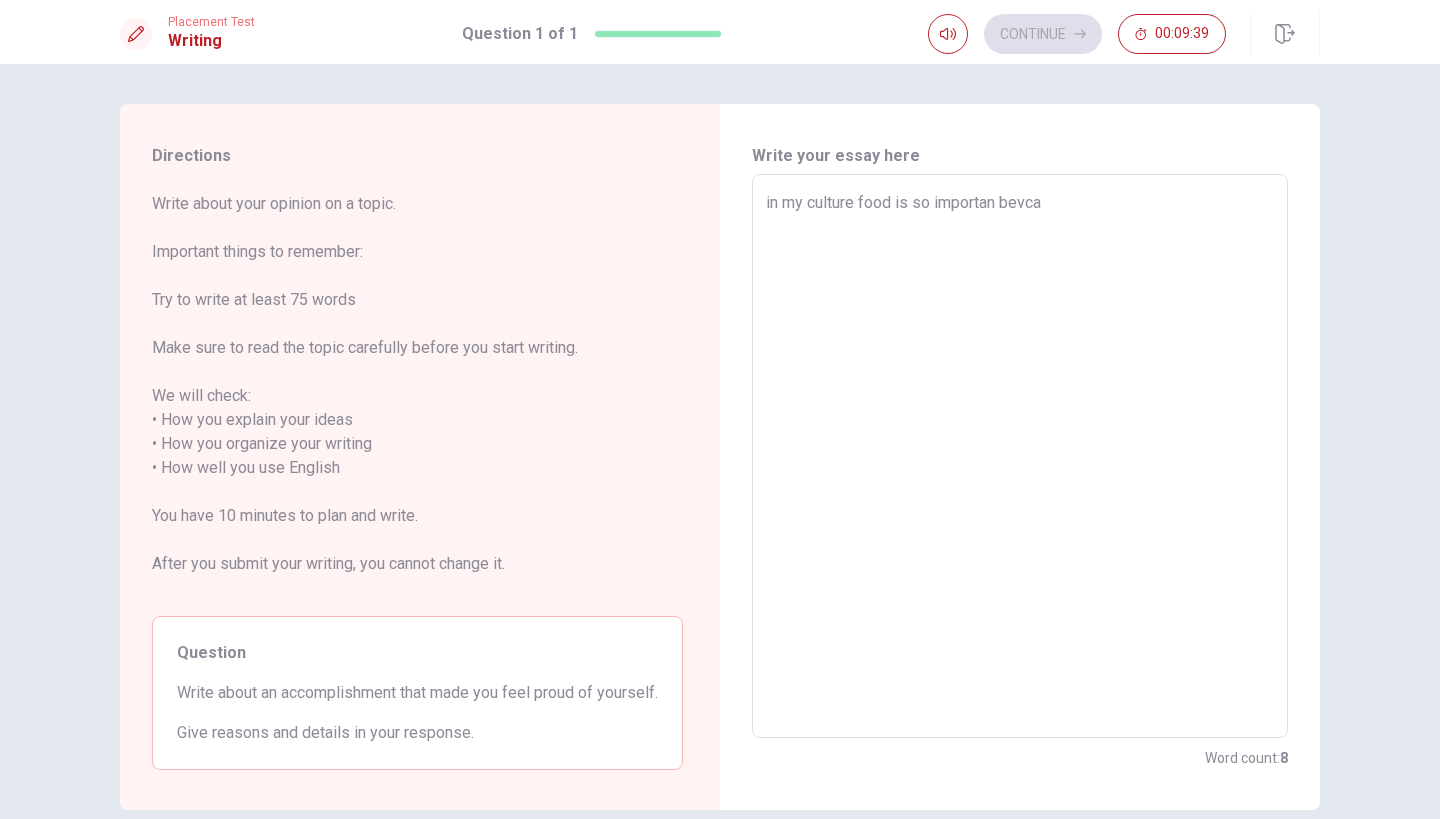 type on "x" 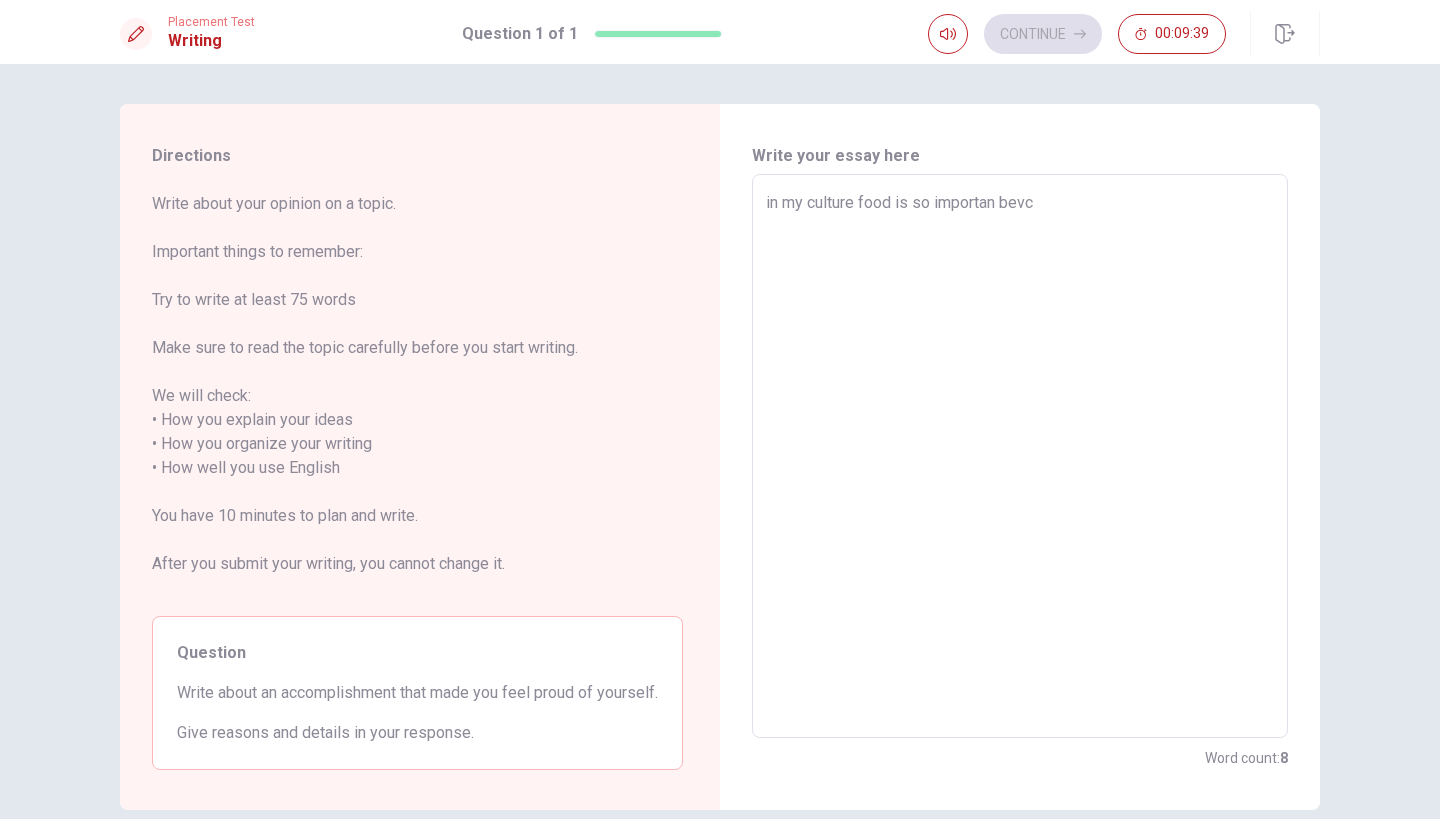 type on "x" 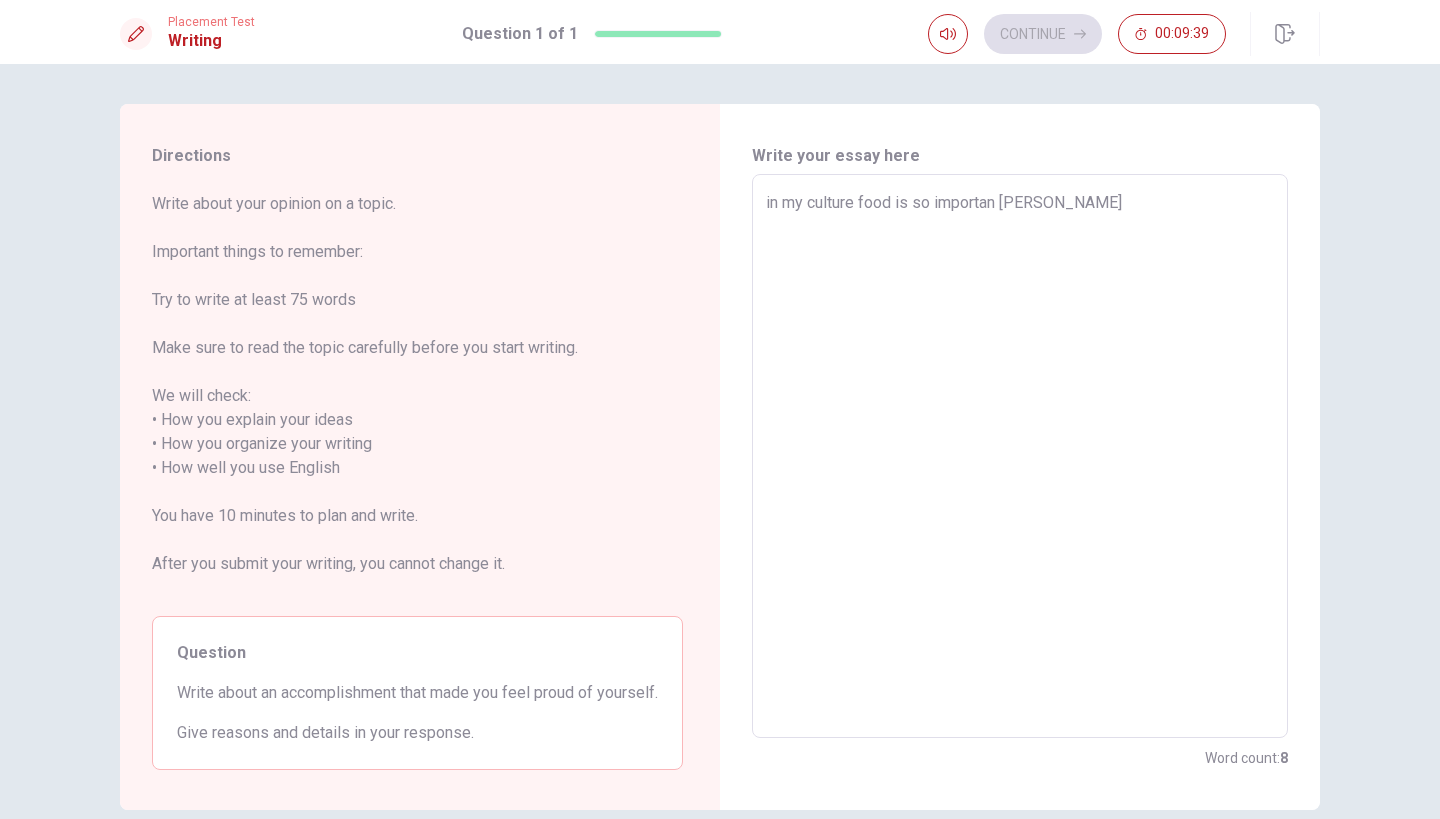 type on "x" 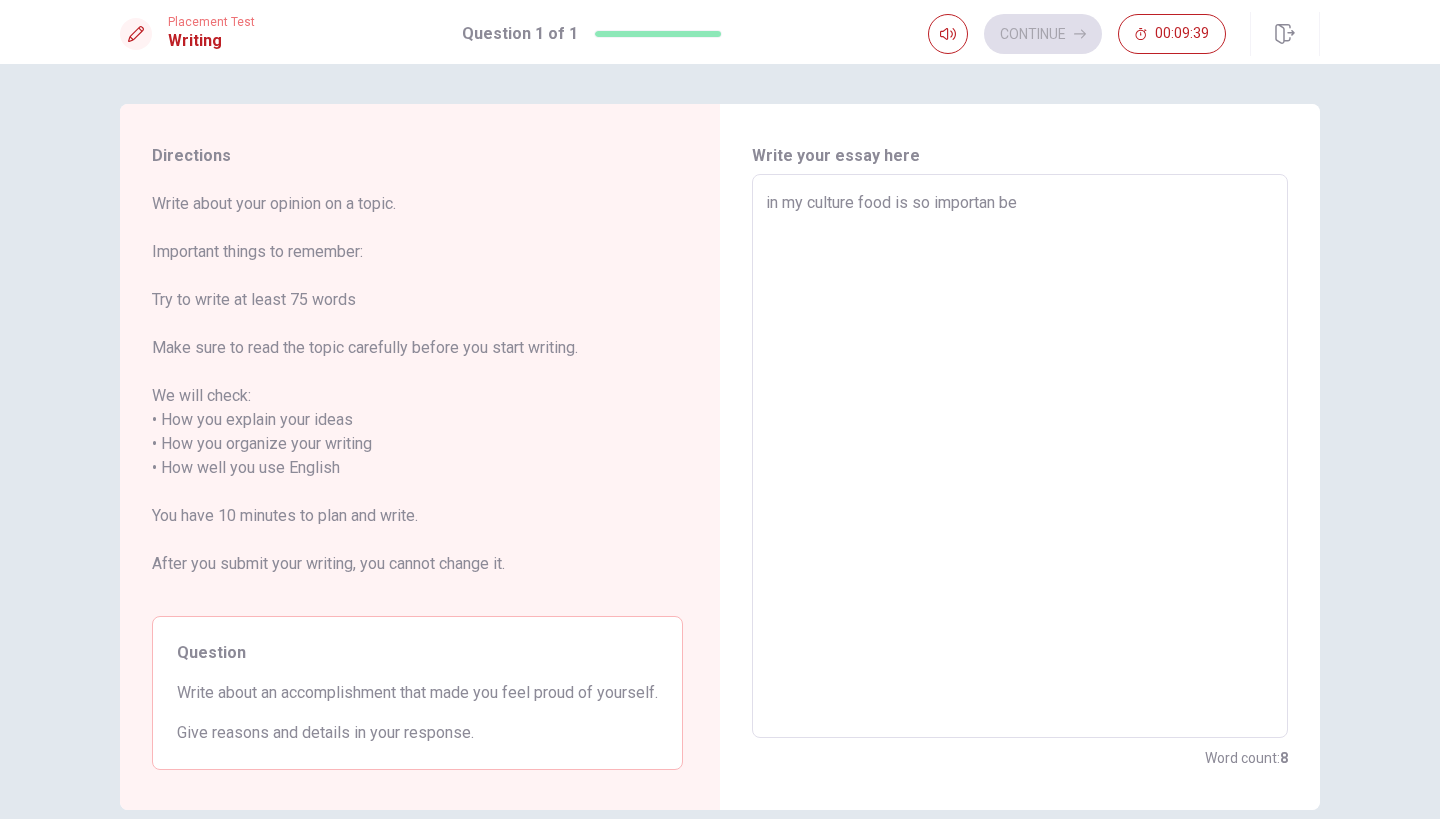 type on "x" 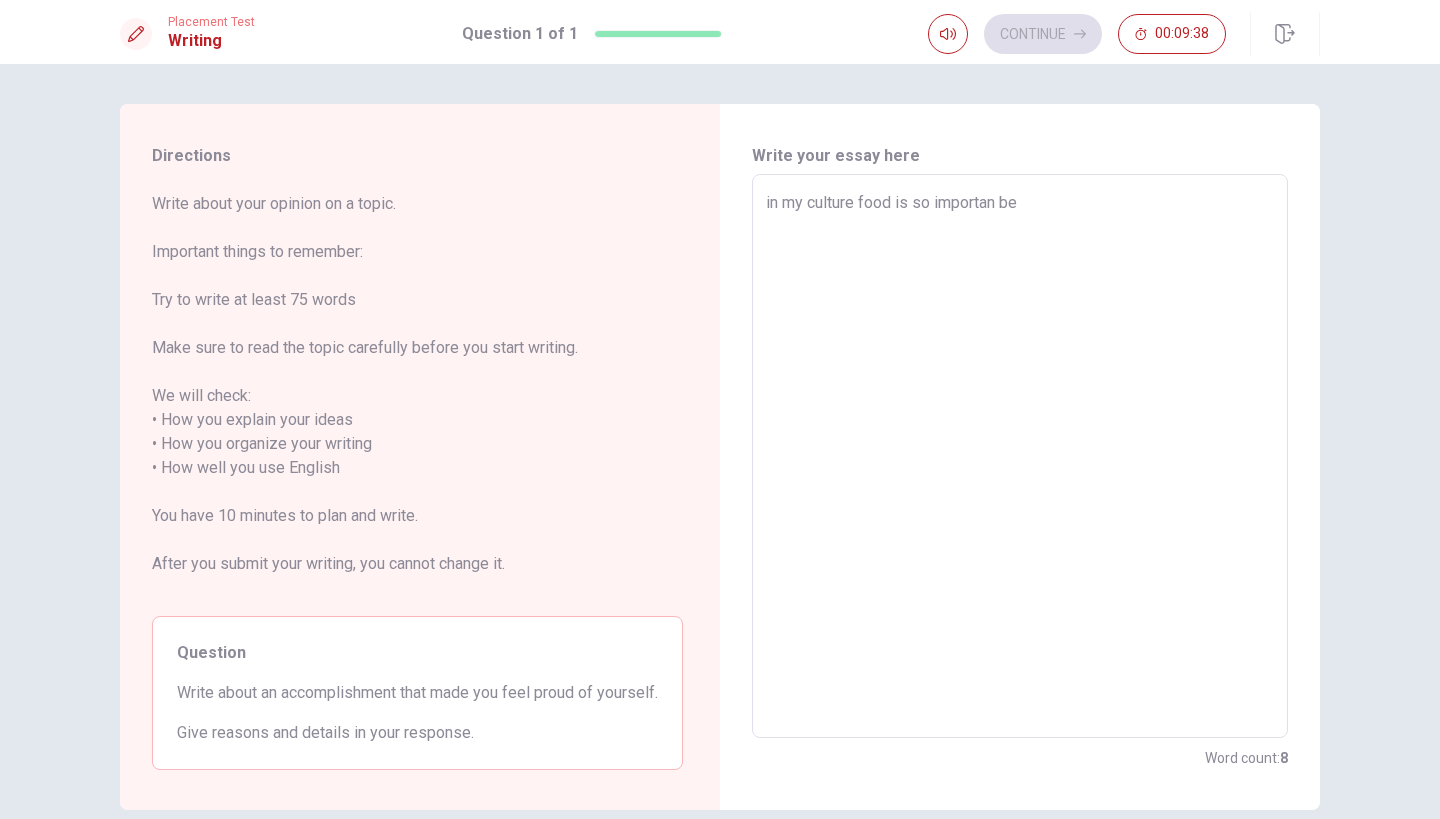 type on "in my culture food is so importan bec" 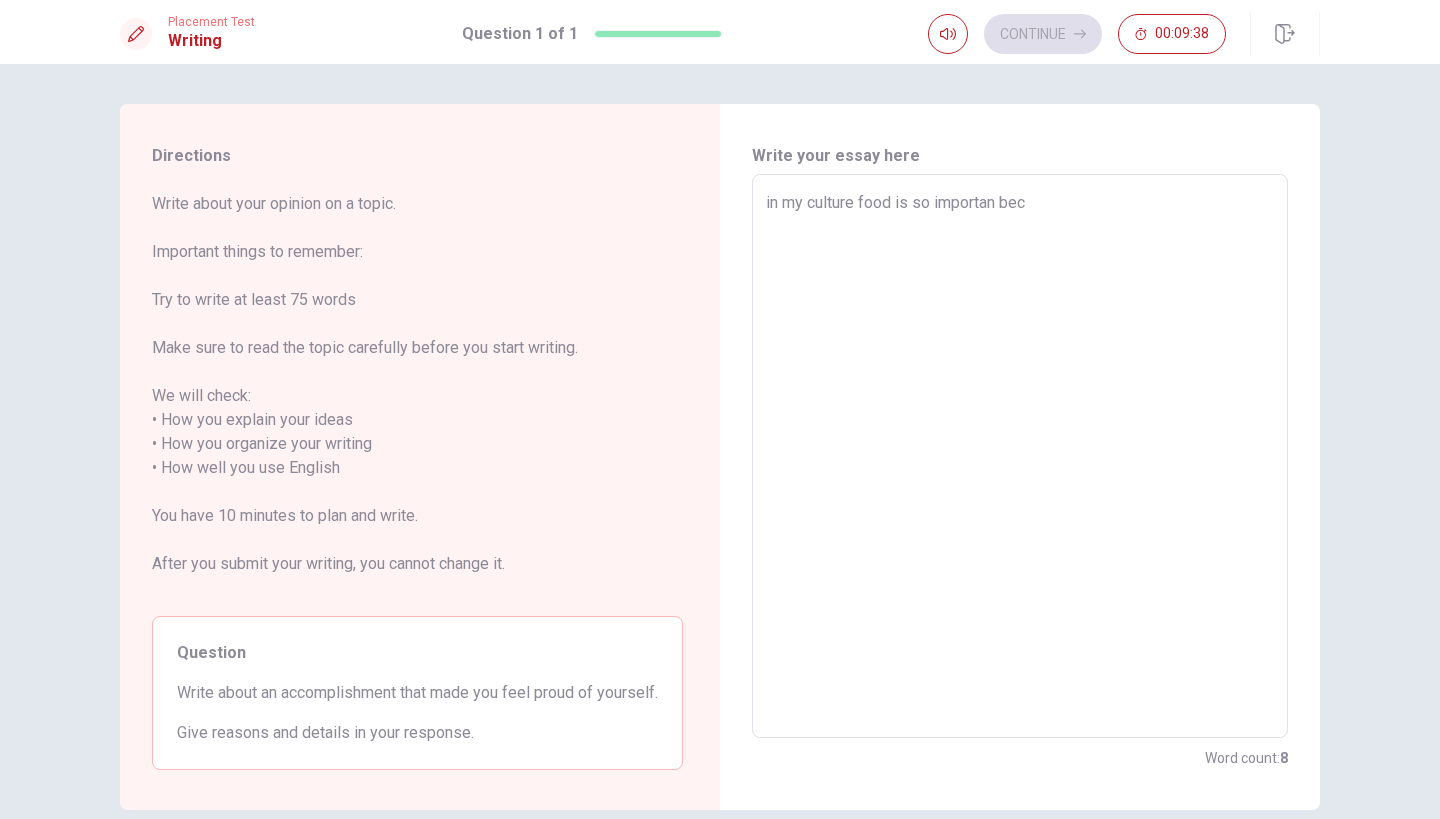 type on "x" 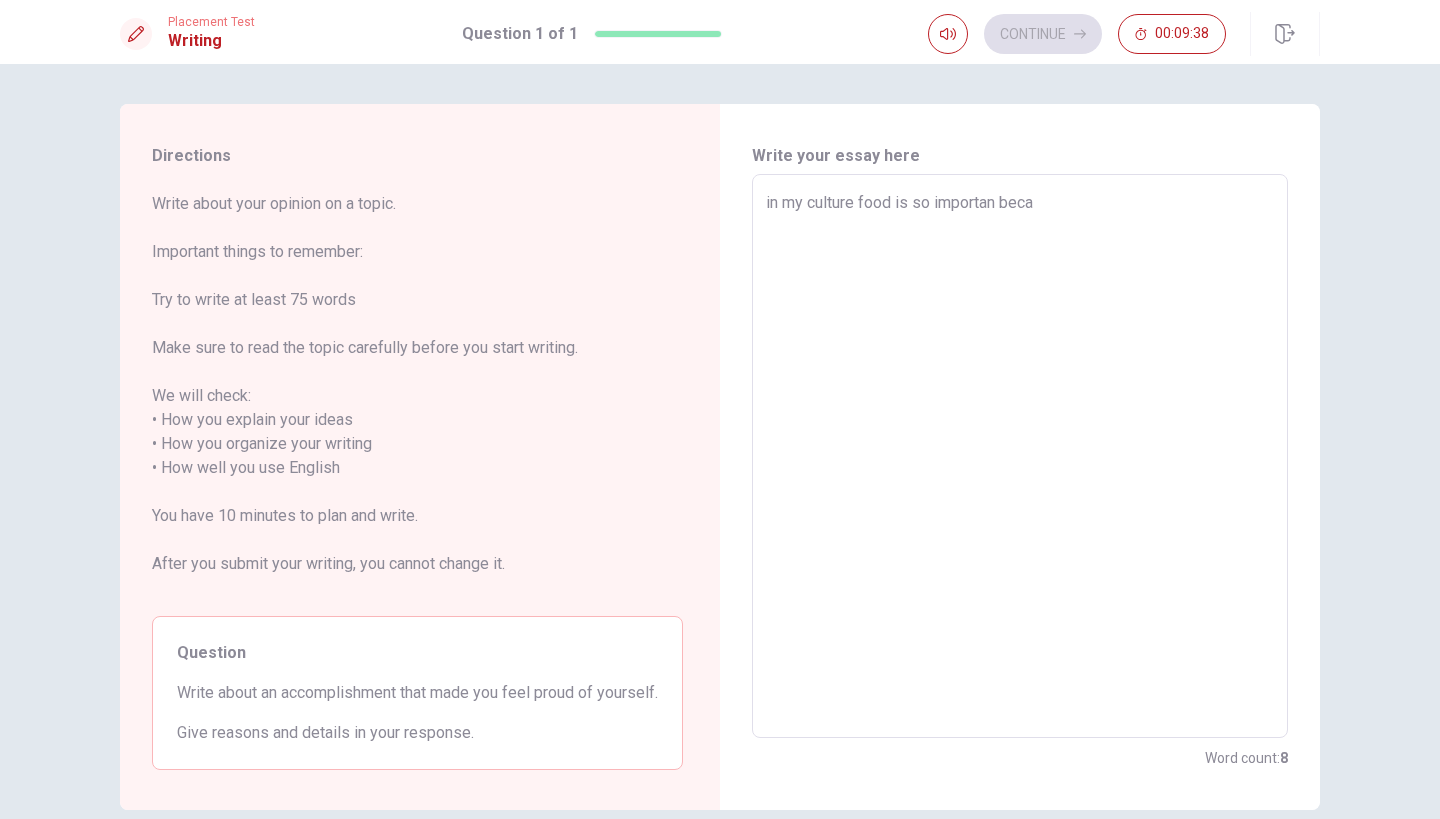 type on "x" 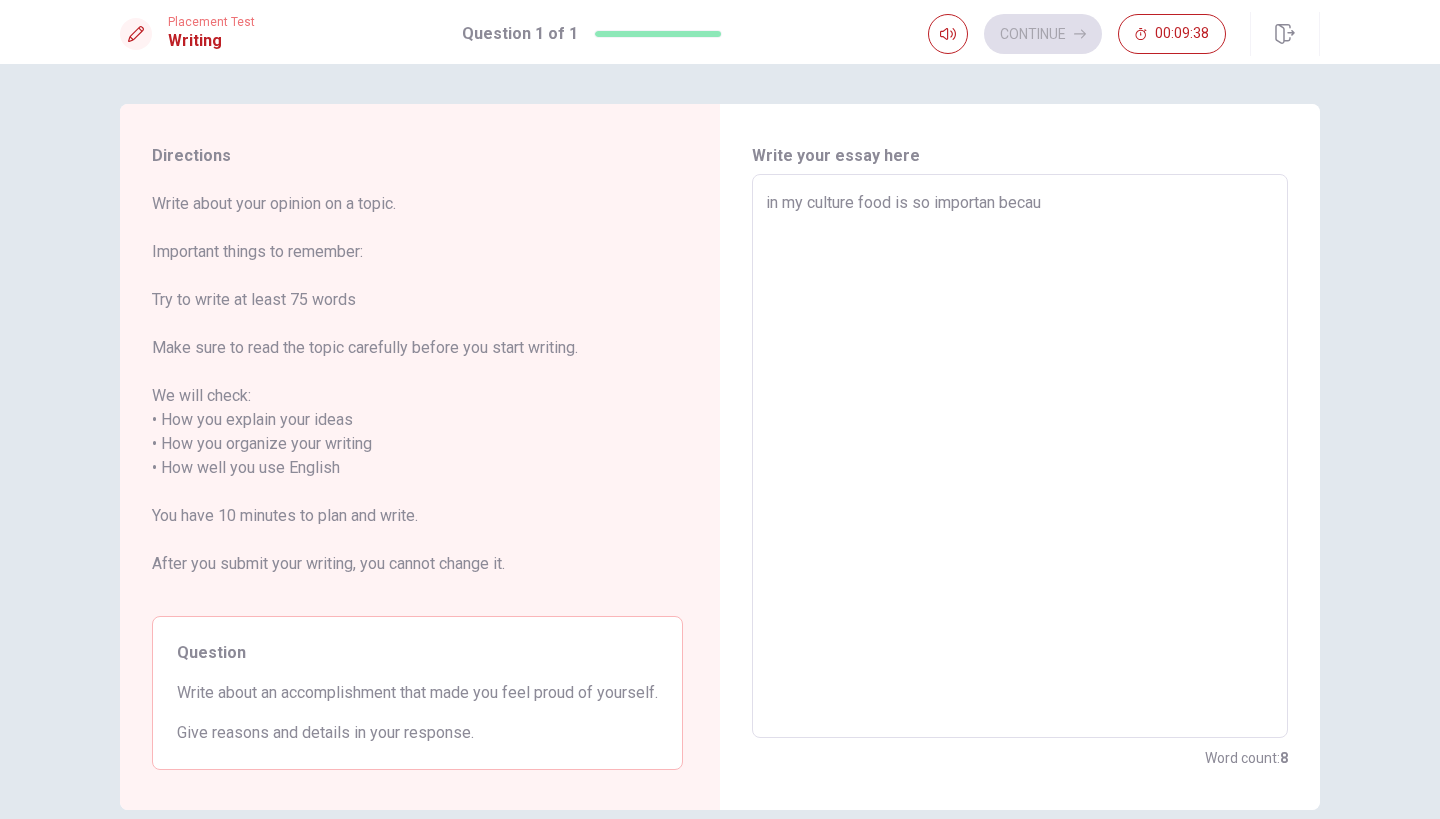 type on "x" 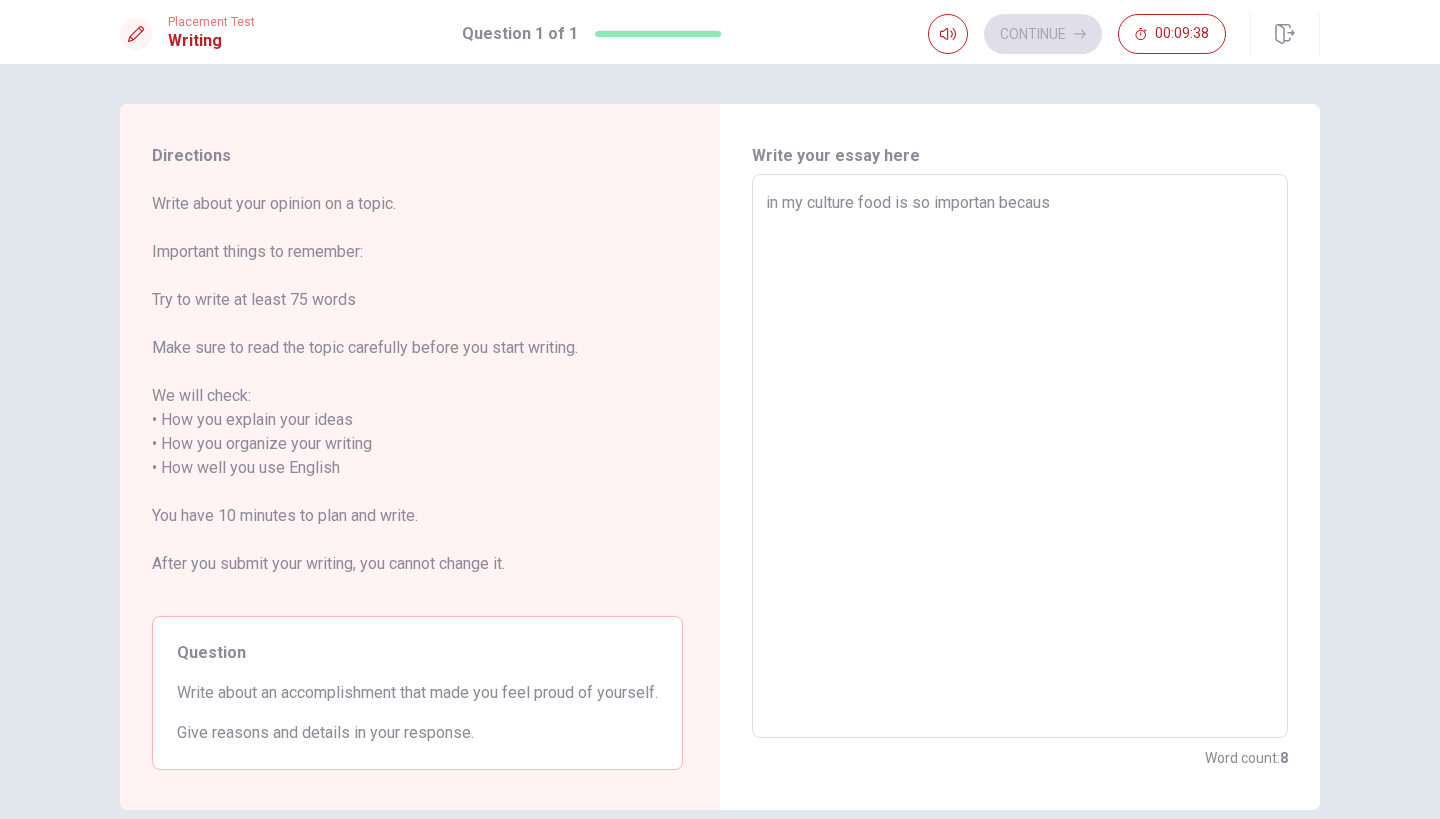 type on "x" 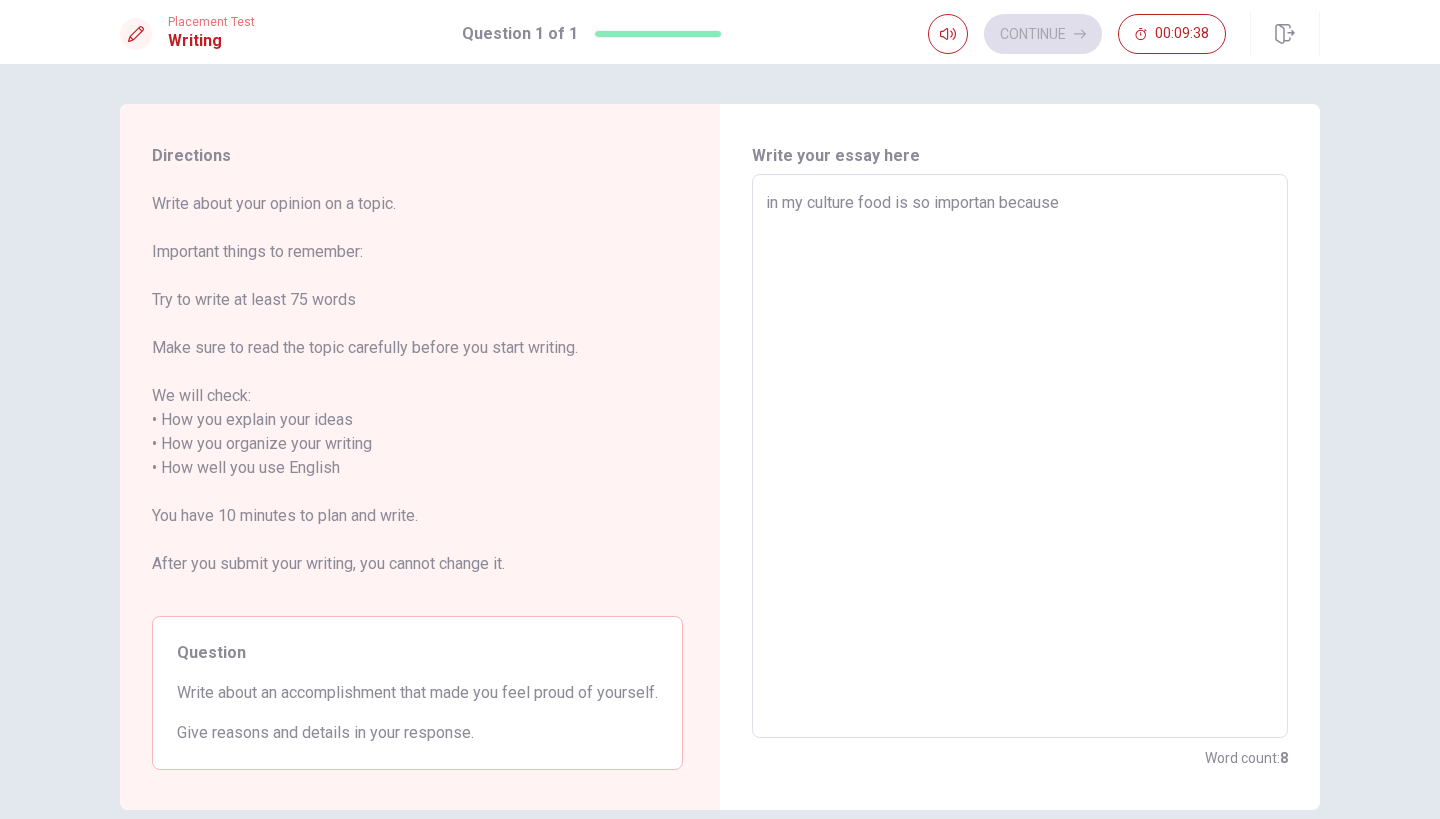 type on "x" 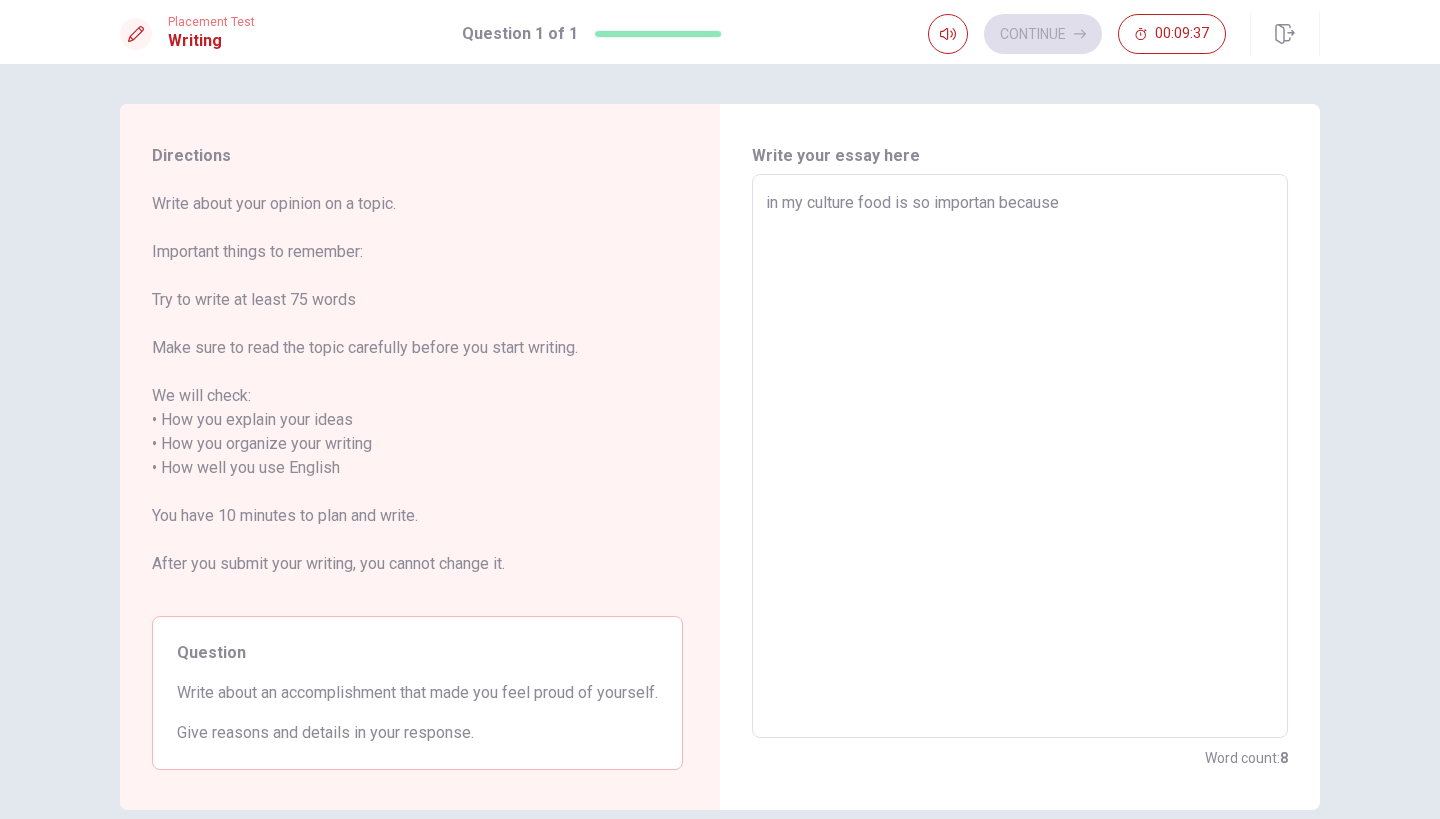 type on "in my culture food is so importan because" 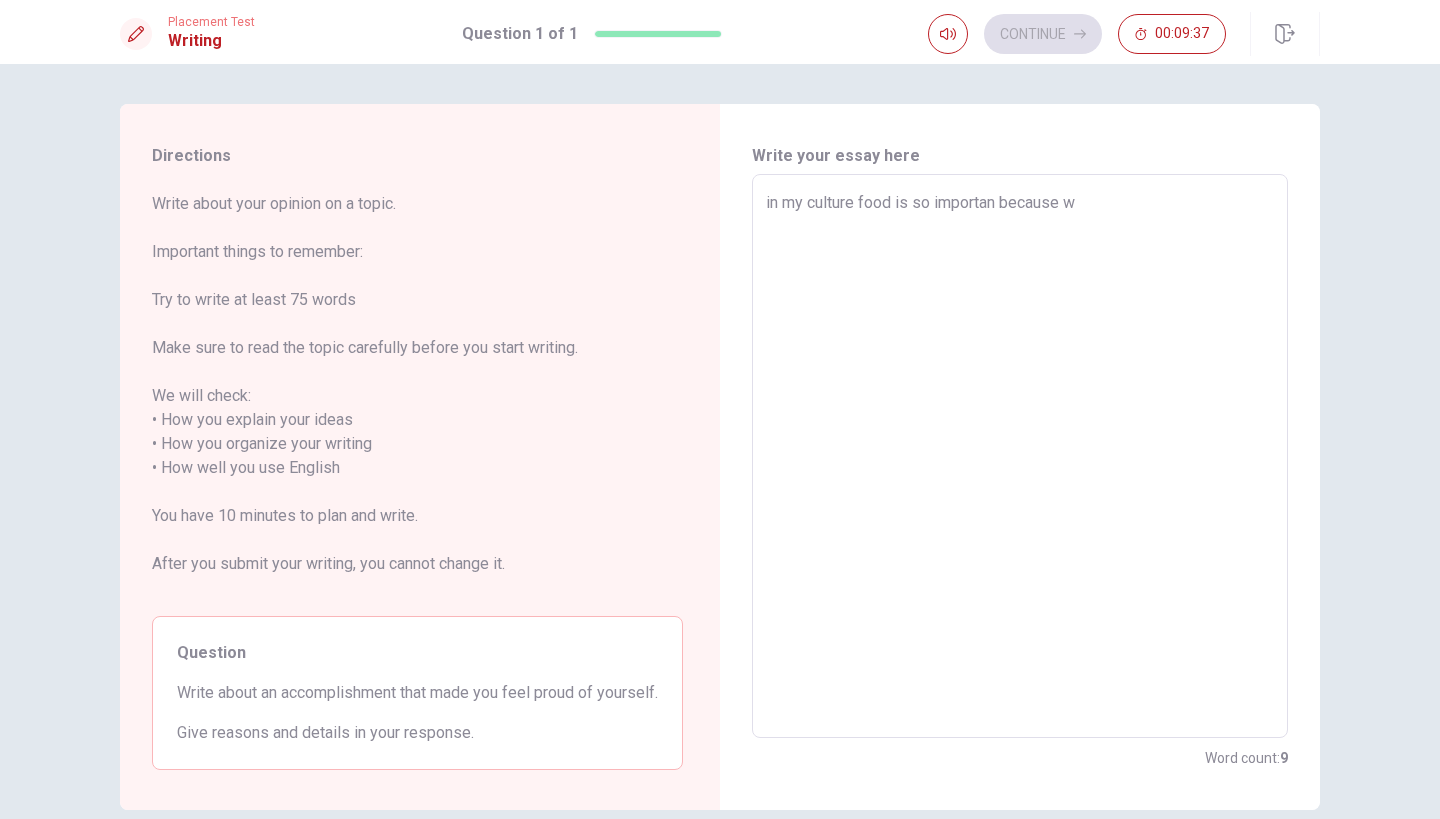 type on "x" 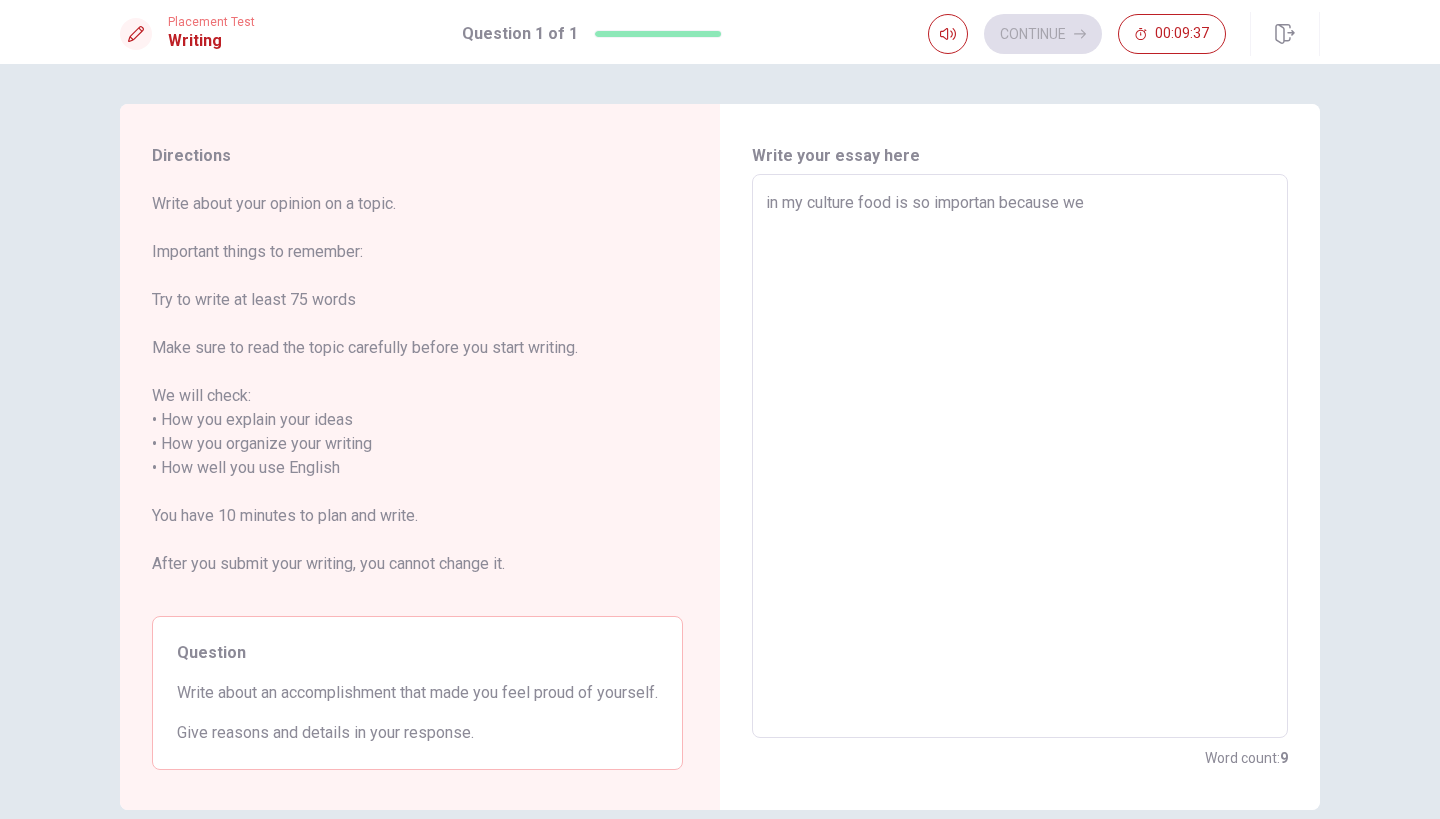 type on "x" 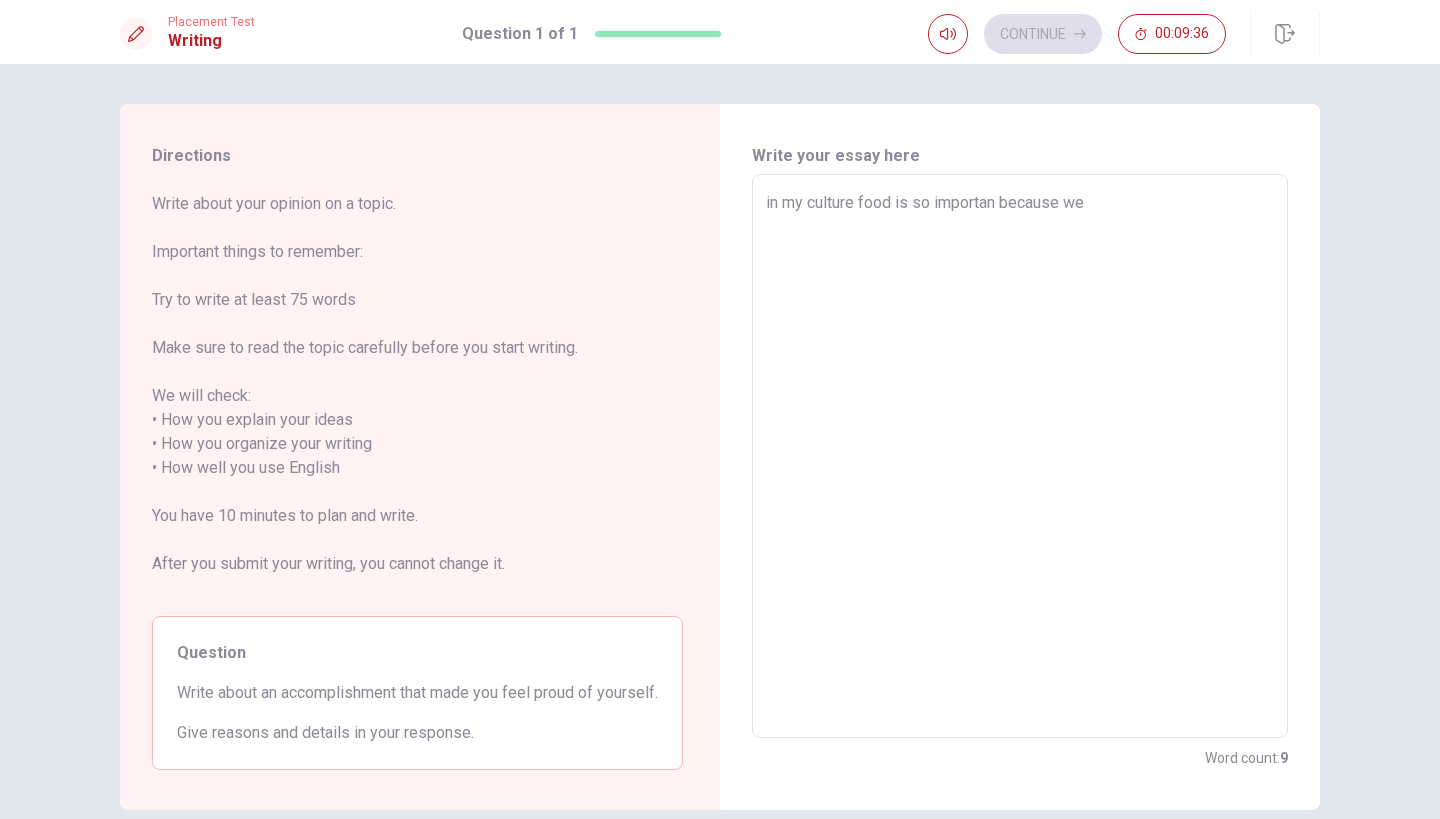 type on "in my culture food is so importan because we" 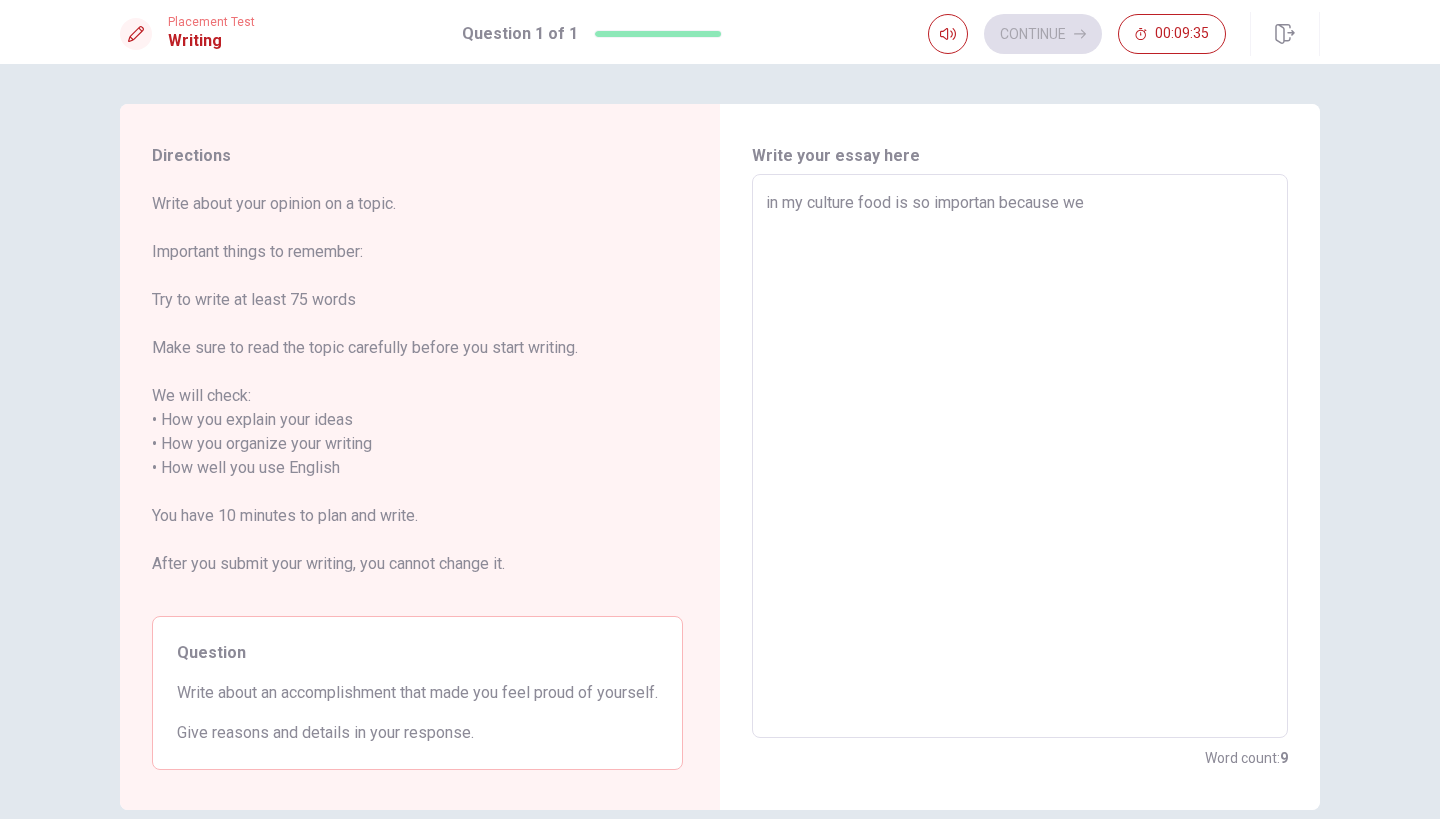 type on "x" 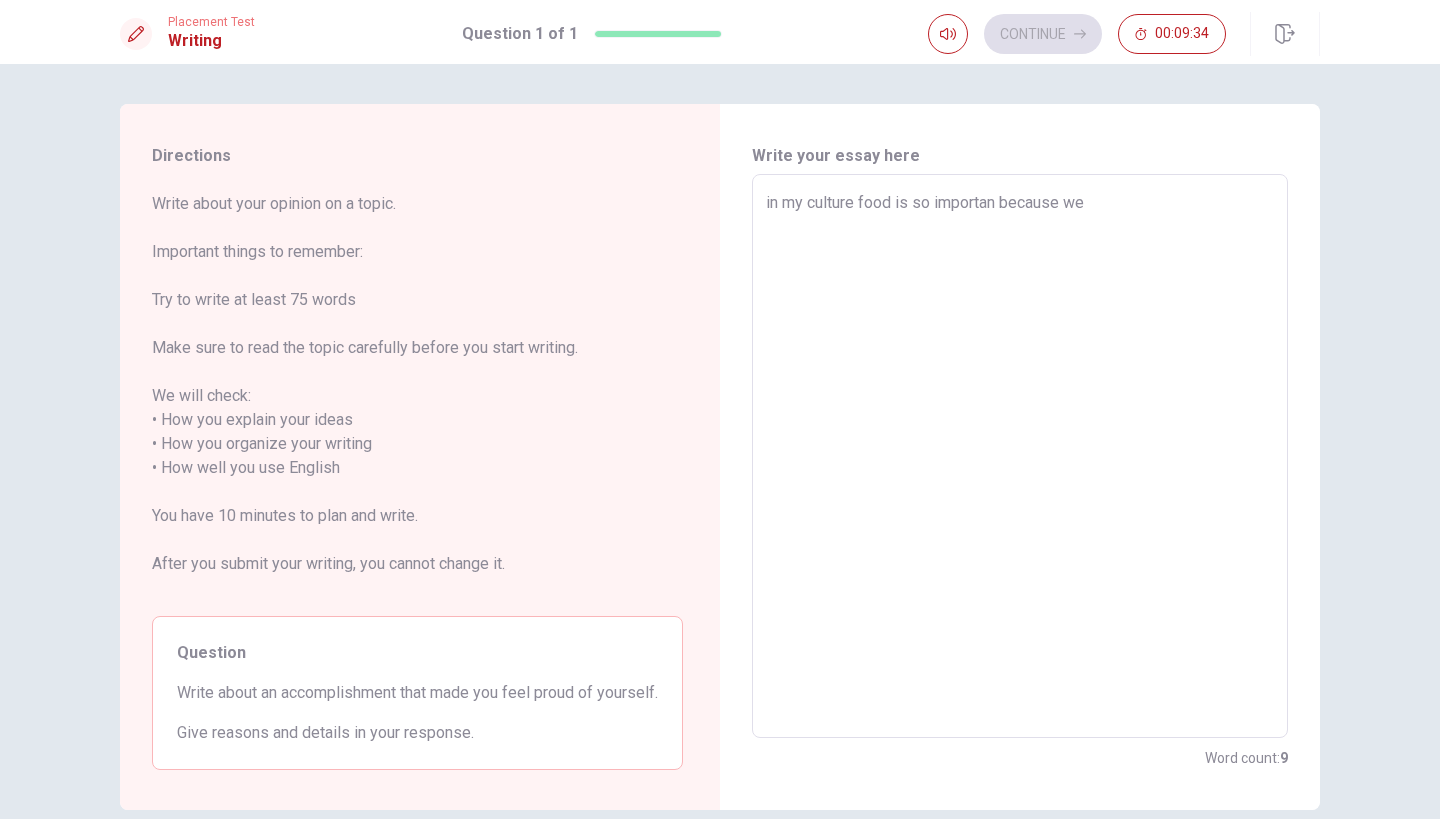 type on "in my culture food is so importan because we u" 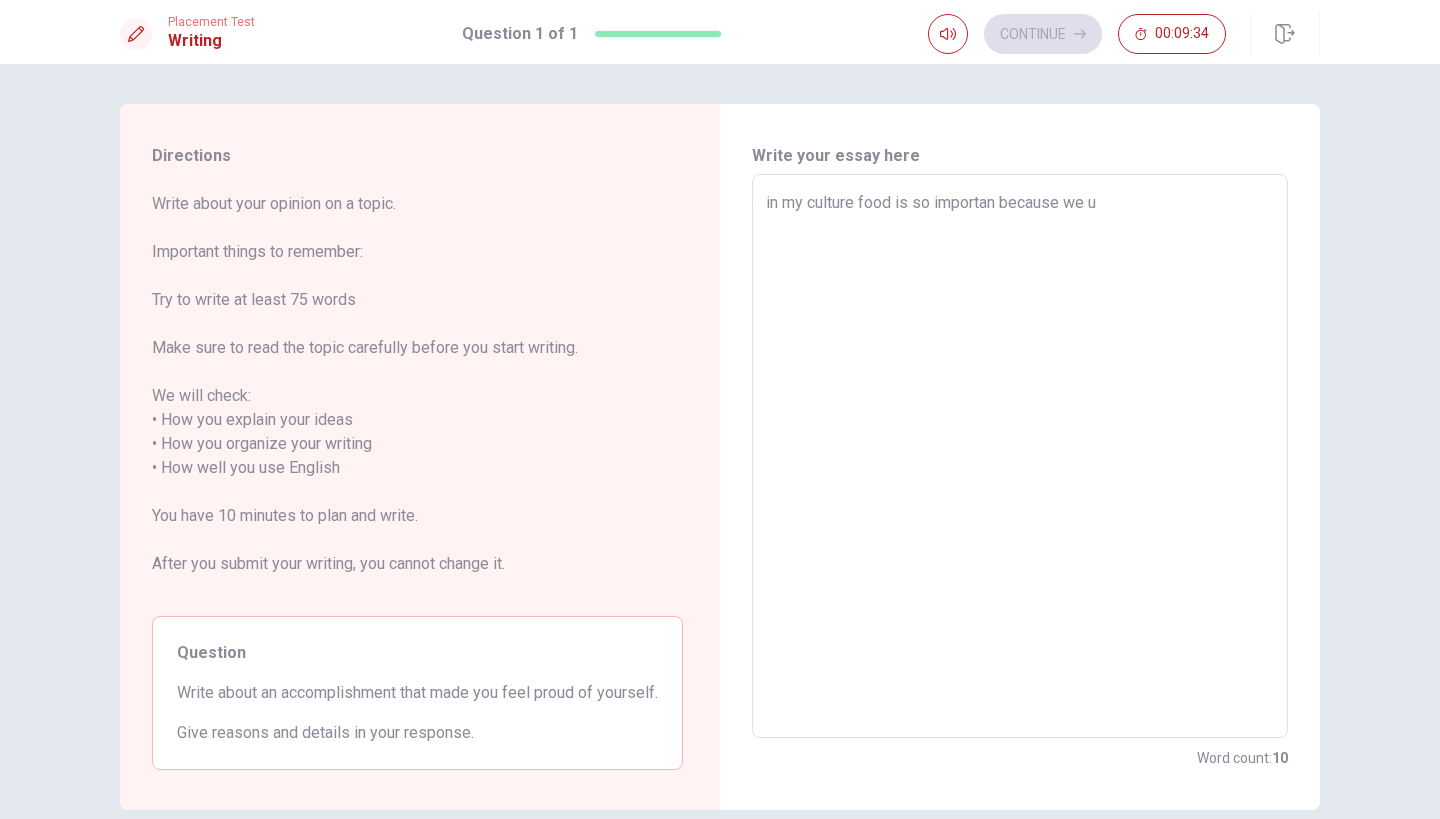 type on "x" 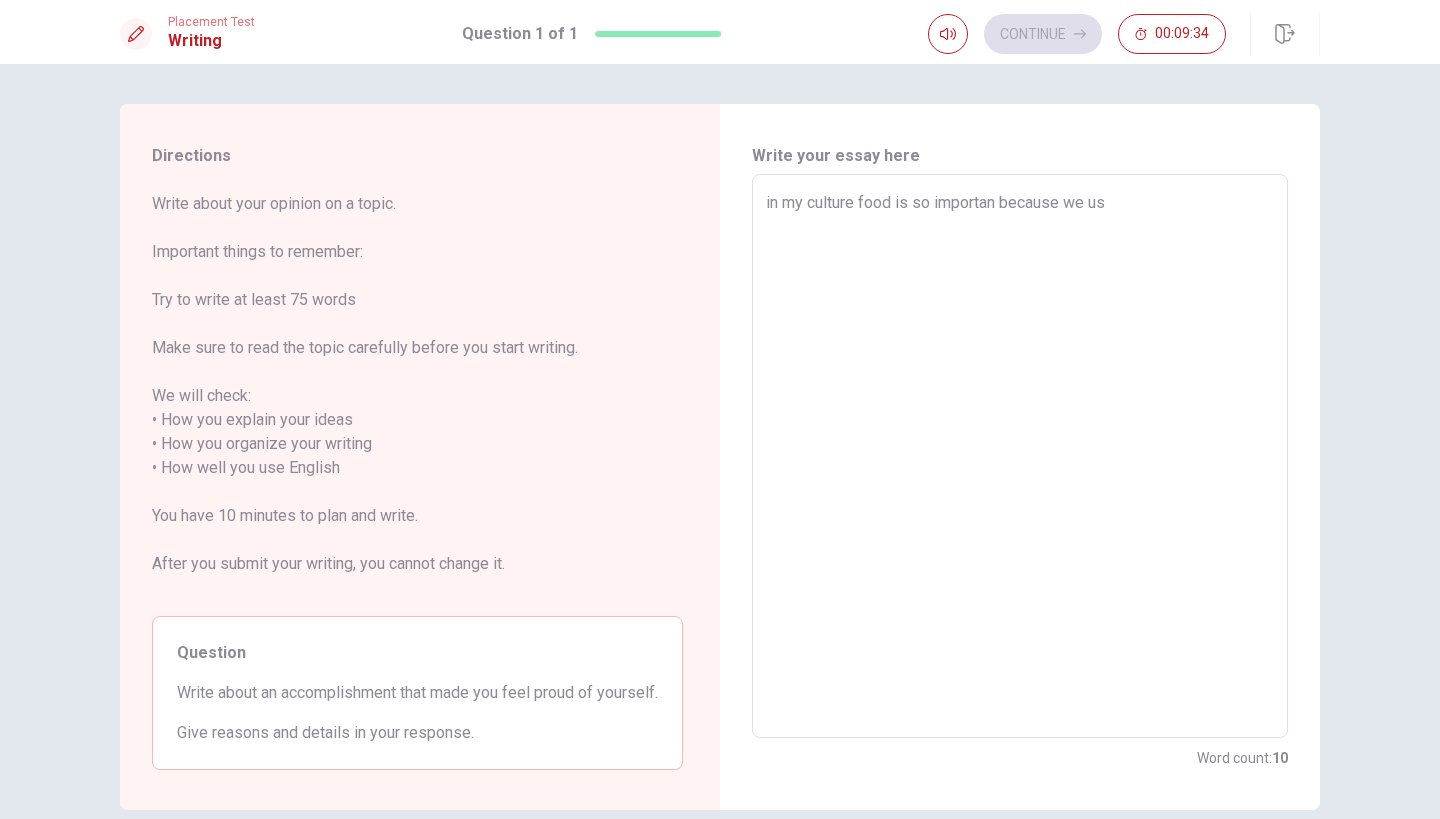 type on "x" 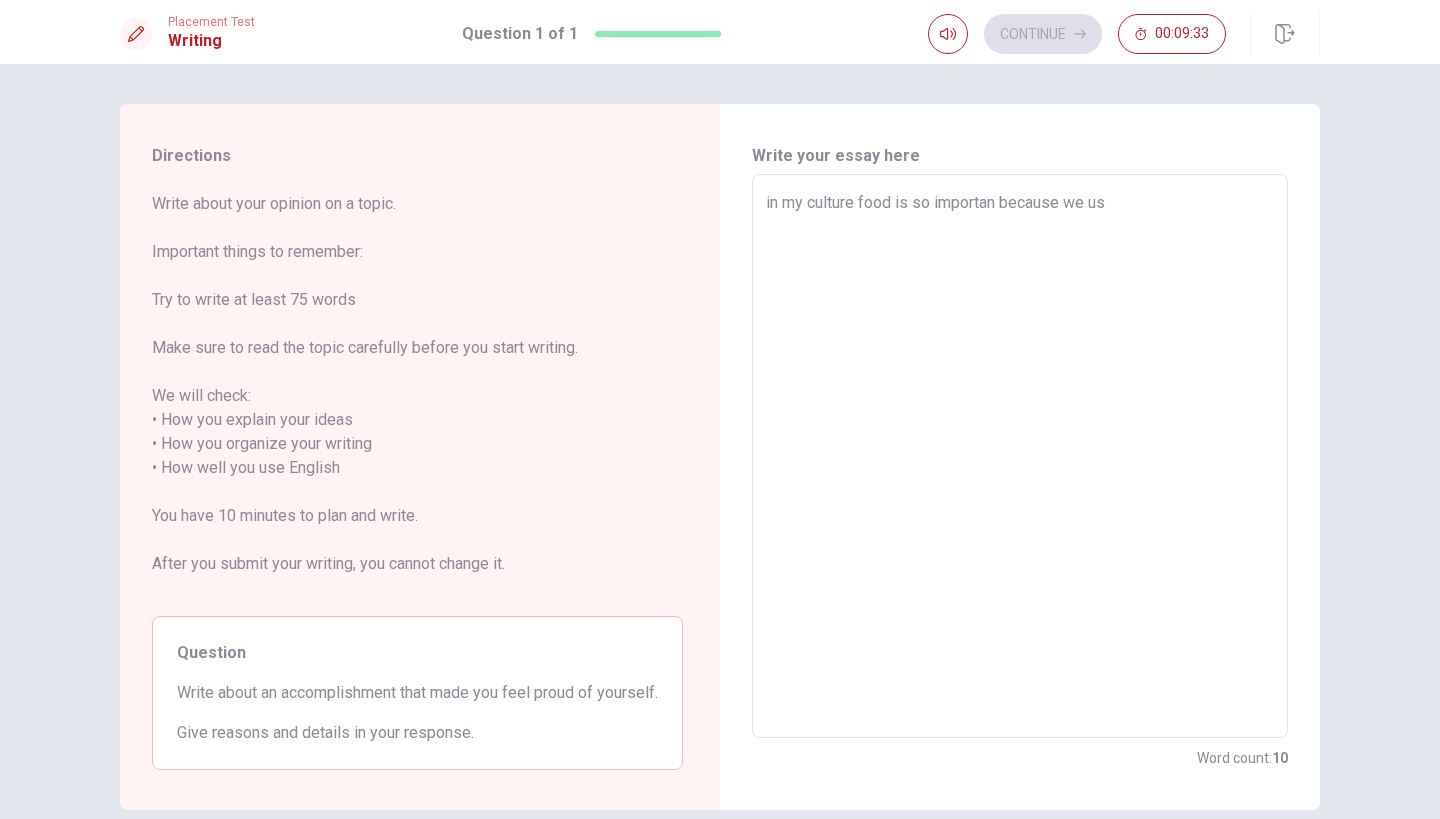 type on "in my culture food is so importan because we use" 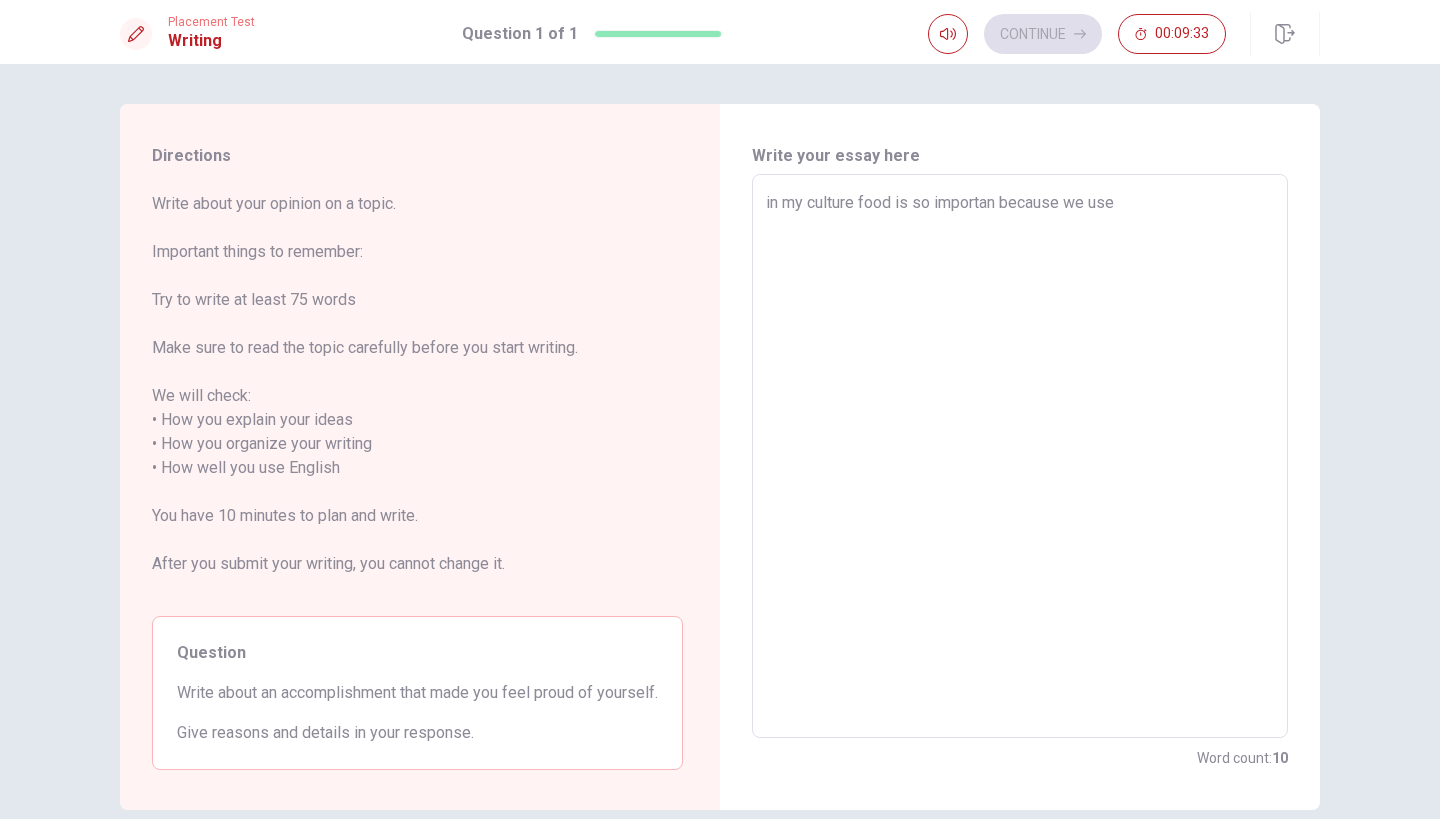 type on "x" 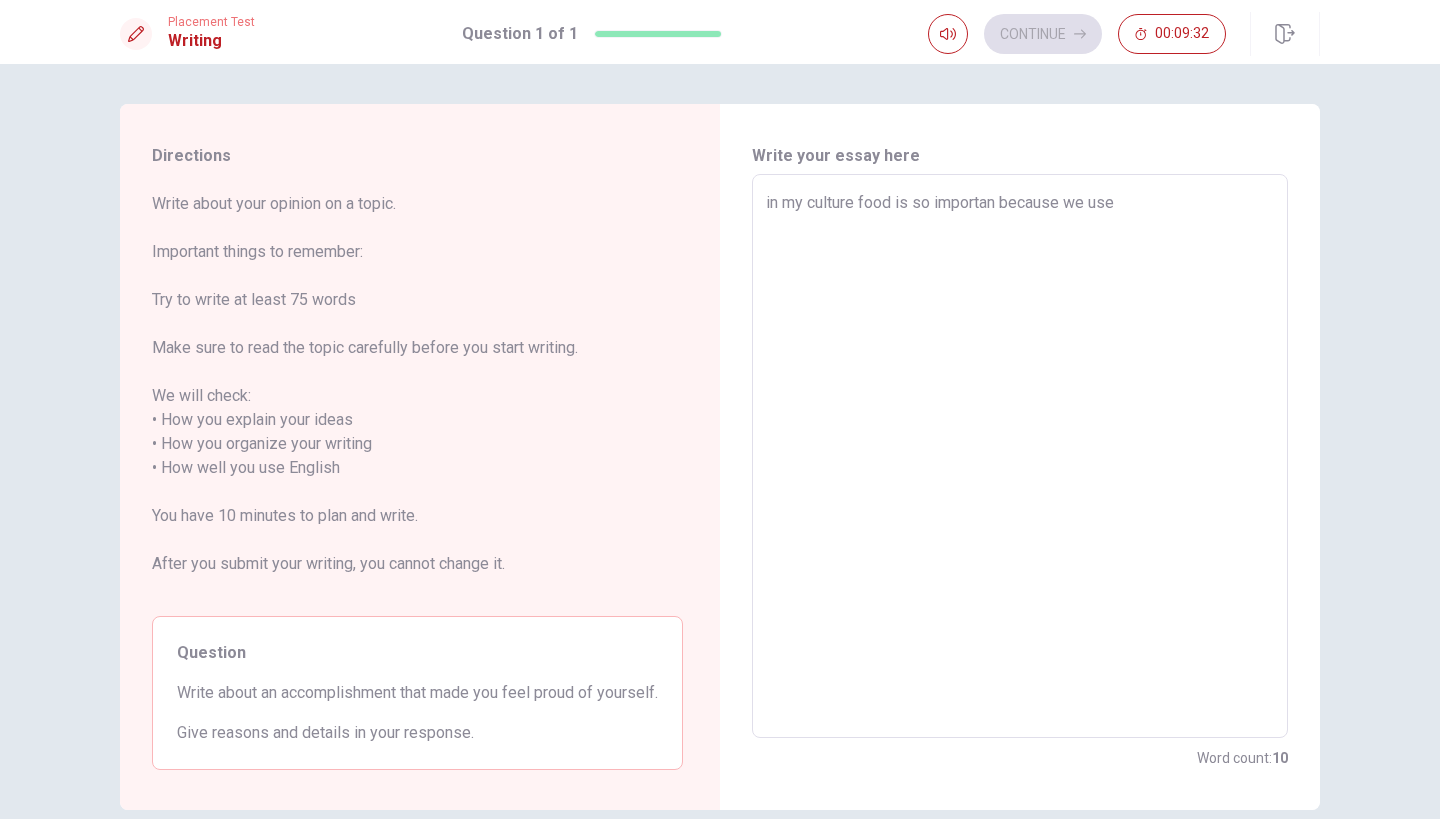 type on "in my culture food is so importan because we use f" 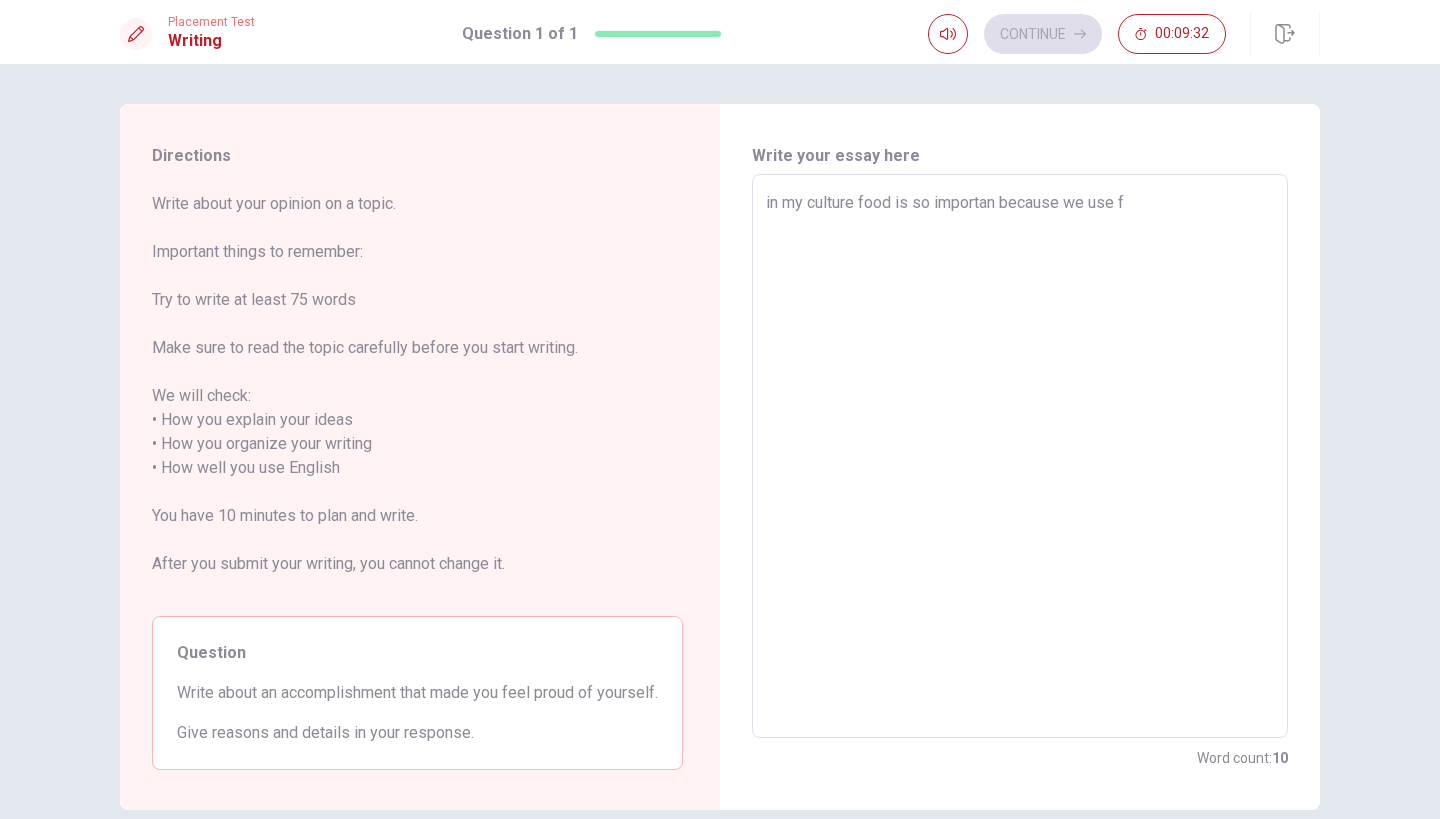 type on "x" 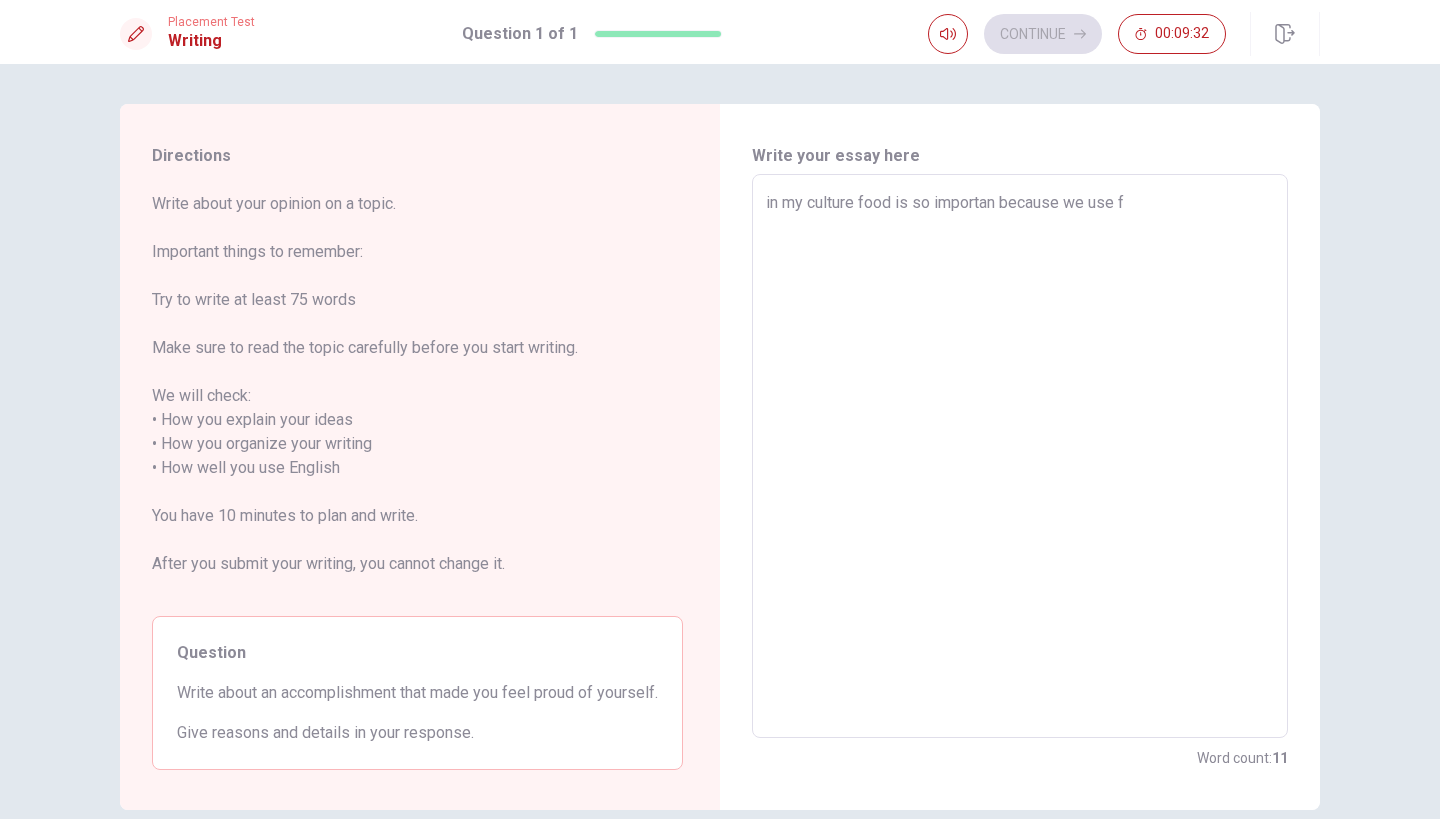 type on "in my culture food is so importan because we use fo" 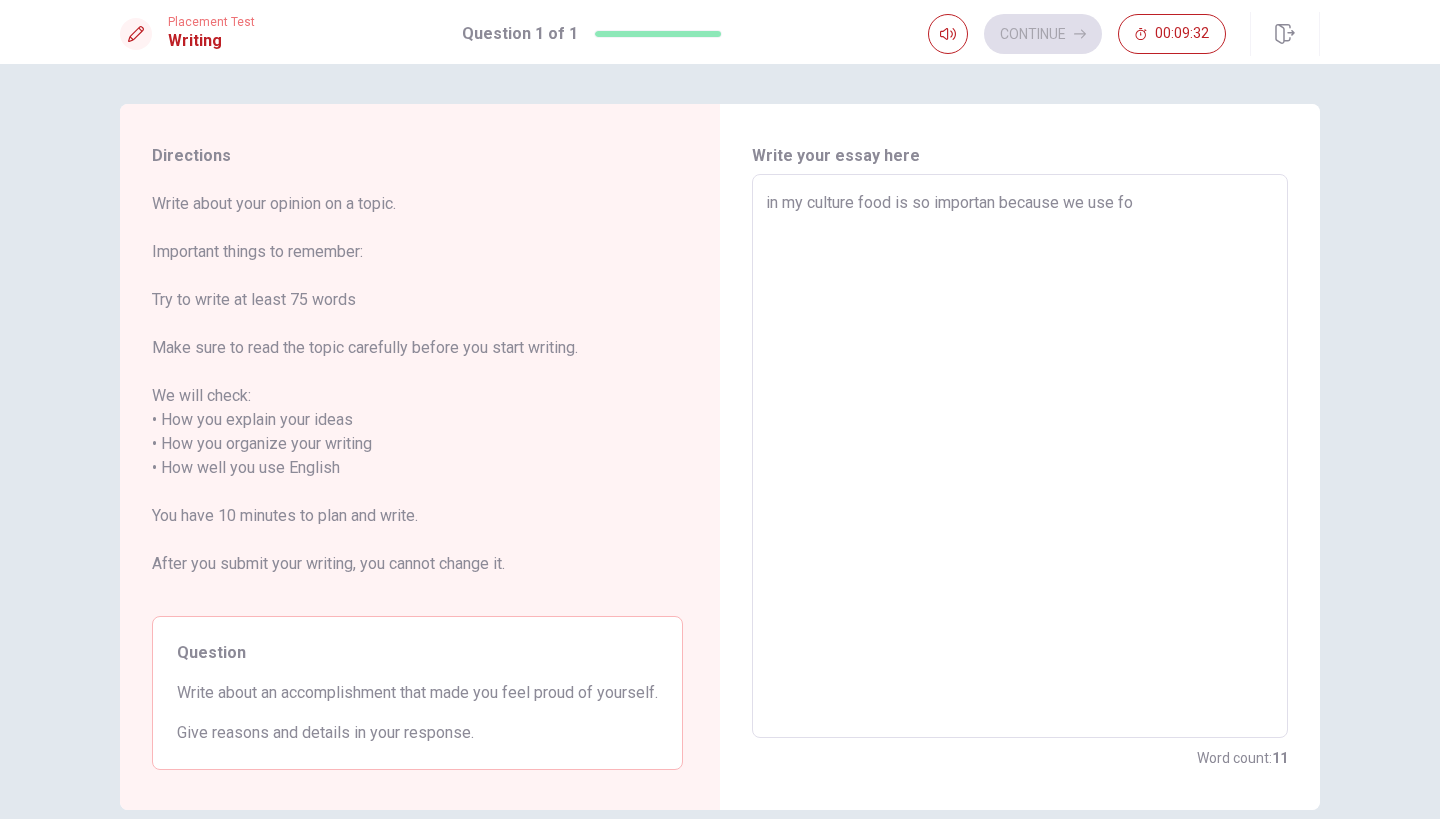 type on "x" 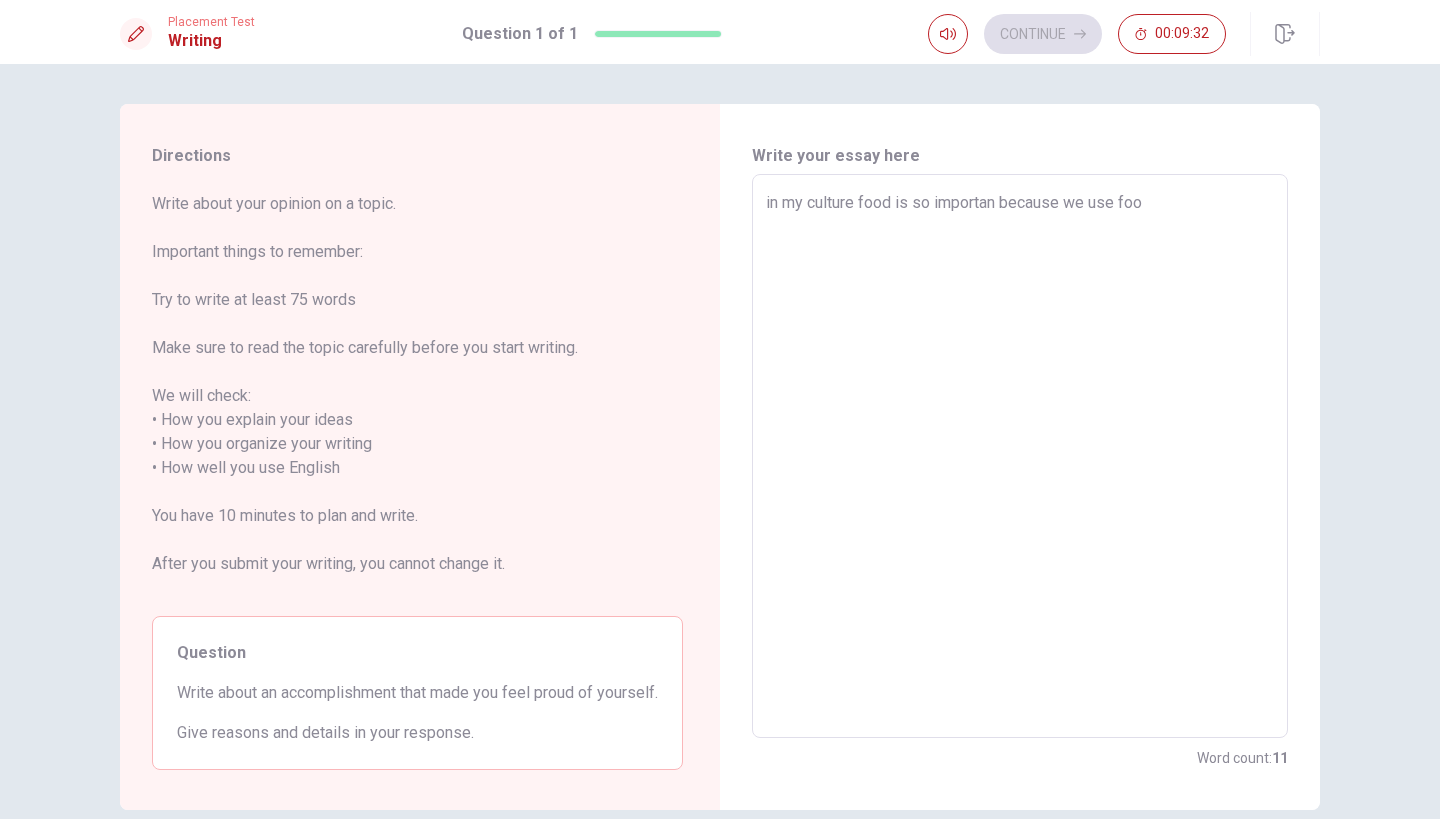 type on "x" 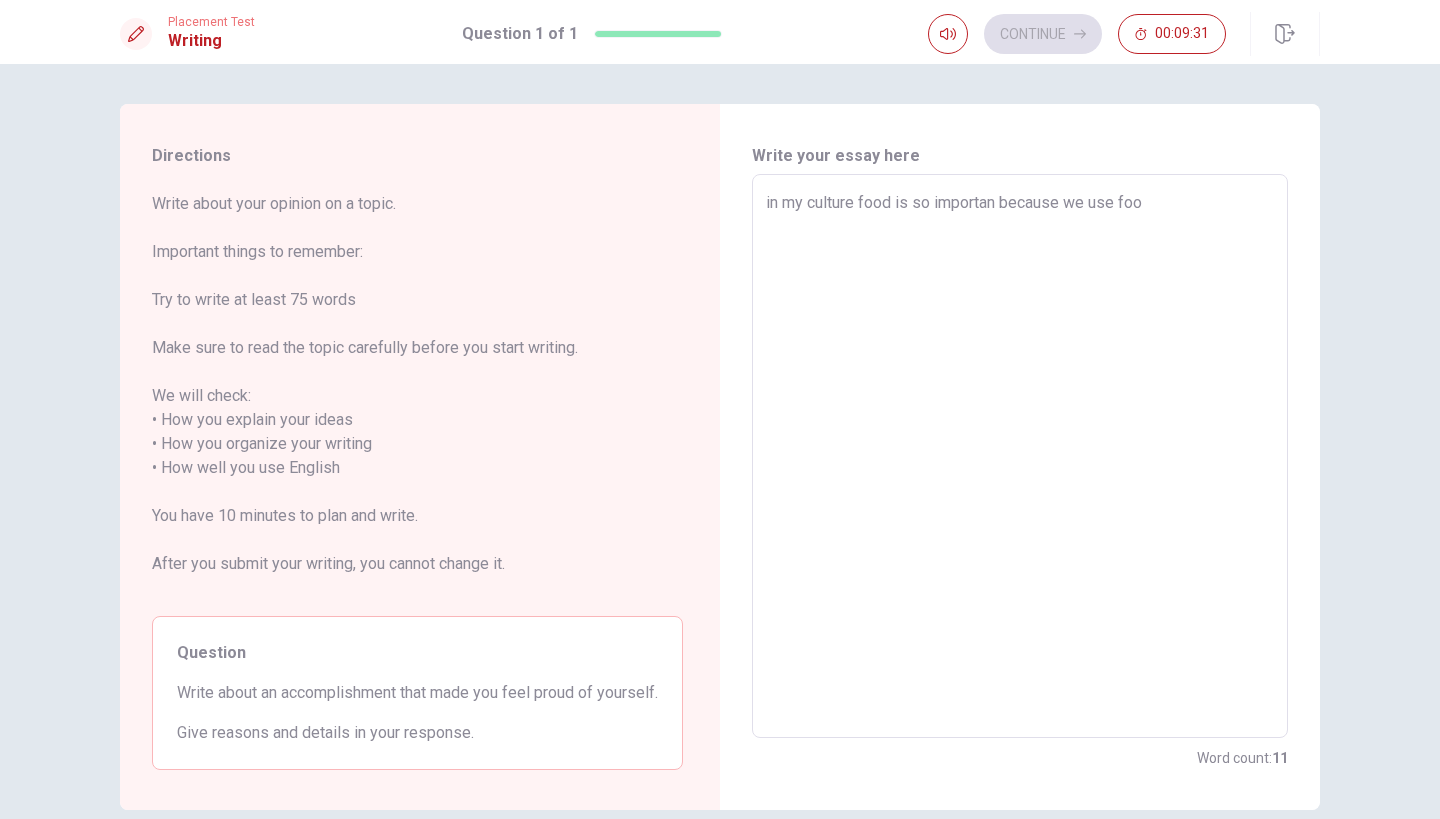 type on "in my culture food is so importan because we use food" 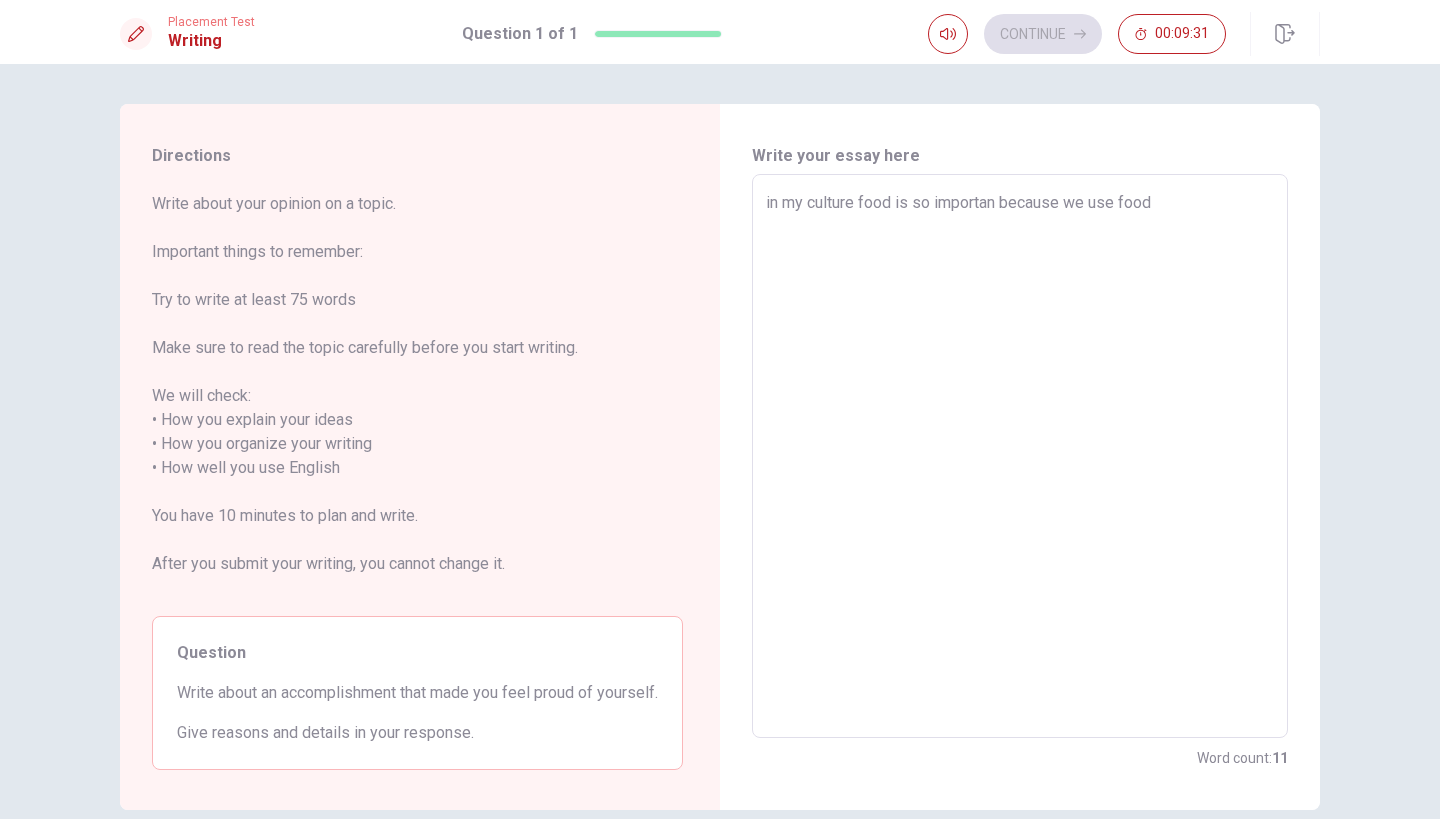 type on "x" 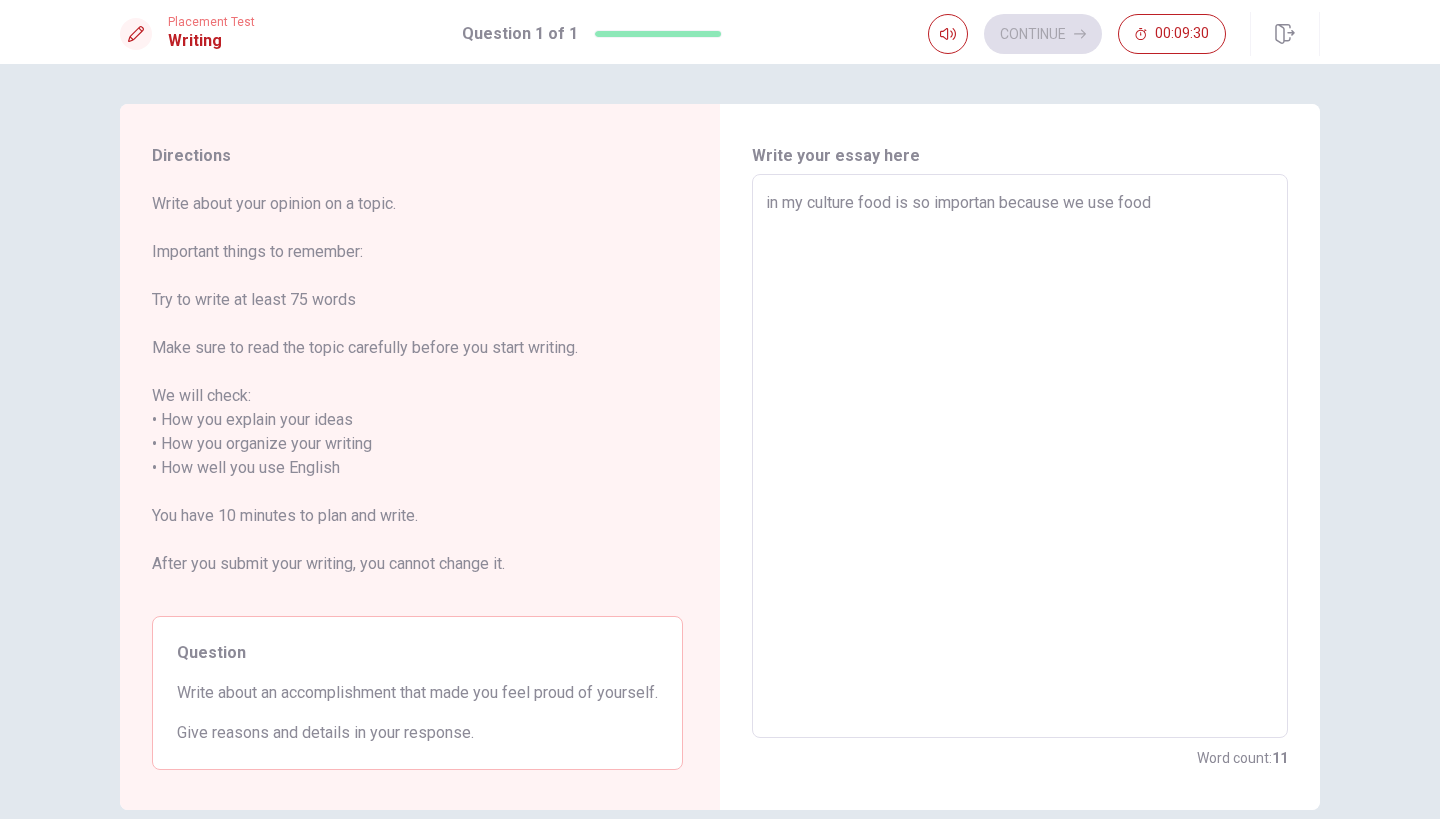 type on "in my culture food is so importan because we use food t" 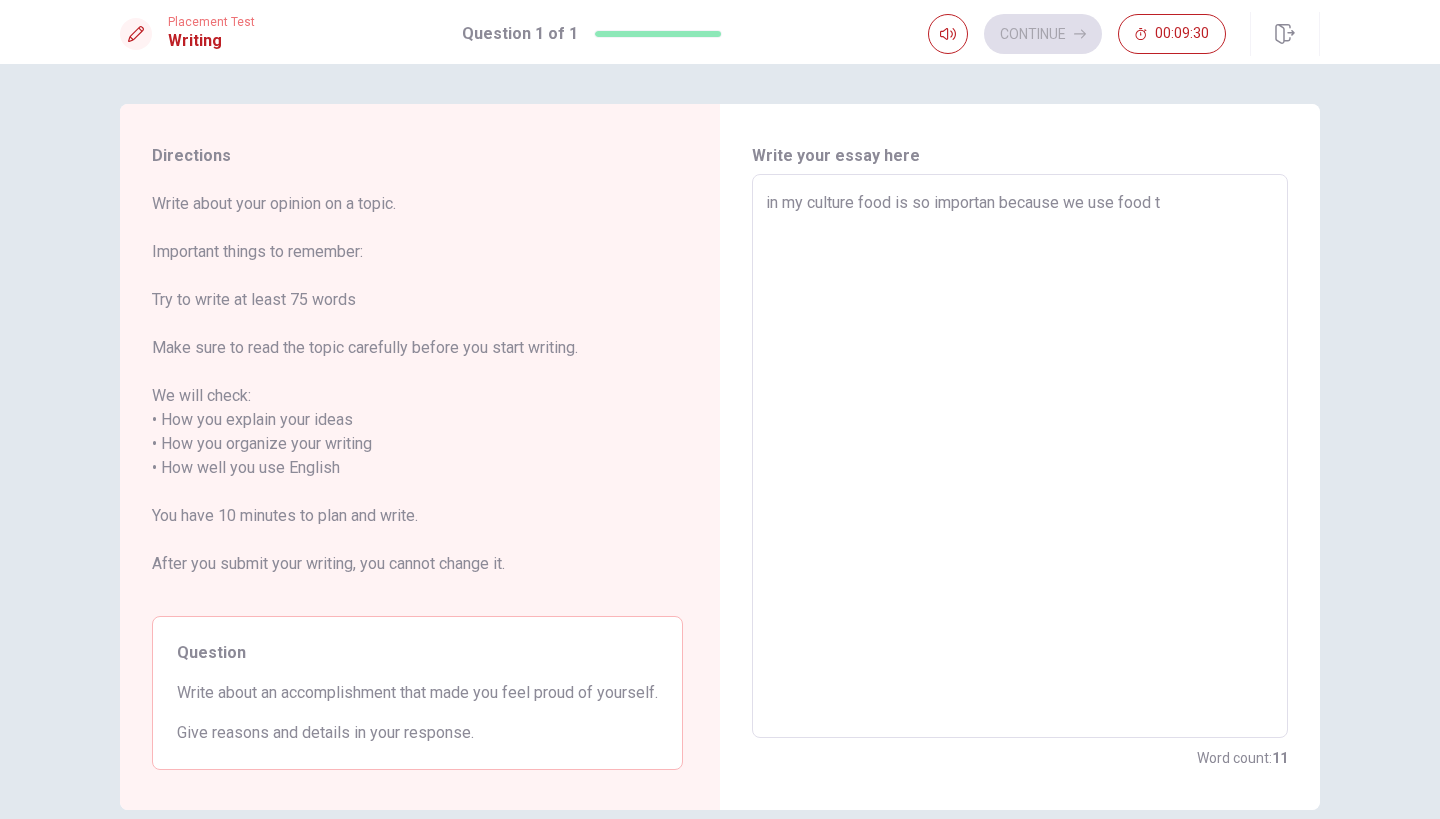 type on "x" 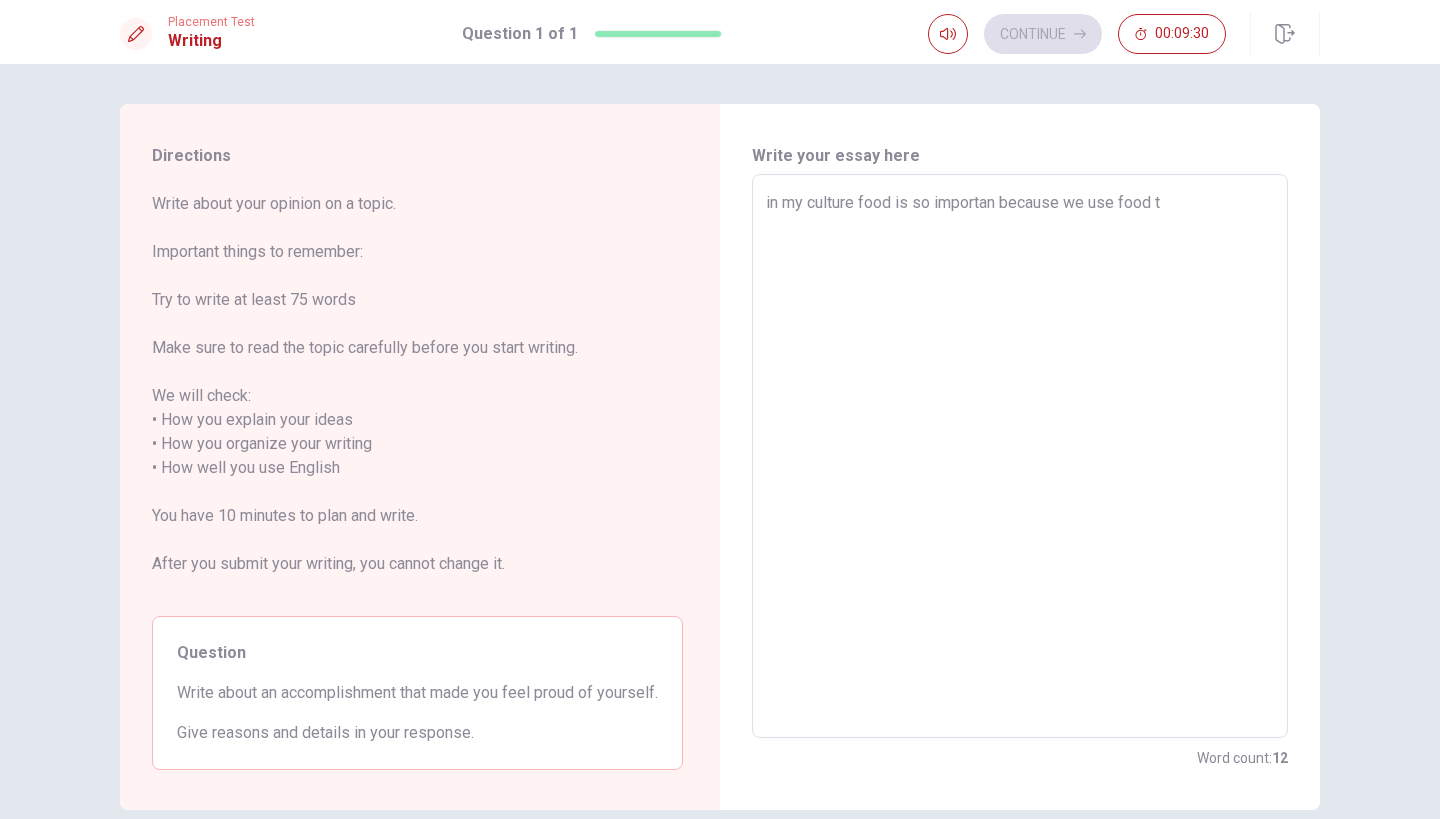 type on "in my culture food is so importan because we use food to" 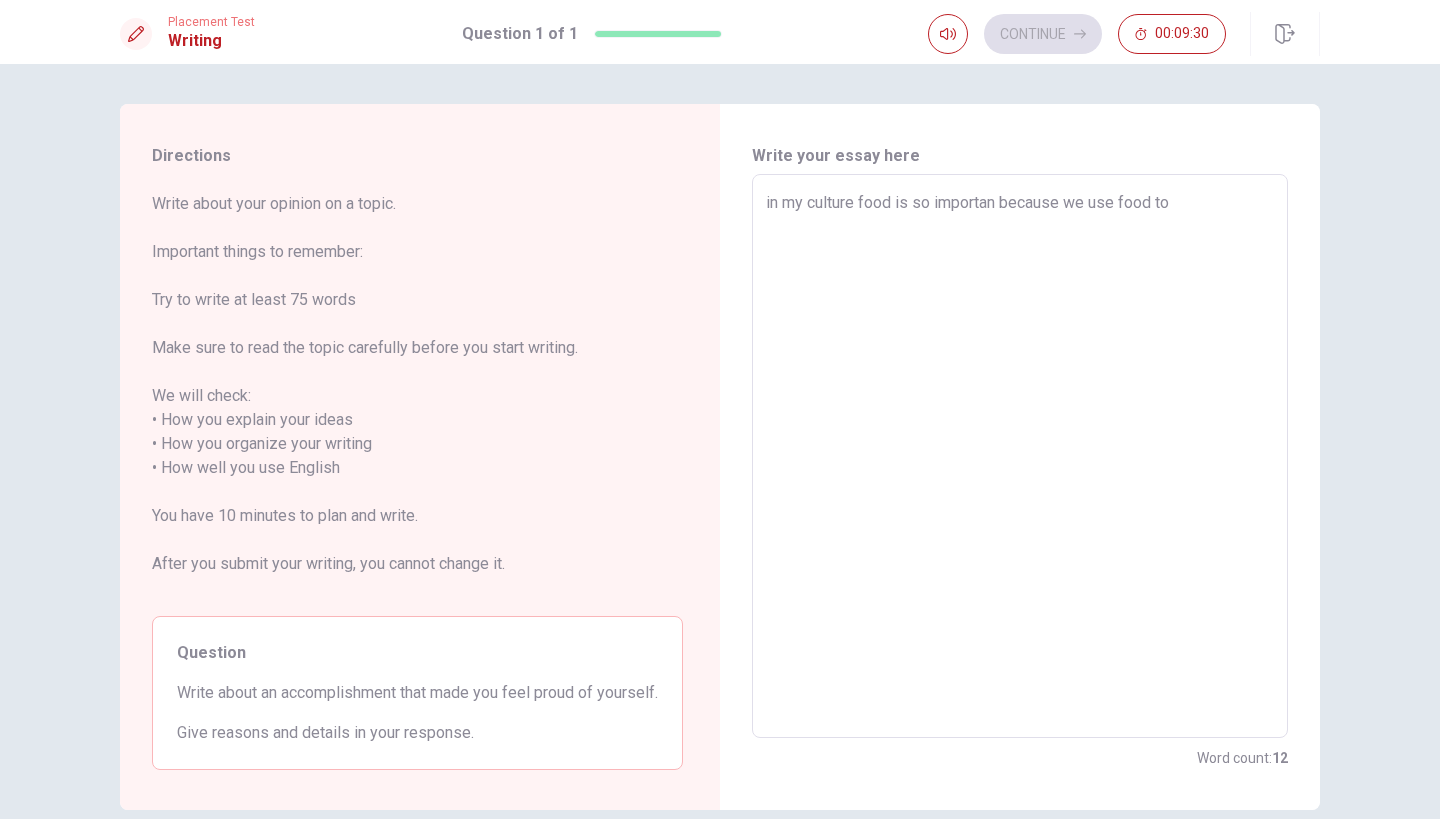 type on "x" 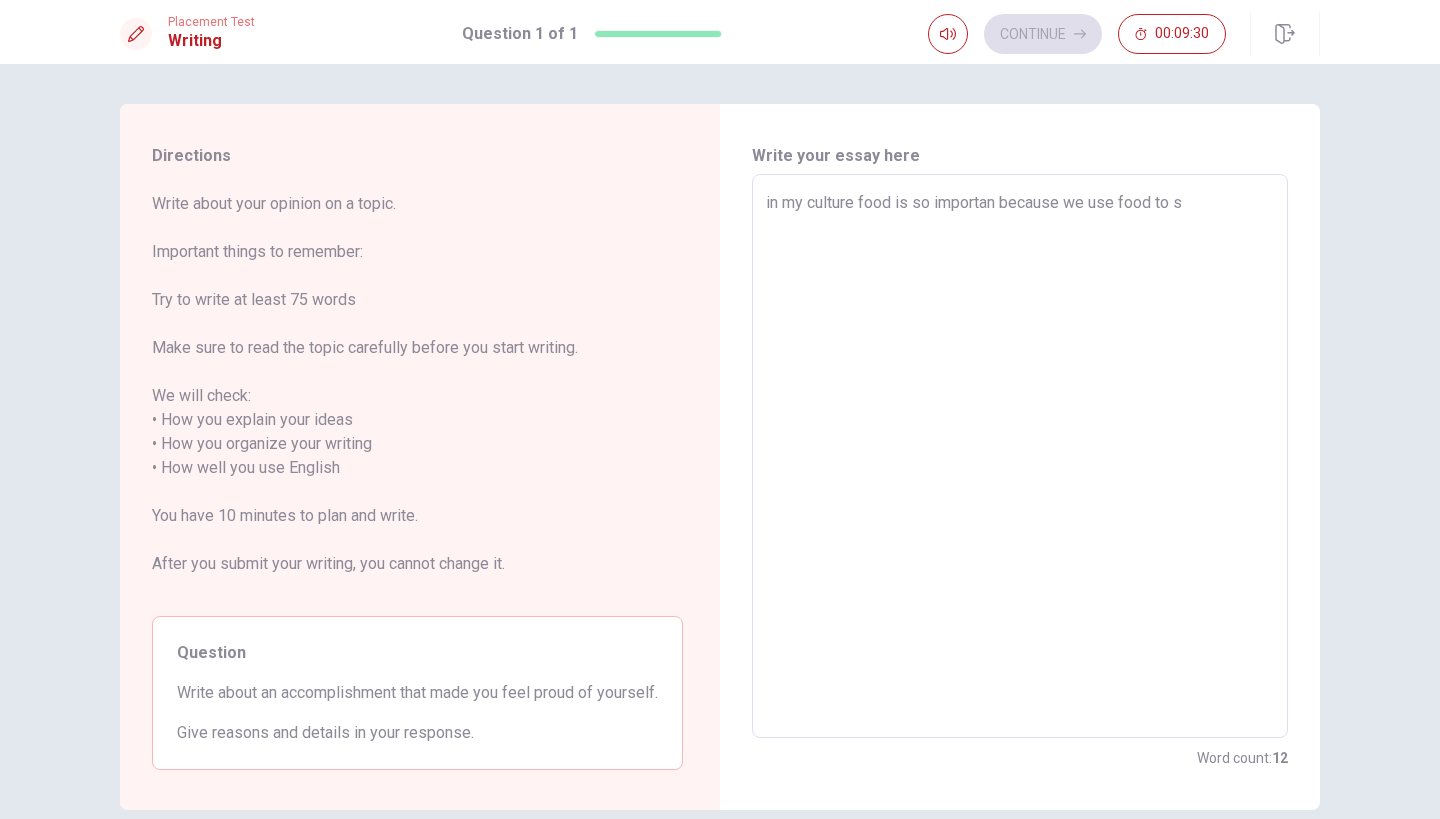 type on "x" 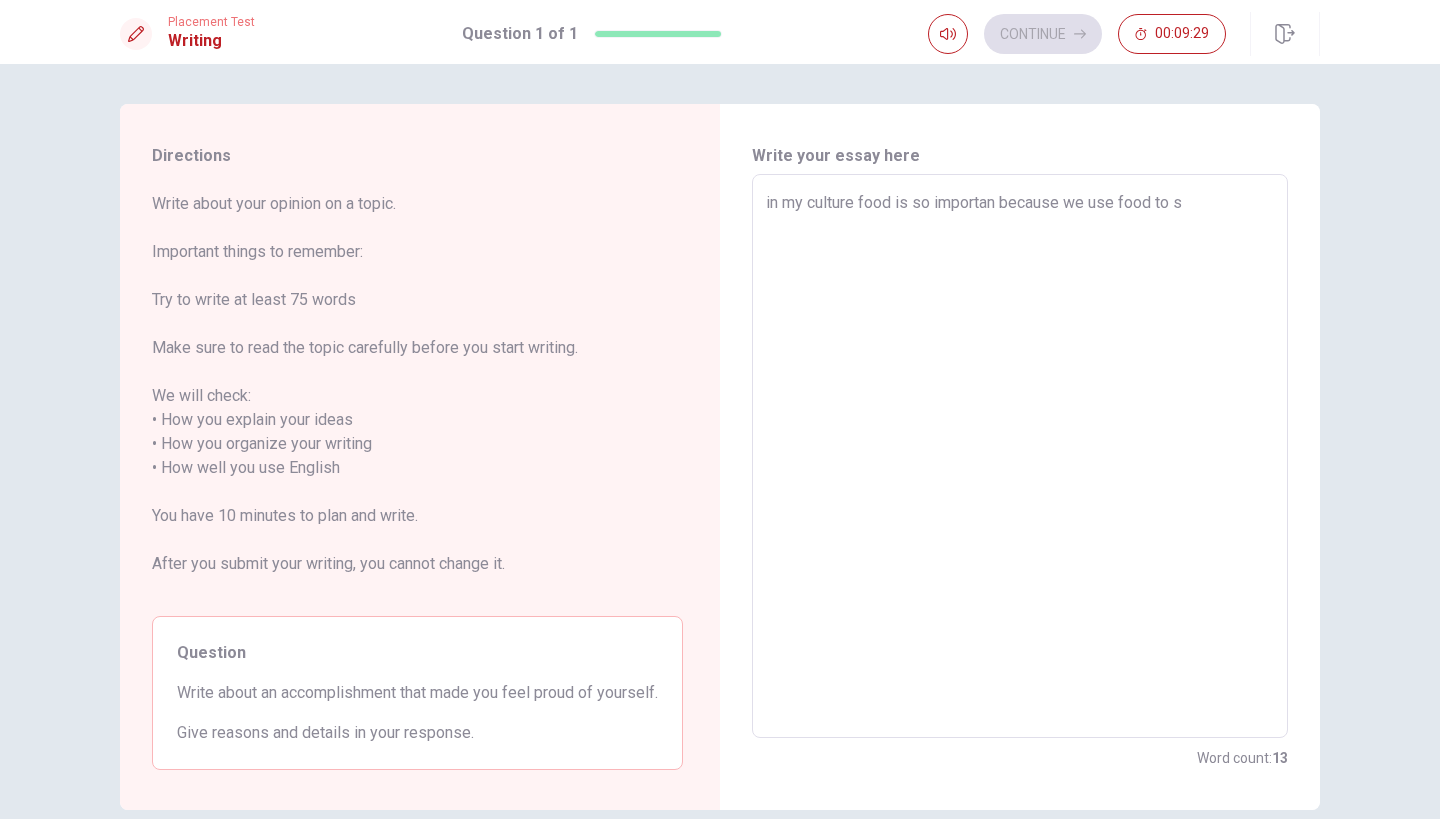 type on "in my culture food is so importan because we use food to sh" 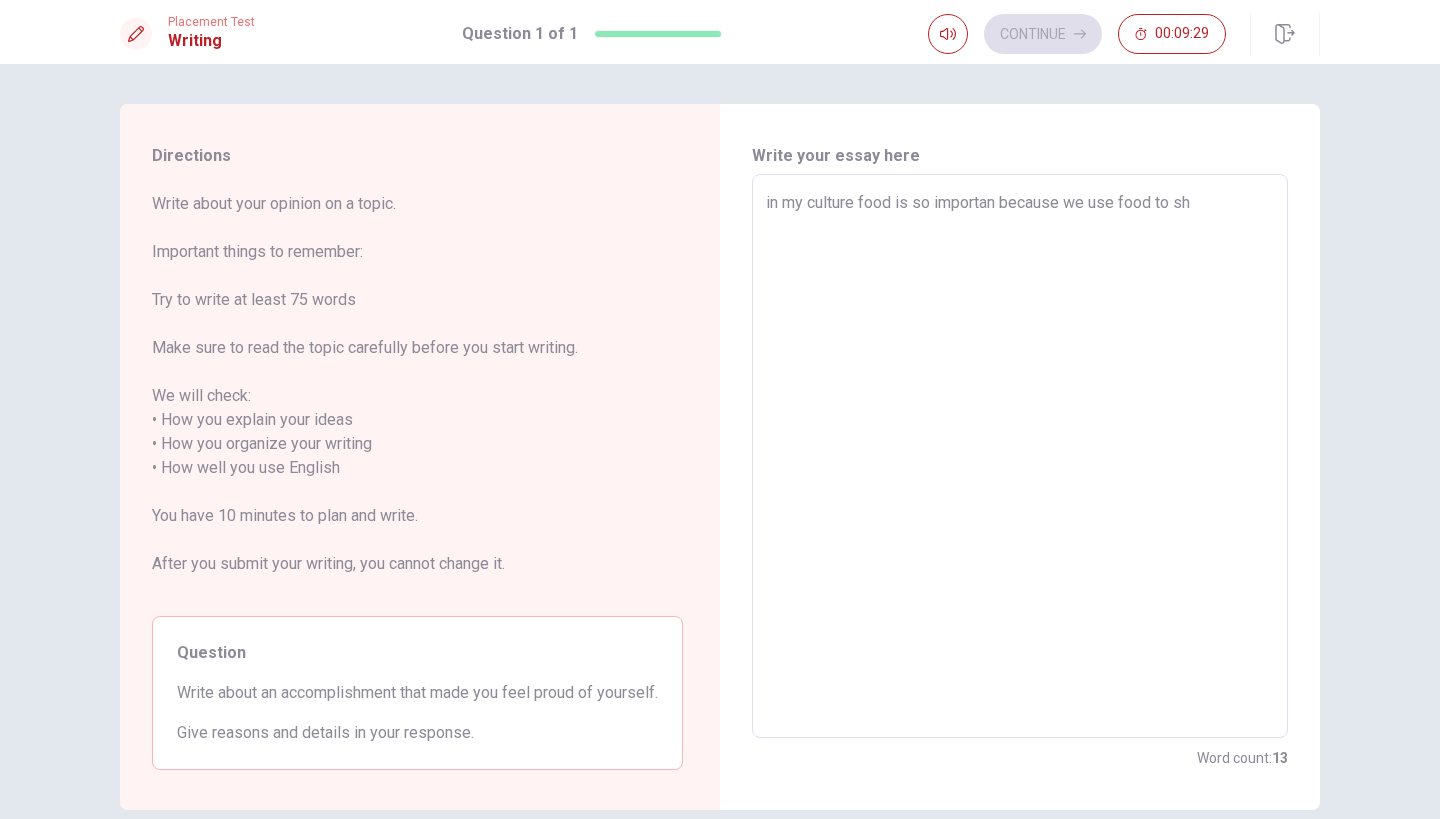 type on "x" 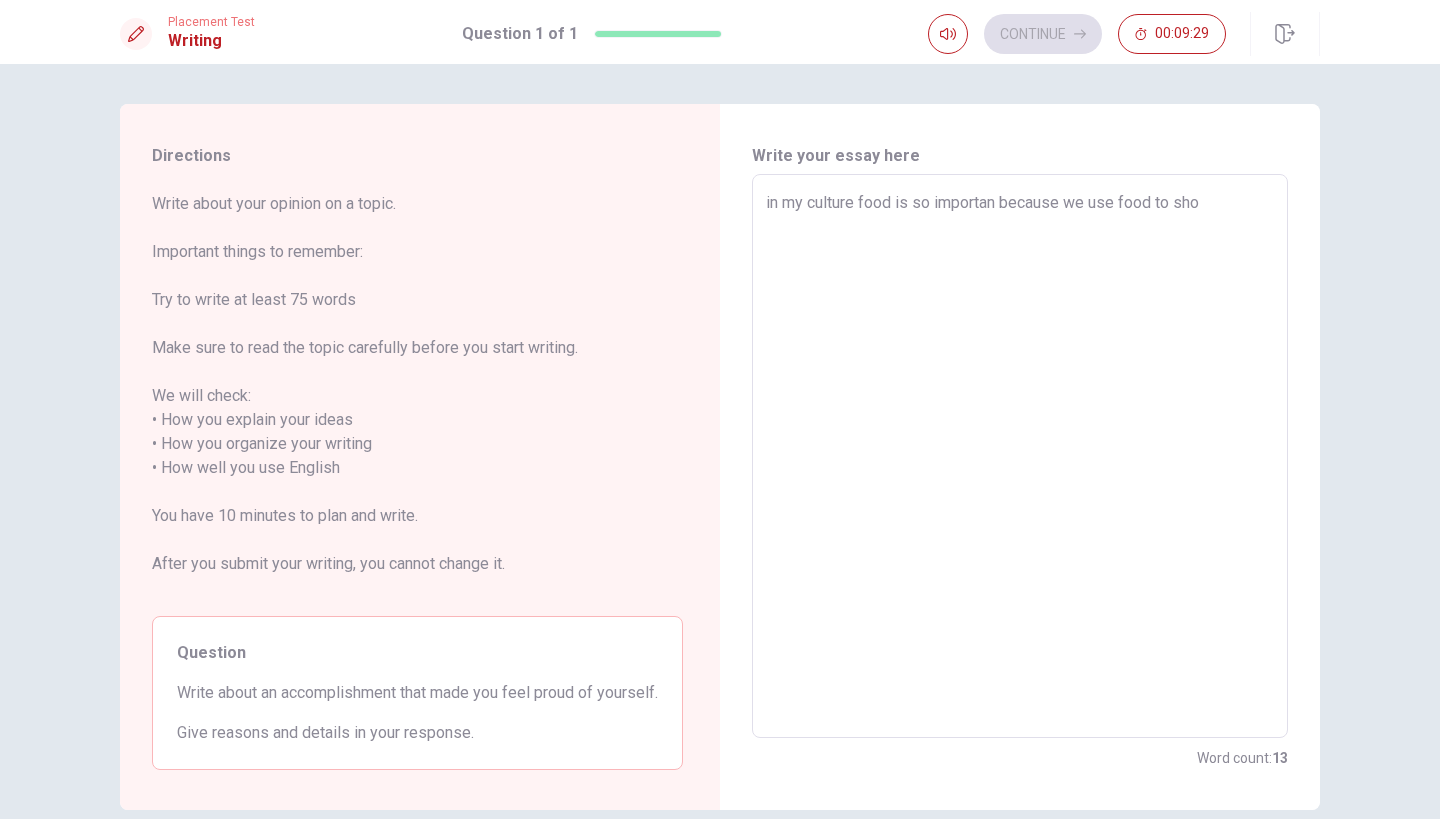 type on "x" 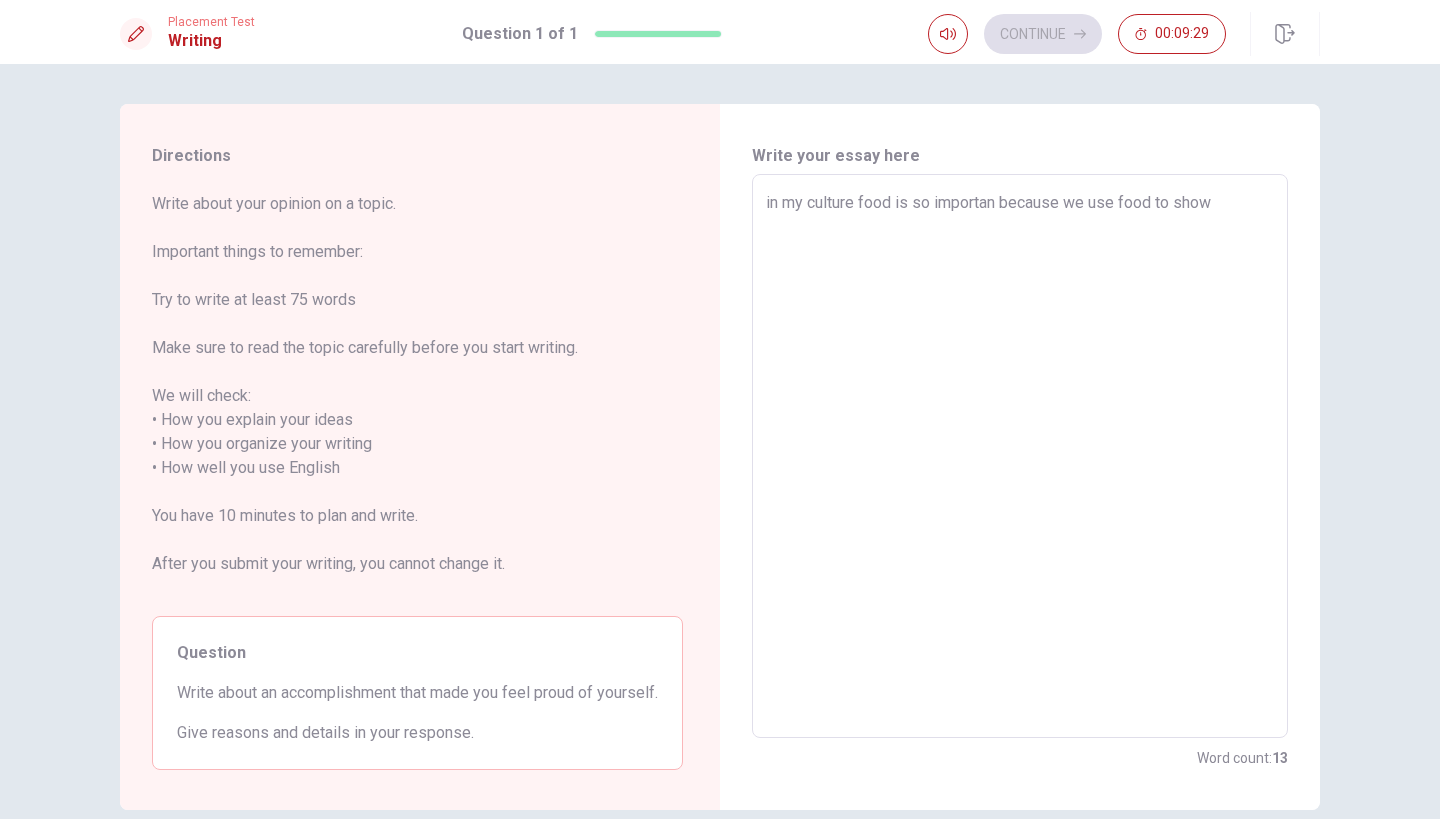 type on "x" 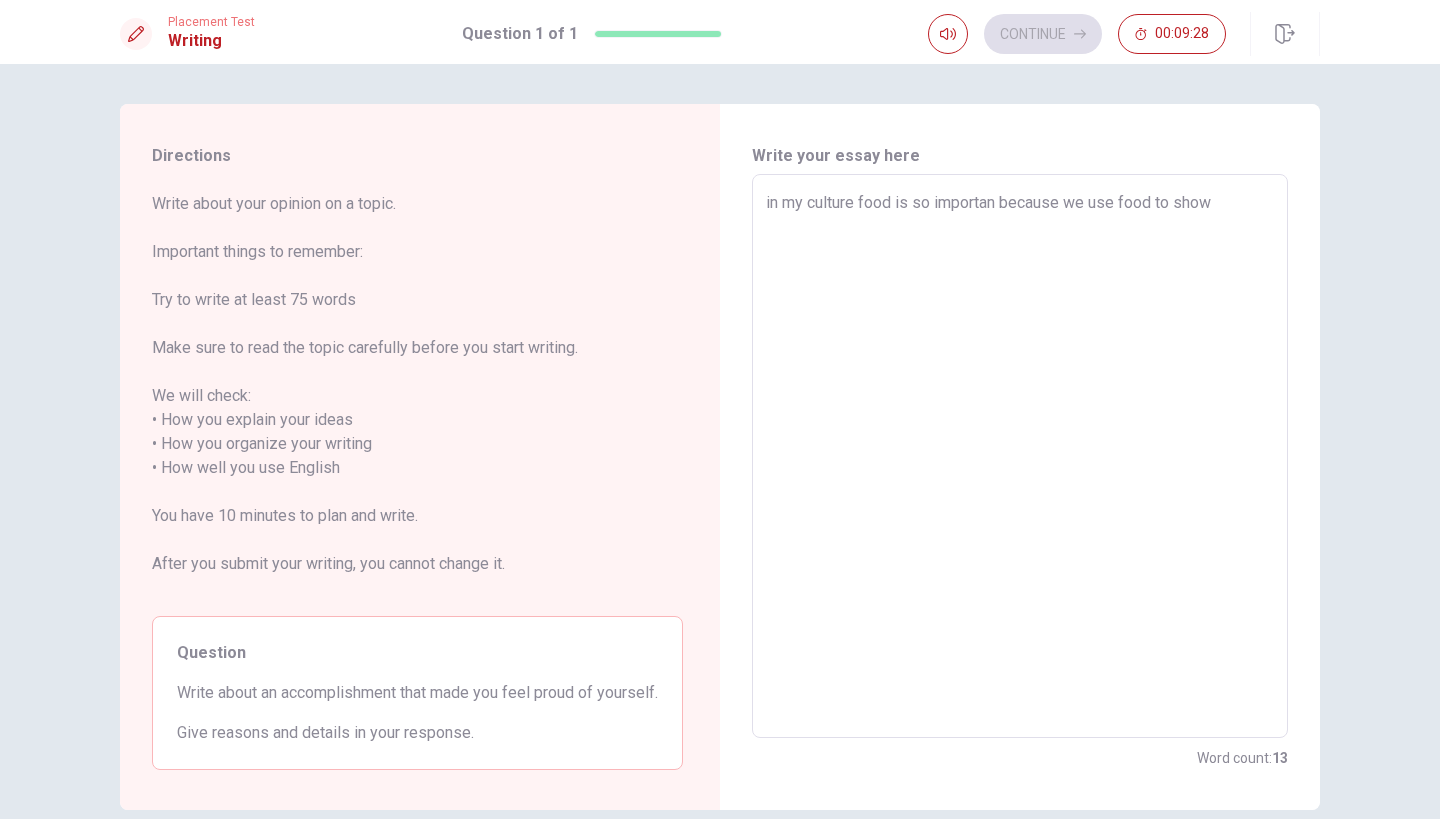 type on "in my culture food is so importan because we use food to show o" 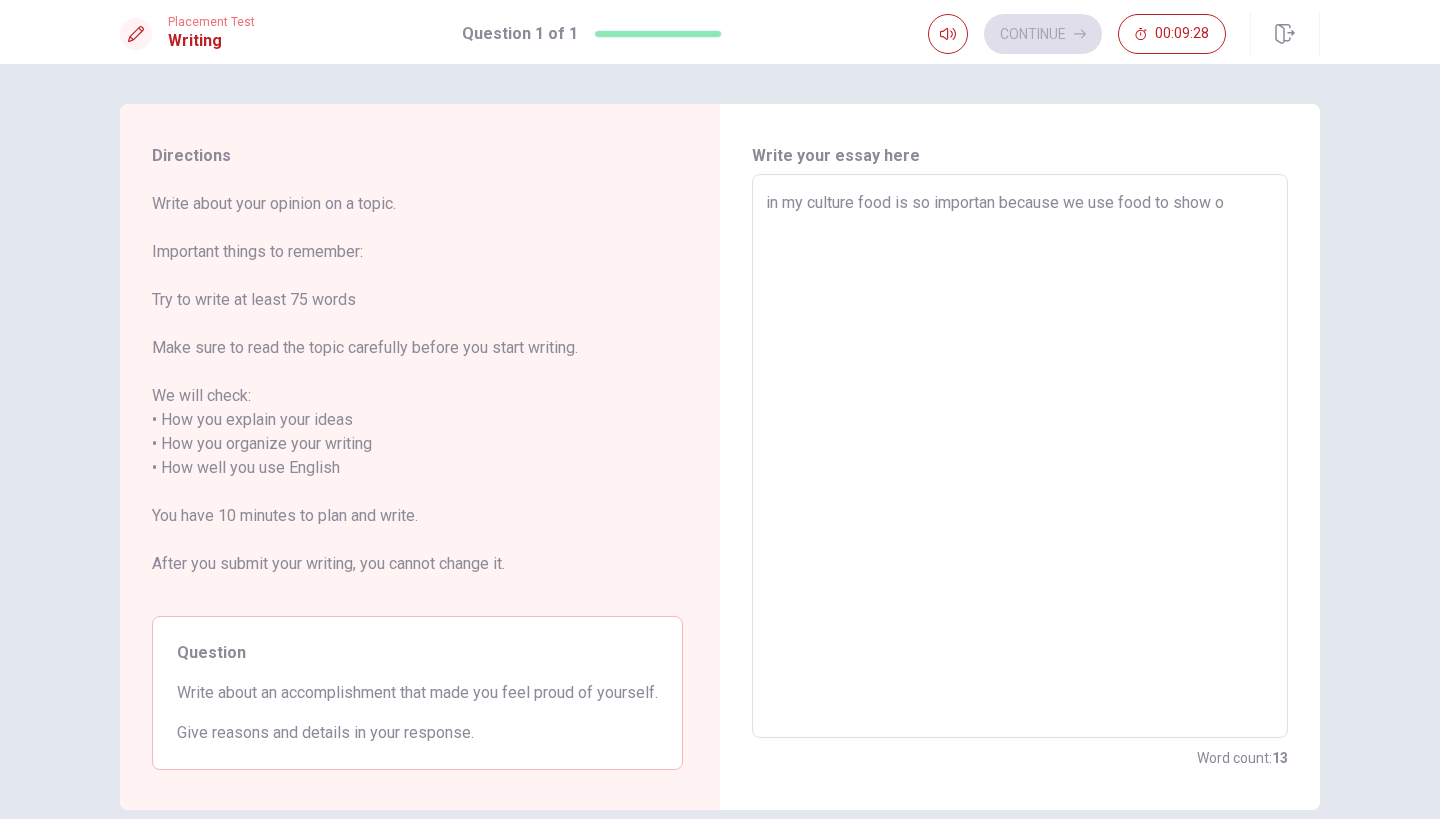 type on "x" 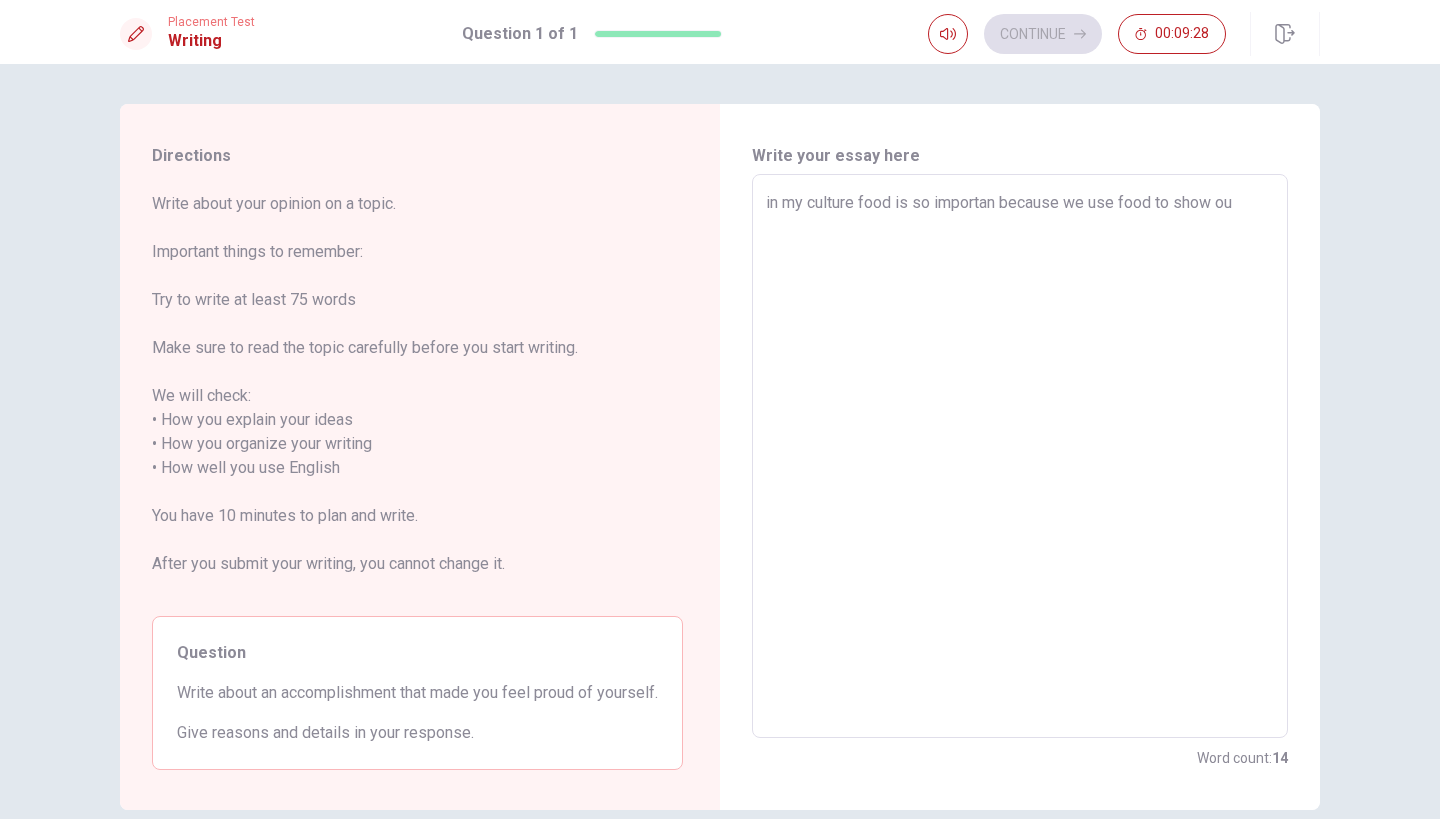 type on "x" 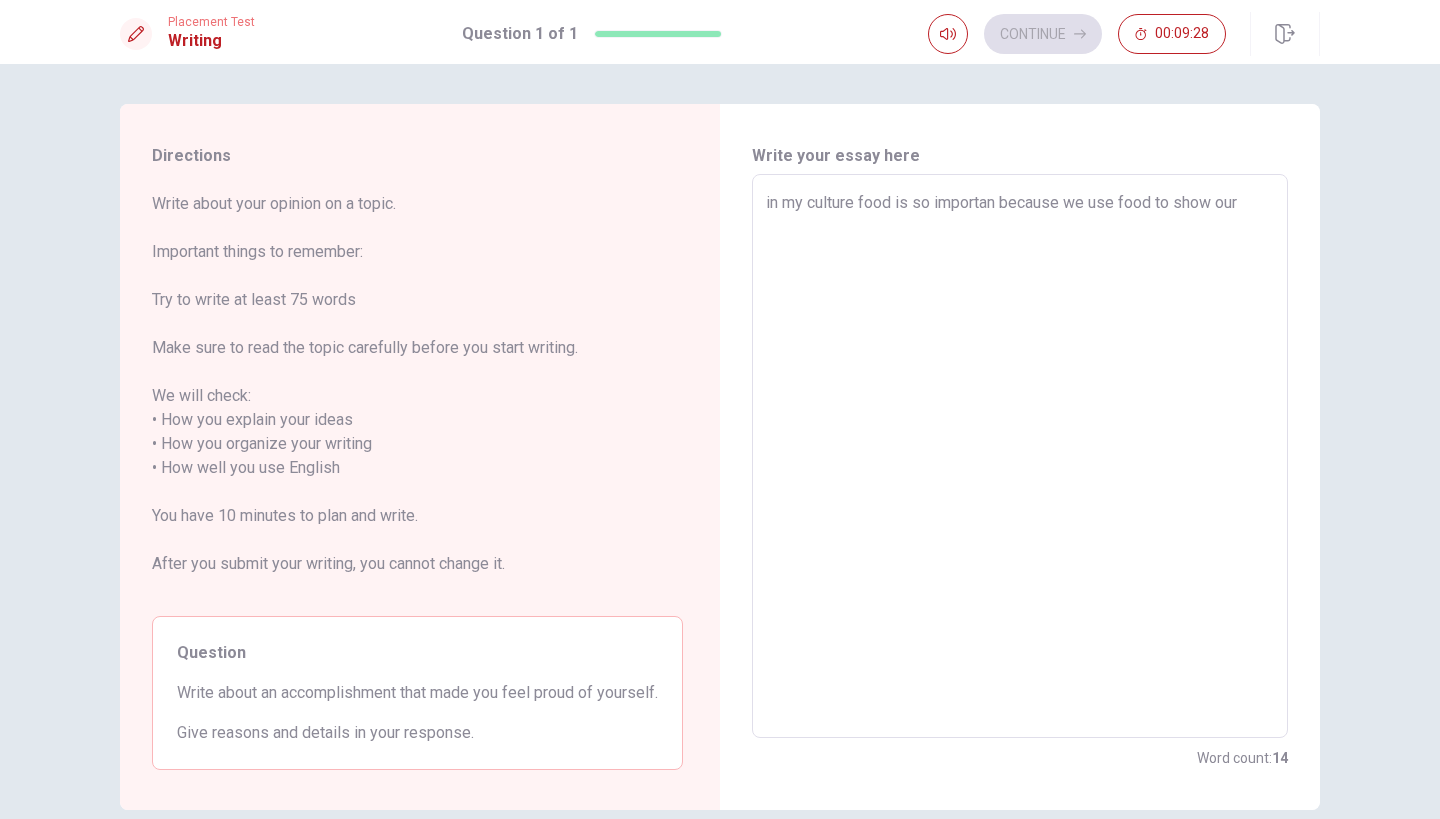 type on "x" 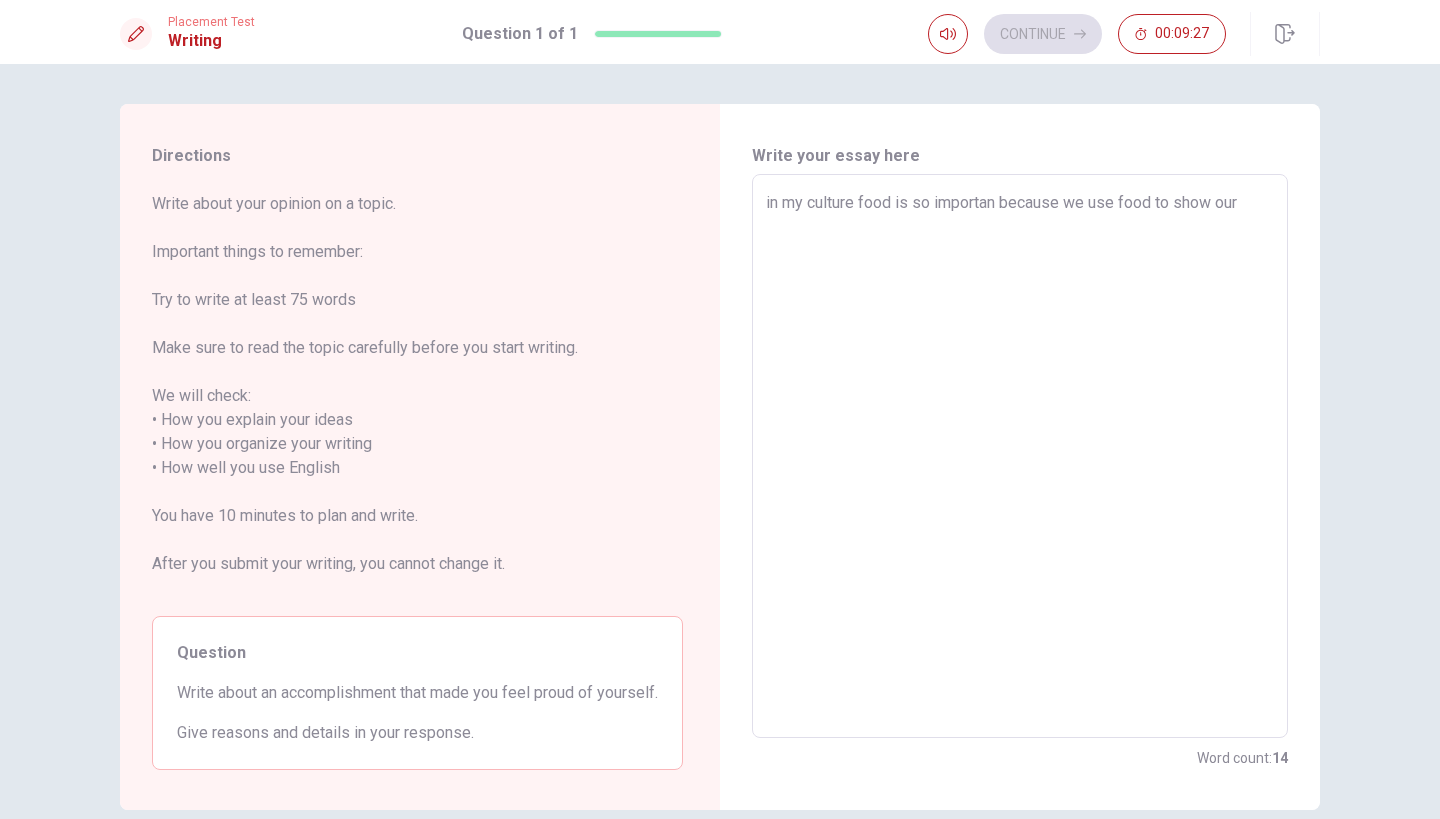 type on "in my culture food is so importan because we use food to show our l" 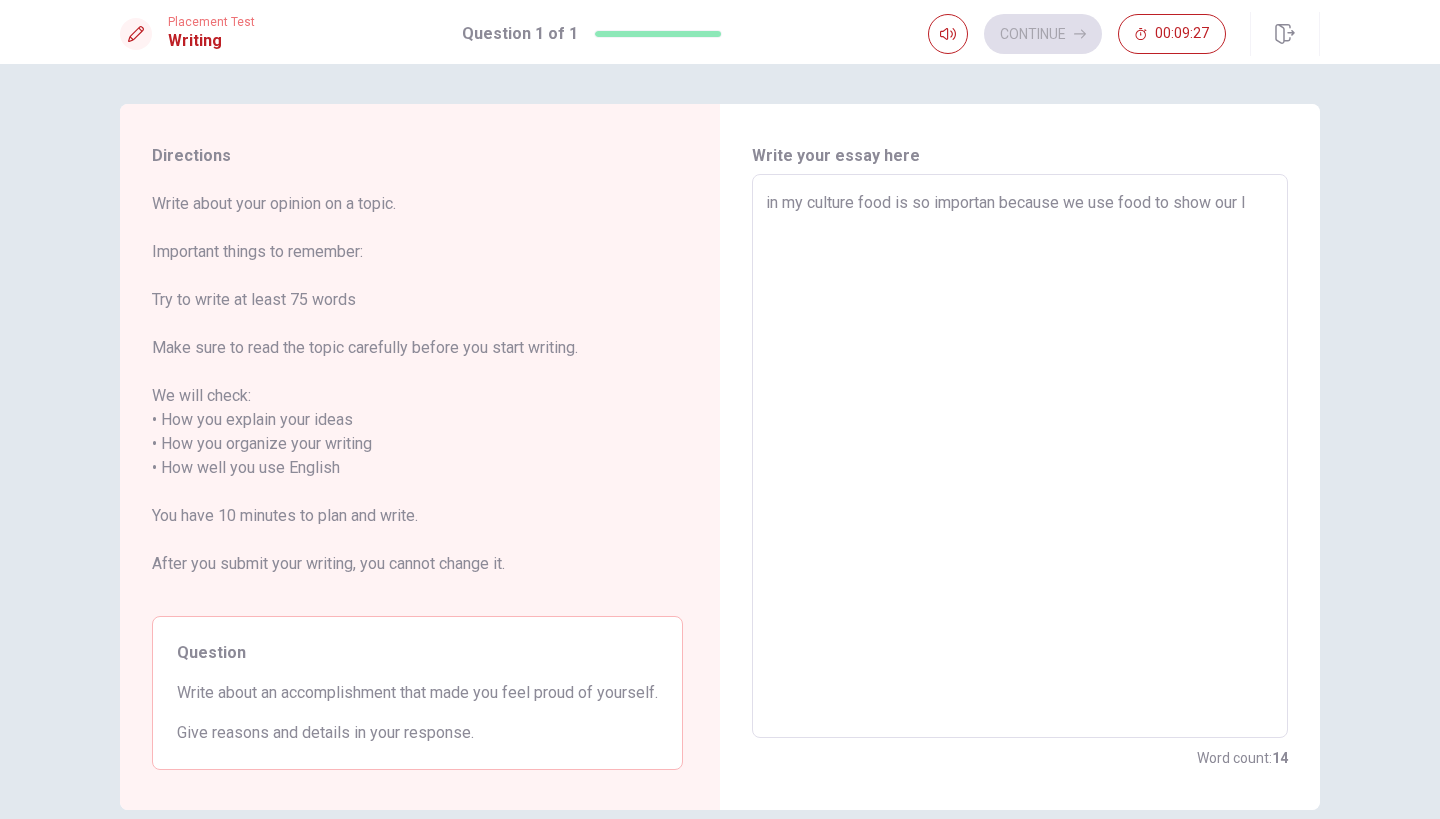 type on "x" 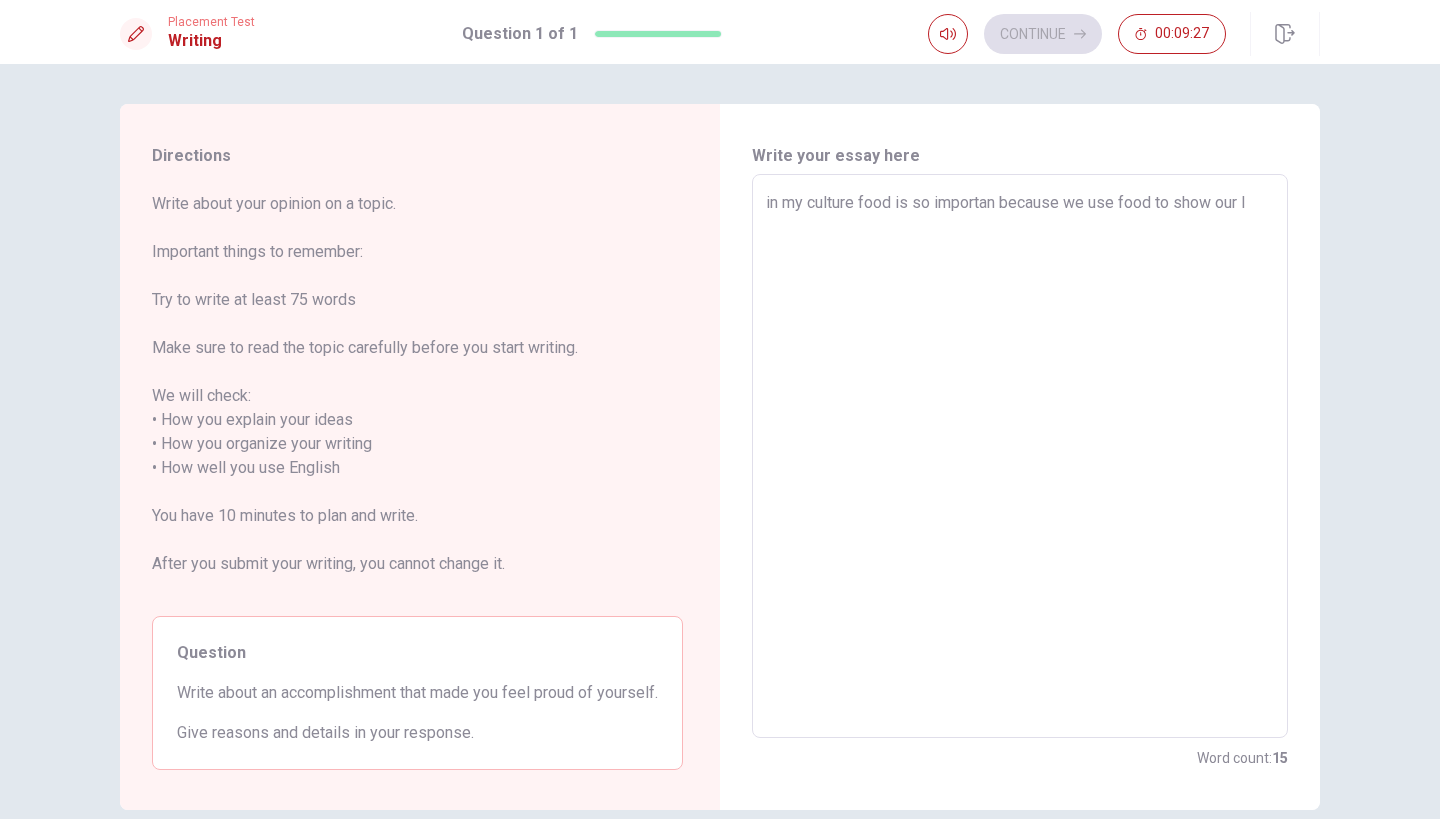 type on "in my culture food is so importan because we use food to show our lo" 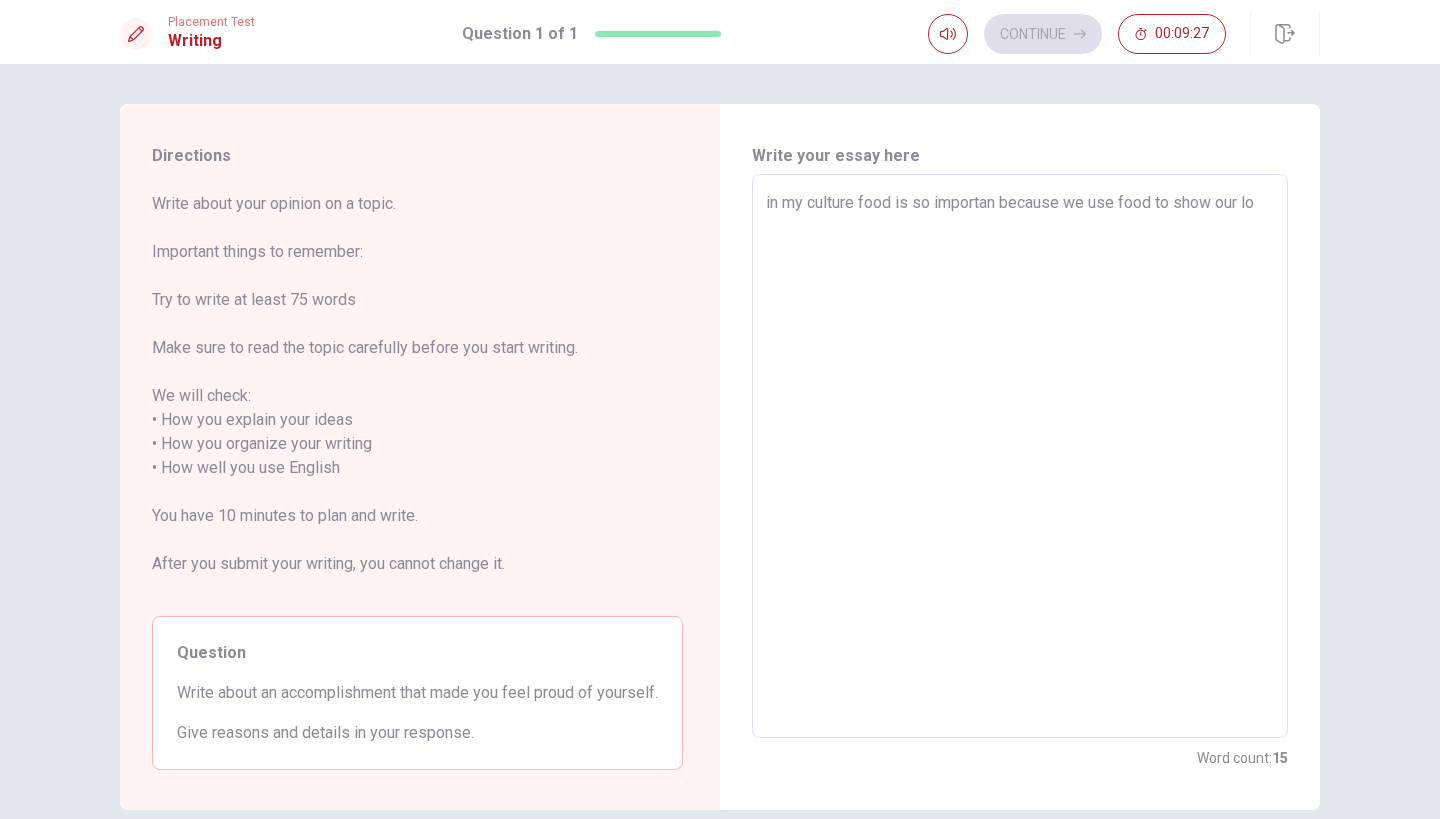 type on "x" 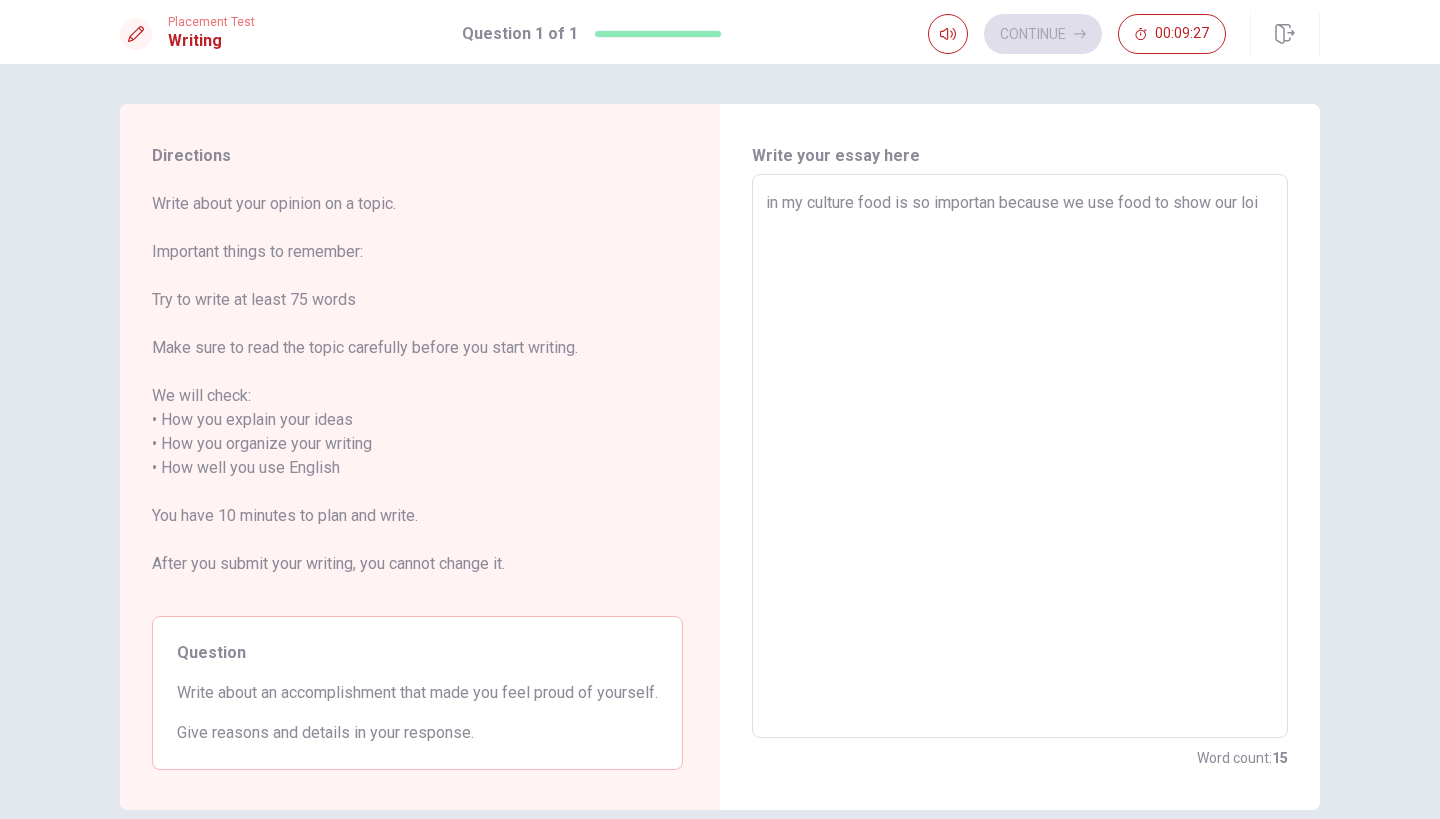 type on "x" 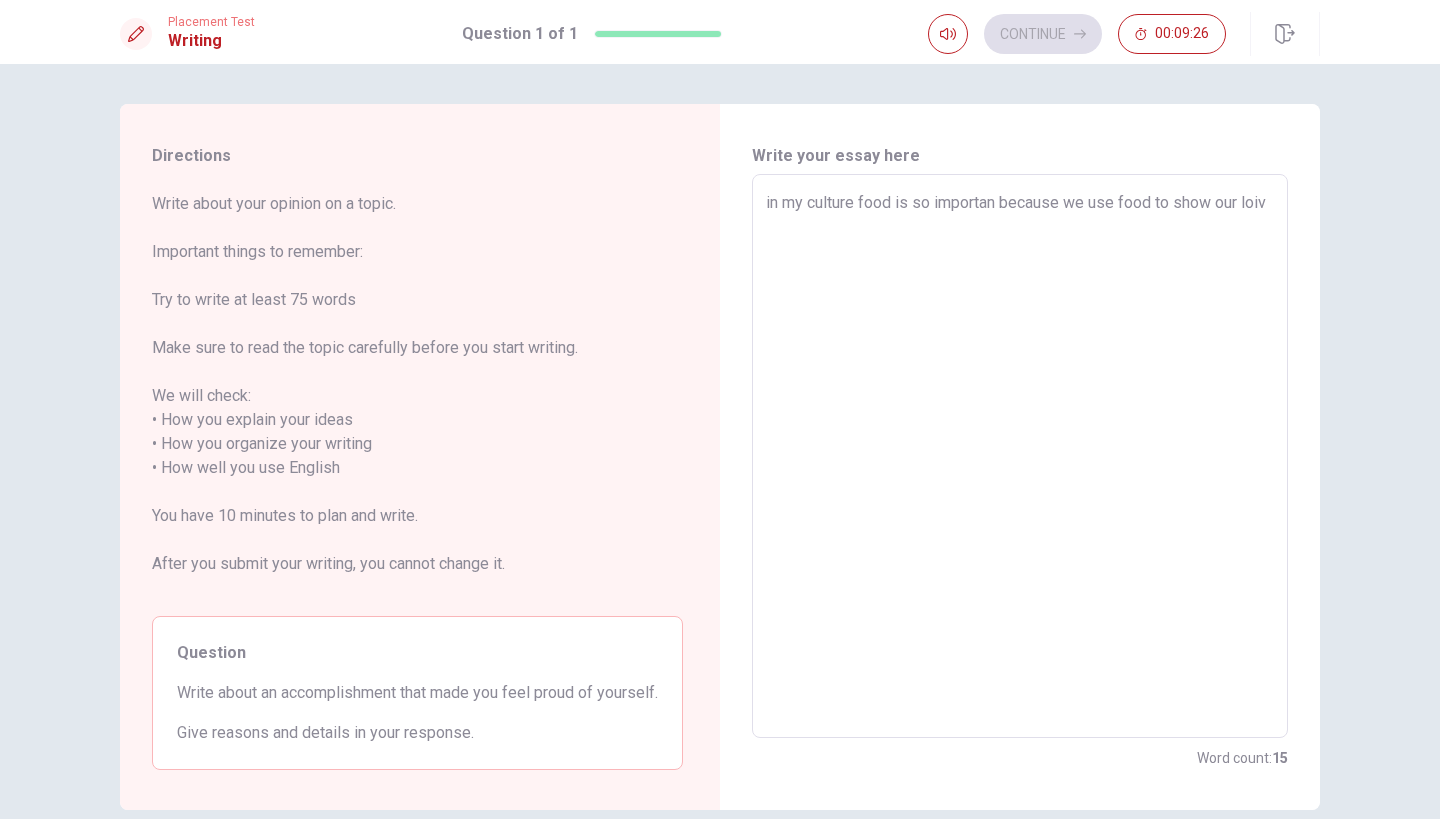 type on "x" 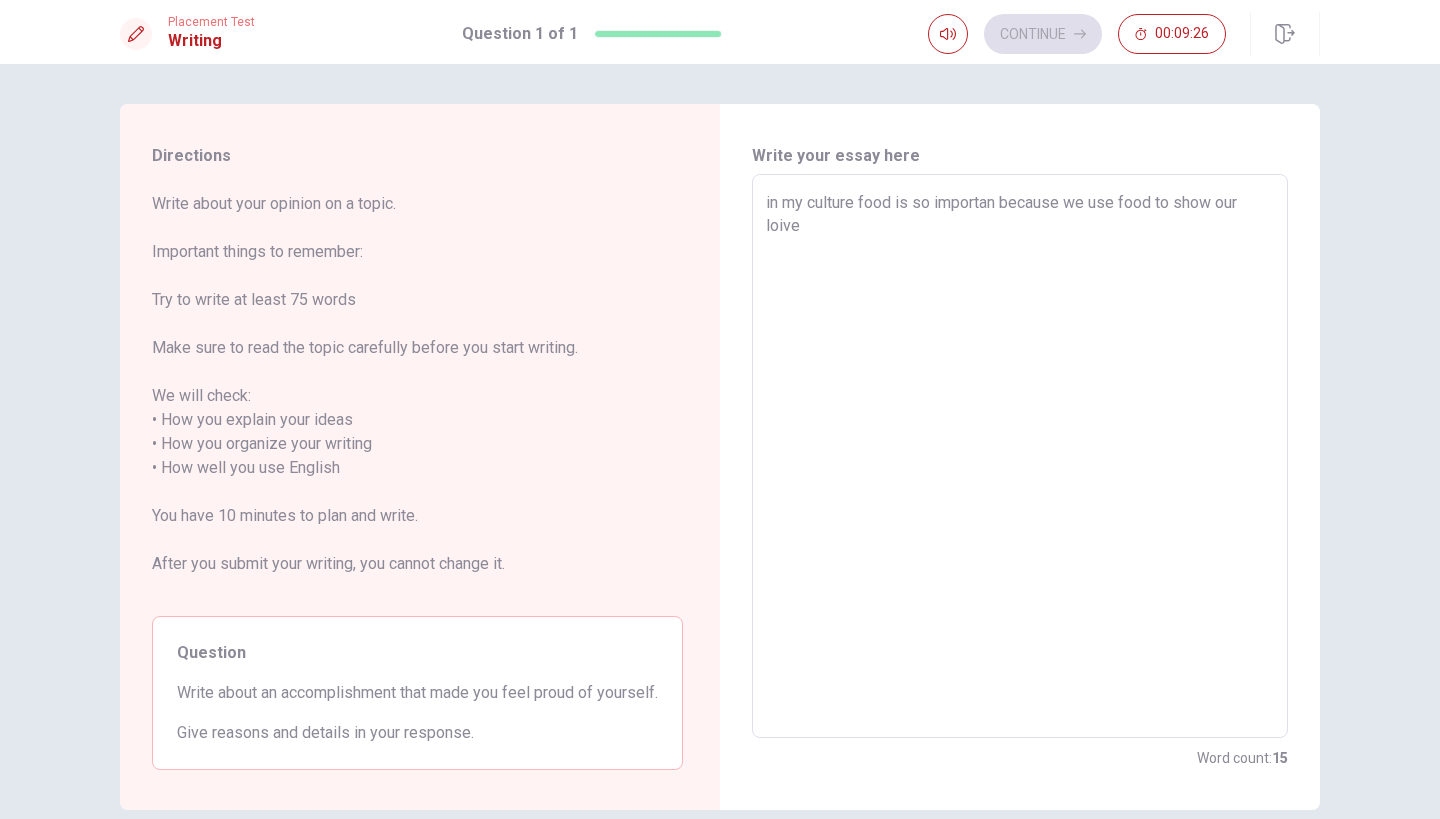 type on "x" 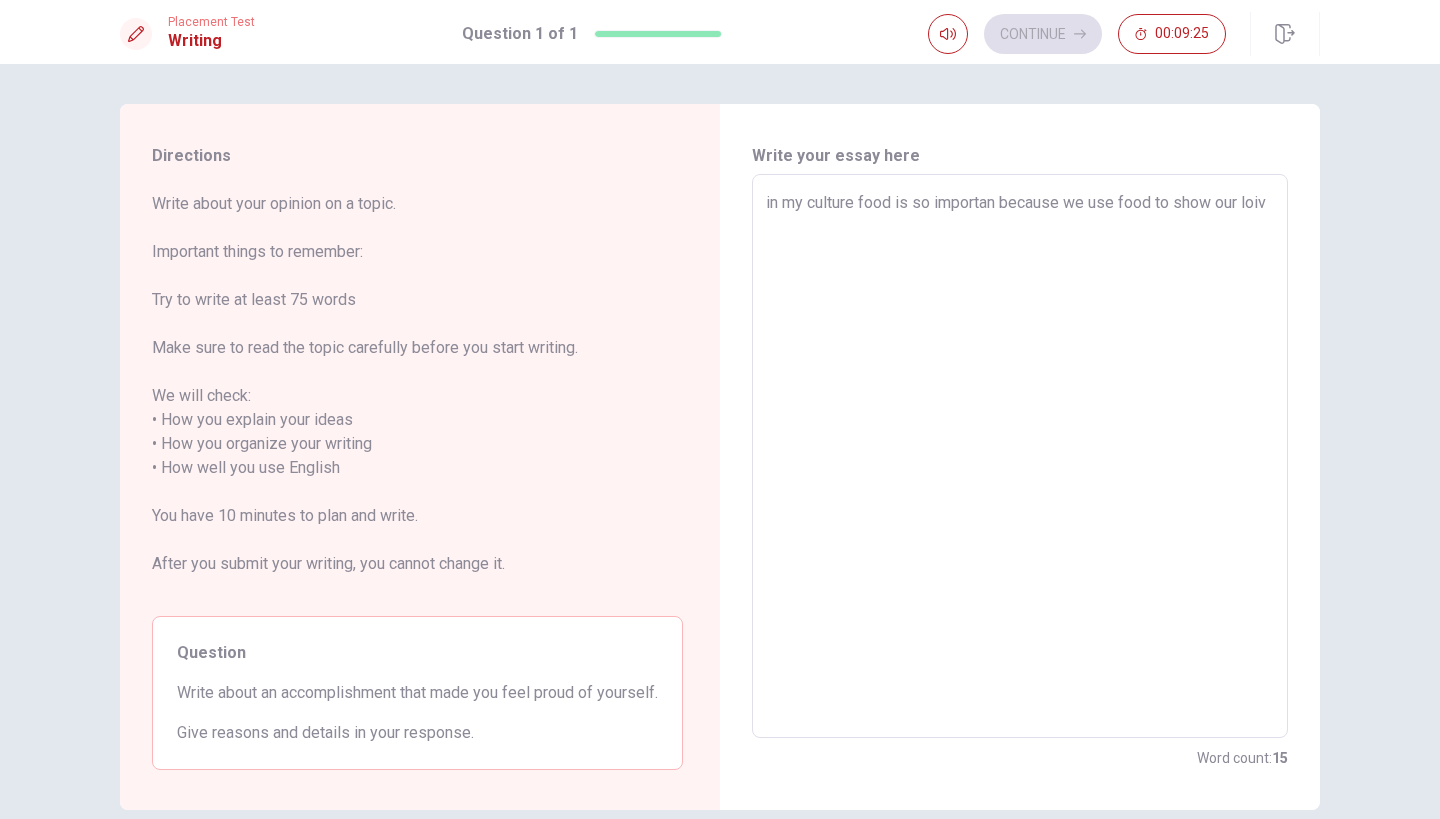 type on "x" 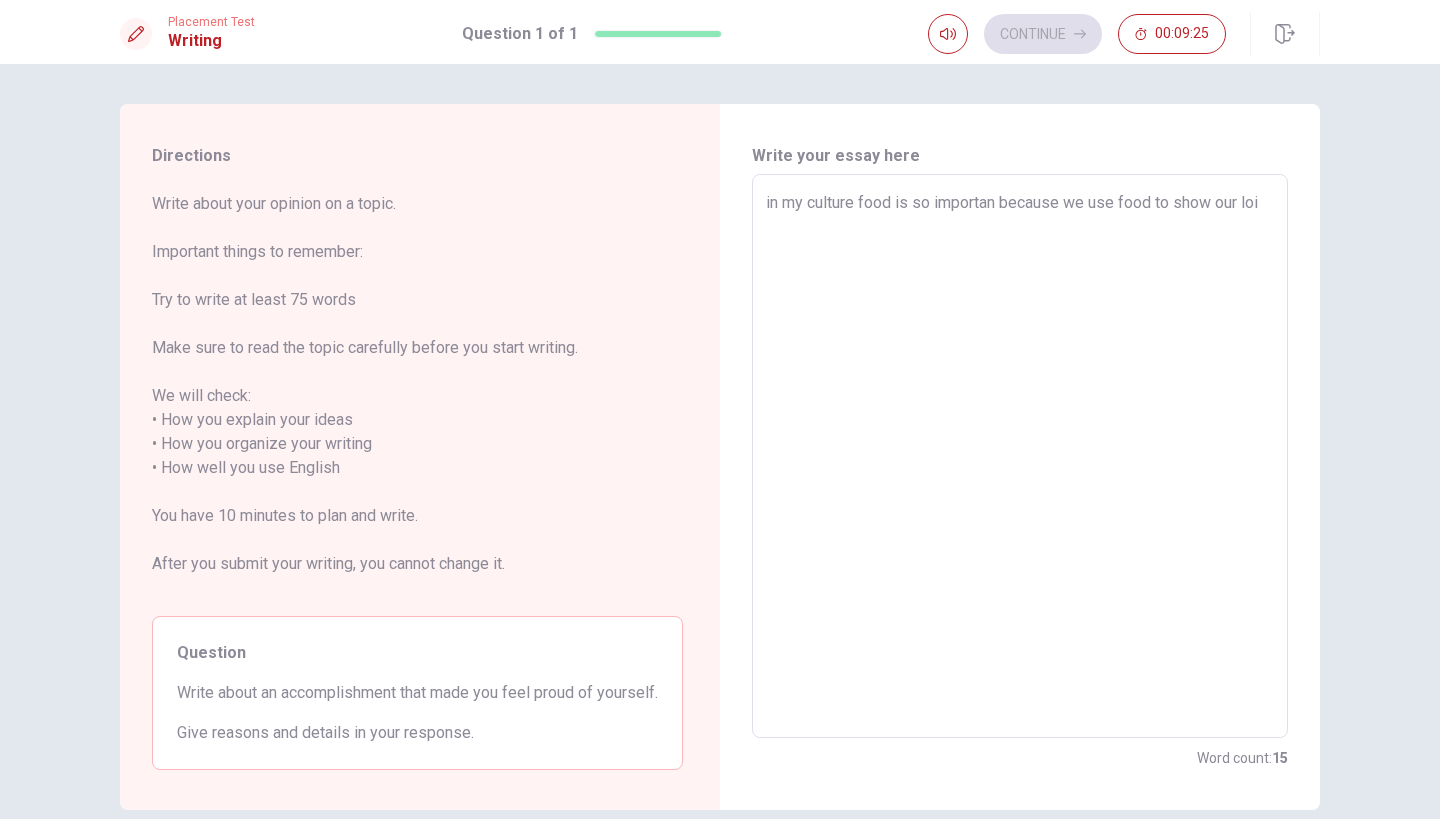 type on "x" 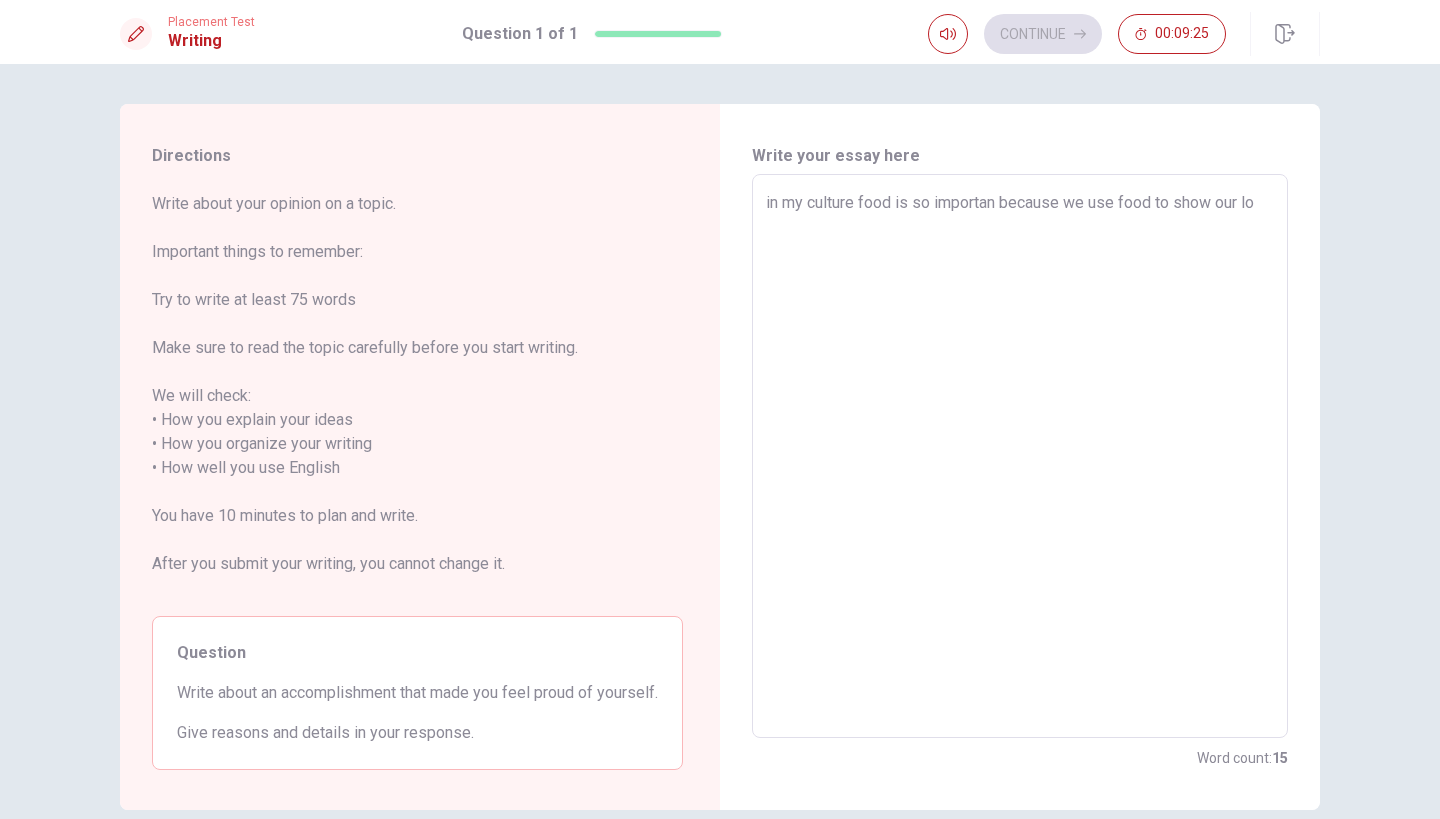 type on "x" 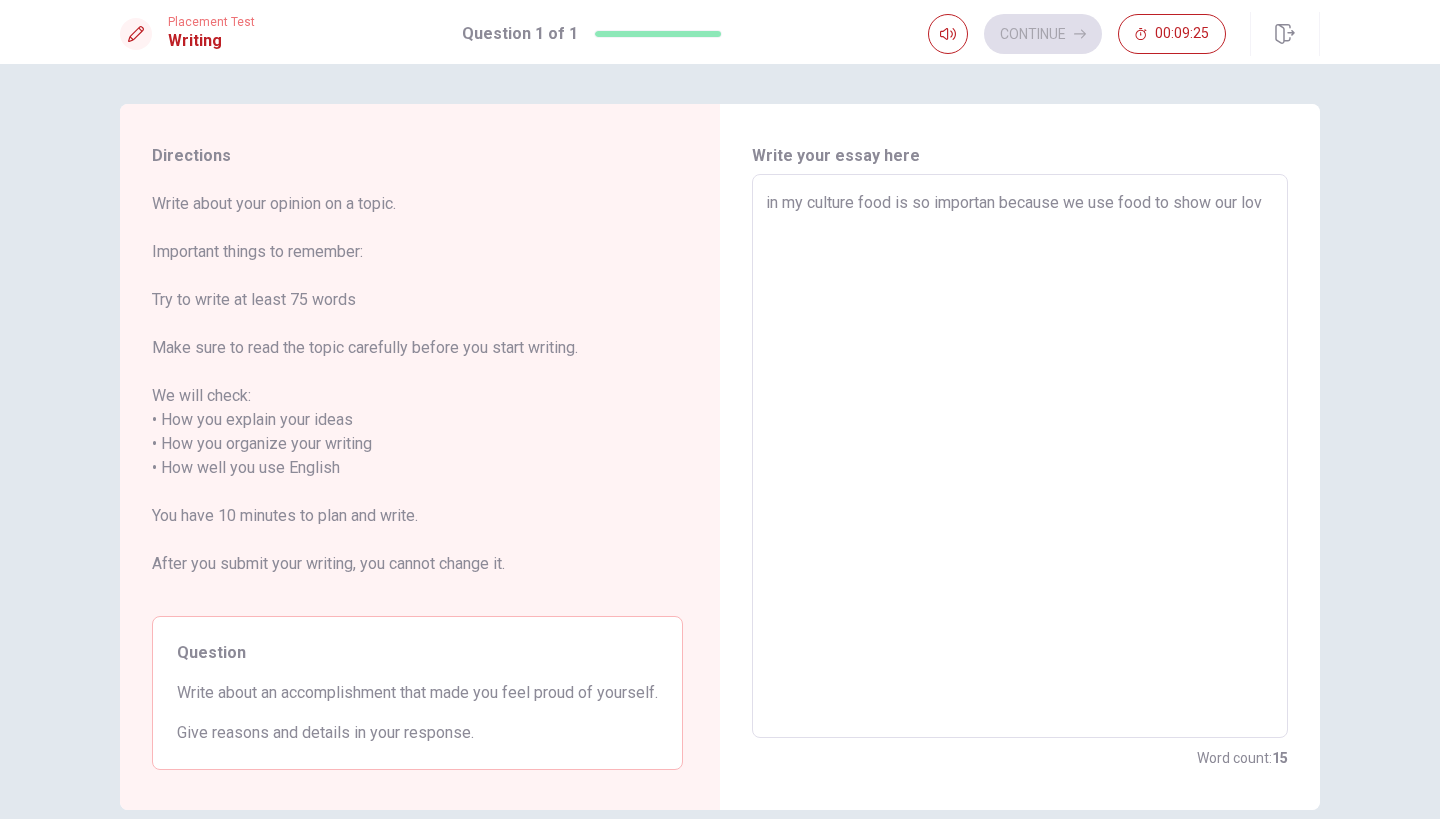type 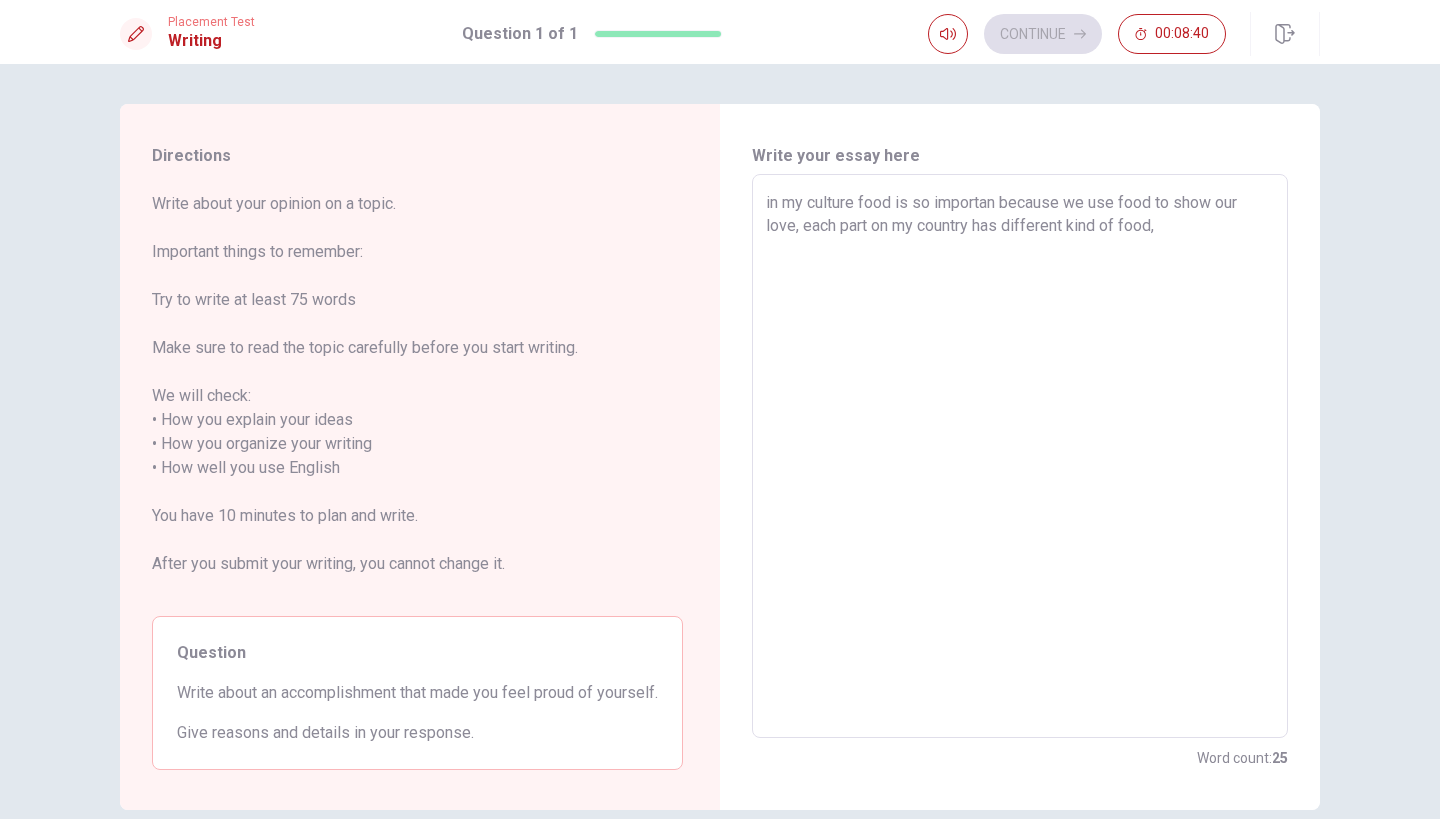 click on "in my culture food is so importan because we use food to show our love, each part on my country has different kind of food," at bounding box center (1020, 456) 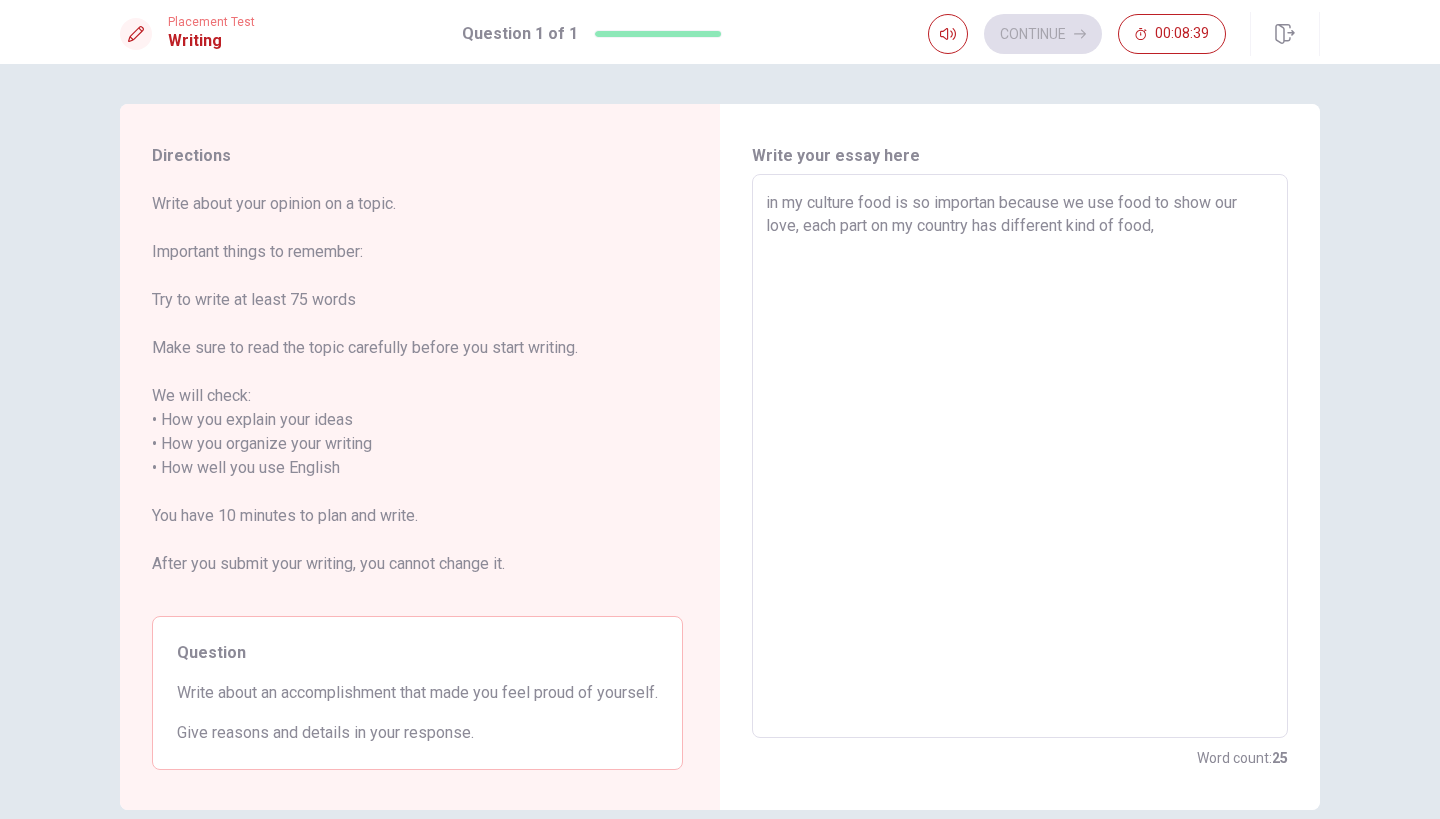 click on "in my culture food is so importan because we use food to show our love, each part on my country has different kind of food," at bounding box center [1020, 456] 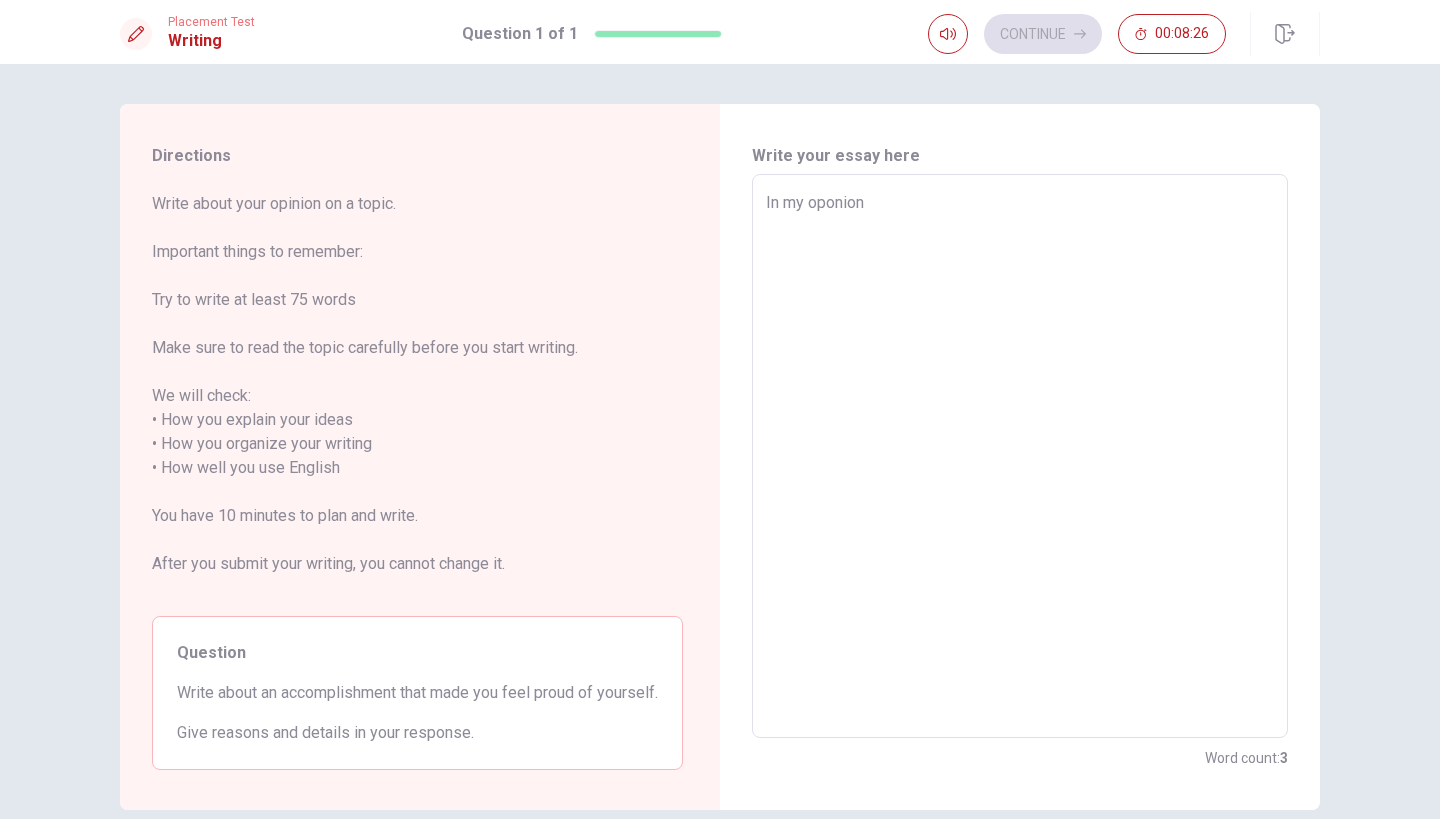 click on "In my oponion" at bounding box center [1020, 456] 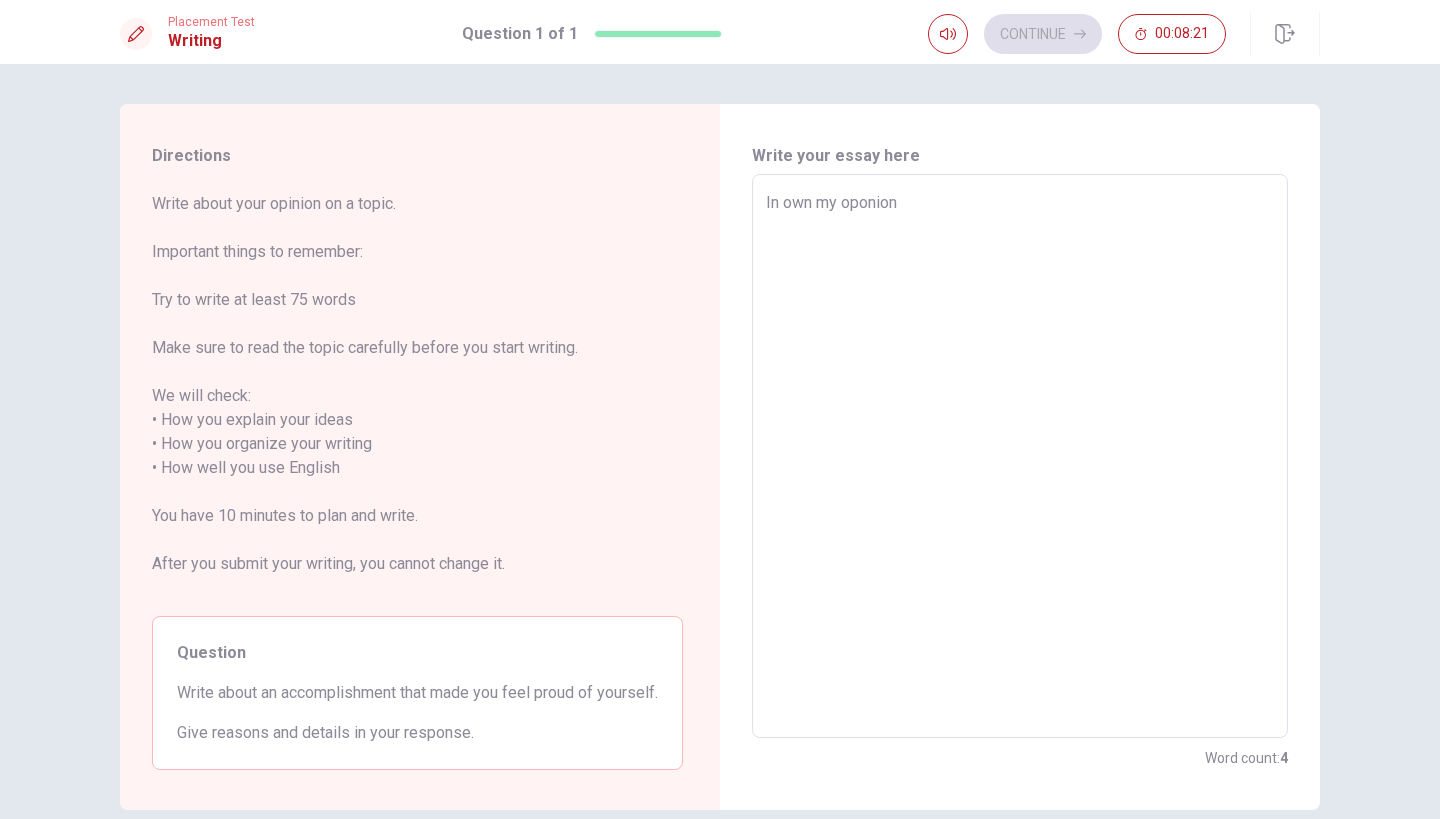 click on "In own my oponion" at bounding box center [1020, 456] 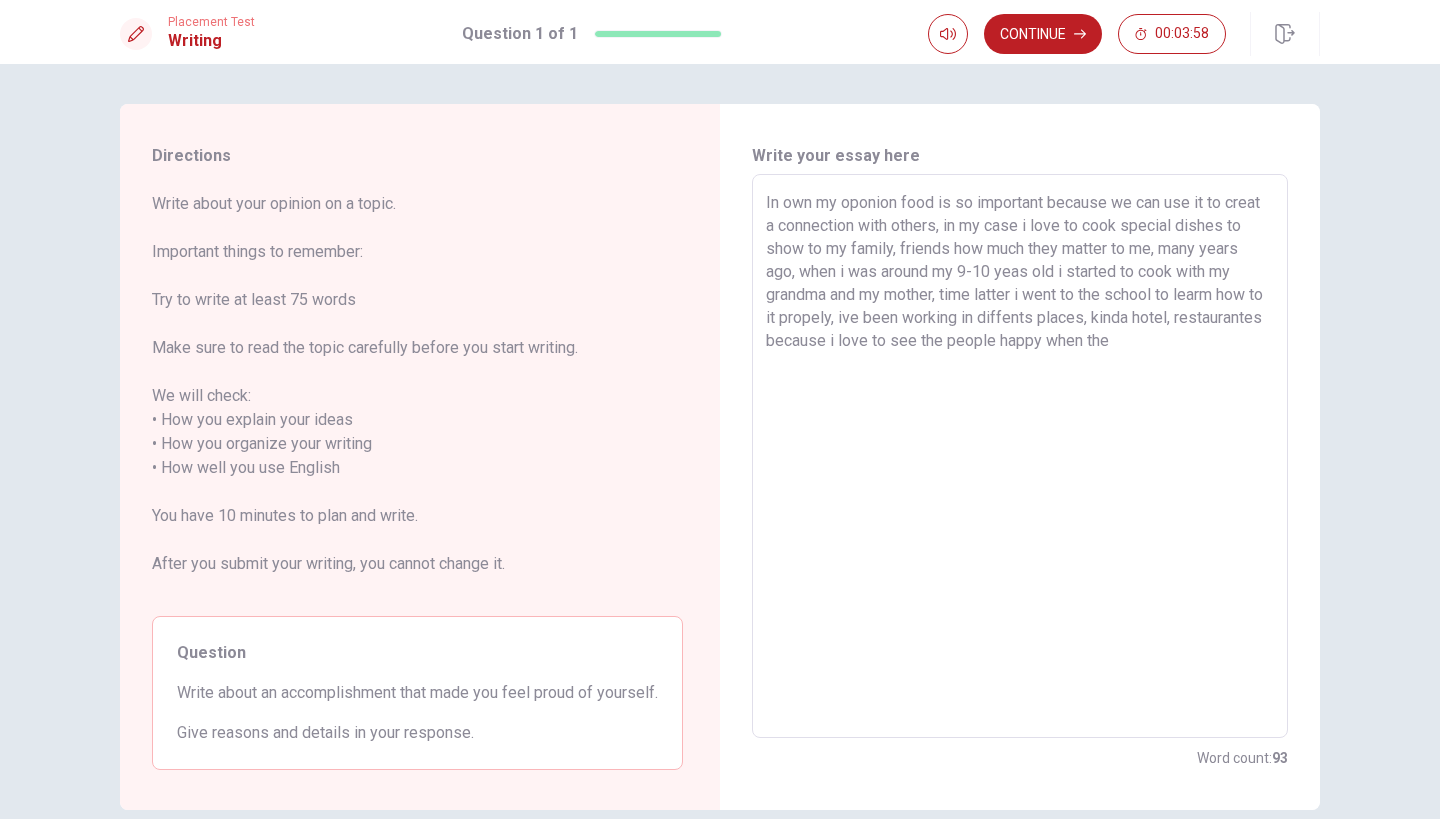click on "In own my oponion food is so important because we can use it to creat a connection with others, in my case i love to cook special dishes to show to my family, friends how much they matter to me, many years ago, when i was around my 9-10 yeas old i started to cook with my grandma and my mother, time latter i went to the school to learm how to it propely, ive been working in diffents places, kinda hotel, restaurantes because i love to see the people happy when the" at bounding box center (1020, 456) 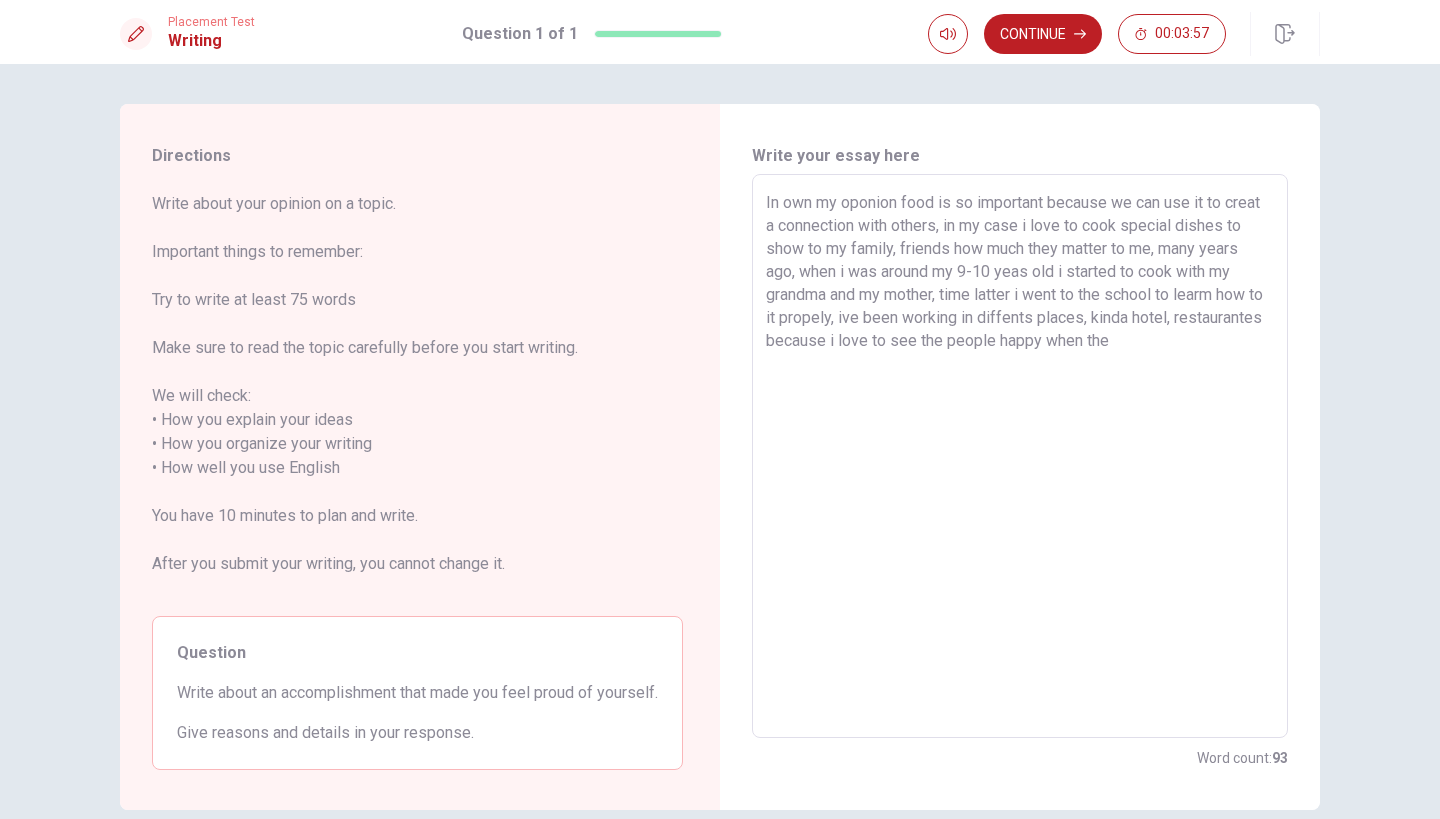 click on "In own my oponion food is so important because we can use it to creat a connection with others, in my case i love to cook special dishes to show to my family, friends how much they matter to me, many years ago, when i was around my 9-10 yeas old i started to cook with my grandma and my mother, time latter i went to the school to learm how to it propely, ive been working in diffents places, kinda hotel, restaurantes because i love to see the people happy when the" at bounding box center (1020, 456) 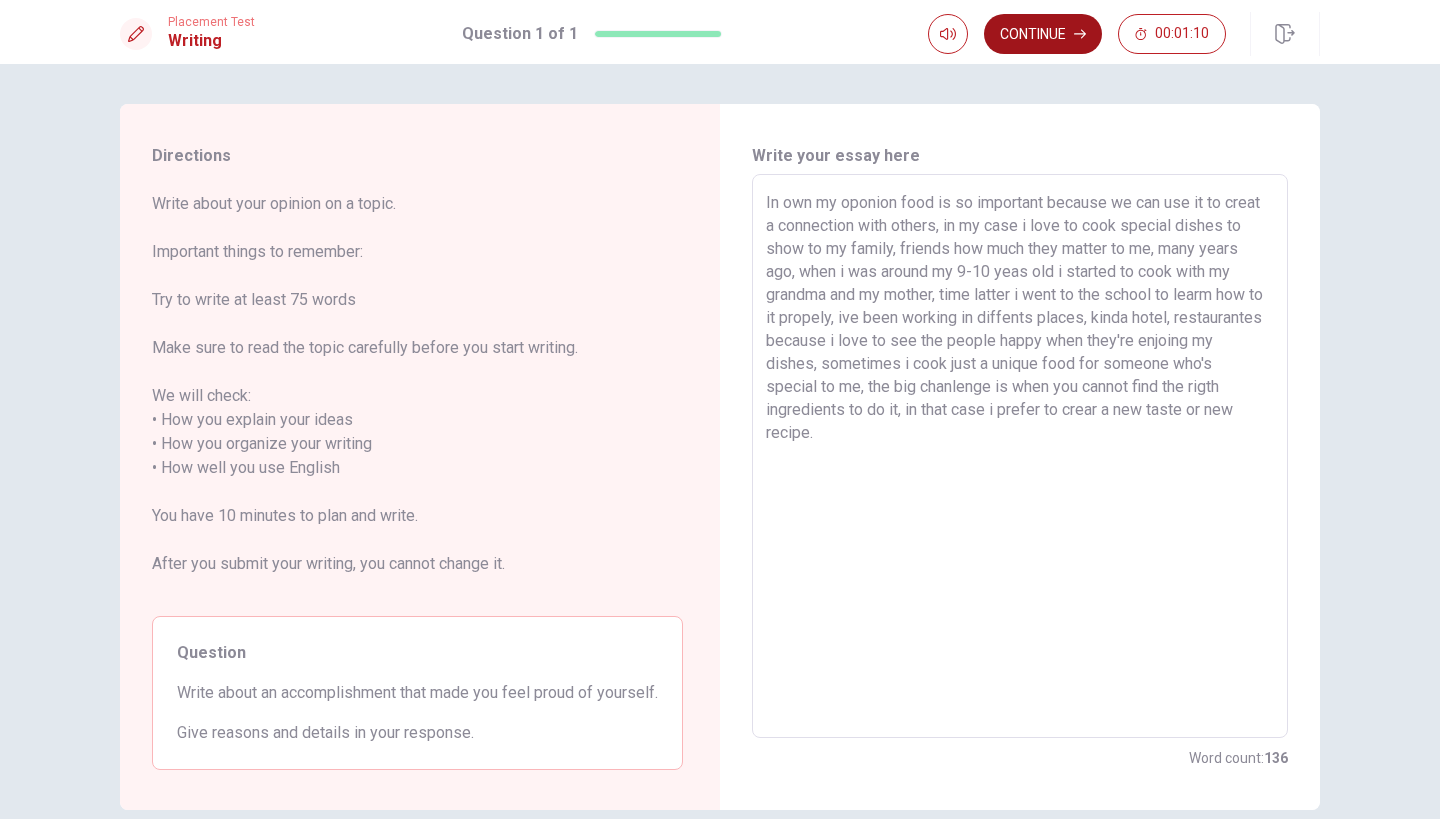 click on "Continue" at bounding box center (1043, 34) 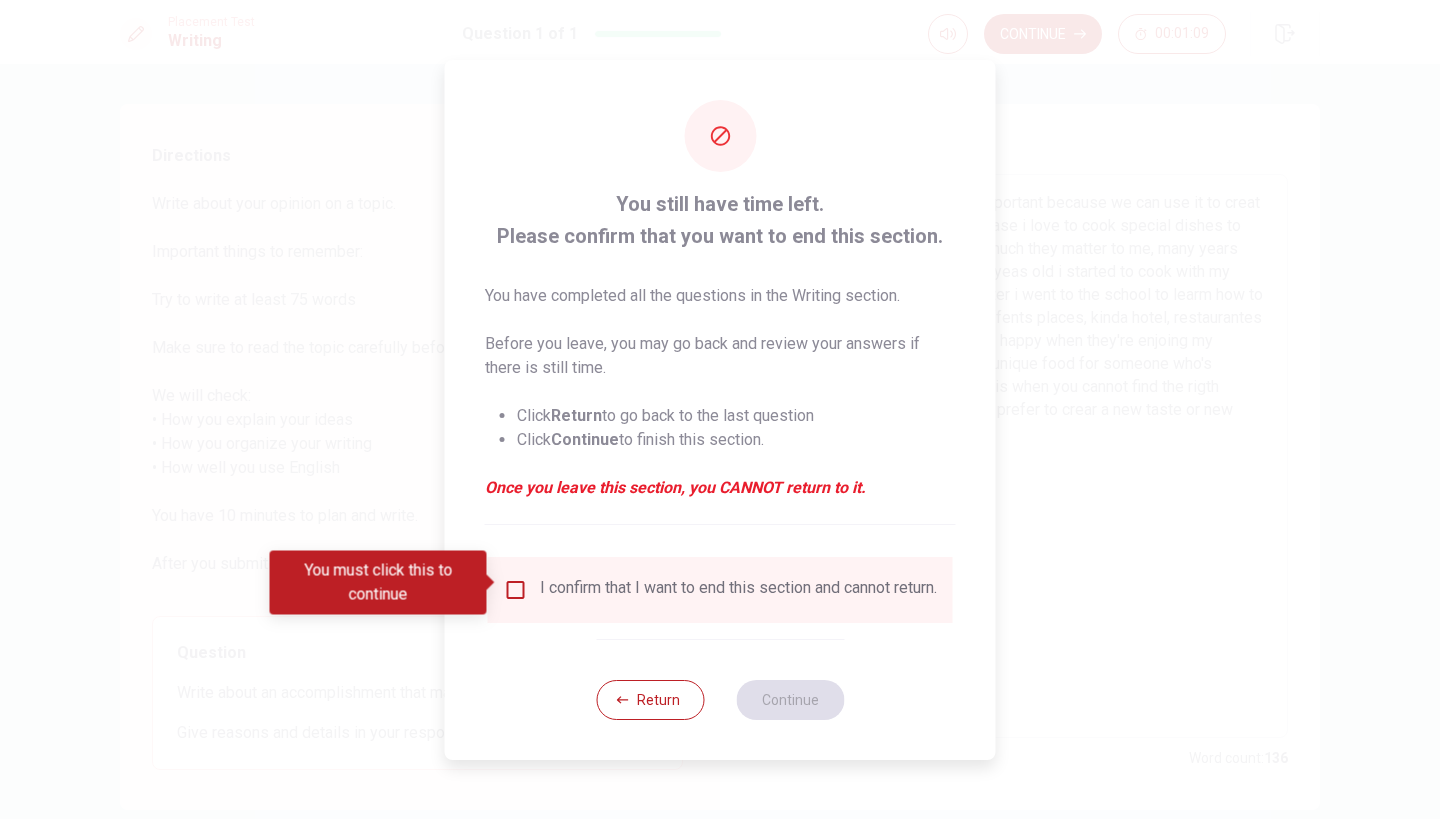 click on "I confirm that I want to end this section and cannot return." at bounding box center [720, 590] 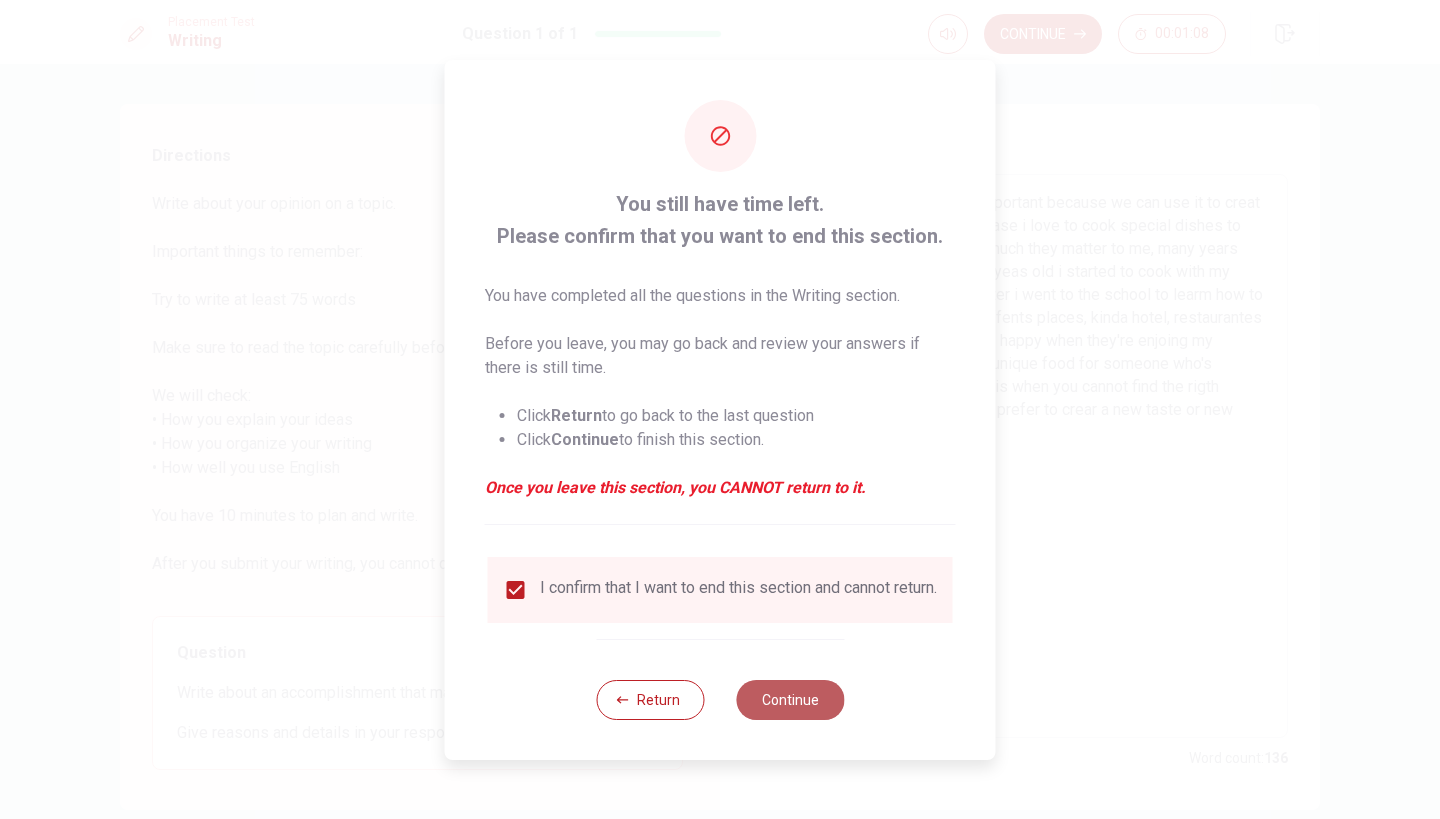 click on "Continue" at bounding box center (790, 700) 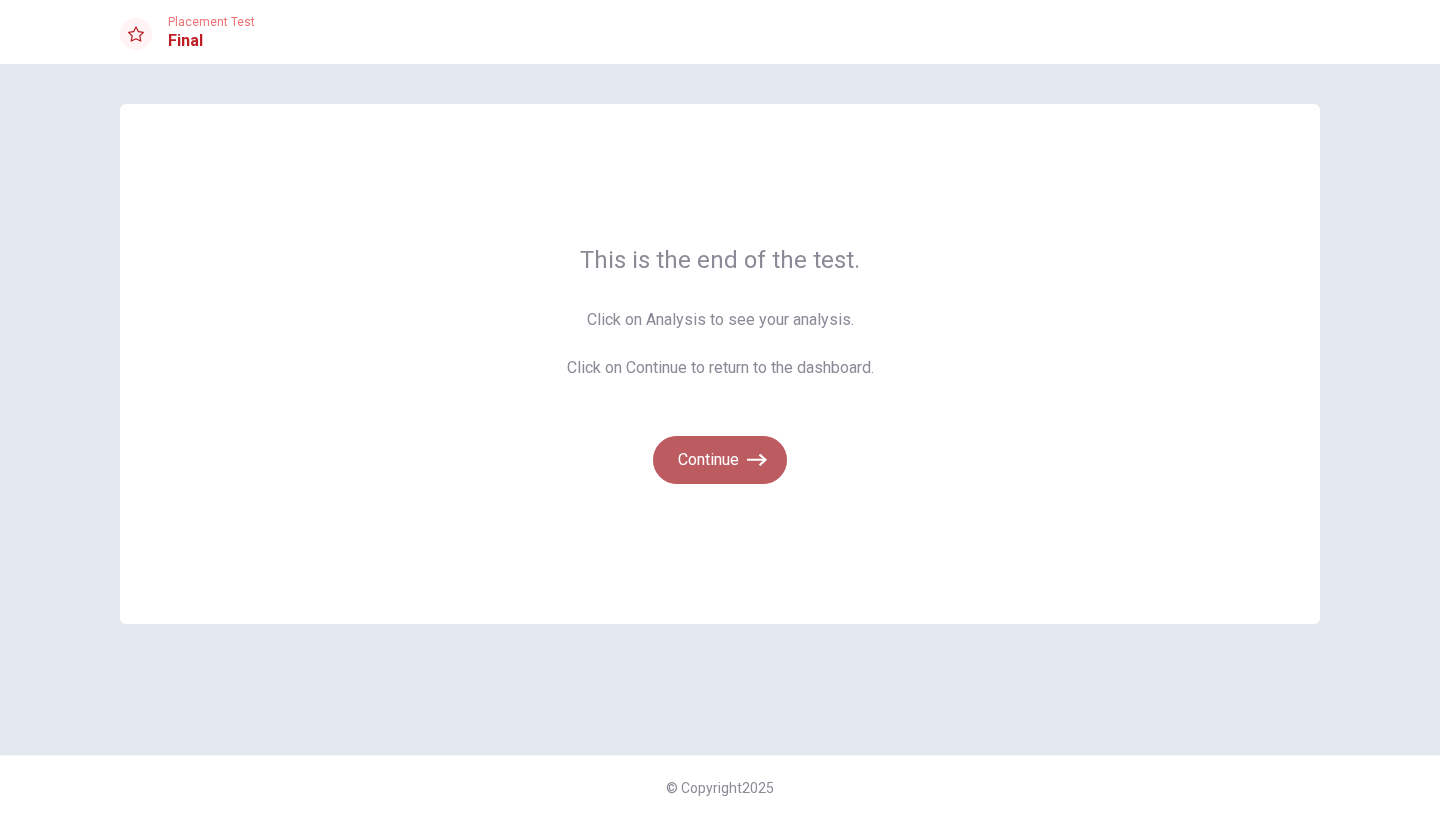 click 